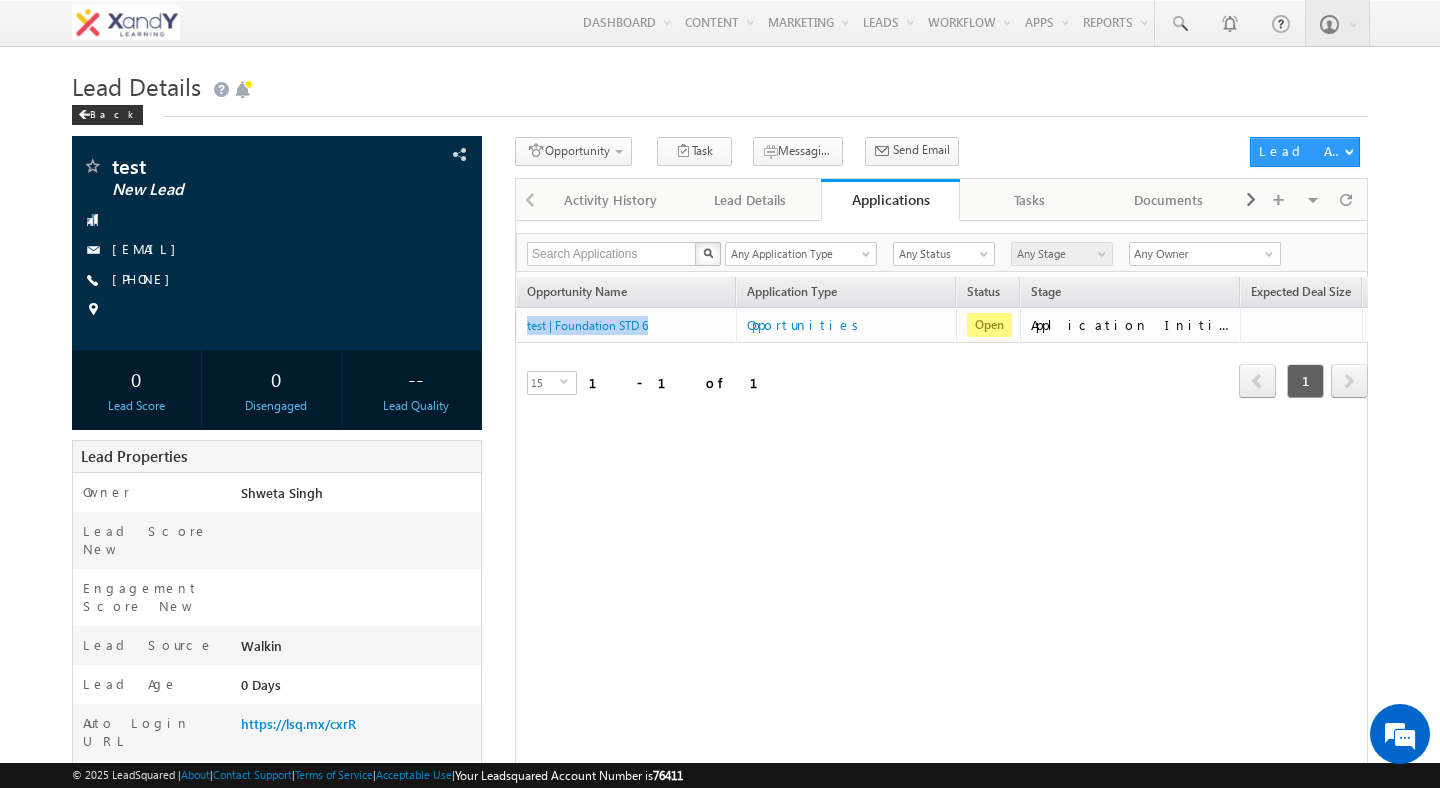 scroll, scrollTop: 0, scrollLeft: 0, axis: both 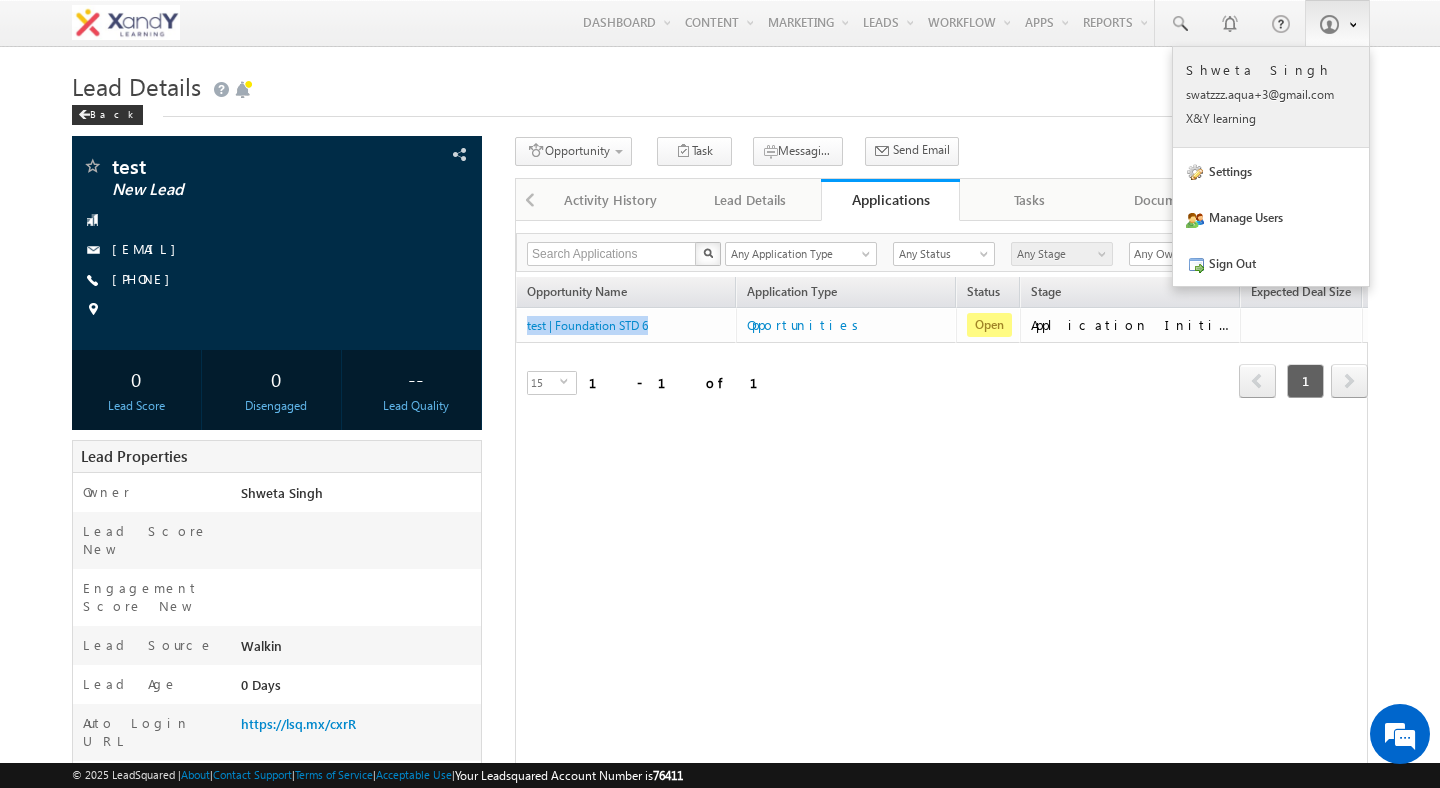 click on "Shweta Singh
swatz zz.aq ua+3@ gmail .com
X&Y learn ing" at bounding box center (1271, 97) 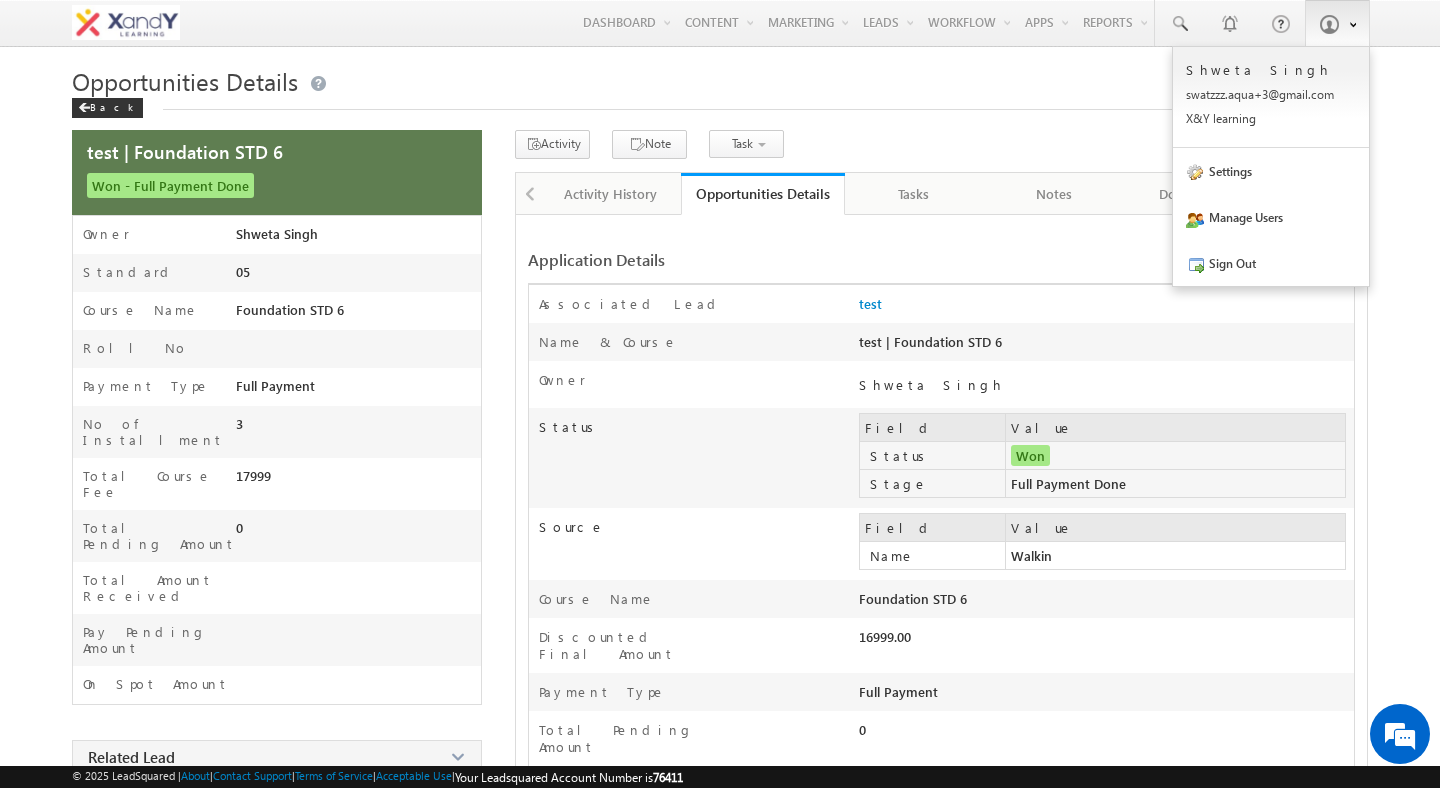 scroll, scrollTop: 0, scrollLeft: 0, axis: both 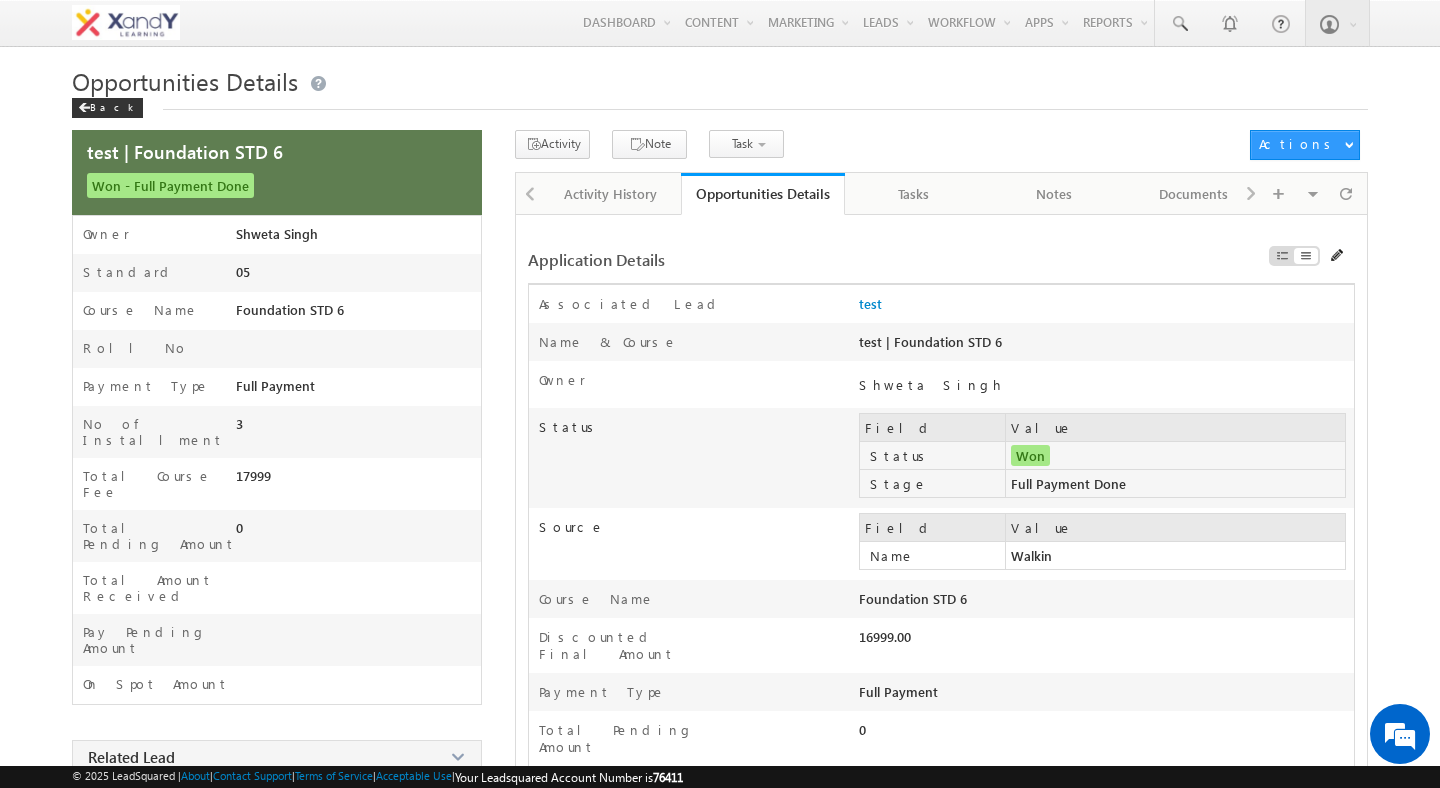 drag, startPoint x: 1233, startPoint y: 175, endPoint x: 245, endPoint y: 7, distance: 1002.18164 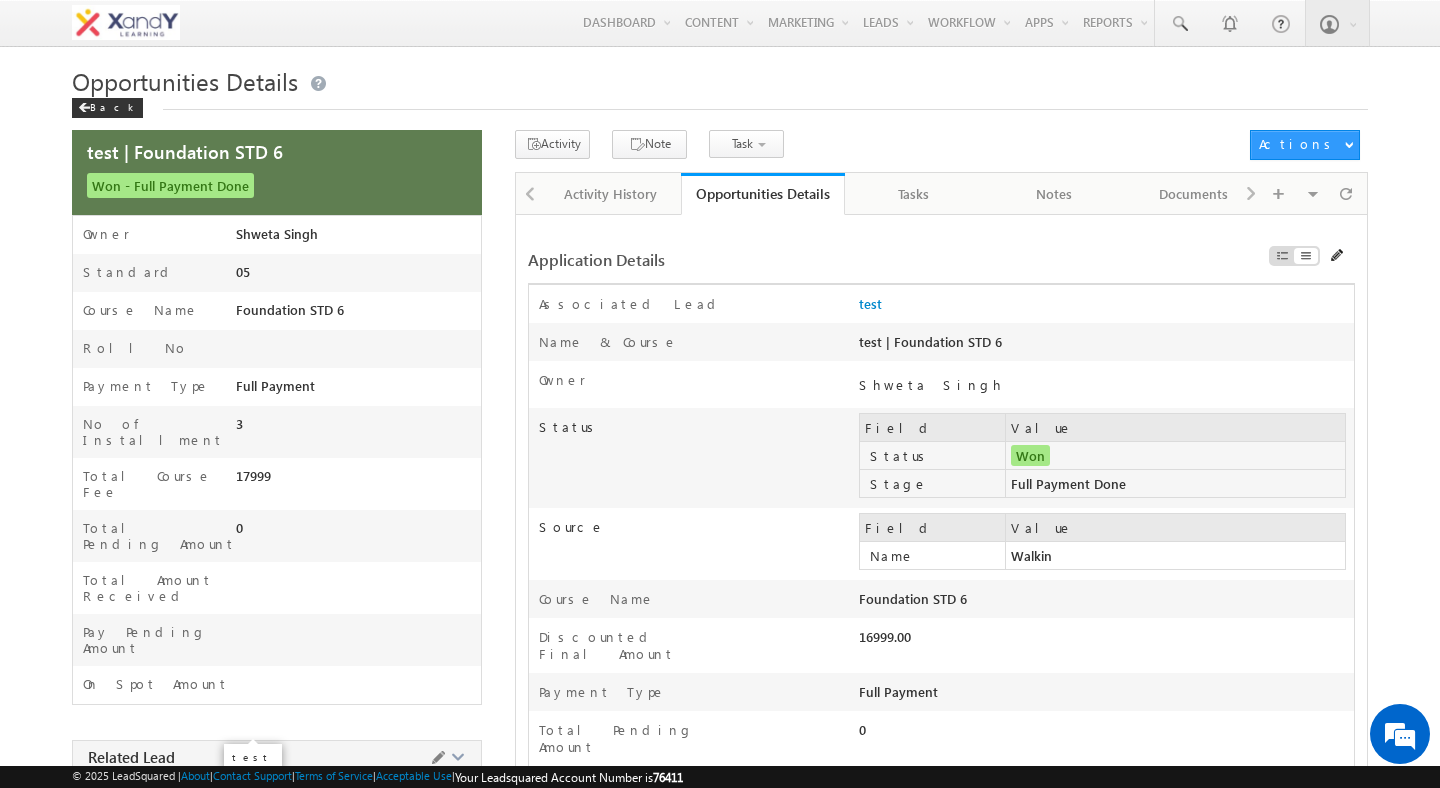click on "test" at bounding box center [247, 794] 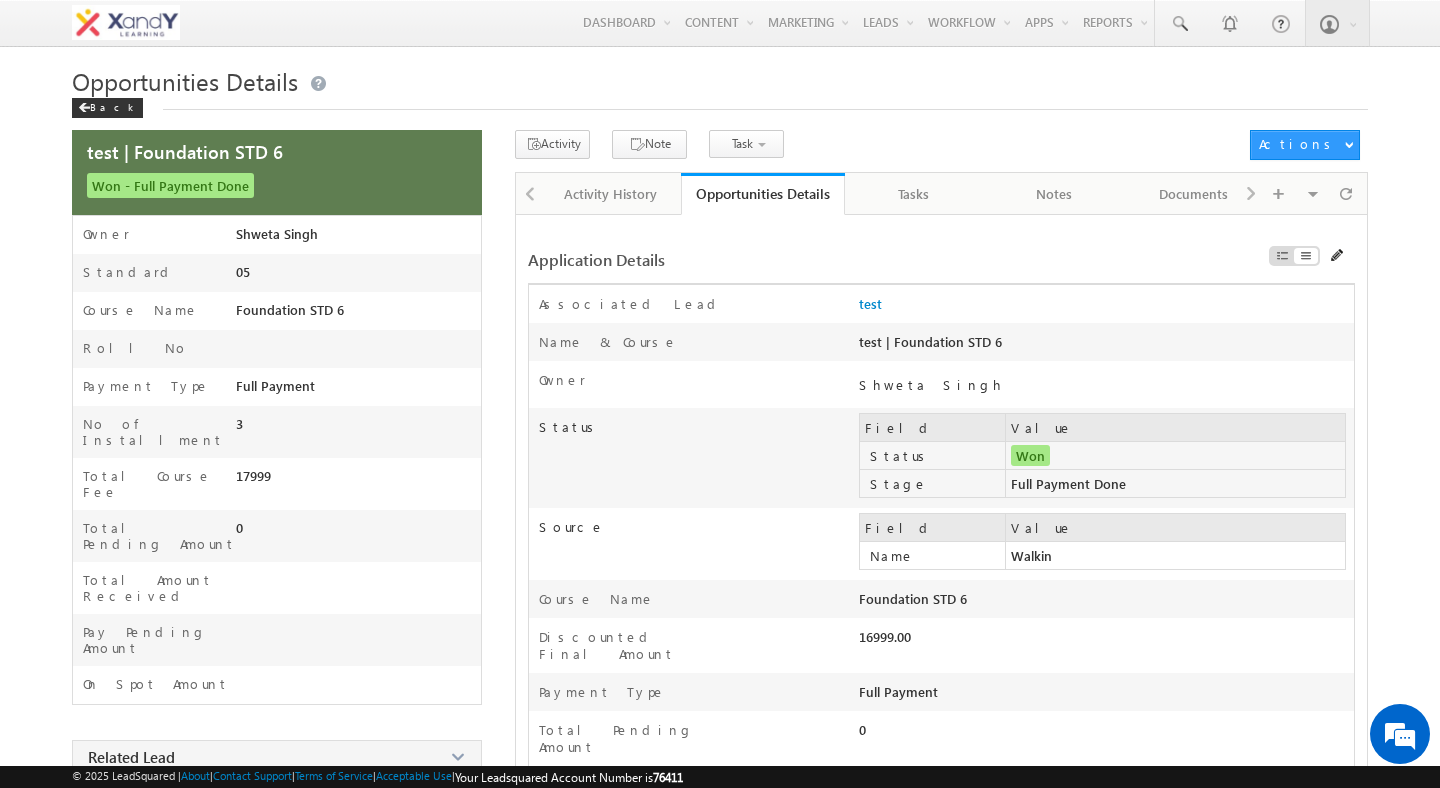 click on "Activity
Note
Task Application Follow Up" at bounding box center [877, 144] 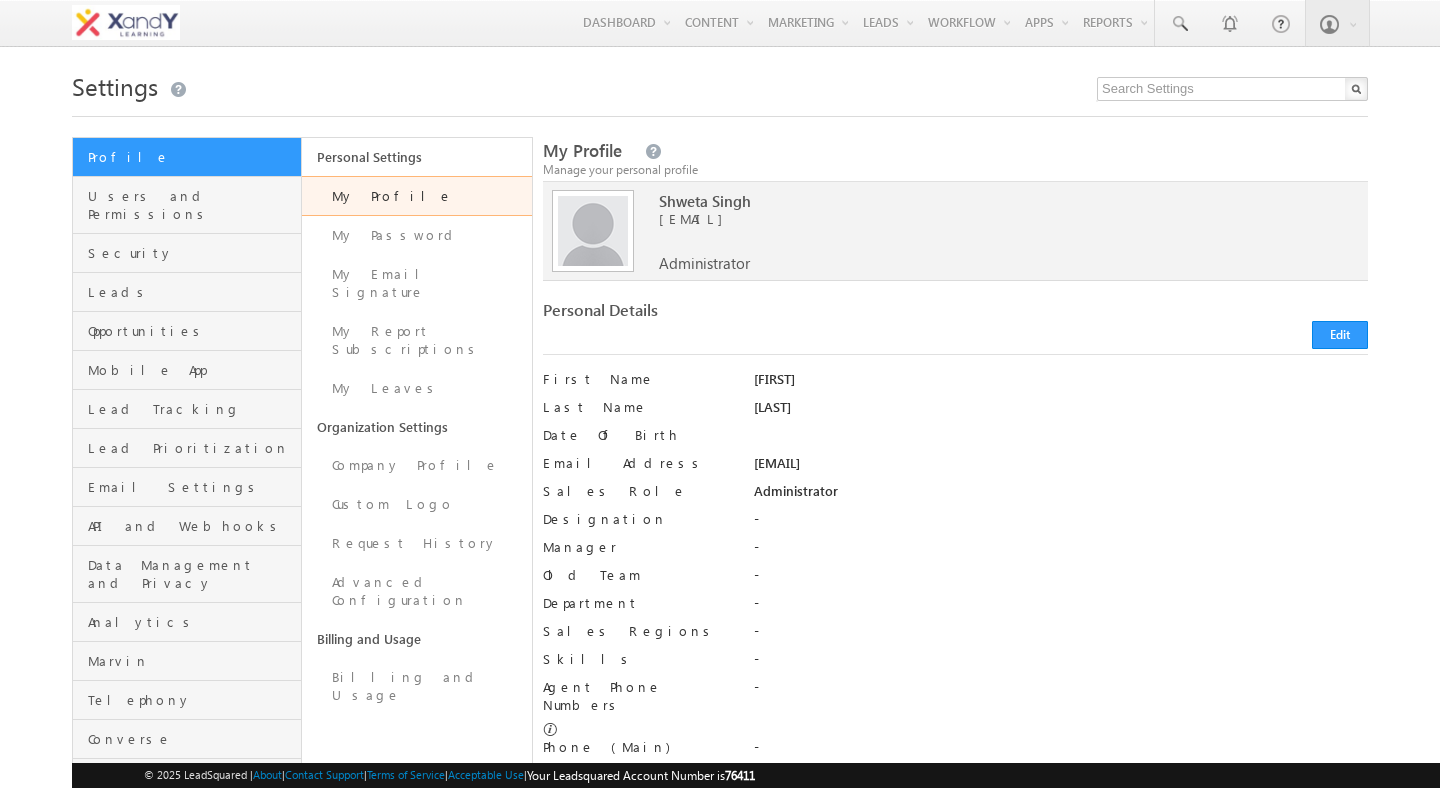 scroll, scrollTop: 0, scrollLeft: 0, axis: both 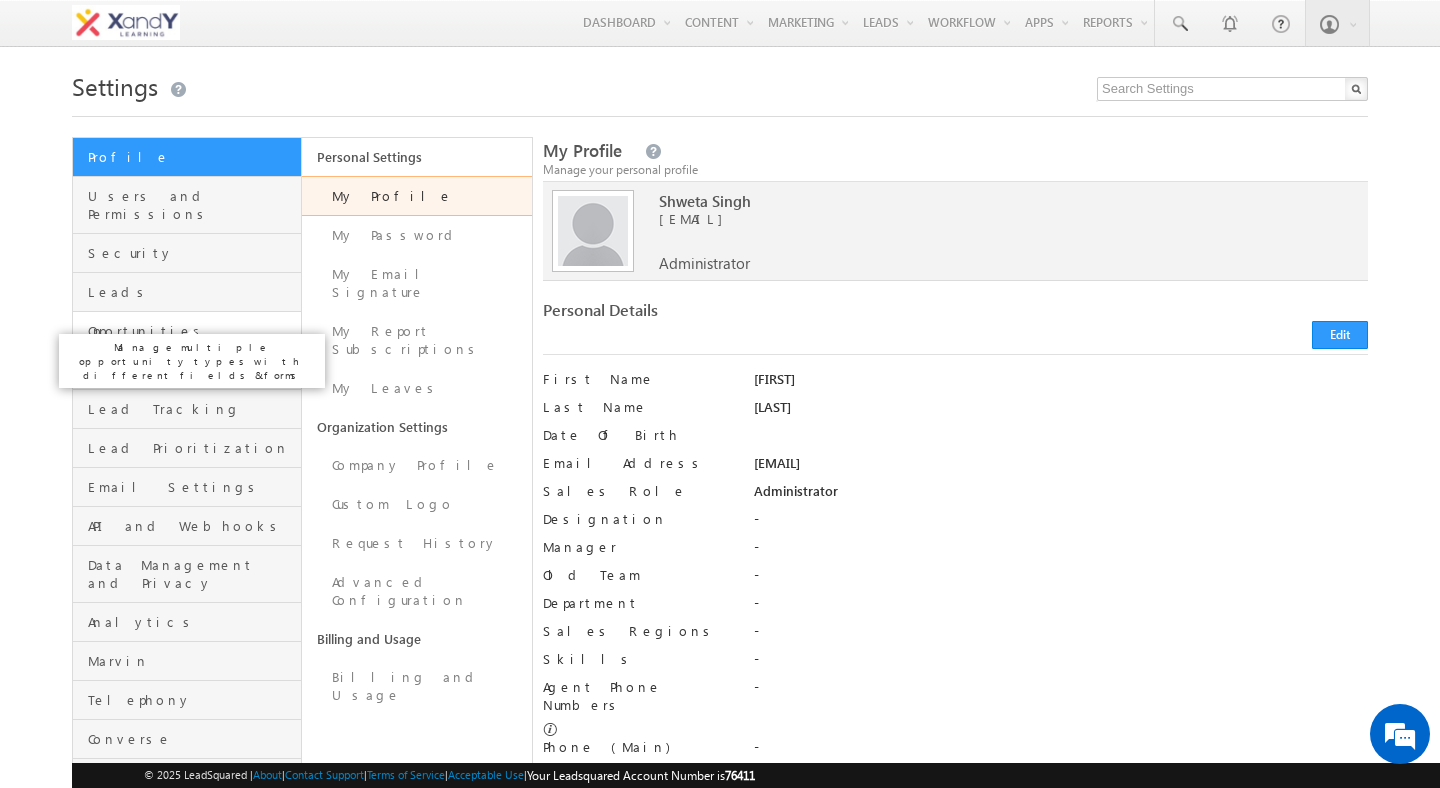 click on "Opportunities" at bounding box center [192, 331] 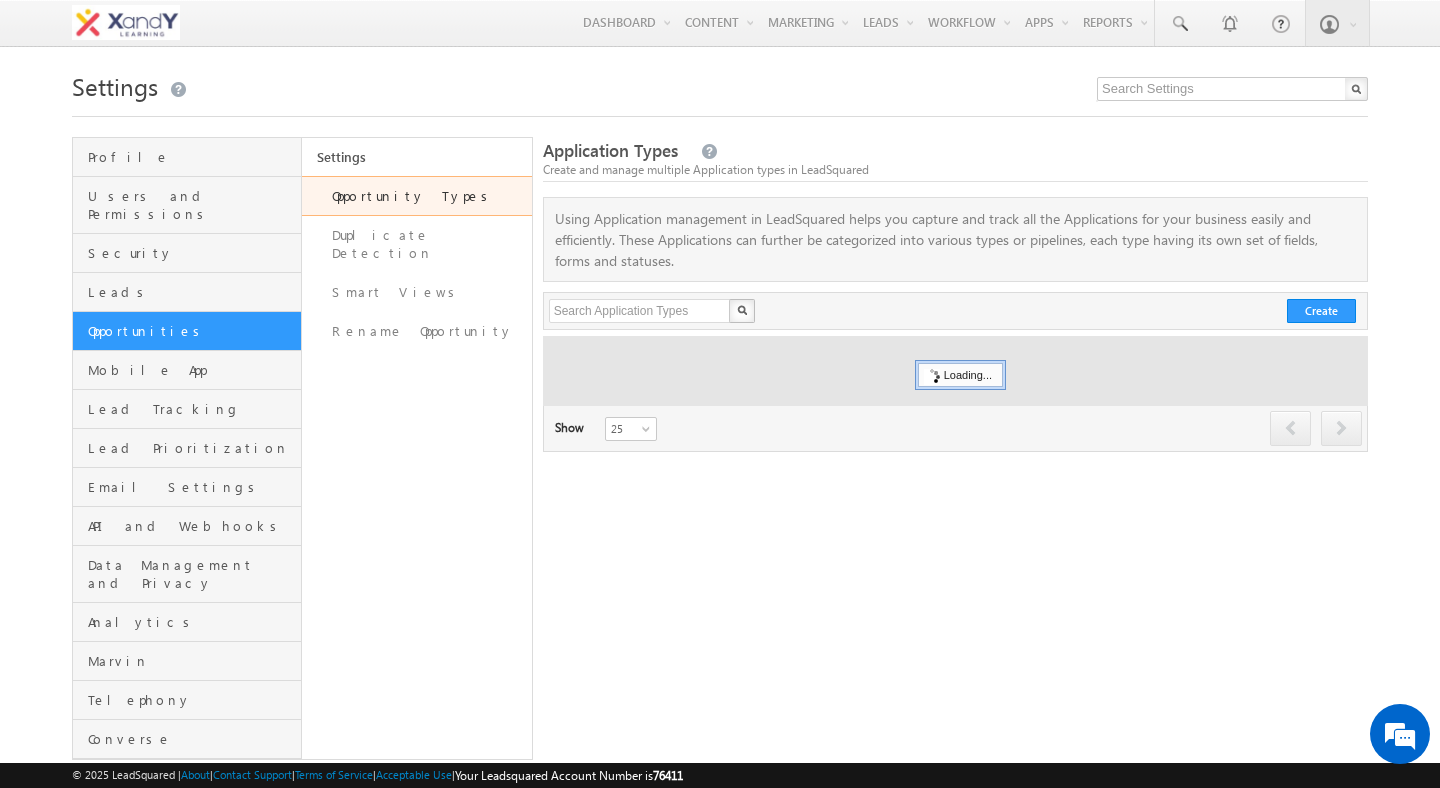 scroll, scrollTop: 0, scrollLeft: 0, axis: both 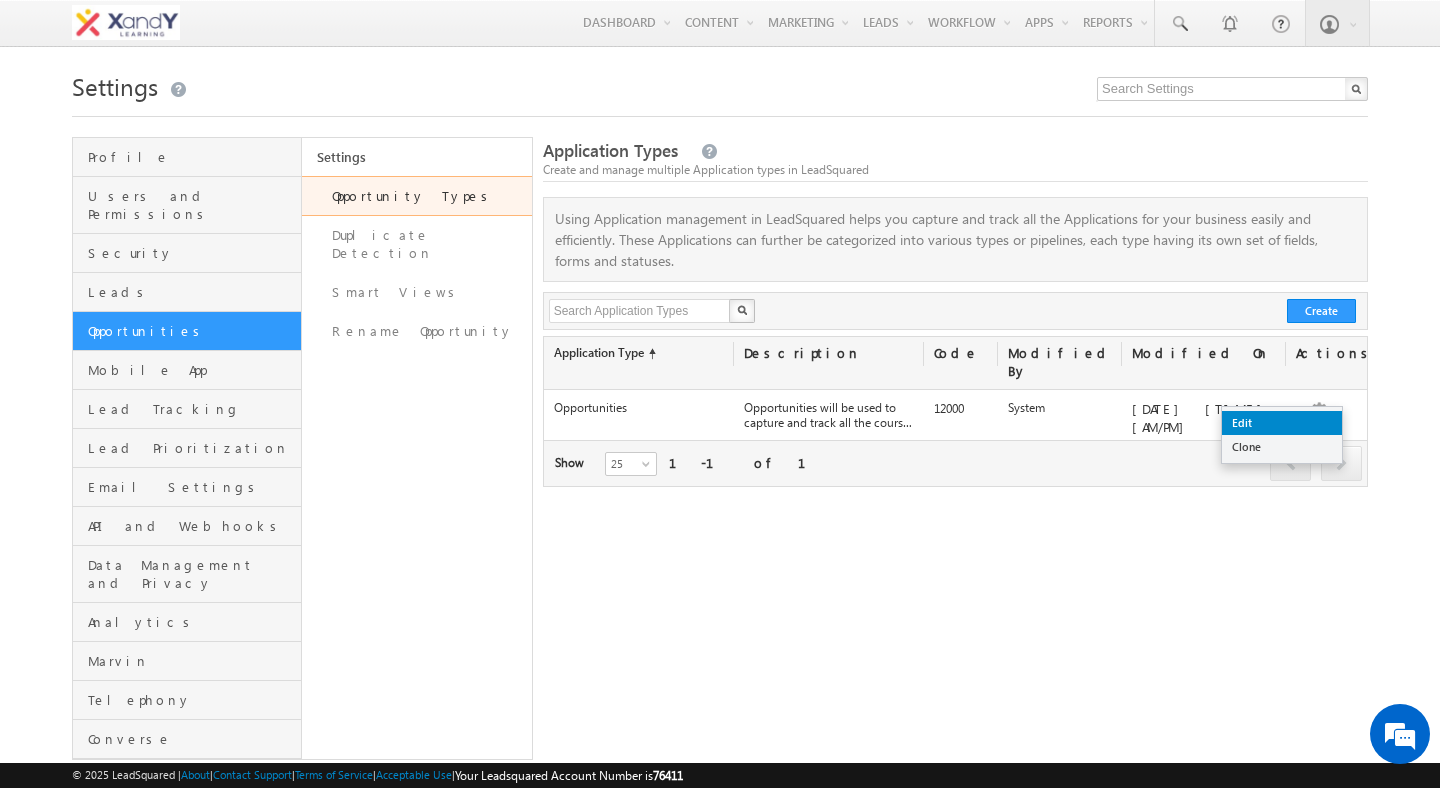 click on "Edit" at bounding box center (1282, 423) 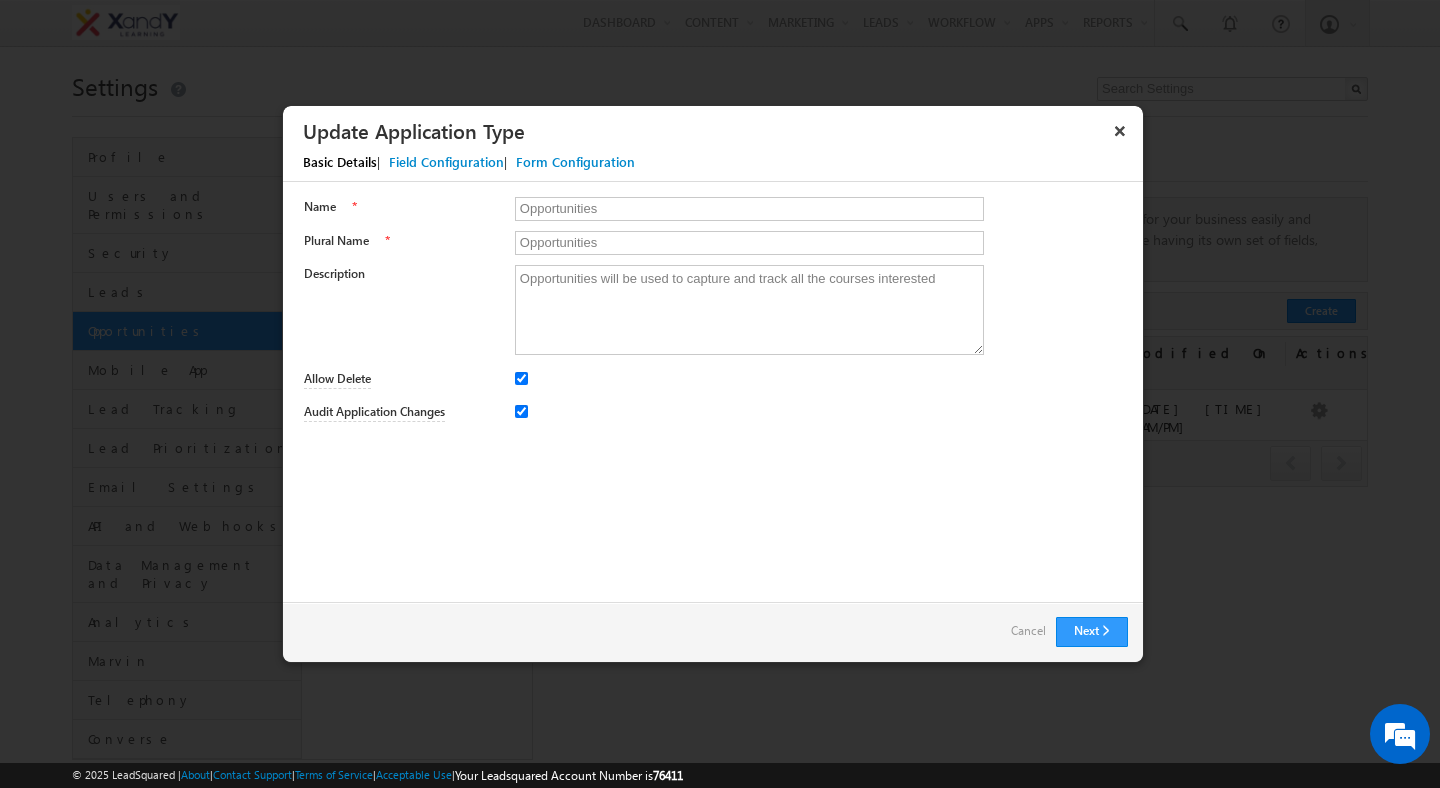 click on "Field Configuration" at bounding box center [446, 162] 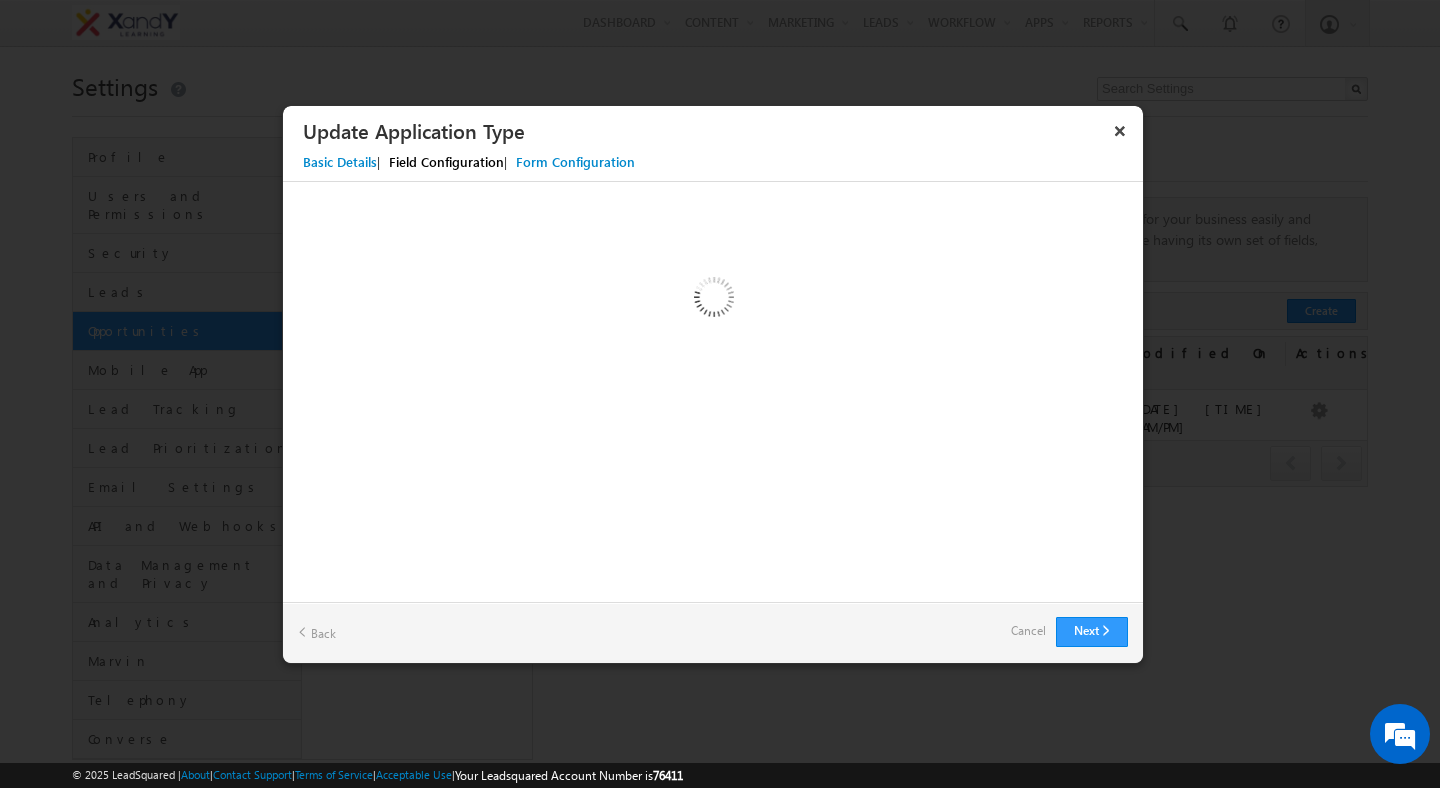 click at bounding box center [713, 302] 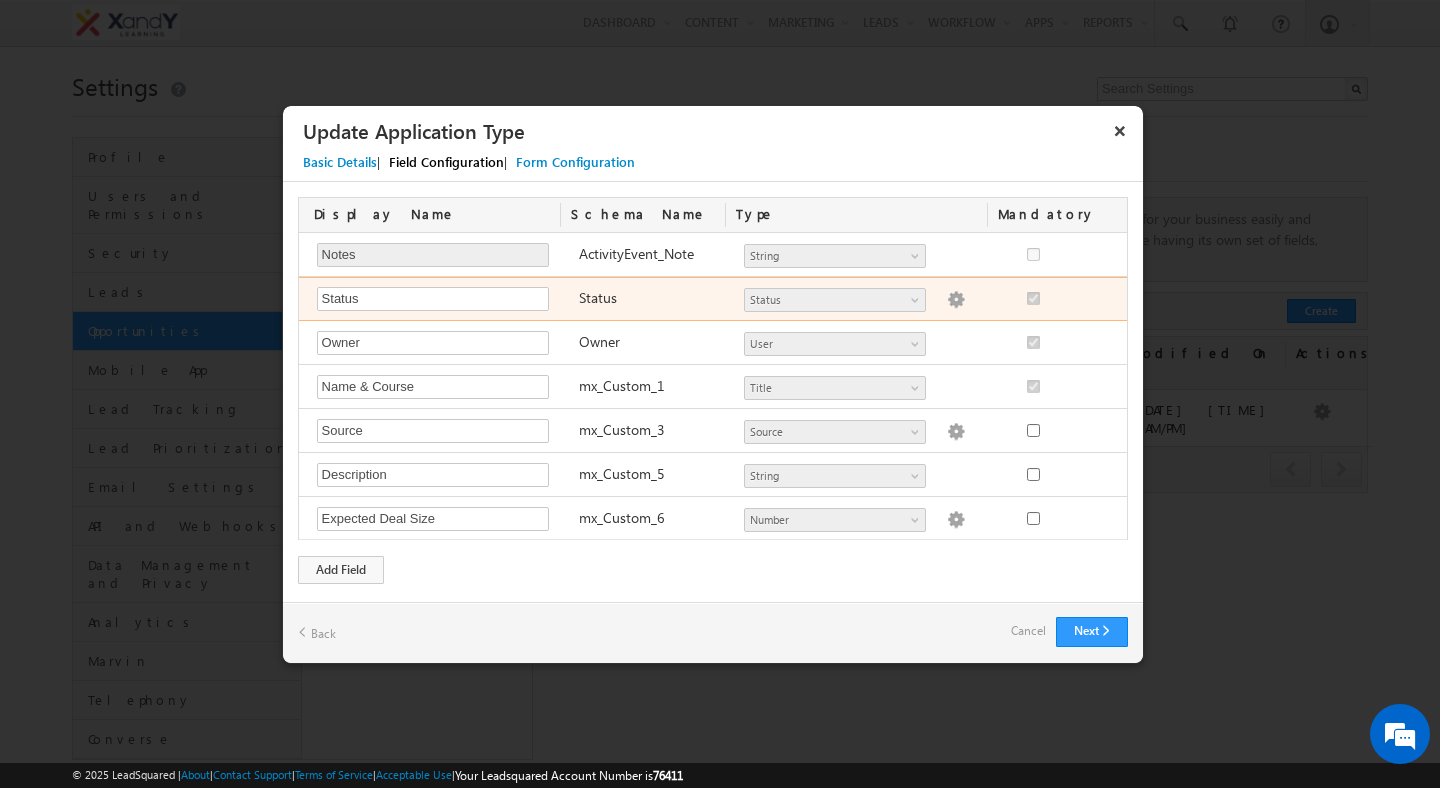 scroll, scrollTop: 0, scrollLeft: 0, axis: both 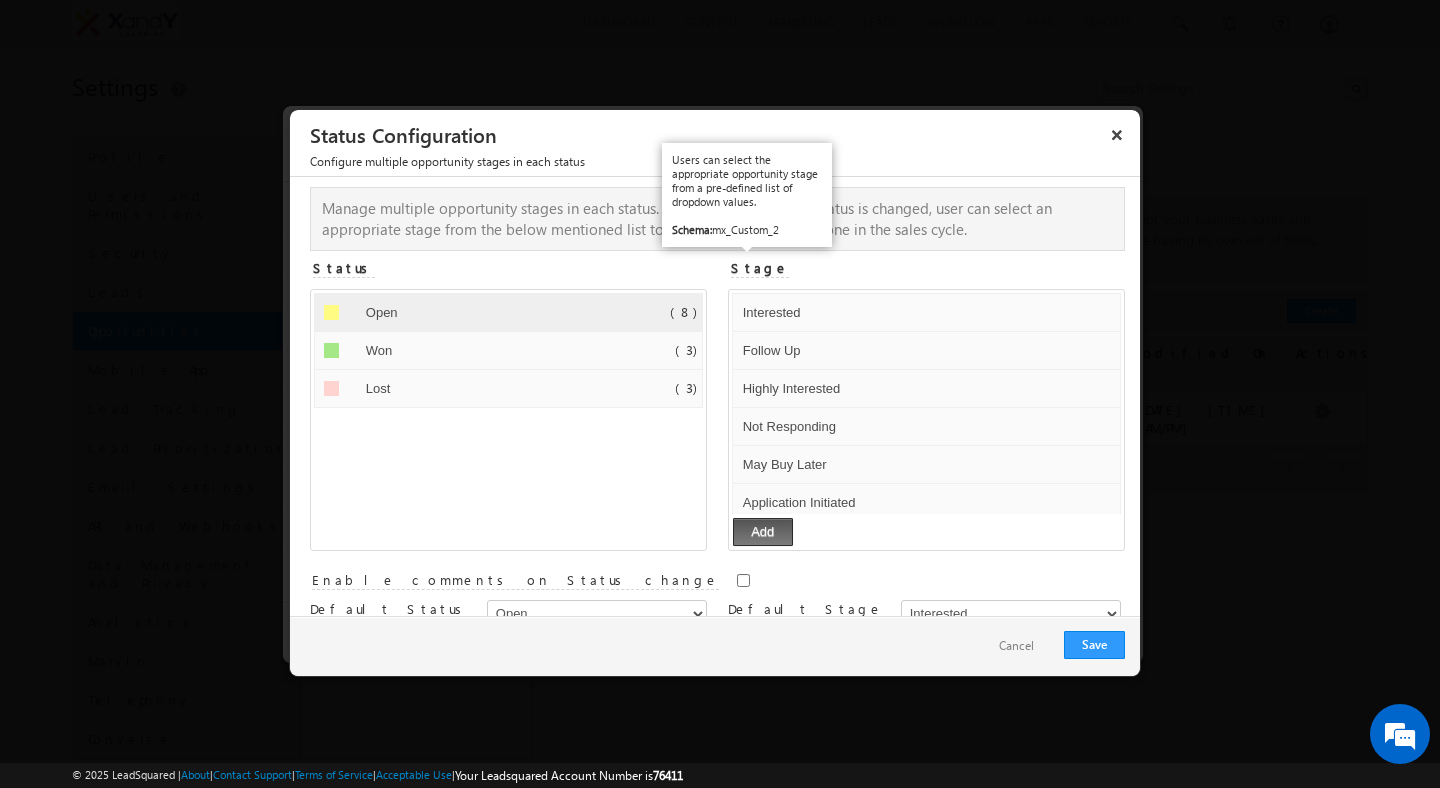 click on "Stage" at bounding box center [760, 268] 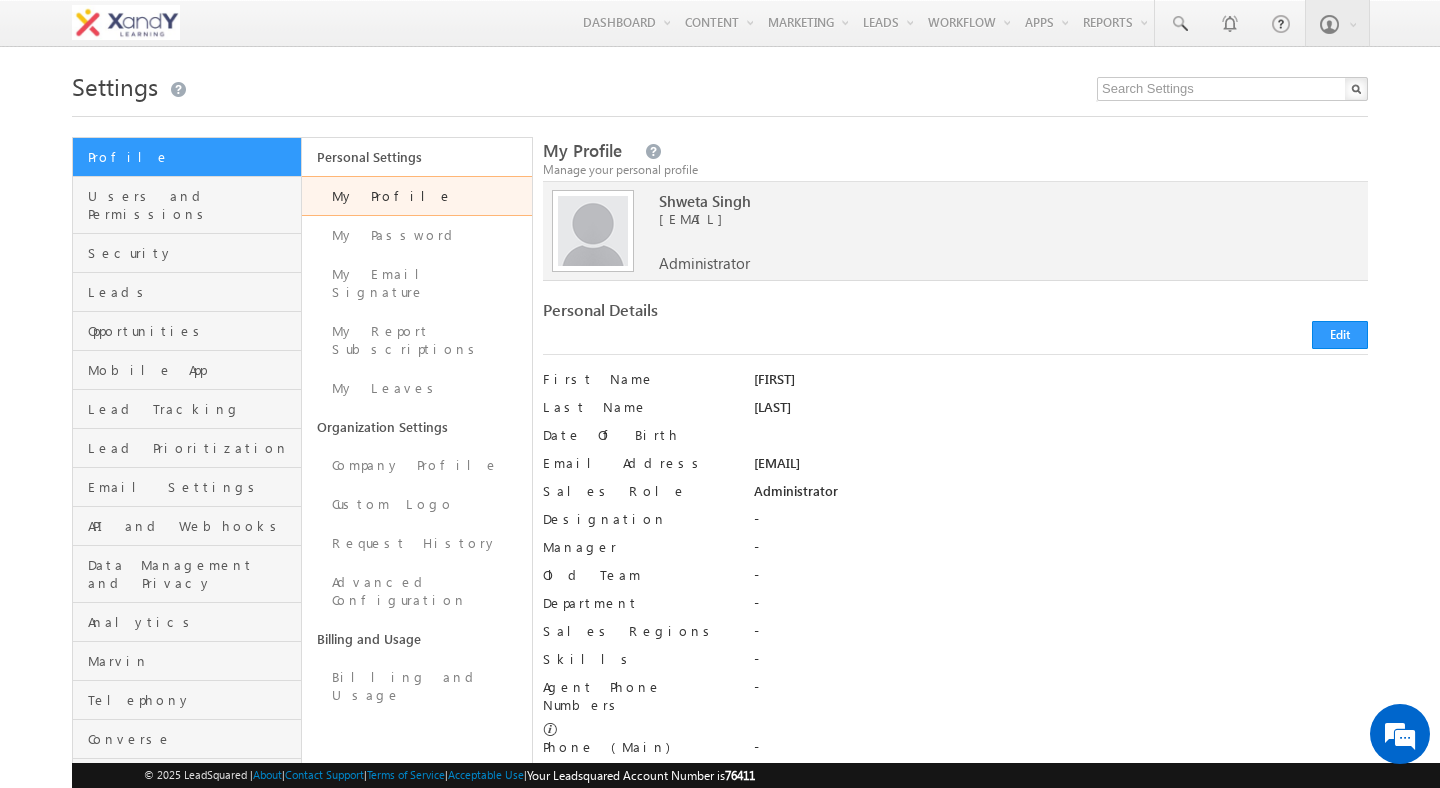 scroll, scrollTop: 0, scrollLeft: 0, axis: both 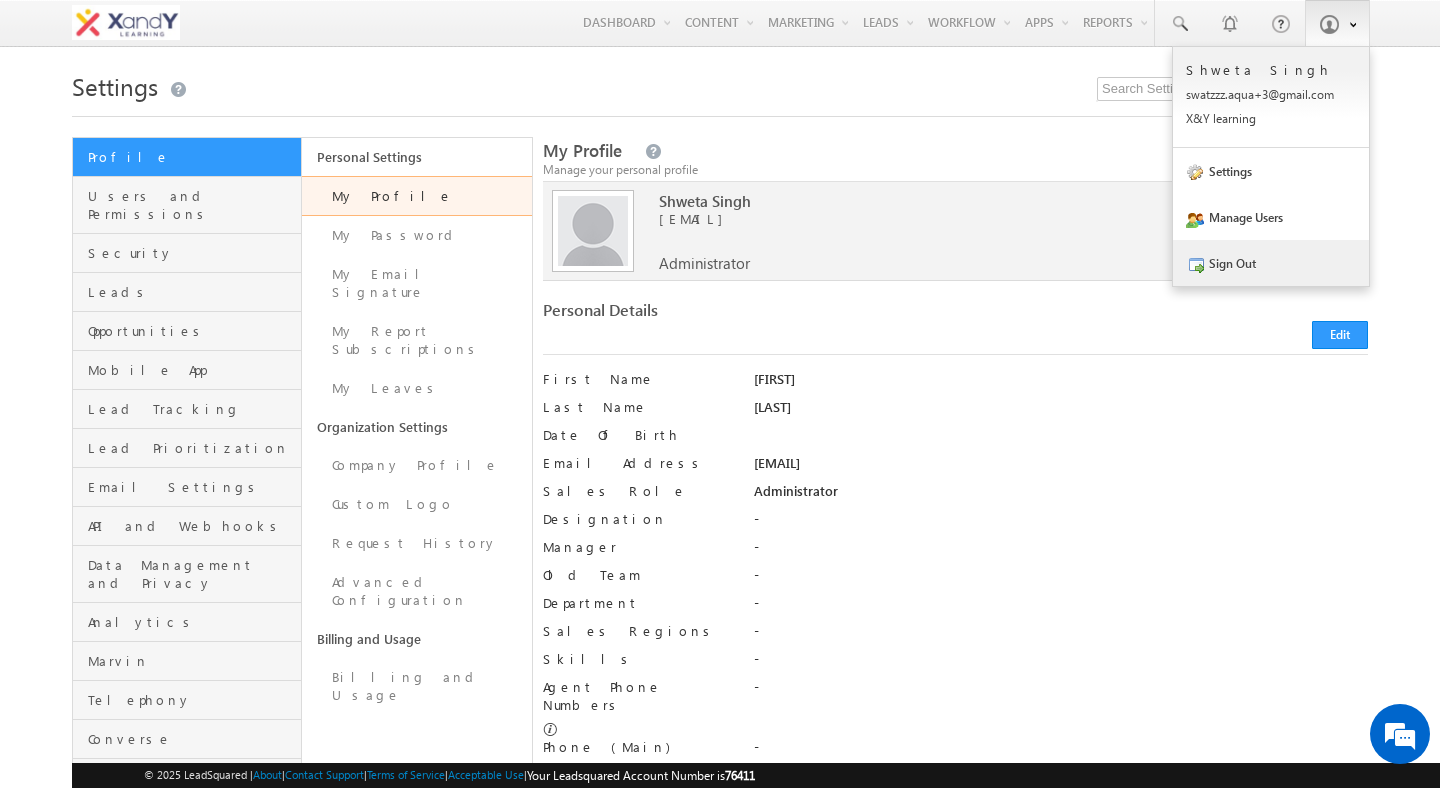 click on "Sign Out" at bounding box center [1271, 263] 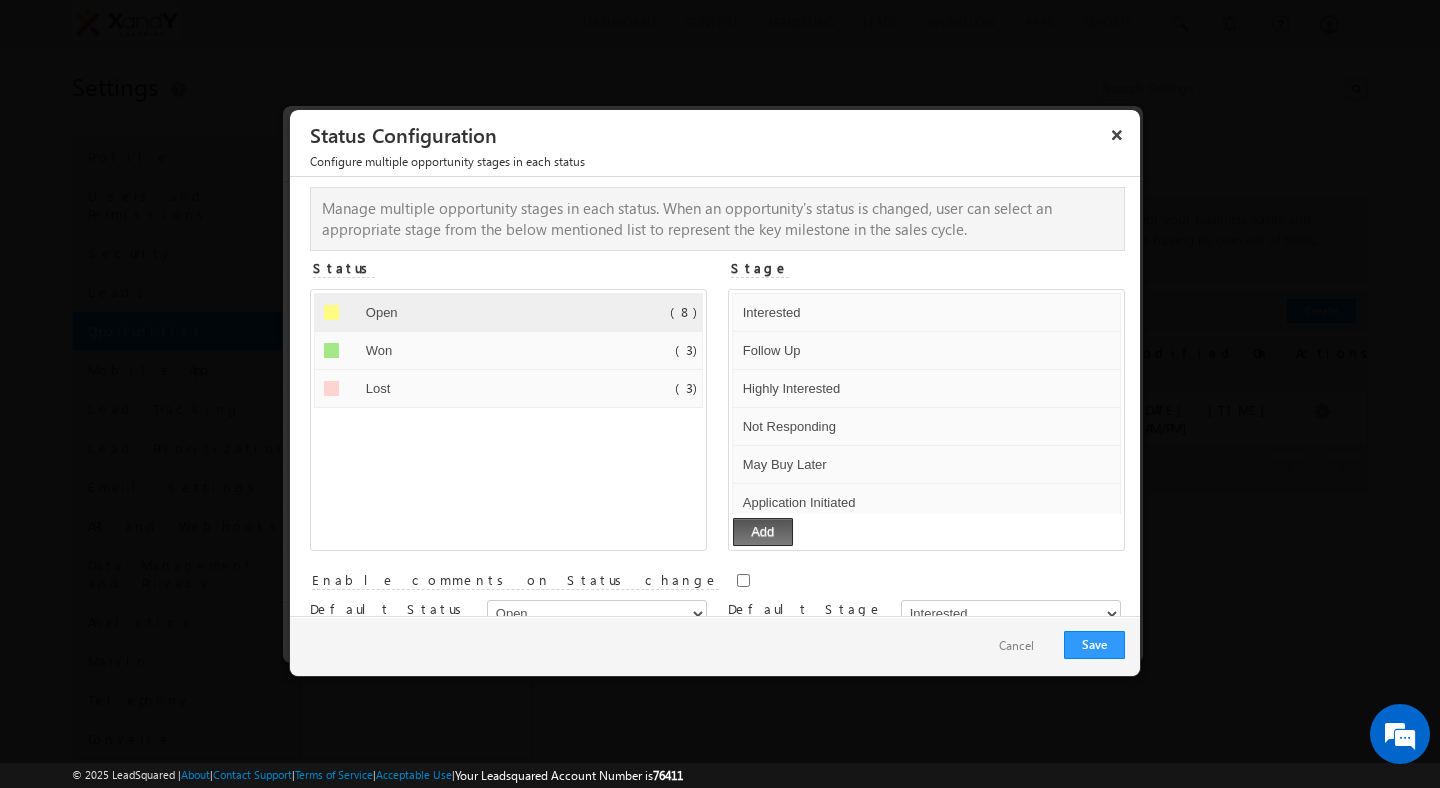 select on "Open" 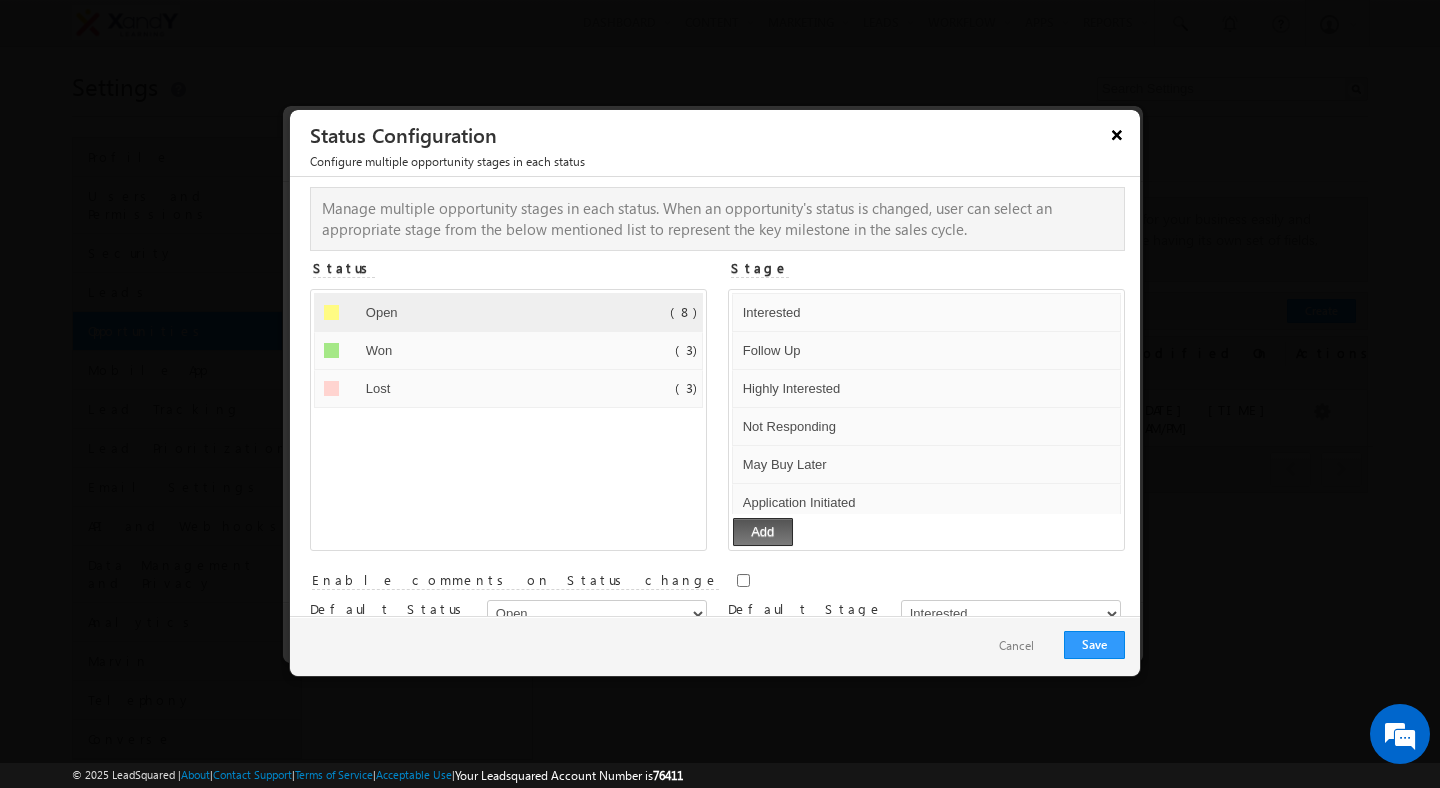 scroll, scrollTop: 0, scrollLeft: 0, axis: both 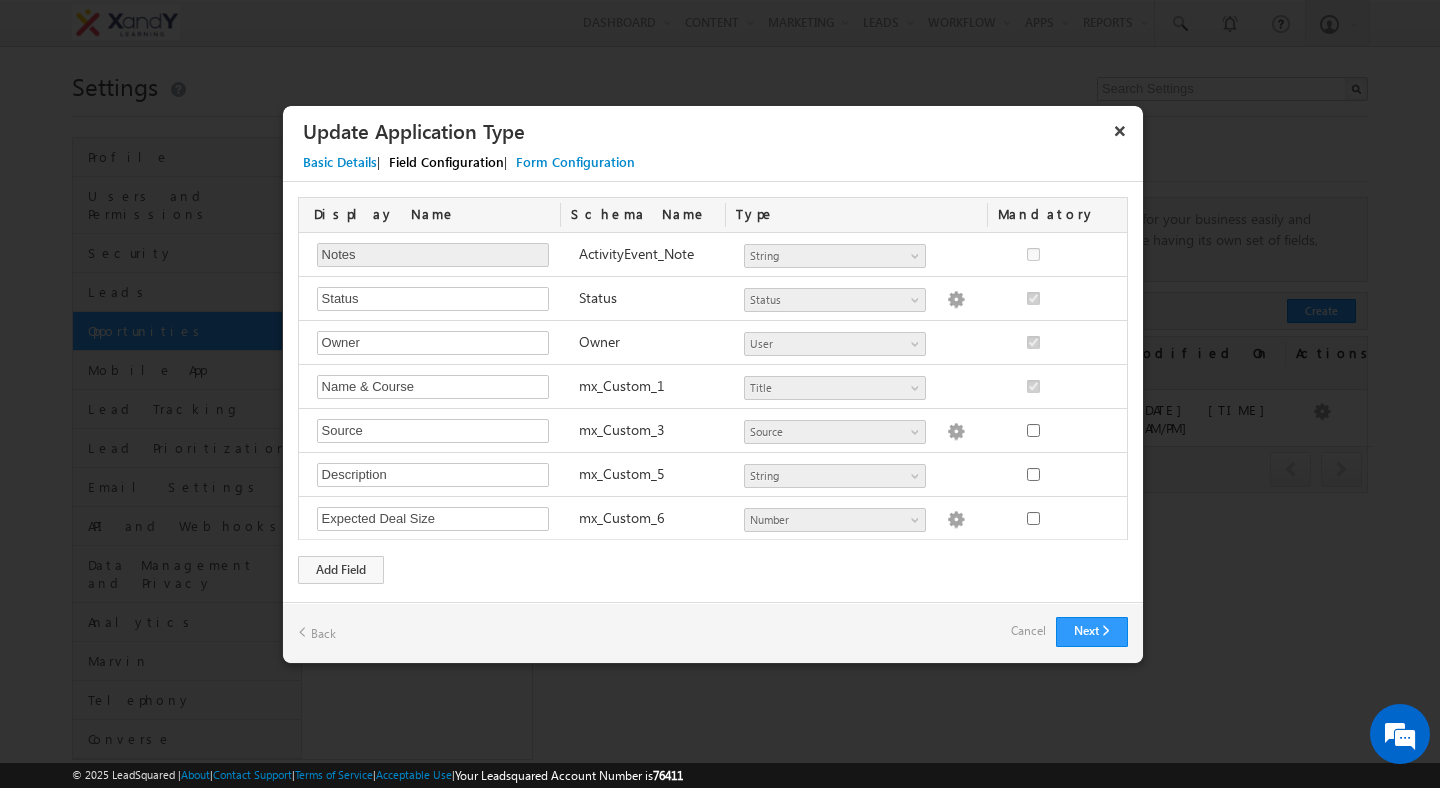 click on "Cancel" at bounding box center [1028, 631] 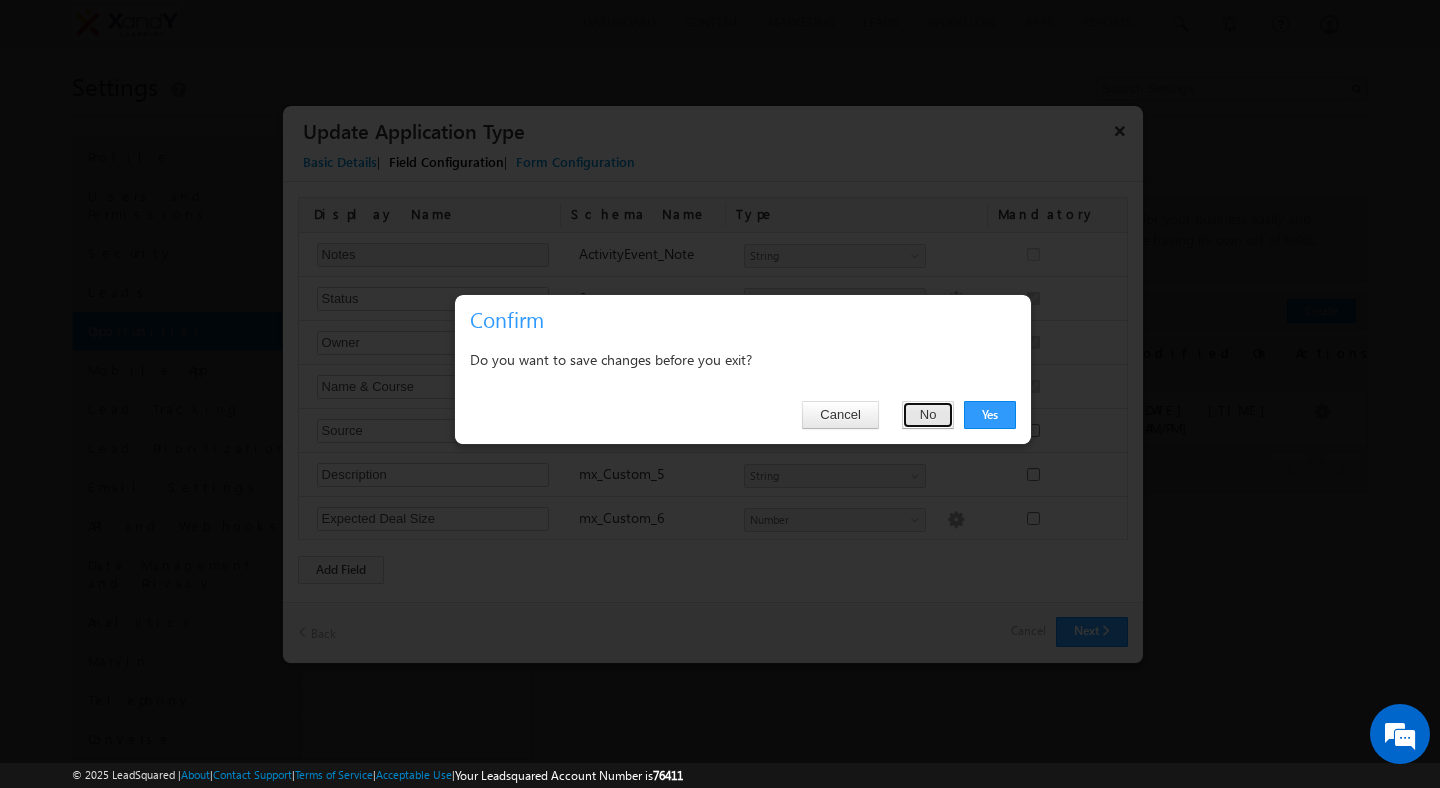 click on "No" at bounding box center [928, 415] 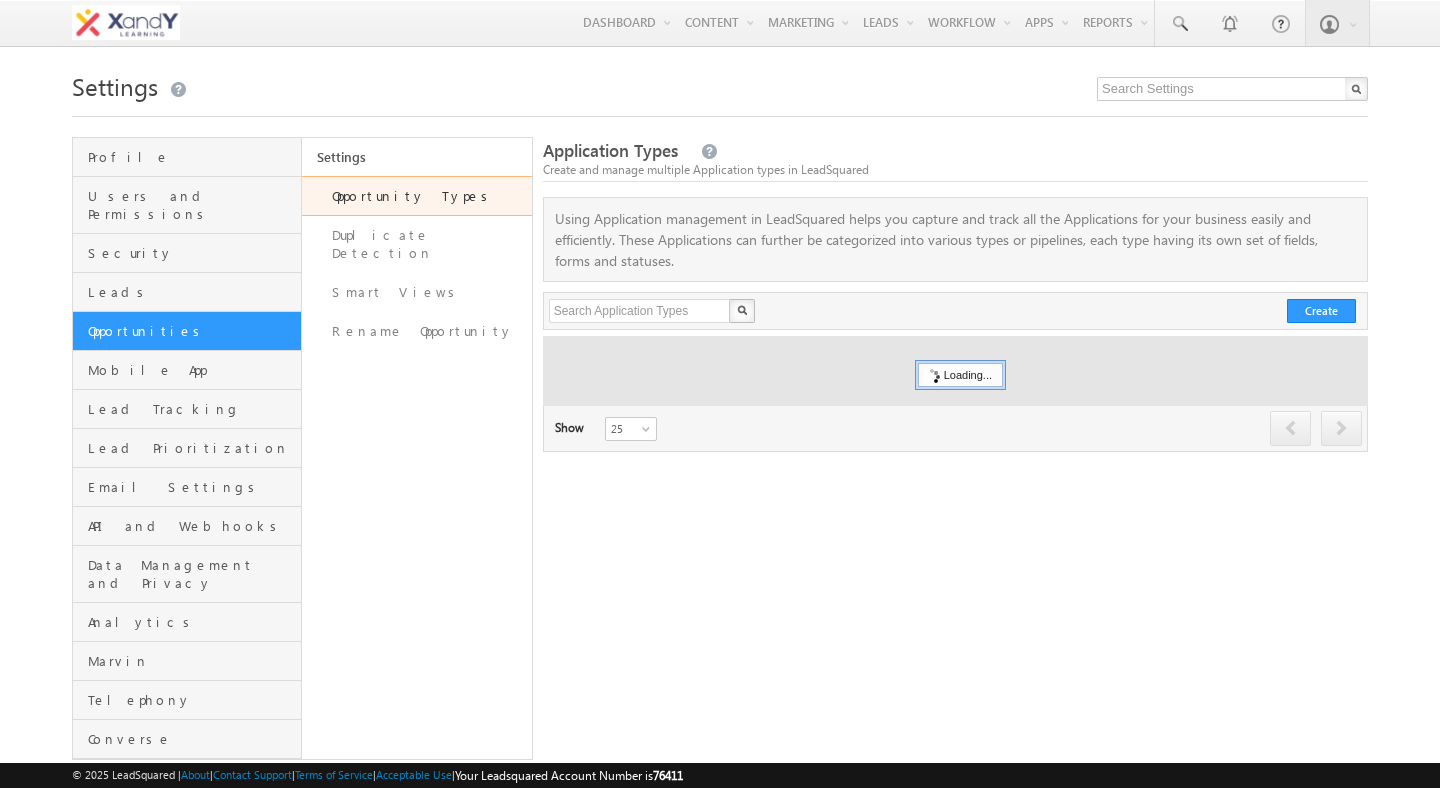 scroll, scrollTop: 0, scrollLeft: 0, axis: both 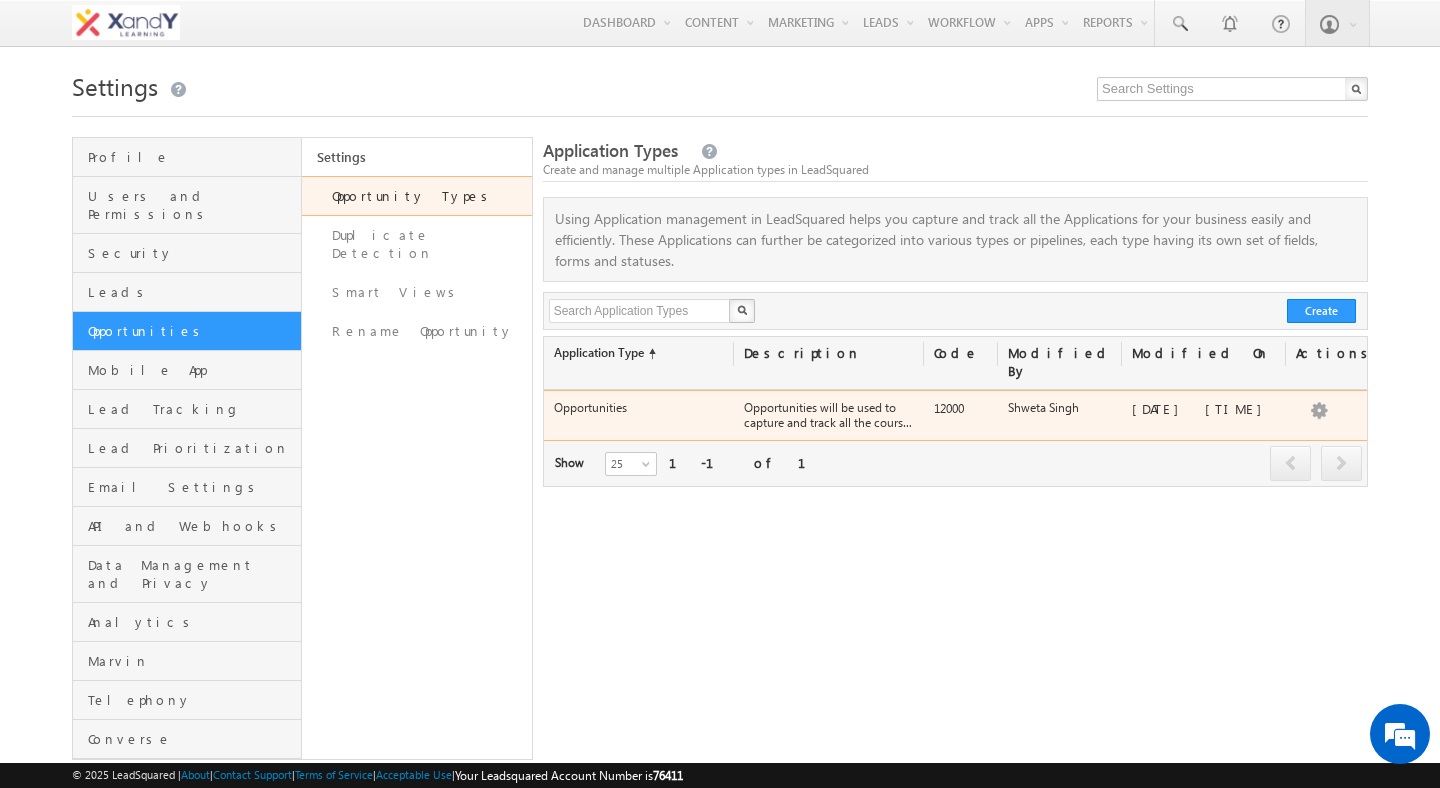 click on "Opportunities
Opportunities will be used to capture and track all the courses interested
12000
[FIRST] [LAST]
[DATE] [TIME]
Opportunities will be used to capture and track all the courses interested" at bounding box center [956, 415] 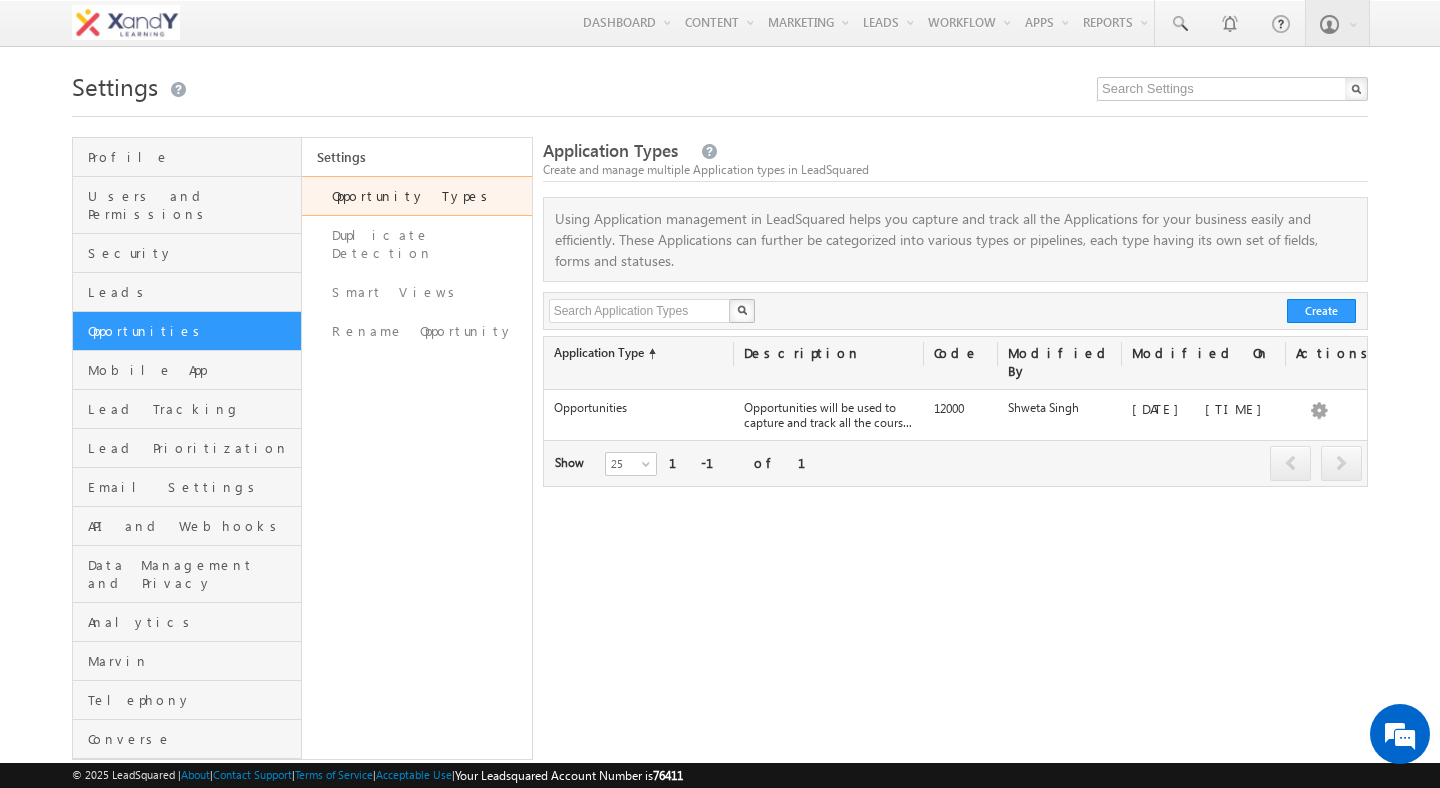 click on "Opportunities will be used to capture and track all the courses interested" at bounding box center [804, 399] 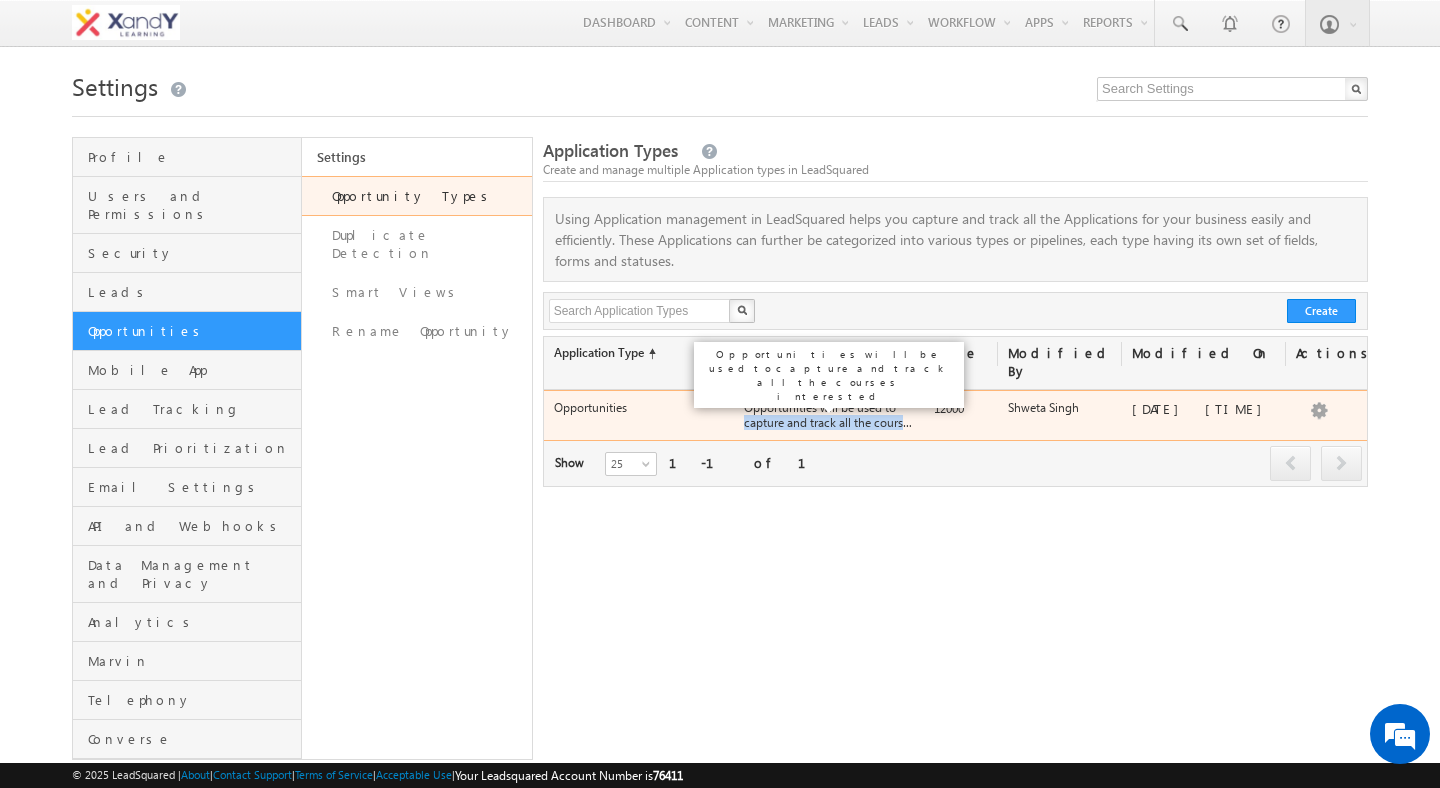 click on "Opportunities will be used to capture and track all the courses interested" at bounding box center [829, 415] 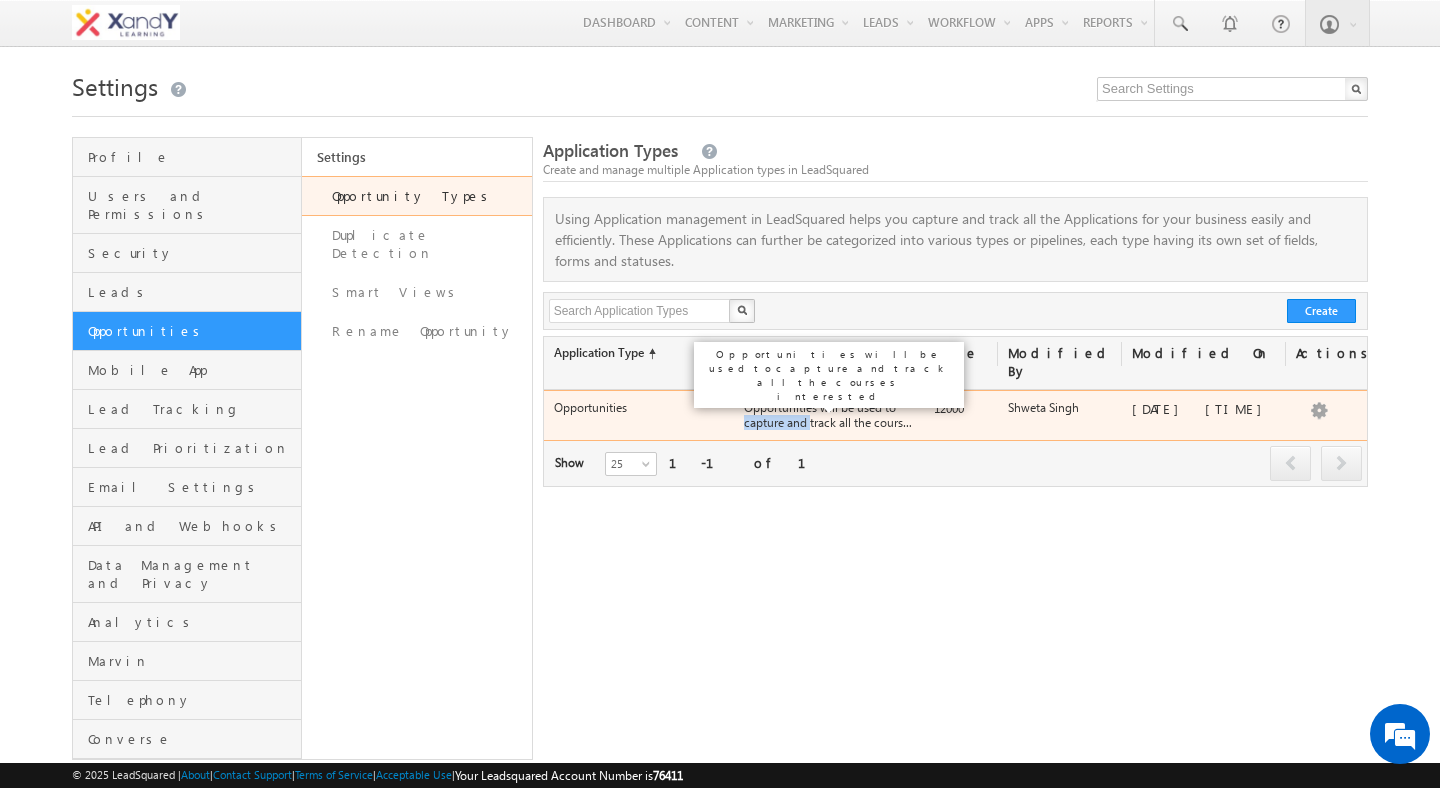 click on "Opportunities will be used to capture and track all the courses interested" at bounding box center [829, 415] 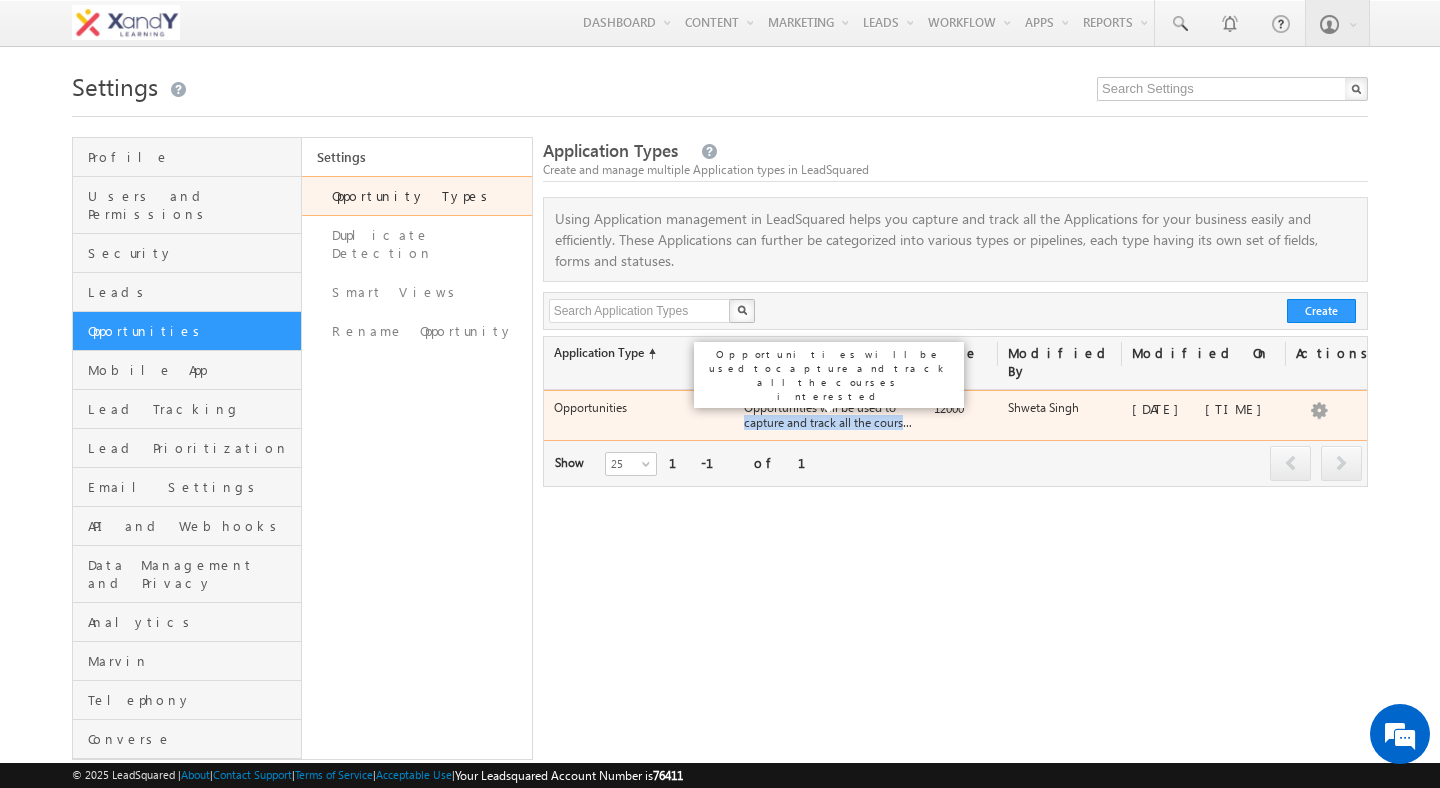 click on "Opportunities will be used to capture and track all the courses interested" at bounding box center (829, 415) 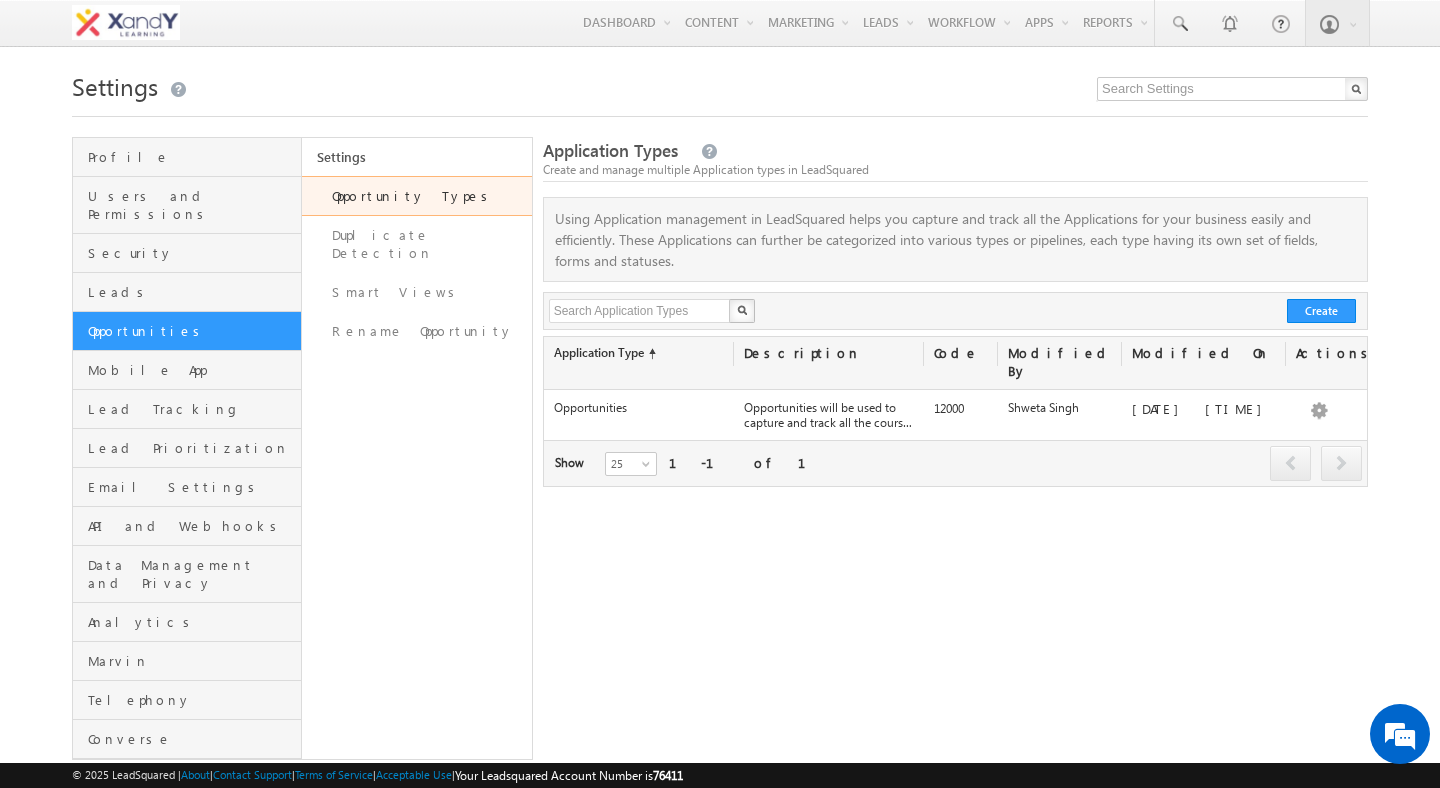 click on "Profile Users and Permissions Security Leads Opportunities Mobile App Lead Tracking Lead Prioritization Email Settings API and Webhooks Data Management and Privacy Analytics Marvin Telephony Converse
Settings Opportunity Types Duplicate Detection Smart Views Rename Opportunity
Application Types
Create and manage multiple Application types in LeadSquared
Using Application management in LeadSquared helps you capture and track all the Applications for your business easily and efficiently. These Applications can further be categorized into various types or pipelines, each type having its own set of fields, forms and statuses.
X" at bounding box center [720, 448] 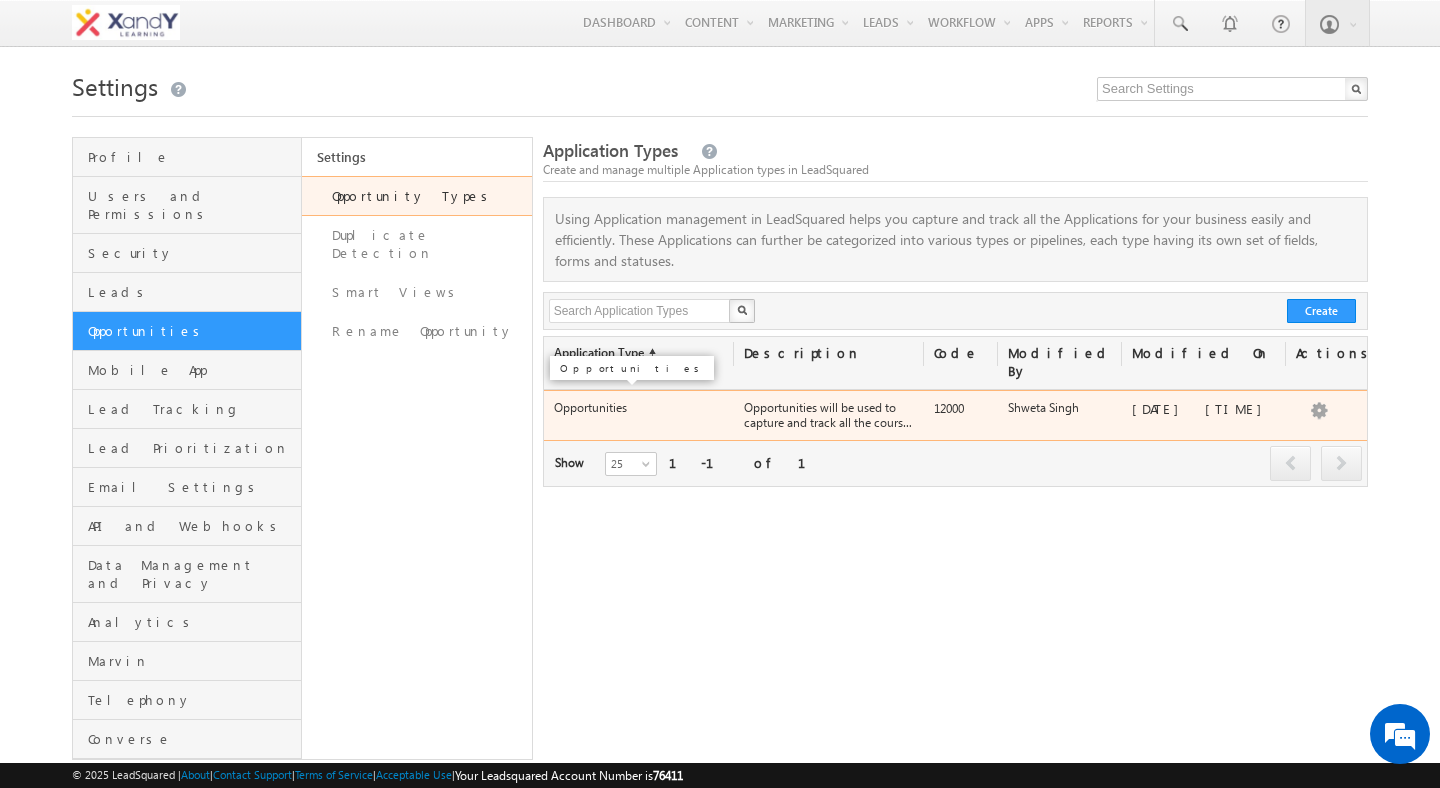 drag, startPoint x: 540, startPoint y: 384, endPoint x: 616, endPoint y: 395, distance: 76.79192 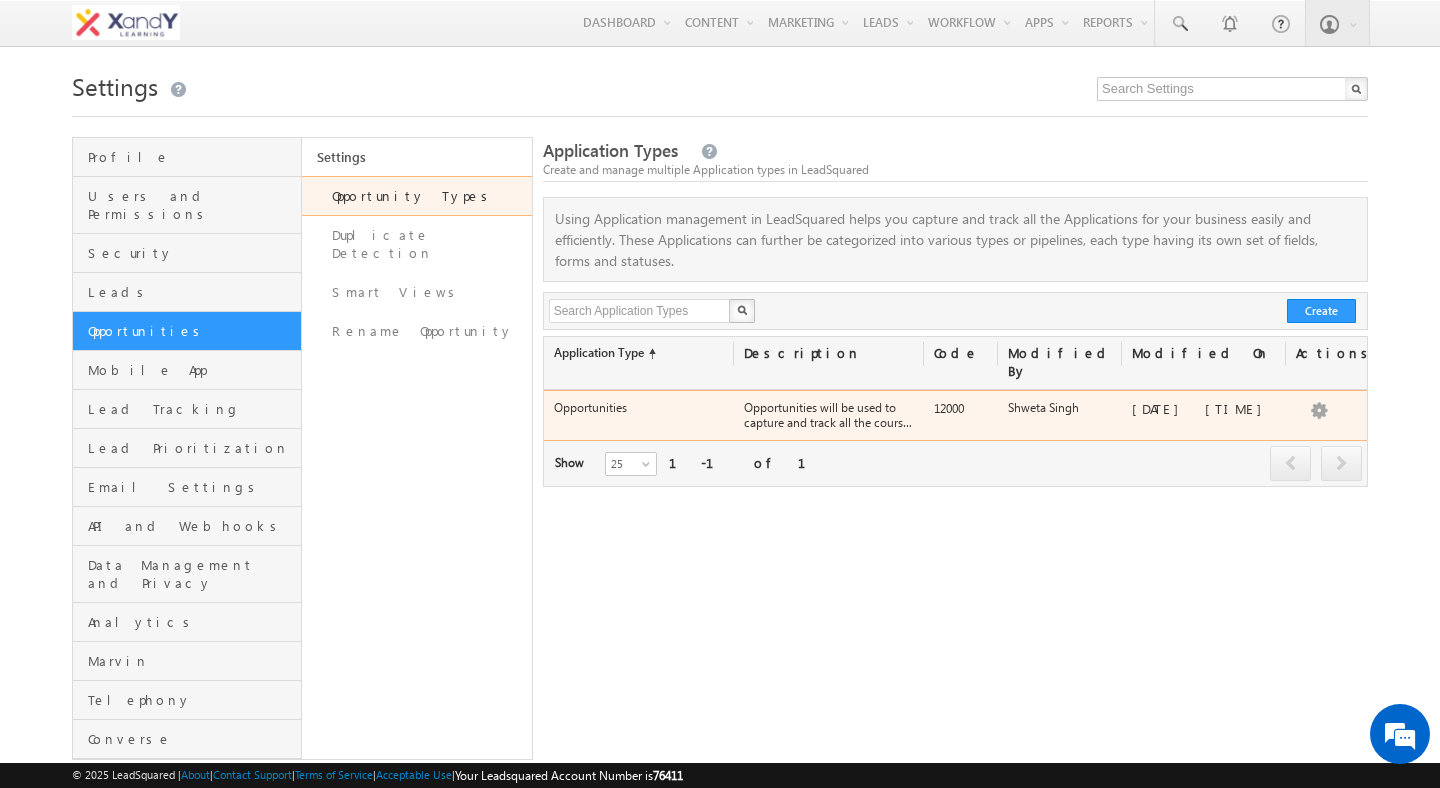 click on "Opportunities" at bounding box center (590, 407) 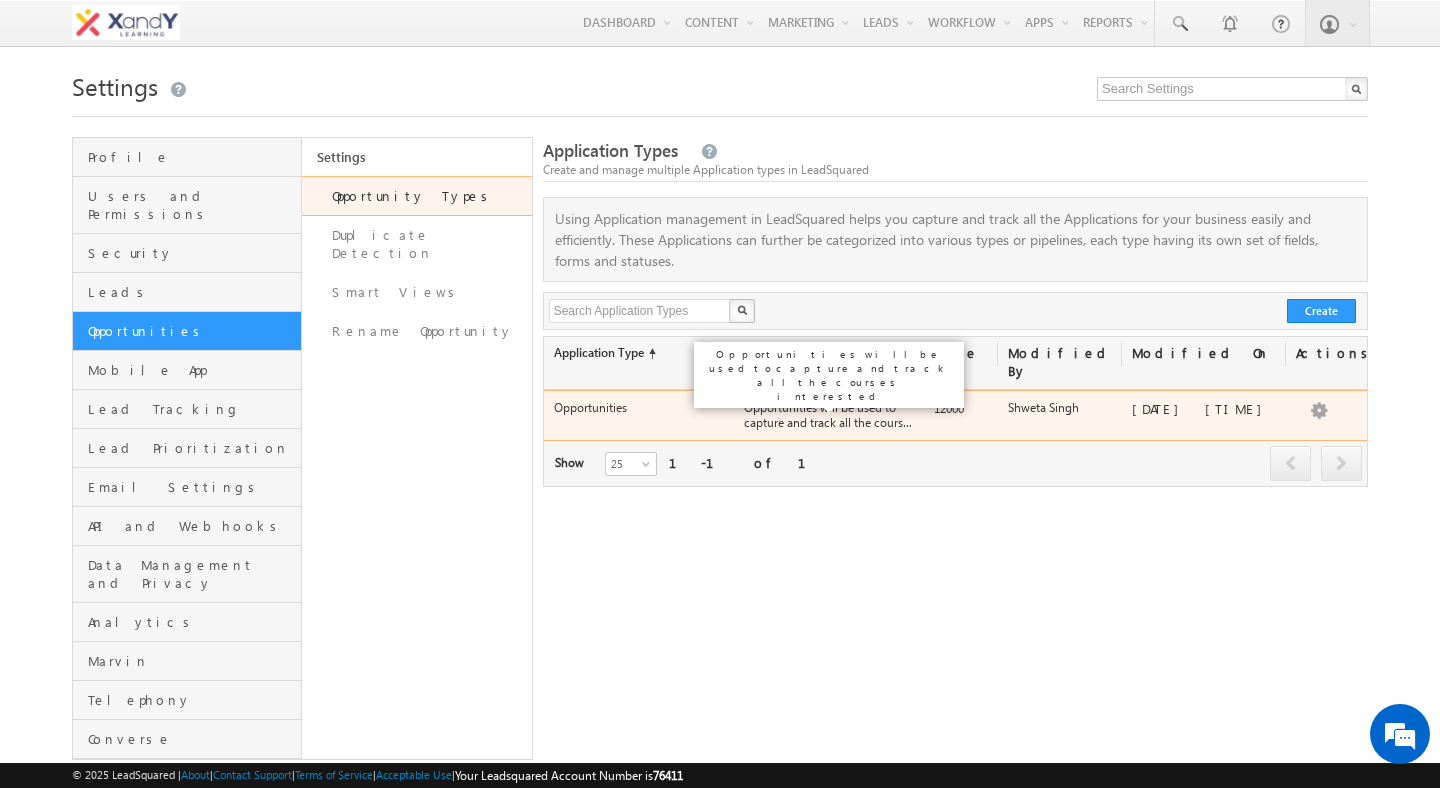 click on "Opportunities will be used to capture and track all the courses interested" at bounding box center (829, 415) 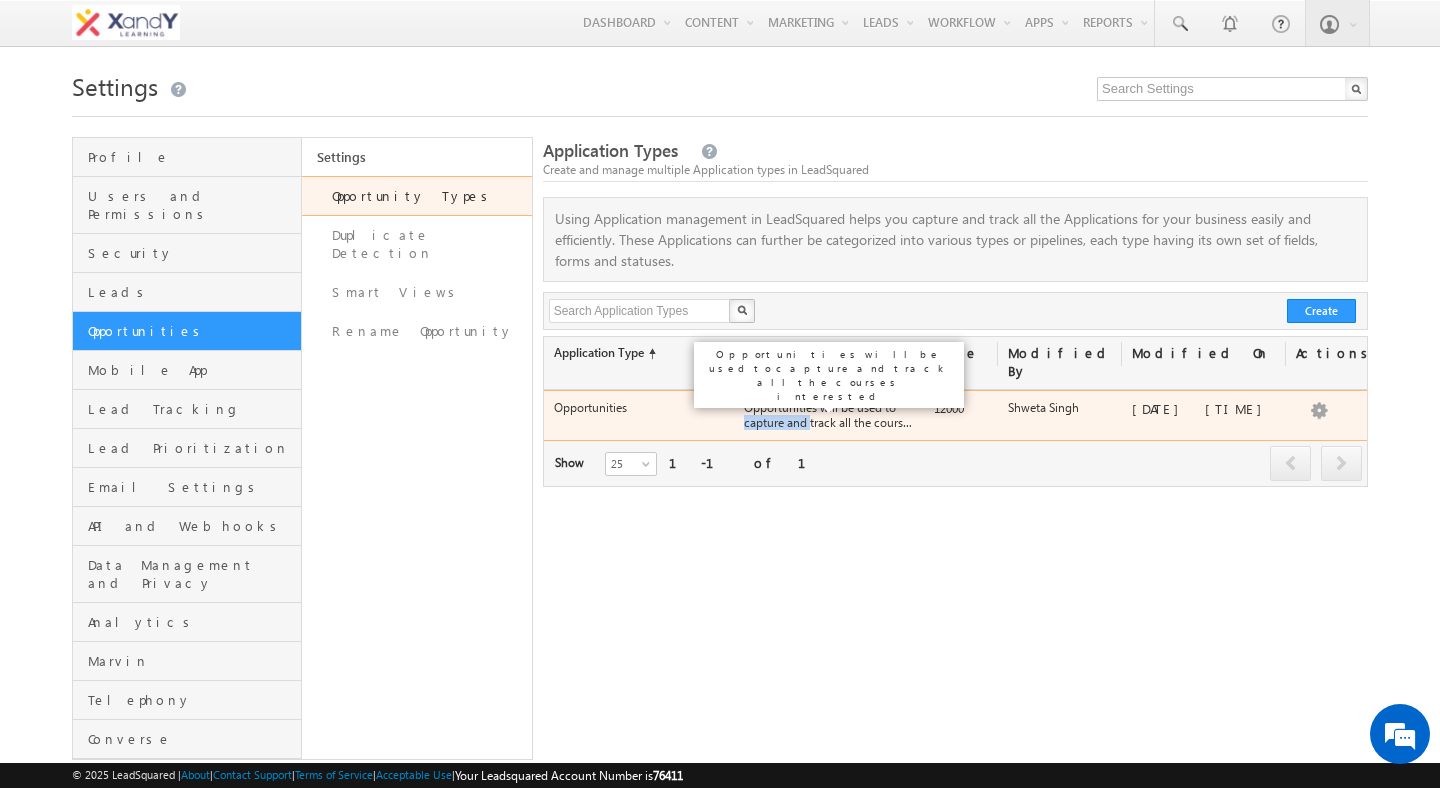 click on "Opportunities will be used to capture and track all the courses interested" at bounding box center [829, 415] 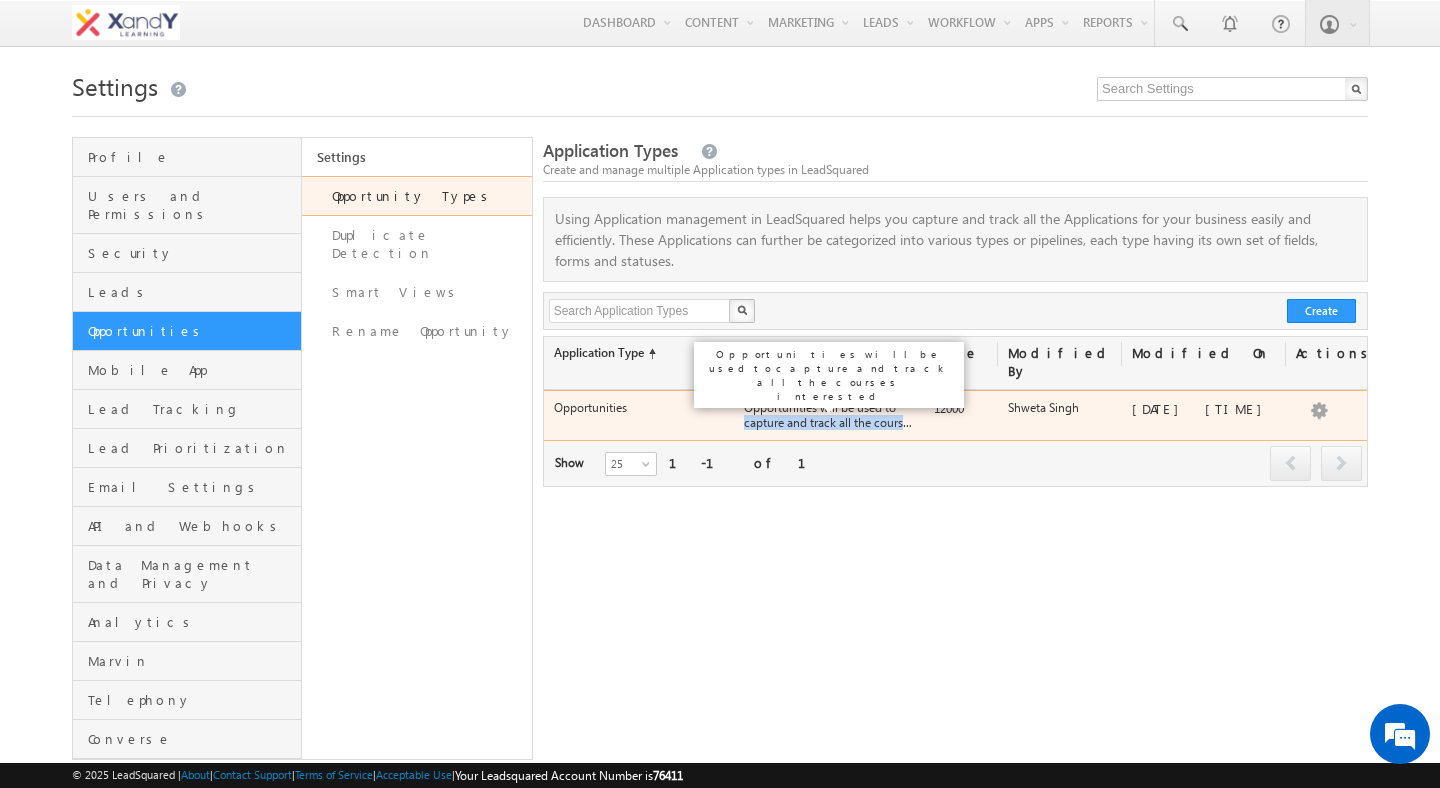 drag, startPoint x: 752, startPoint y: 395, endPoint x: 776, endPoint y: 395, distance: 24 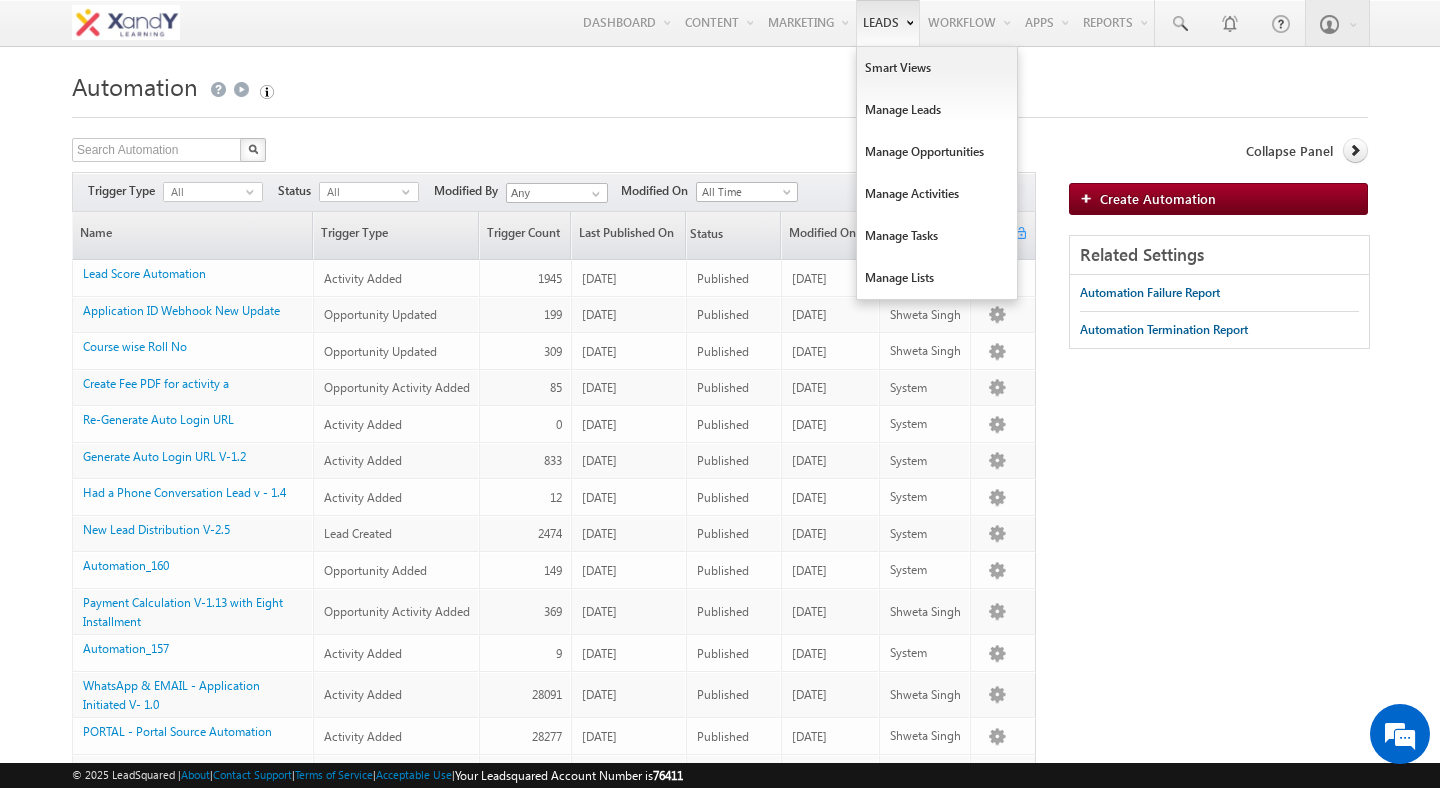 scroll, scrollTop: 0, scrollLeft: 0, axis: both 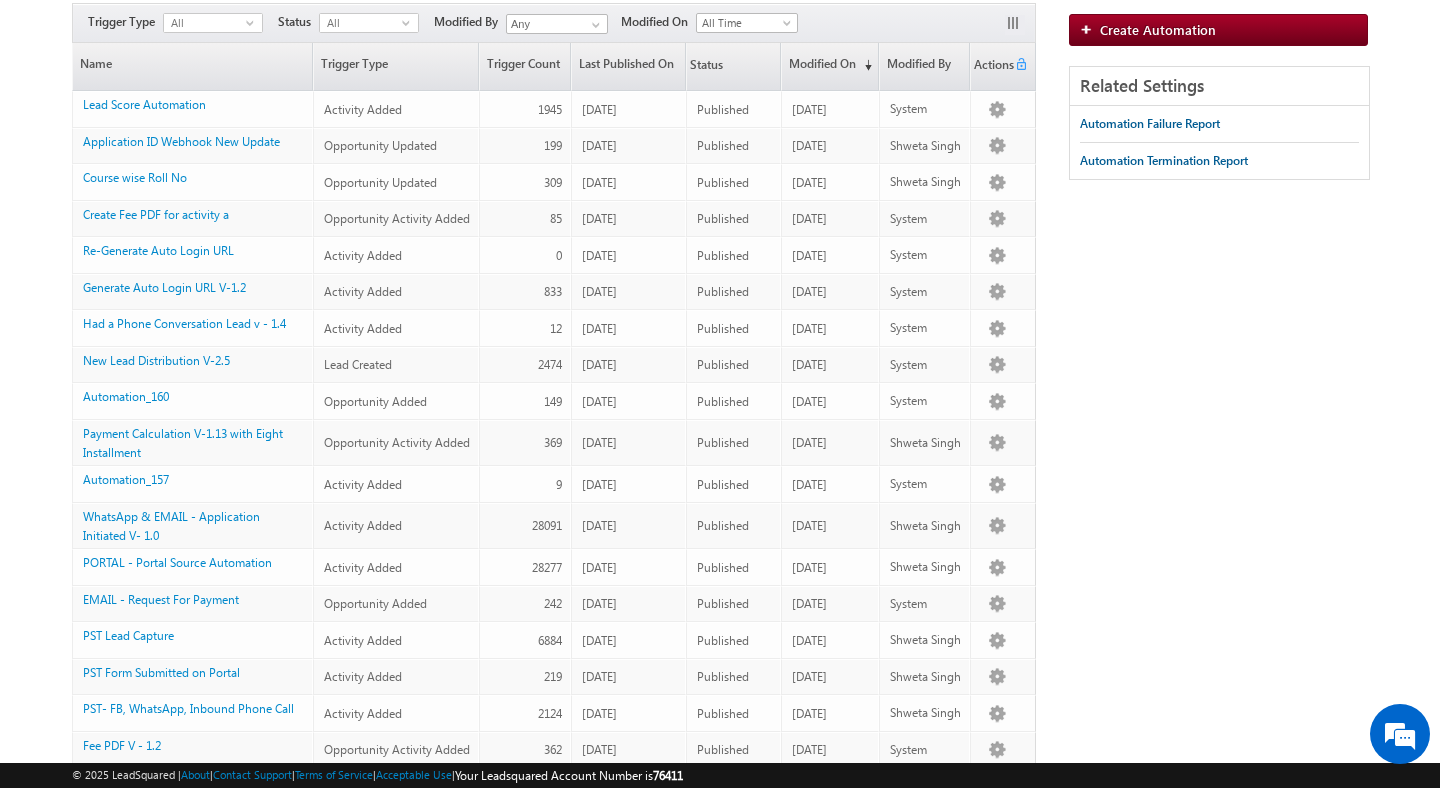 drag, startPoint x: 146, startPoint y: 422, endPoint x: 714, endPoint y: 2, distance: 706.4163 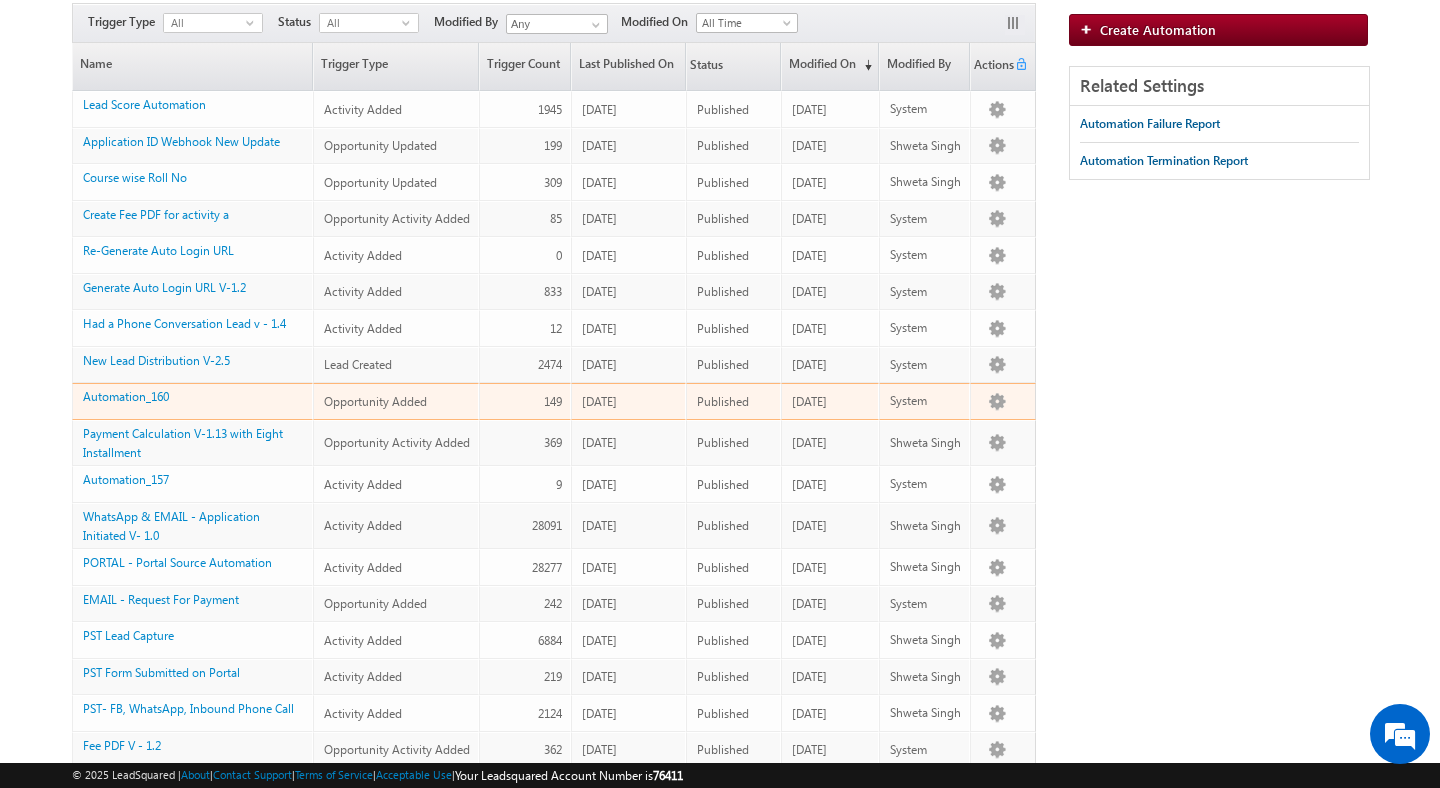click on "Opportunity Added" at bounding box center [396, 401] 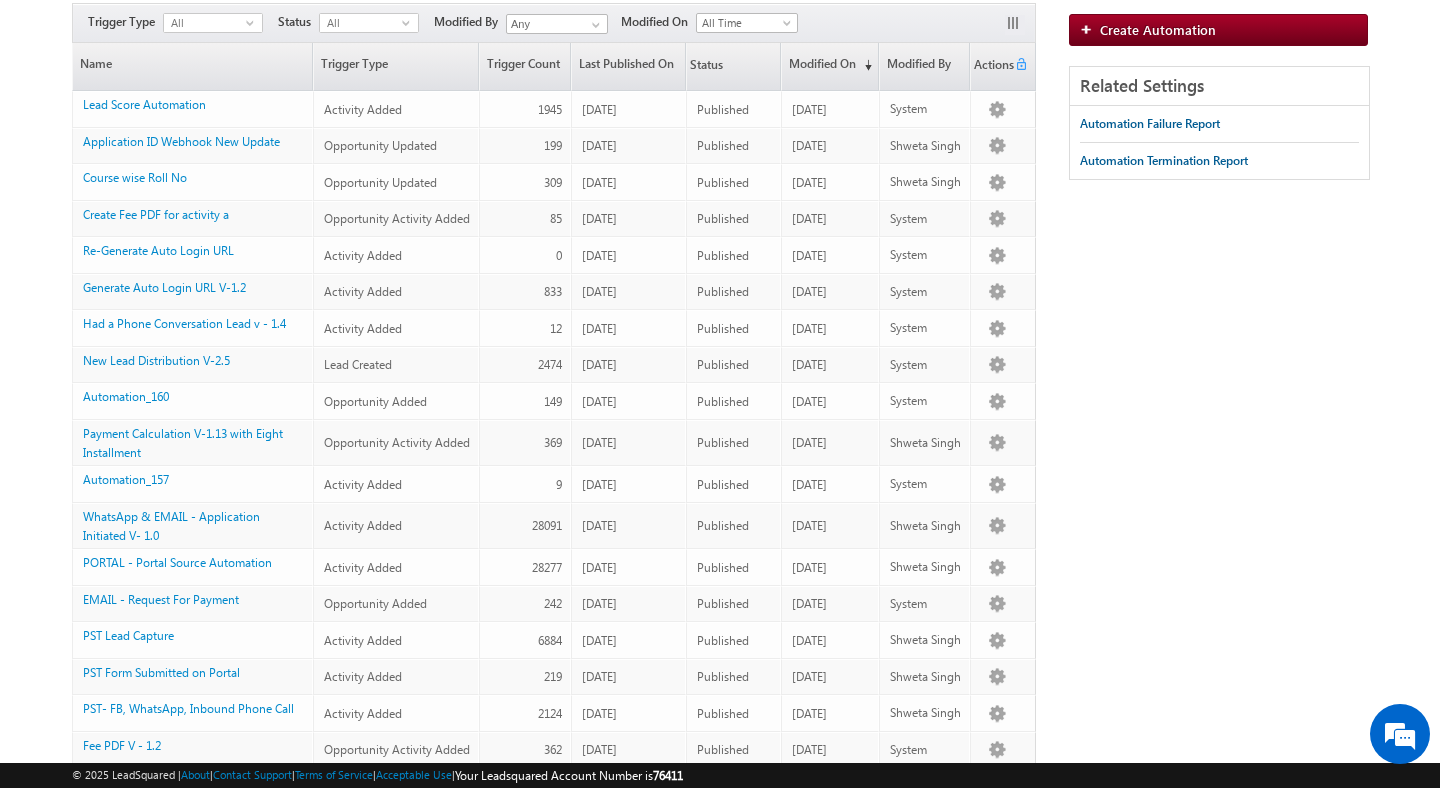 drag, startPoint x: 164, startPoint y: 463, endPoint x: 512, endPoint y: 12, distance: 569.6534 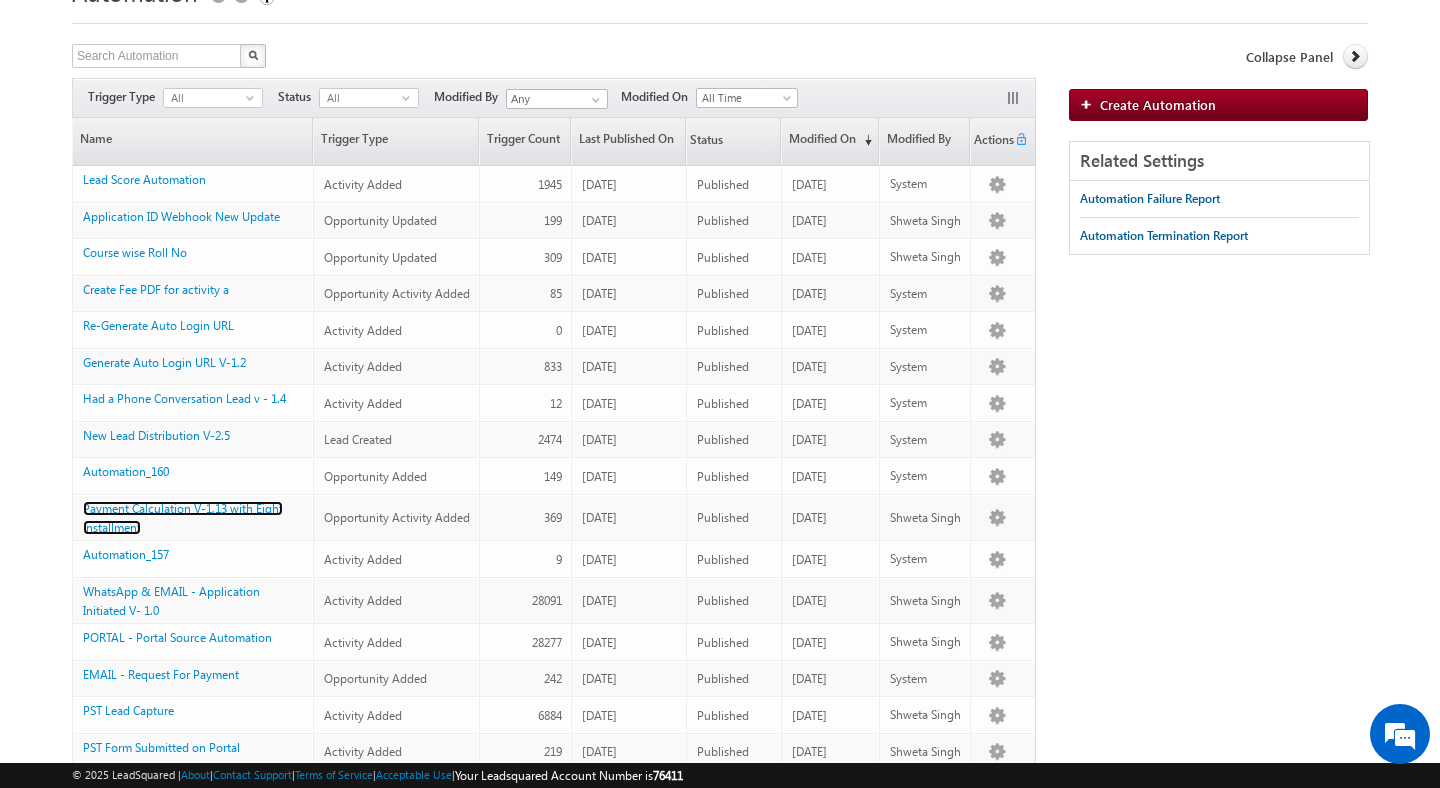 scroll, scrollTop: 0, scrollLeft: 0, axis: both 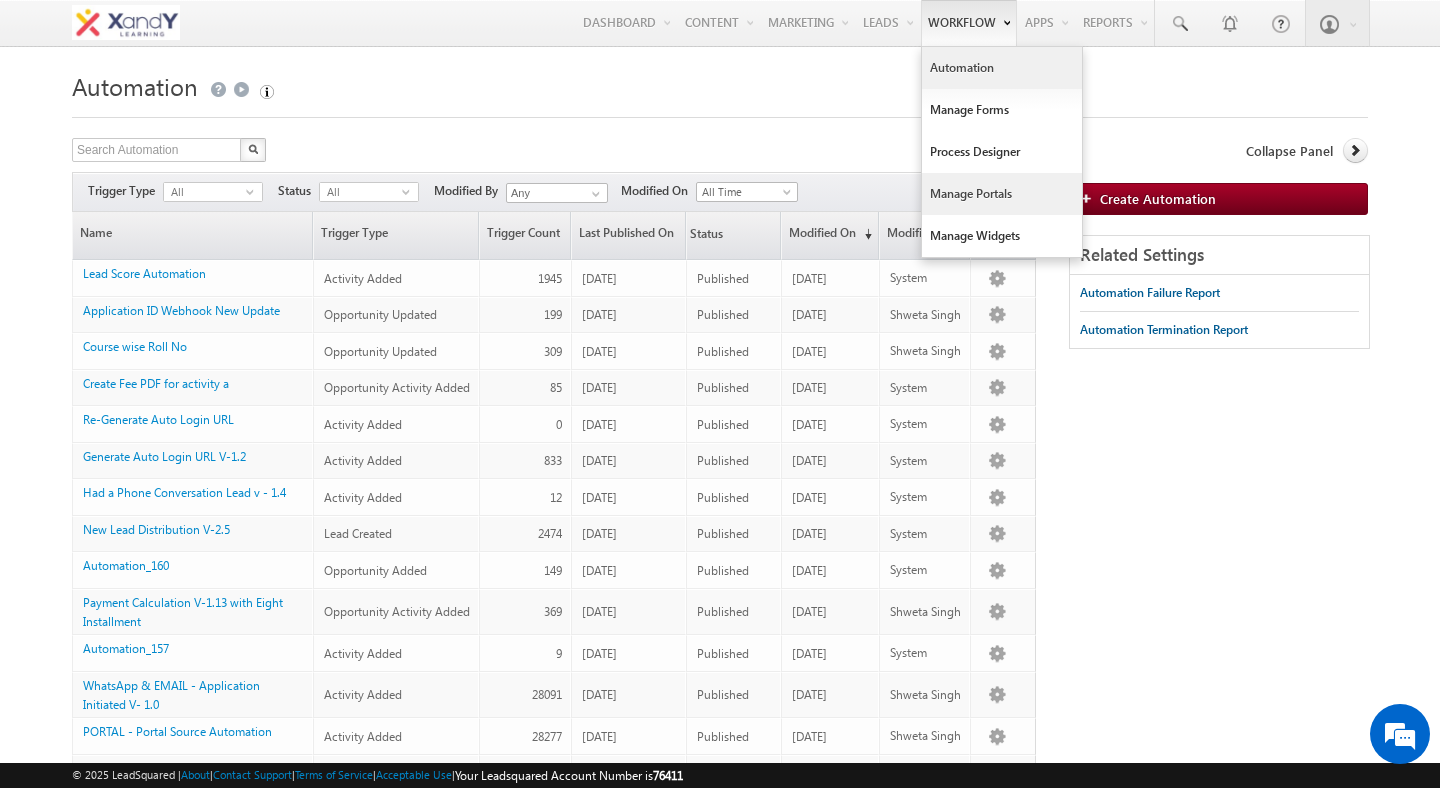 click on "Manage Portals" at bounding box center (1002, 194) 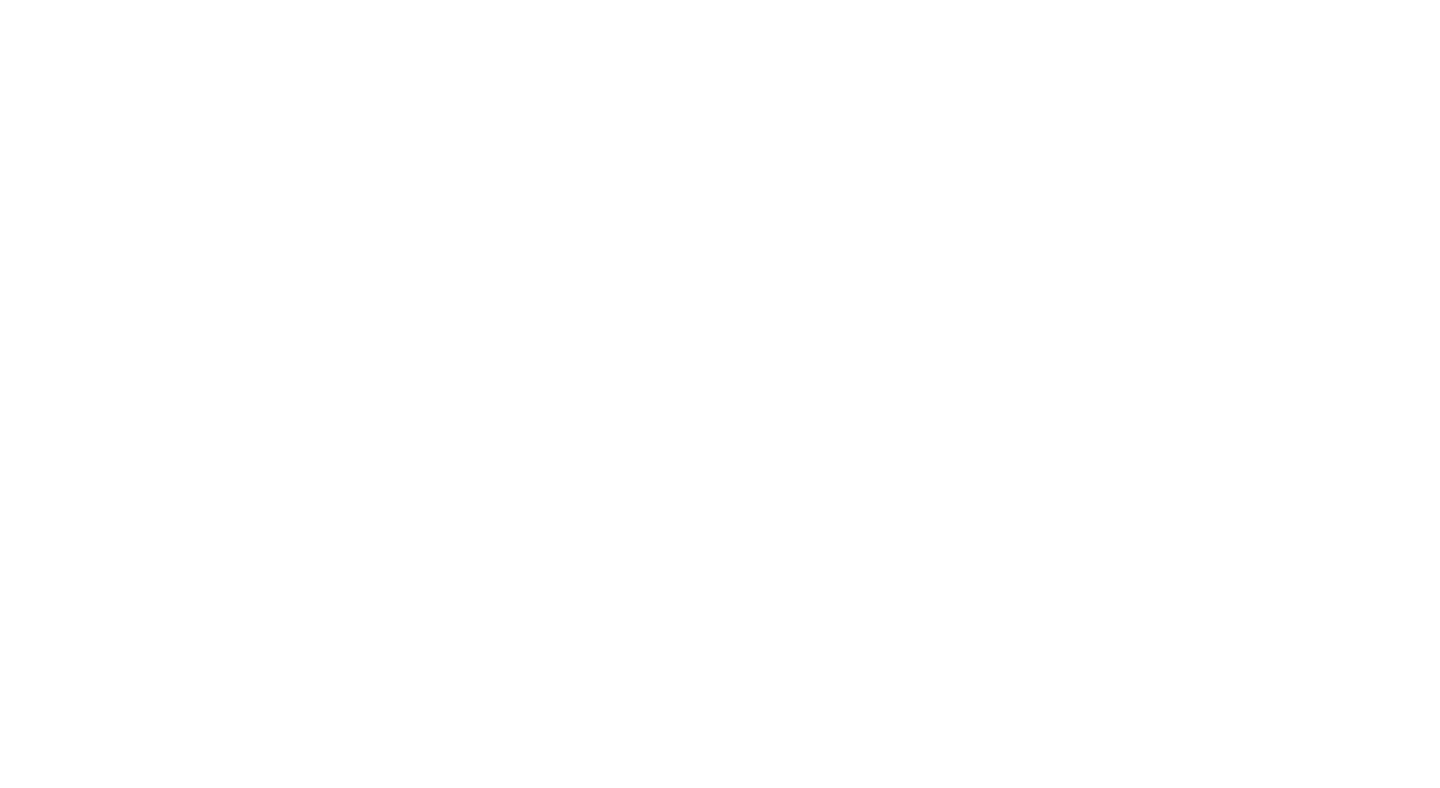 scroll, scrollTop: 0, scrollLeft: 0, axis: both 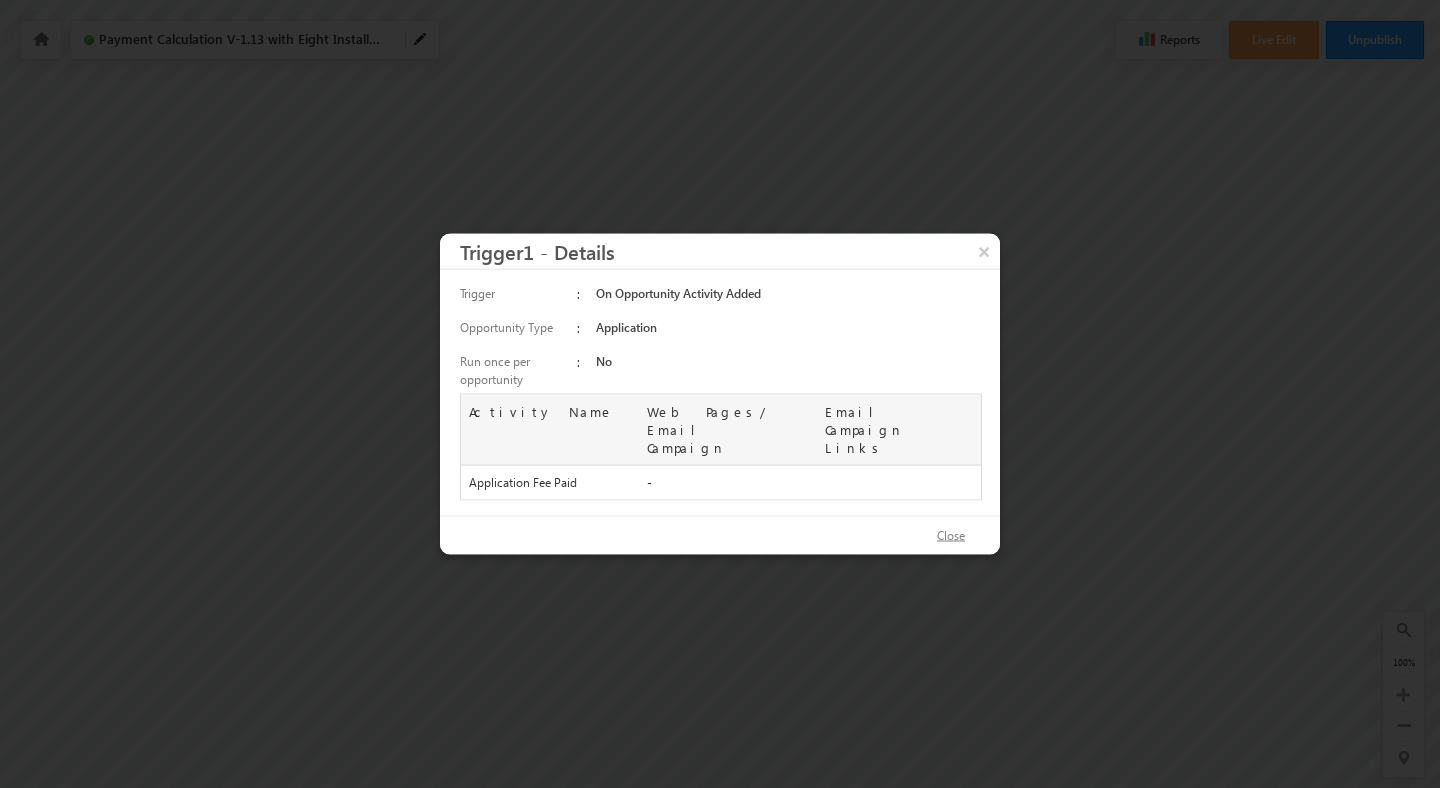click on "Close" at bounding box center (951, 536) 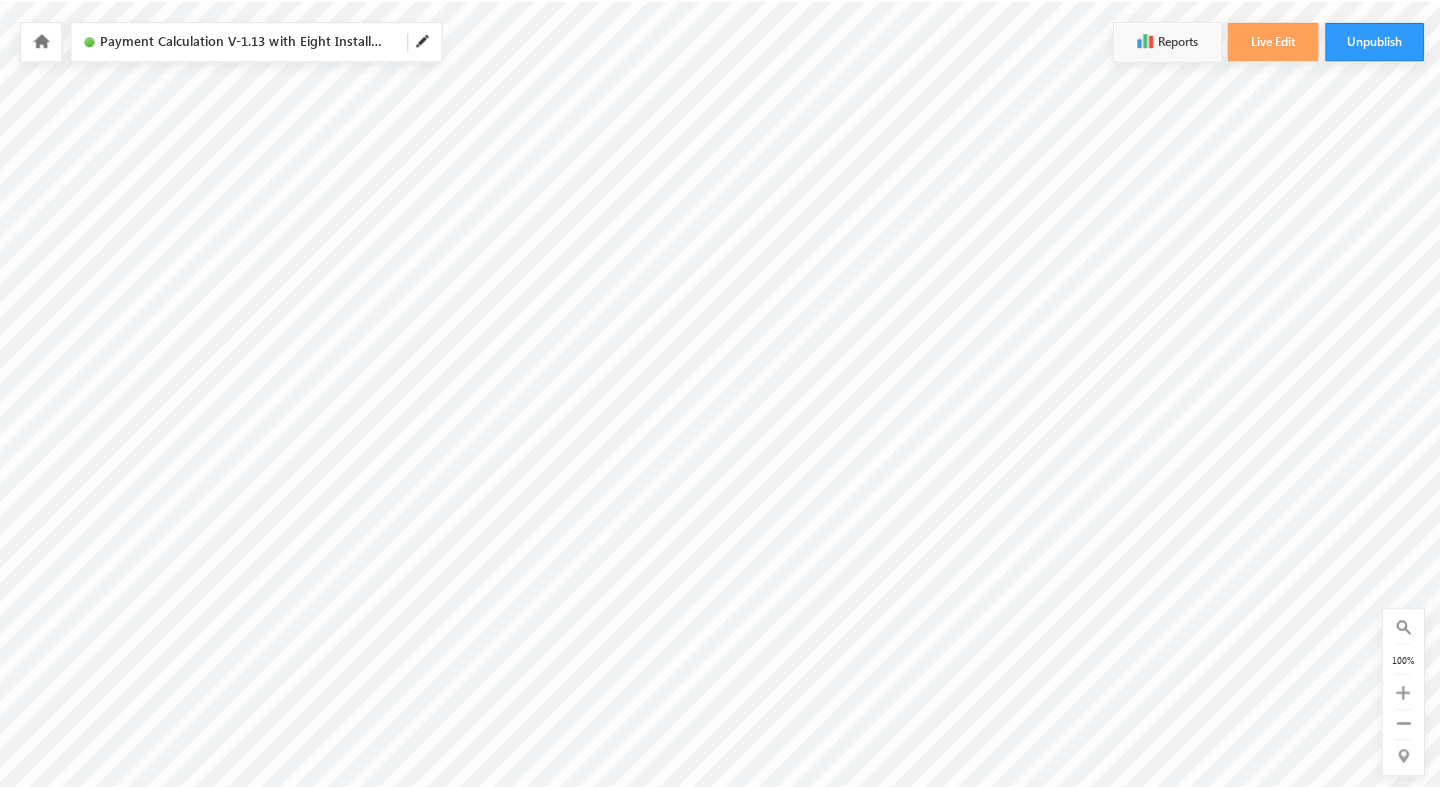 scroll, scrollTop: 0, scrollLeft: 0, axis: both 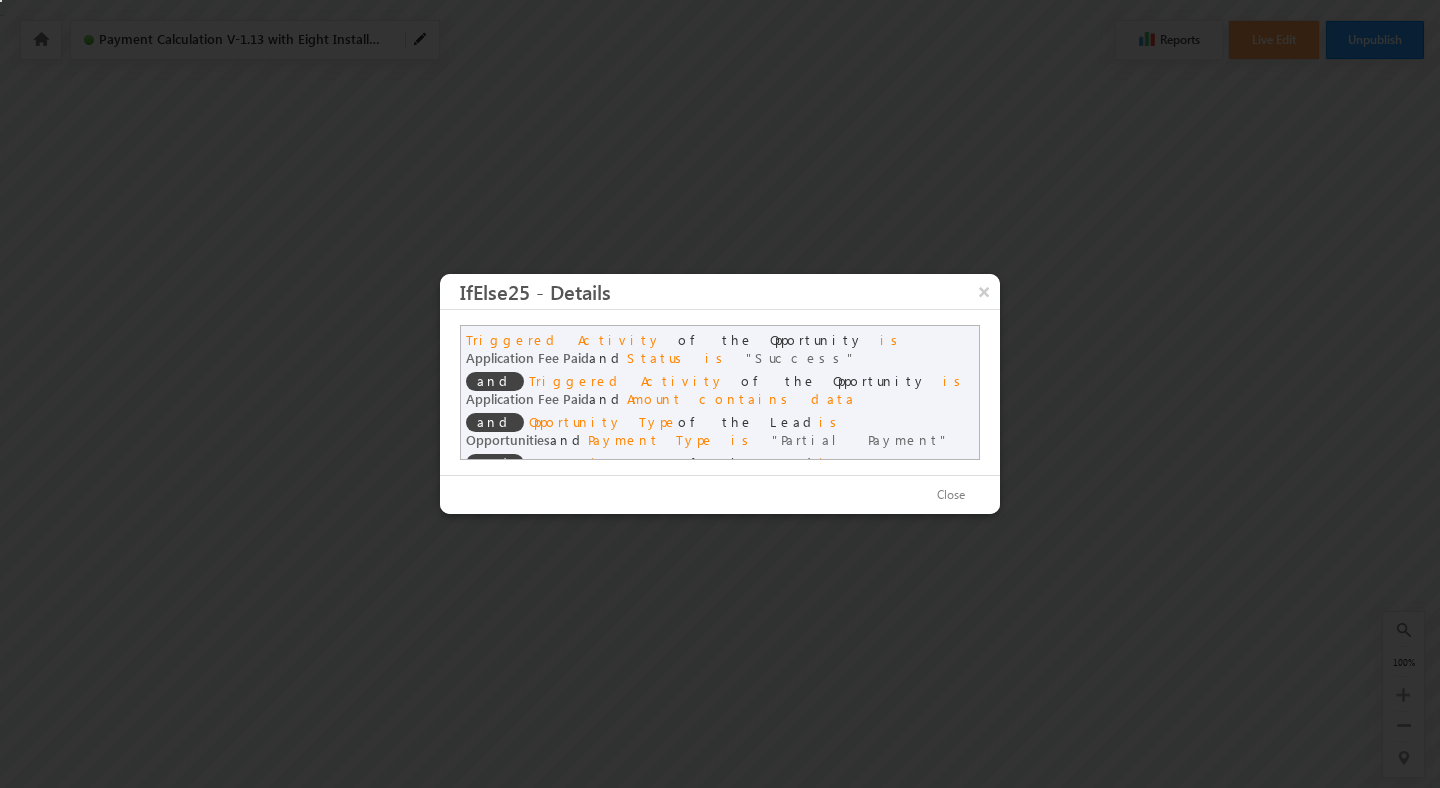 click on "Application Fee Paid" at bounding box center (527, 357) 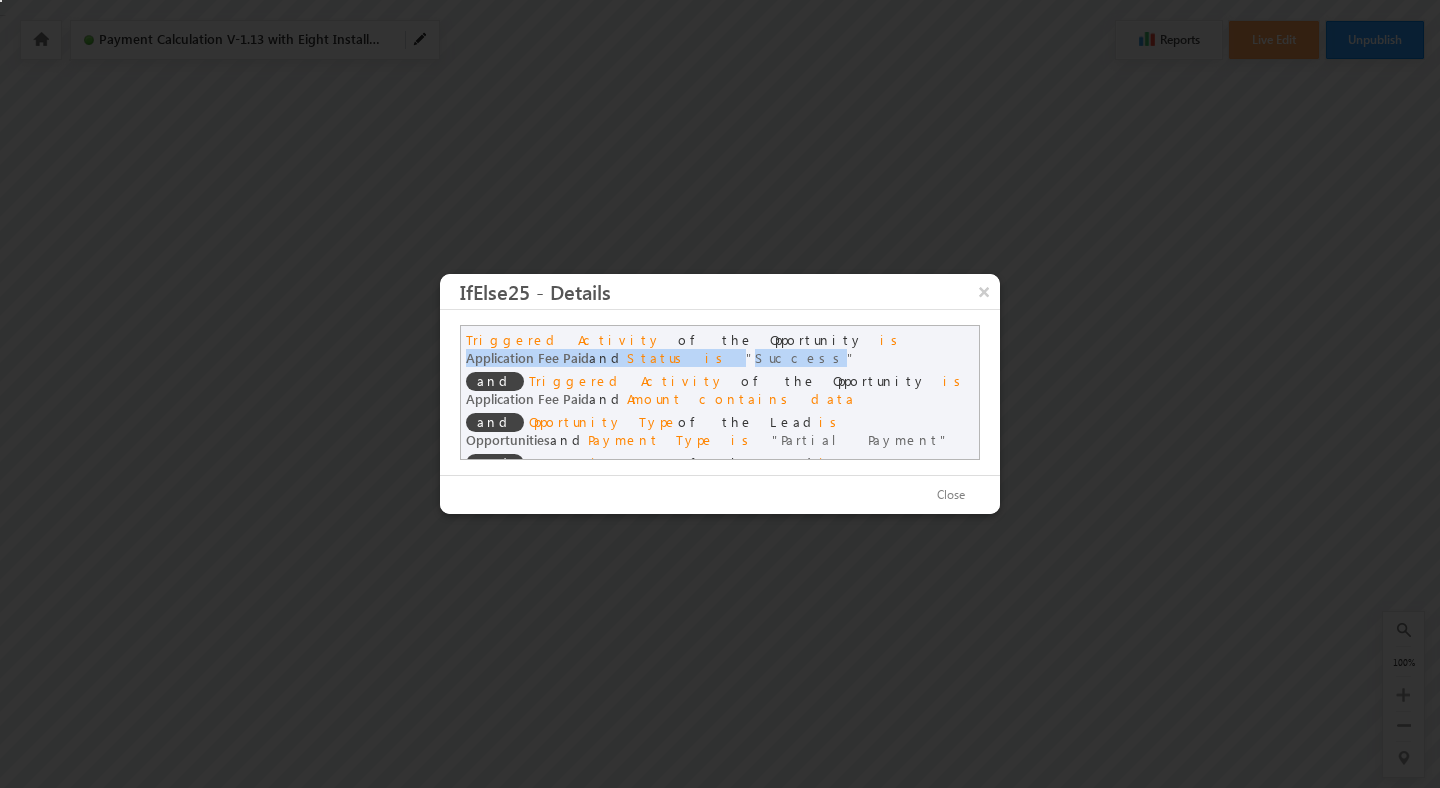 drag, startPoint x: 715, startPoint y: 338, endPoint x: 914, endPoint y: 345, distance: 199.12308 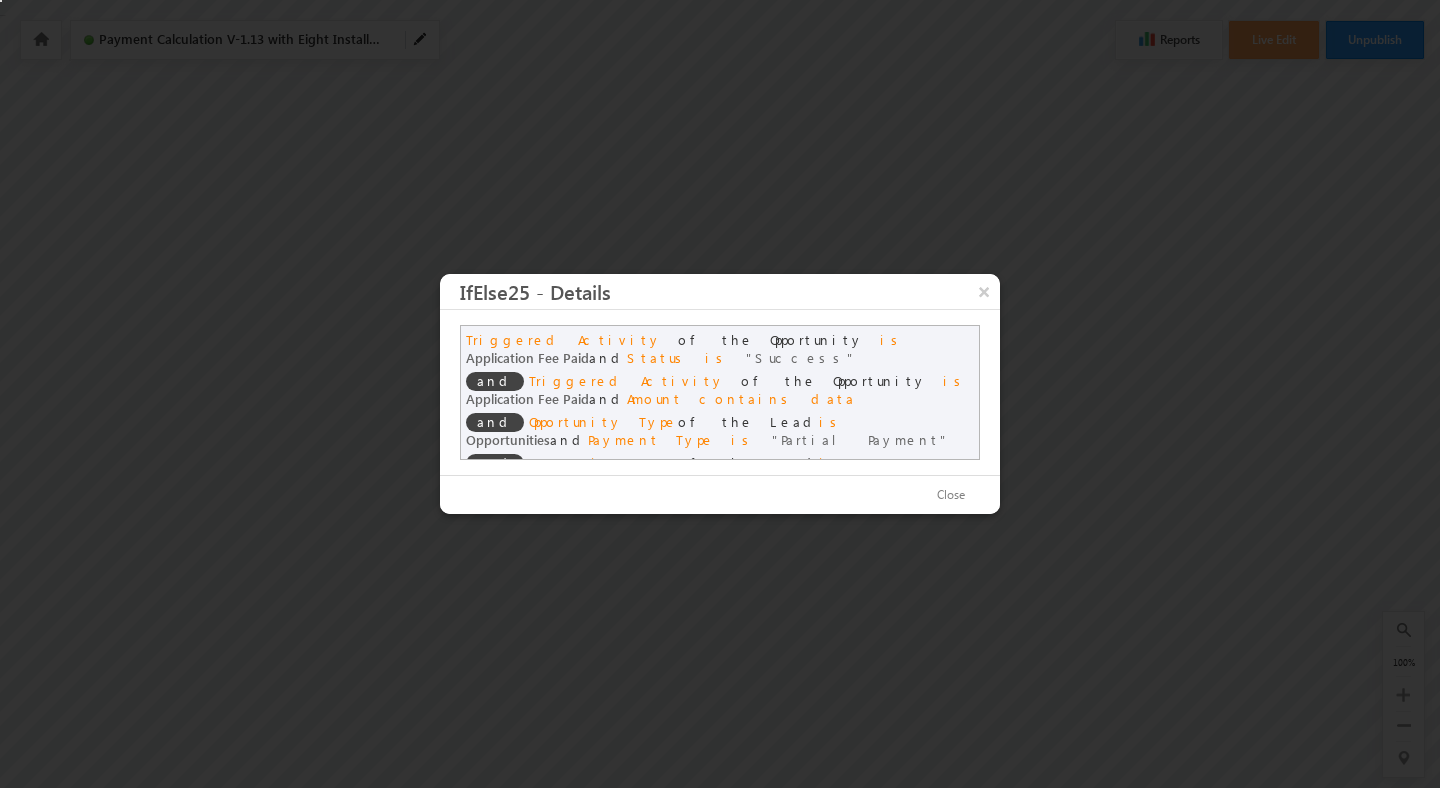 click on "Application Fee Paid" at bounding box center (527, 398) 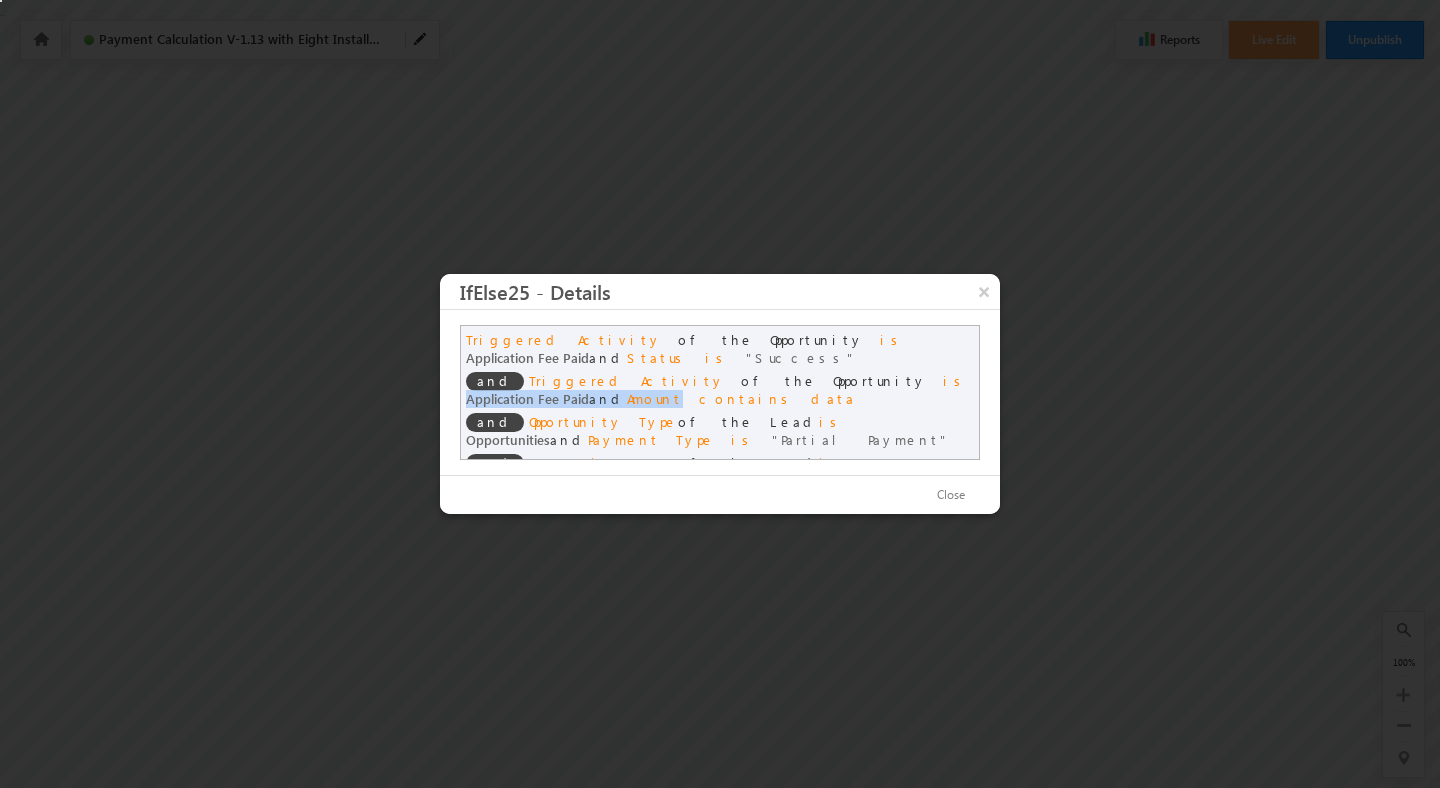 drag, startPoint x: 751, startPoint y: 367, endPoint x: 899, endPoint y: 361, distance: 148.12157 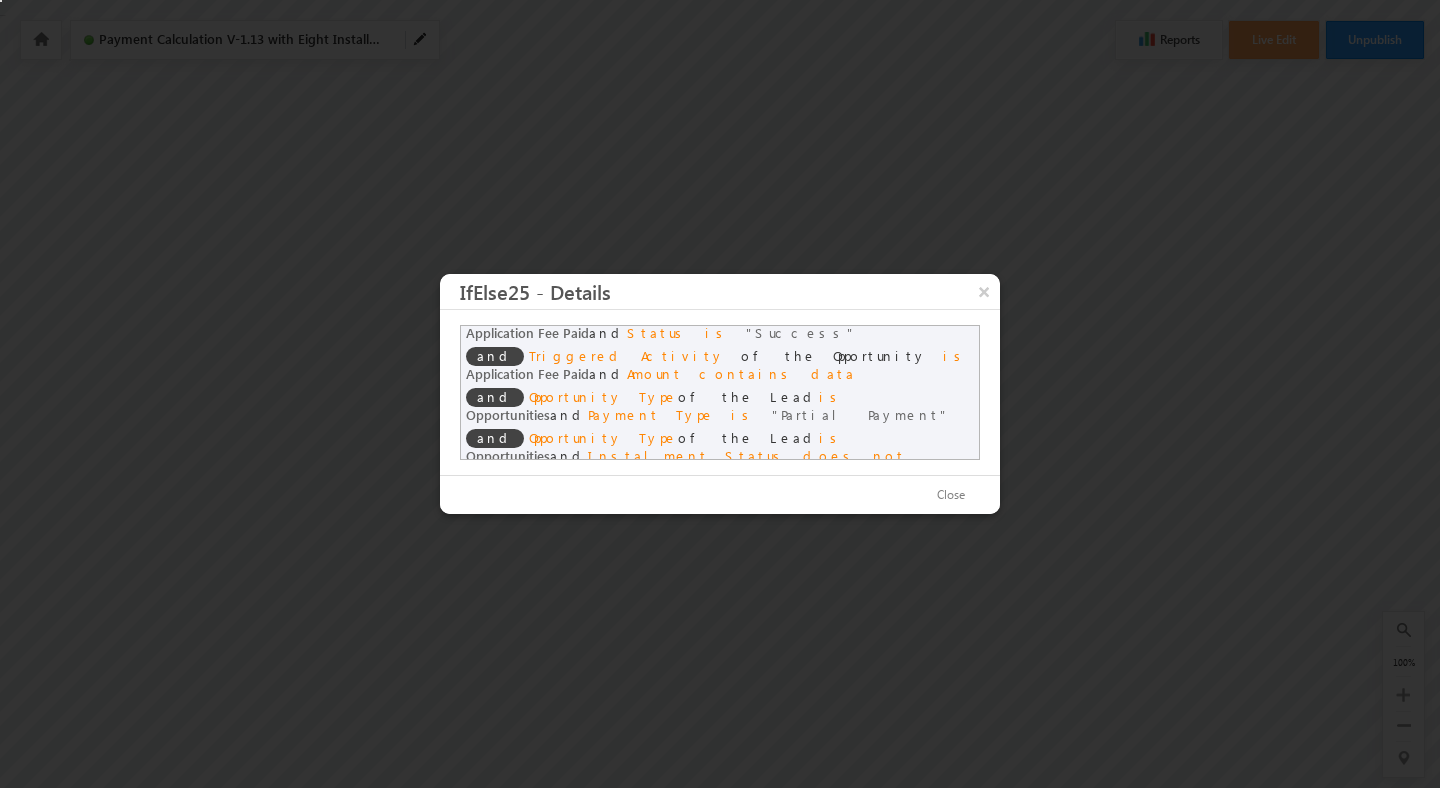 click on "Opportunities" at bounding box center [508, 414] 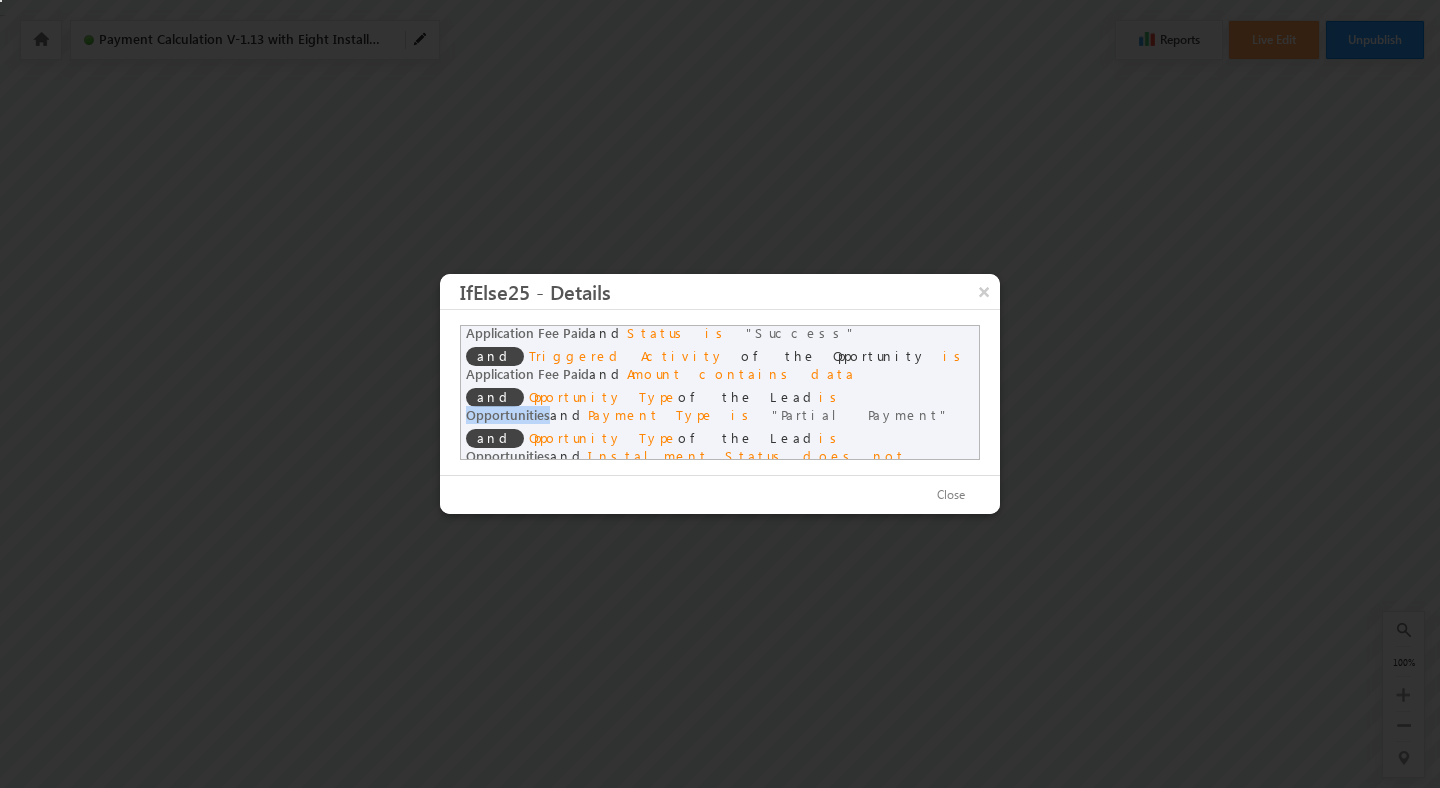 click on "Opportunities" at bounding box center [508, 414] 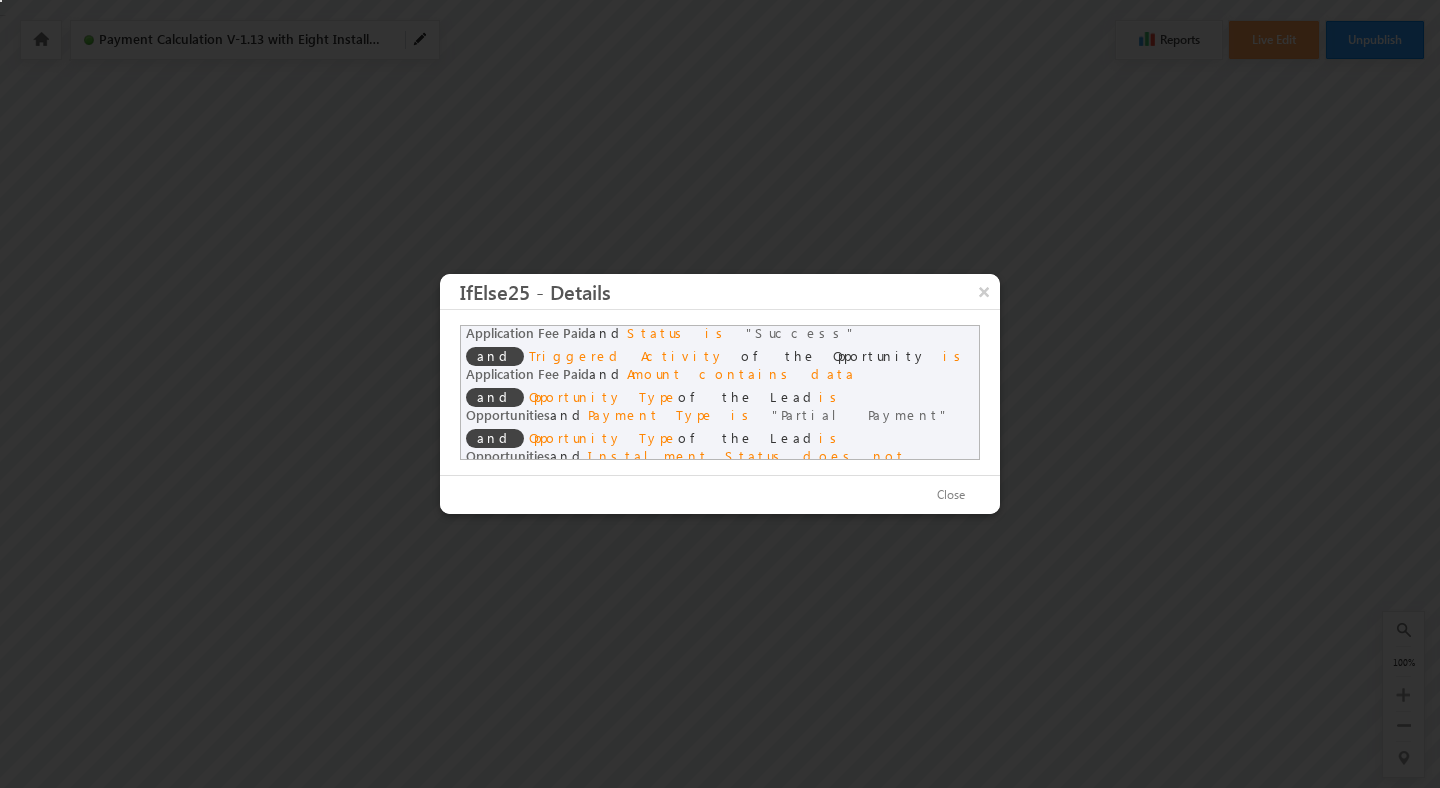 click on "Payment Type" at bounding box center (651, 414) 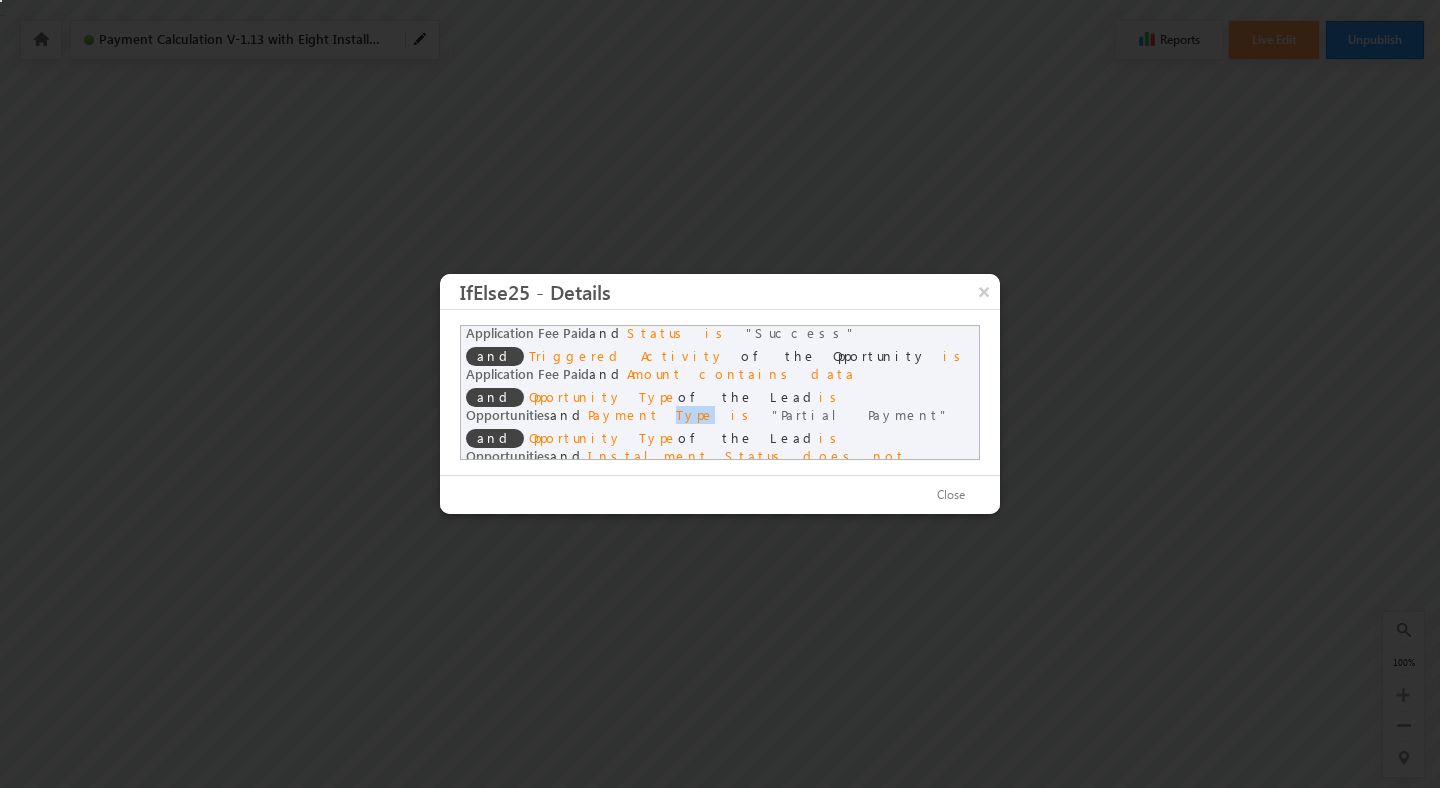 click on "Payment Type" at bounding box center (651, 414) 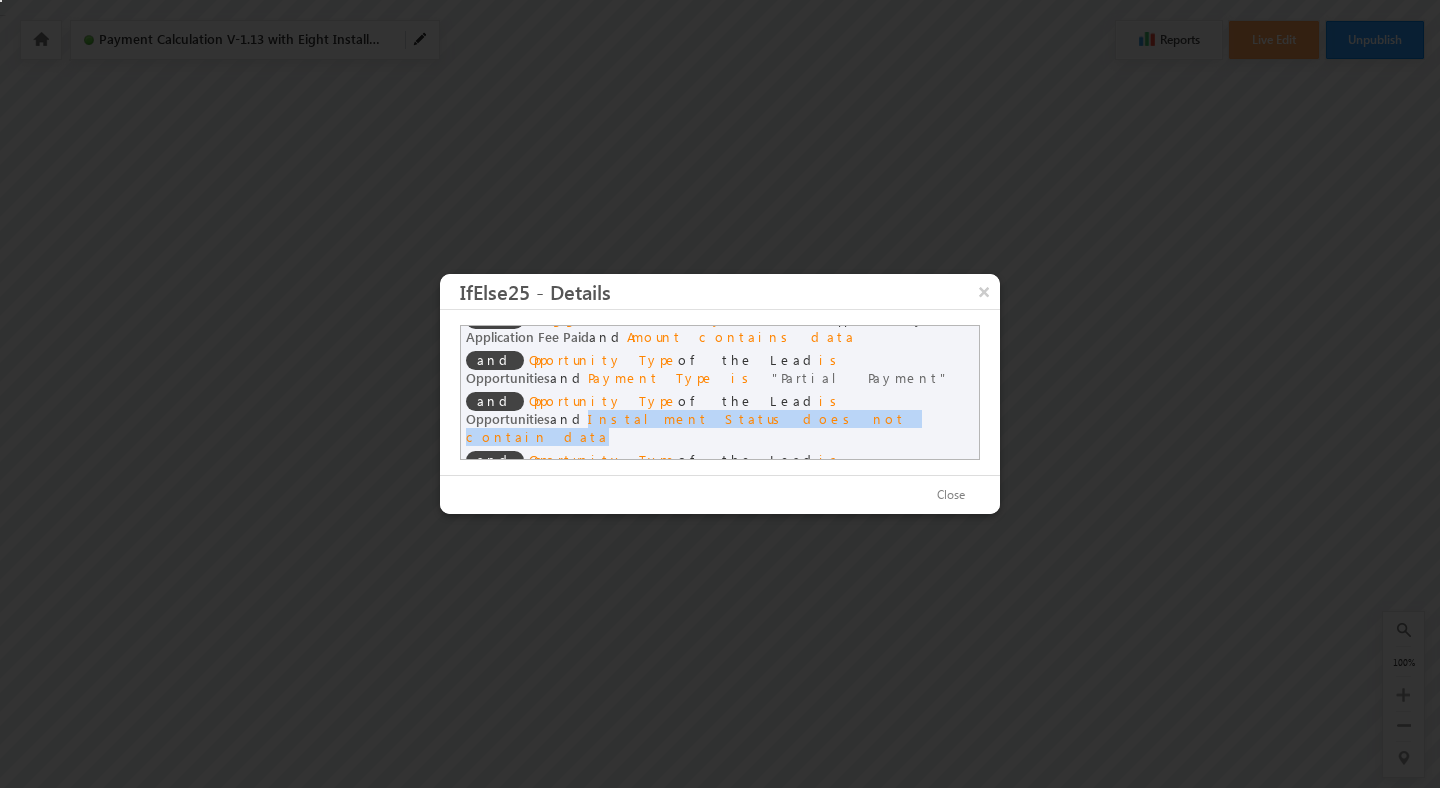 drag, startPoint x: 812, startPoint y: 389, endPoint x: 832, endPoint y: 405, distance: 25.612497 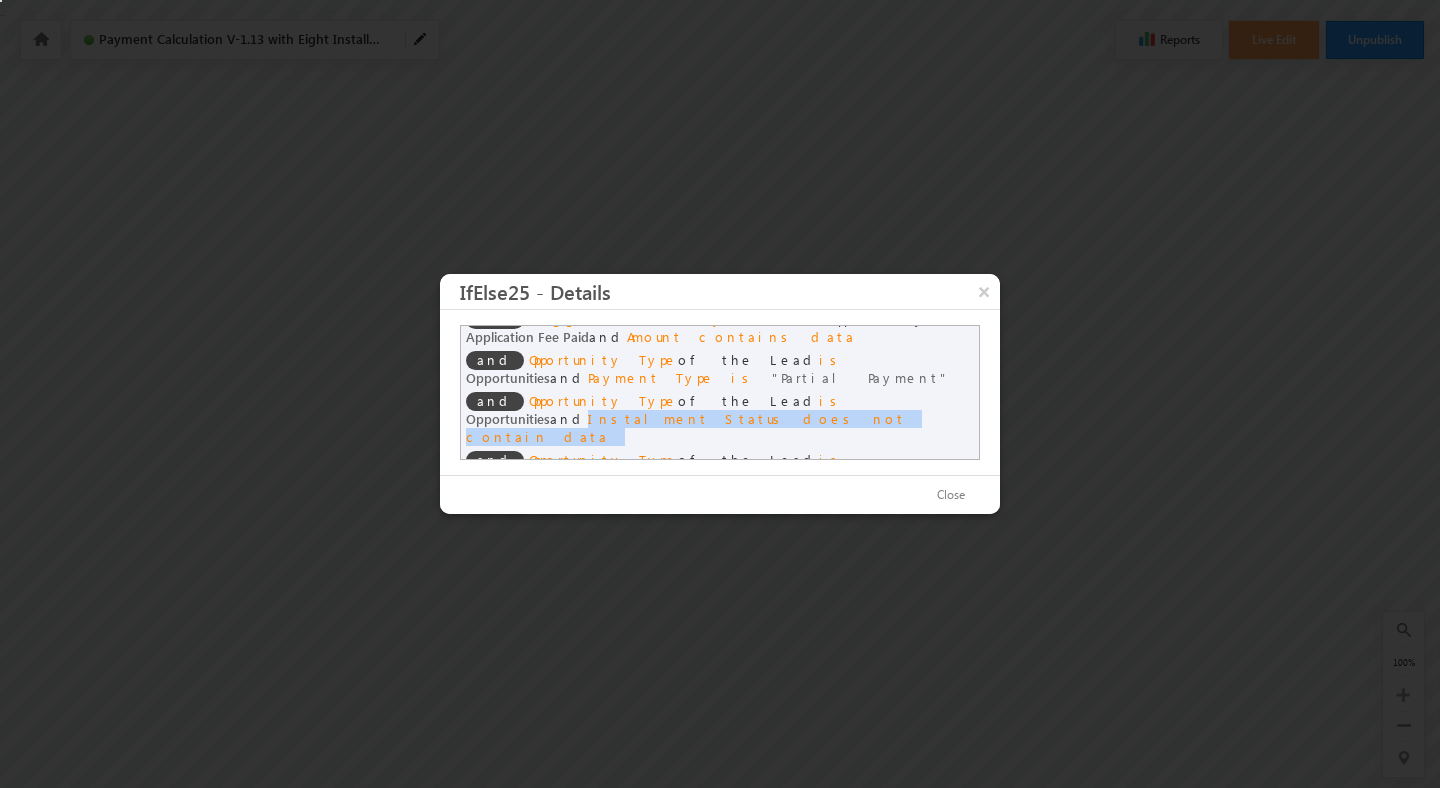 drag, startPoint x: 832, startPoint y: 405, endPoint x: 816, endPoint y: 382, distance: 28.01785 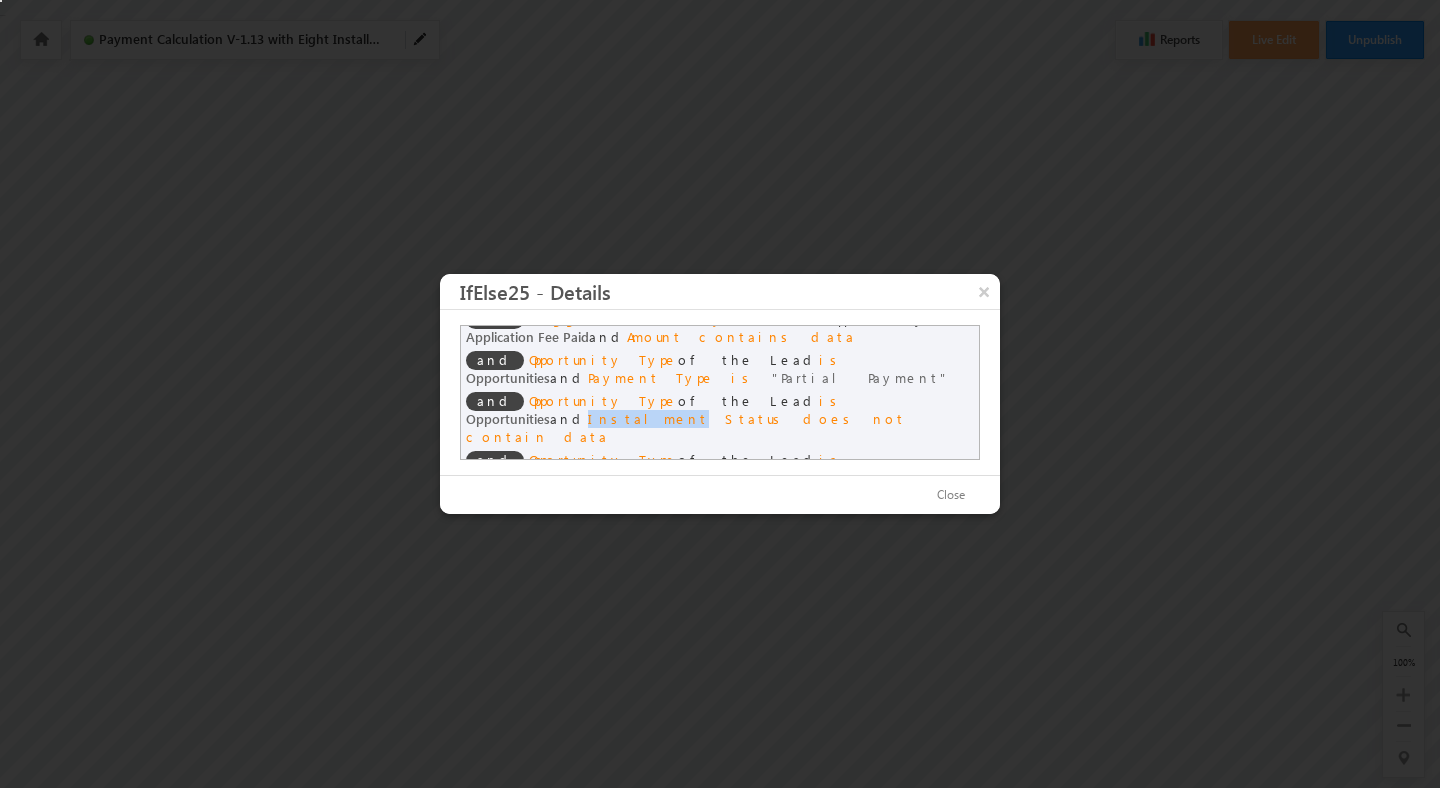 click on "Instalment Status" at bounding box center [687, 418] 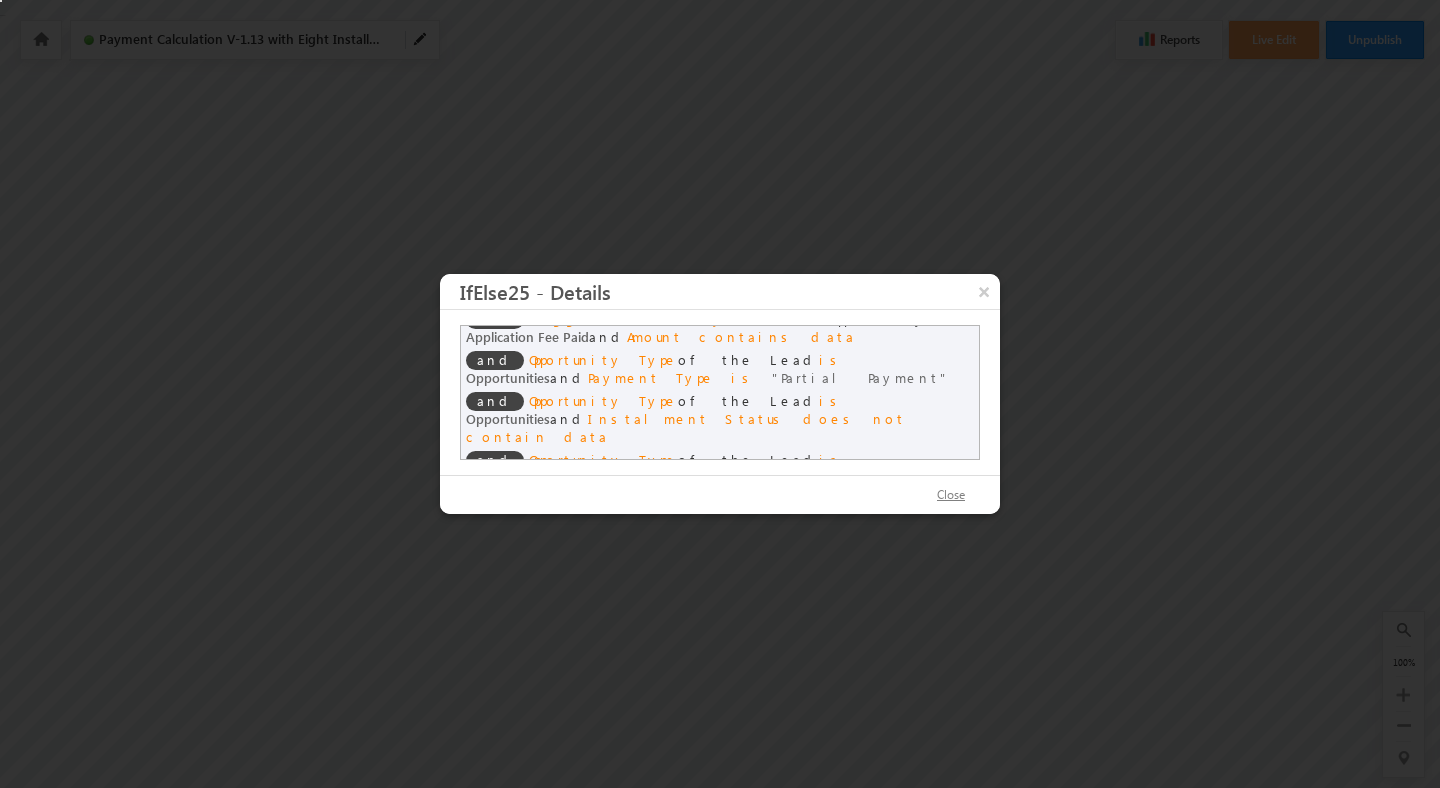 click on "Close" at bounding box center [951, 495] 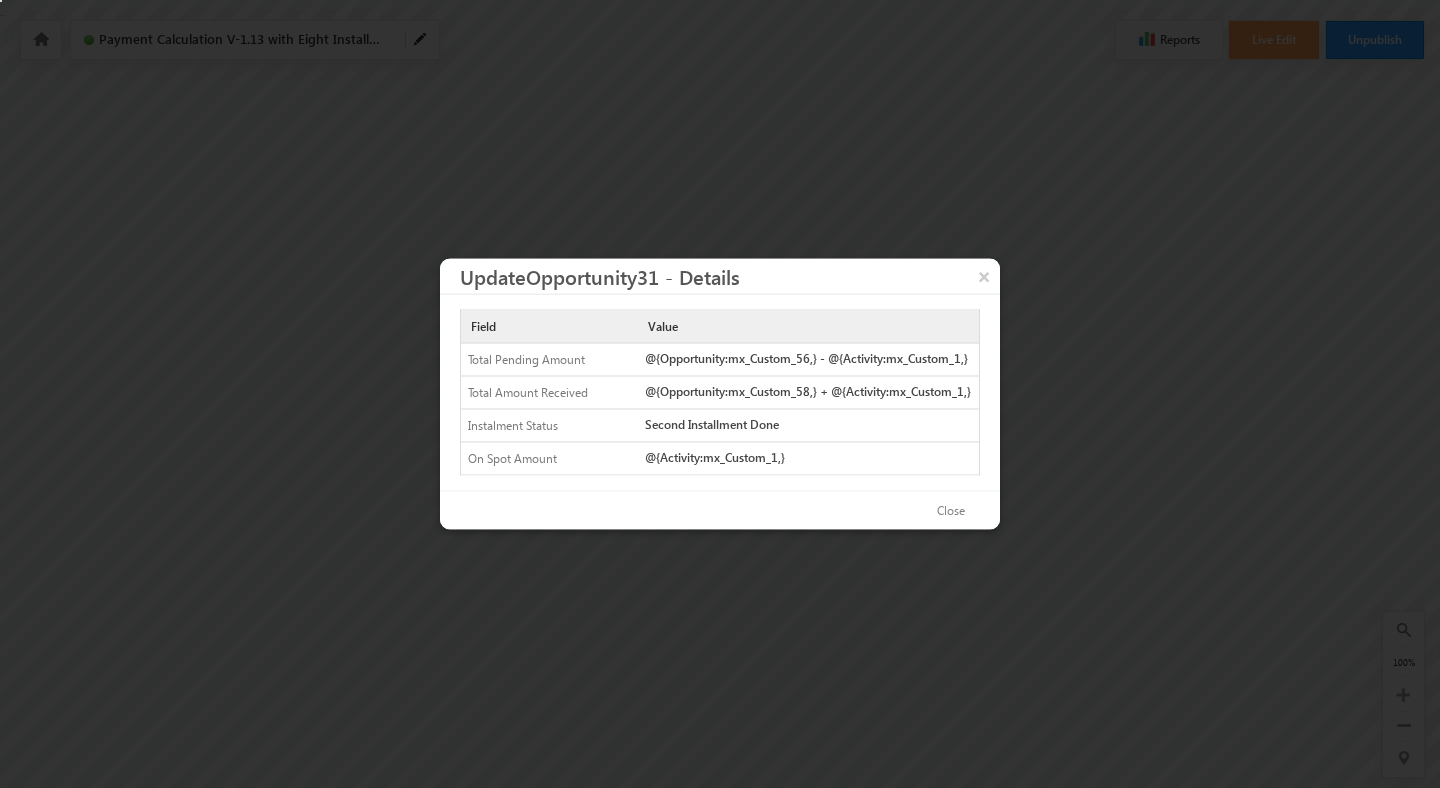 click on "Total Pending Amount" at bounding box center (543, 360) 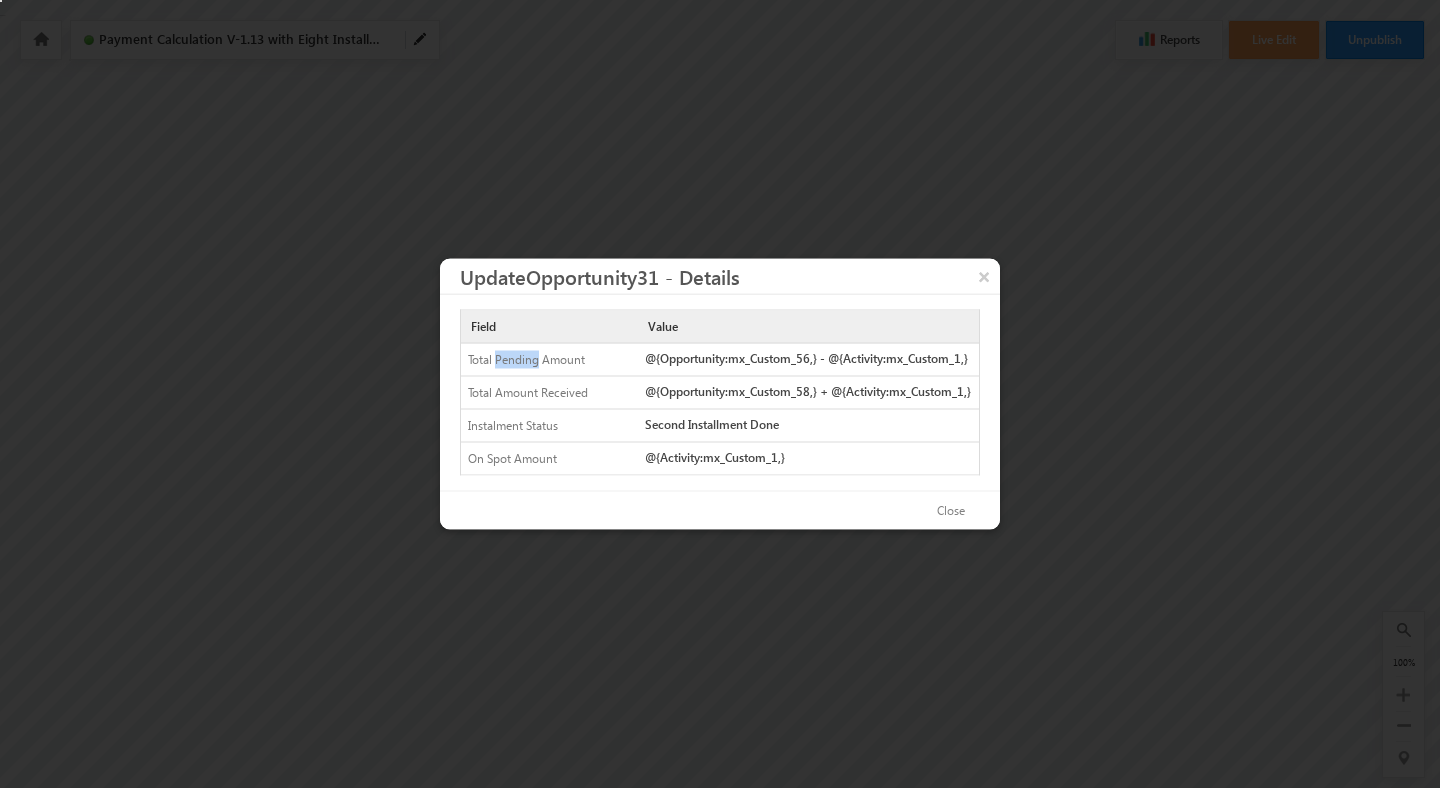 click on "Total Pending Amount" at bounding box center [543, 360] 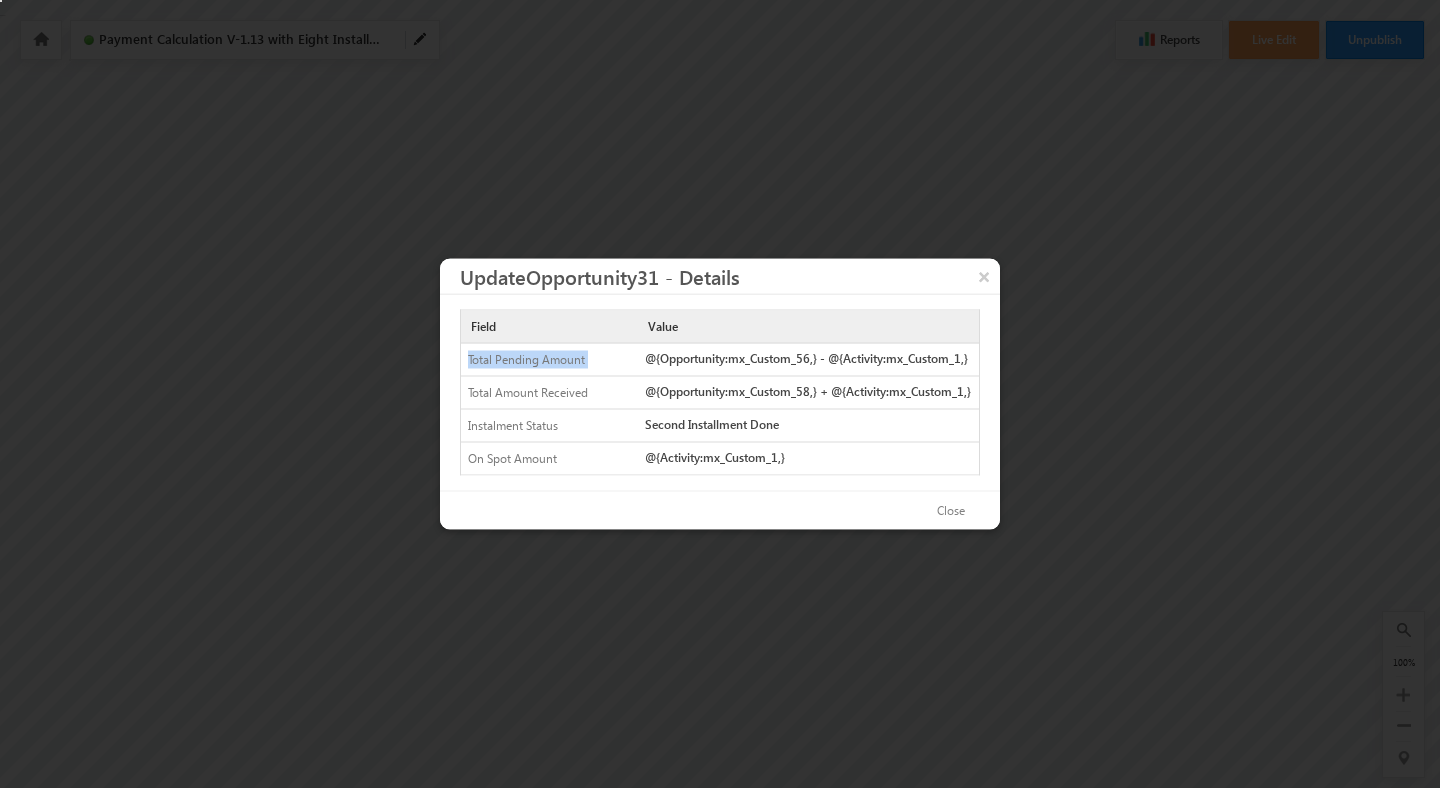 click on "Total Pending Amount" at bounding box center (543, 360) 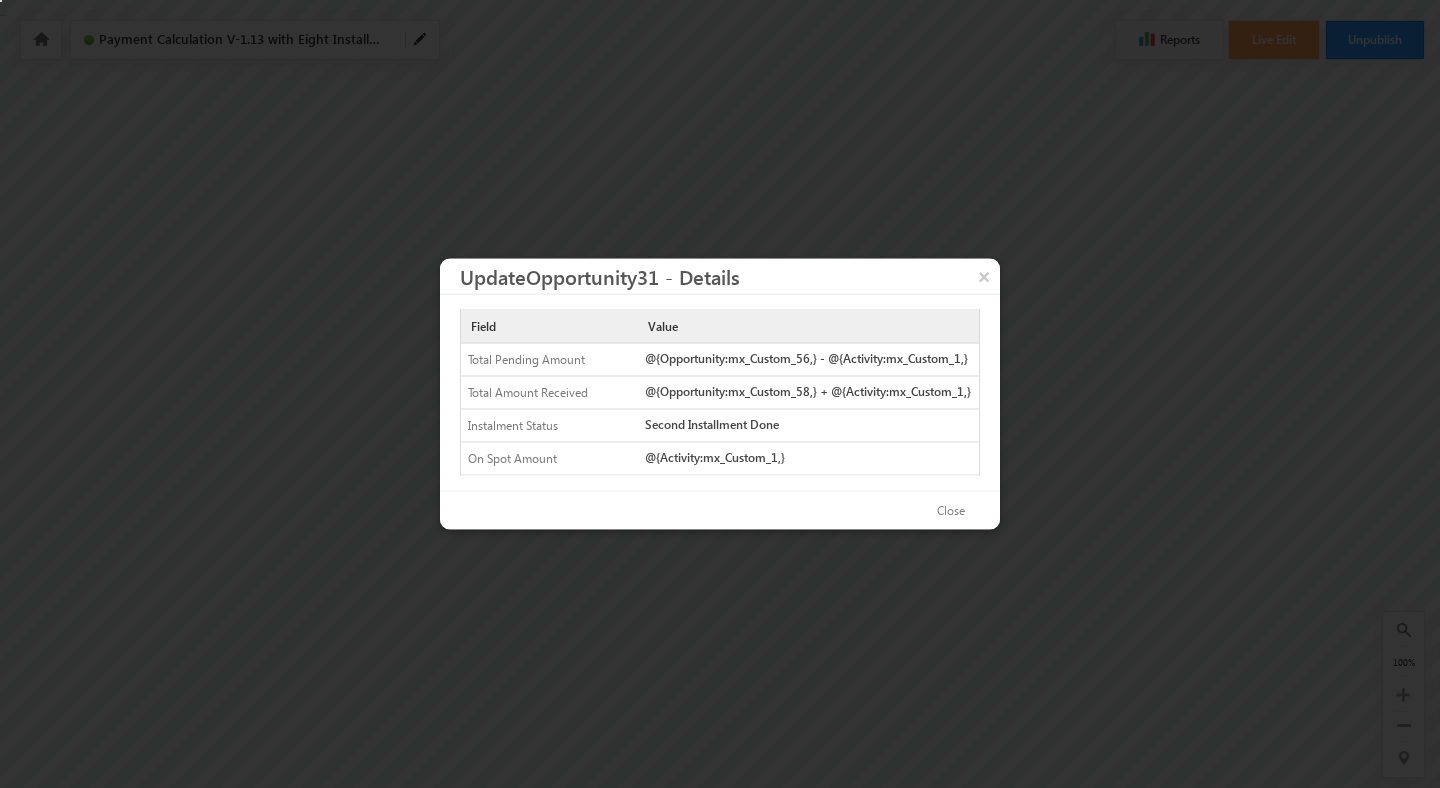 click on "Total Amount Received" at bounding box center [543, 393] 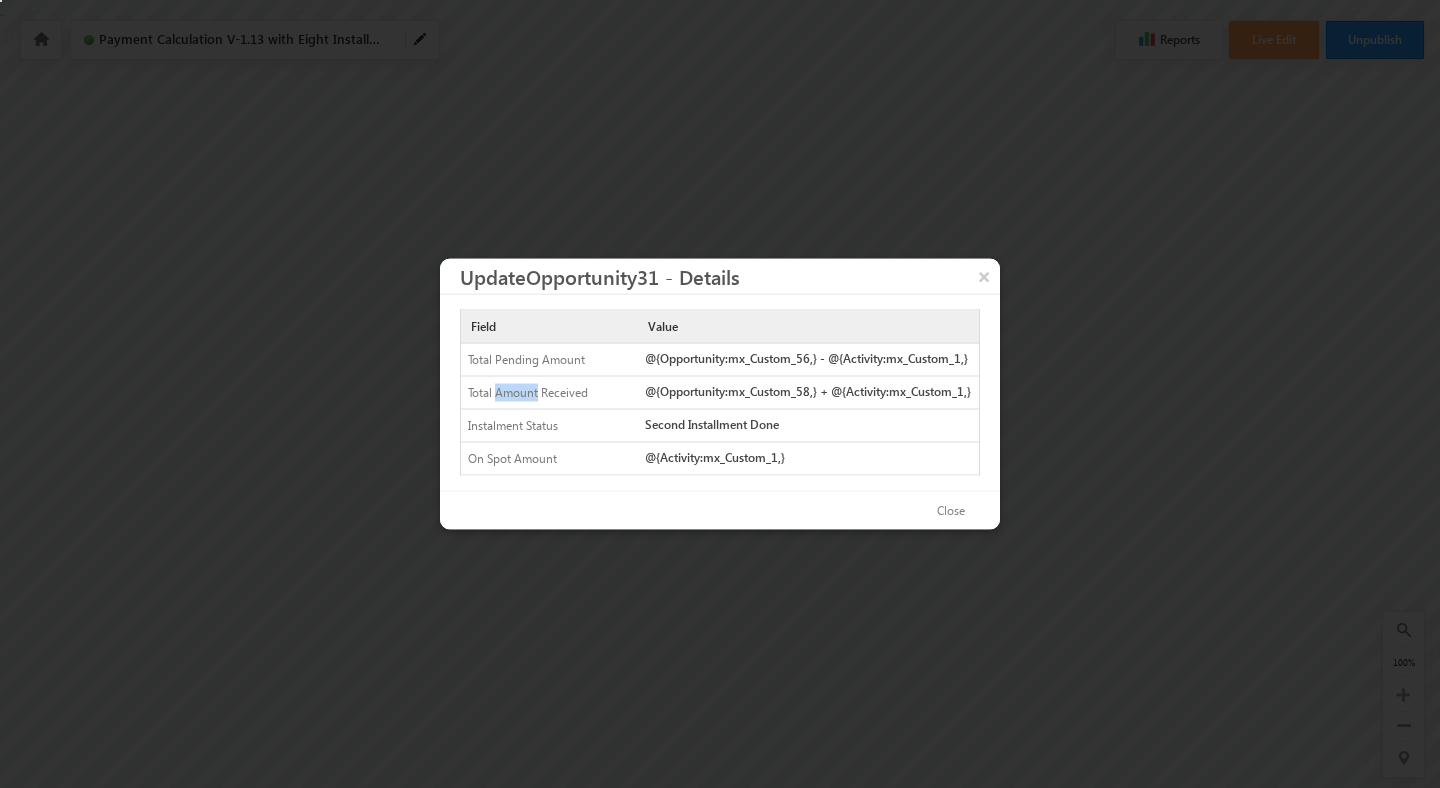 click on "Total Amount Received" at bounding box center (543, 393) 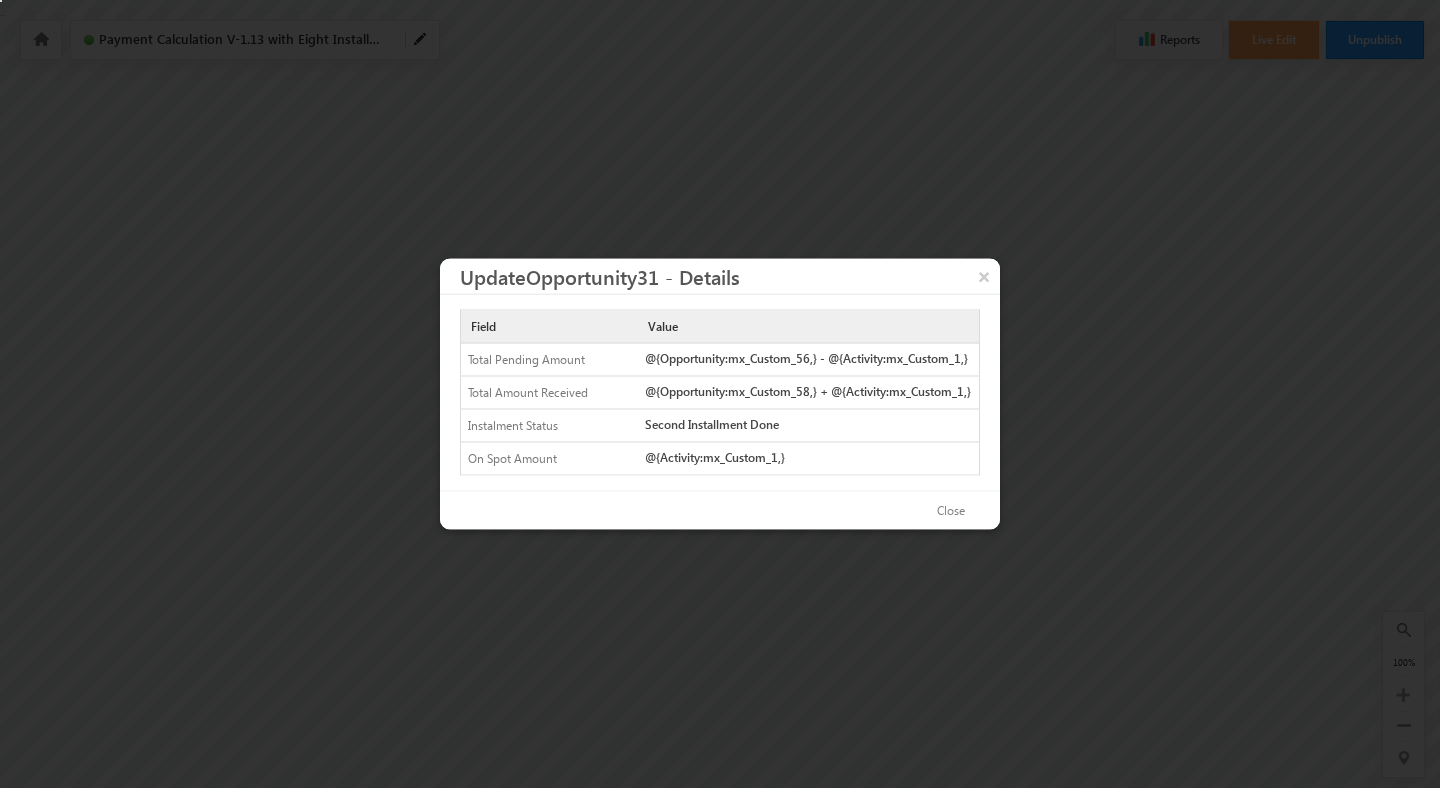 click on "Instalment Status" at bounding box center [543, 426] 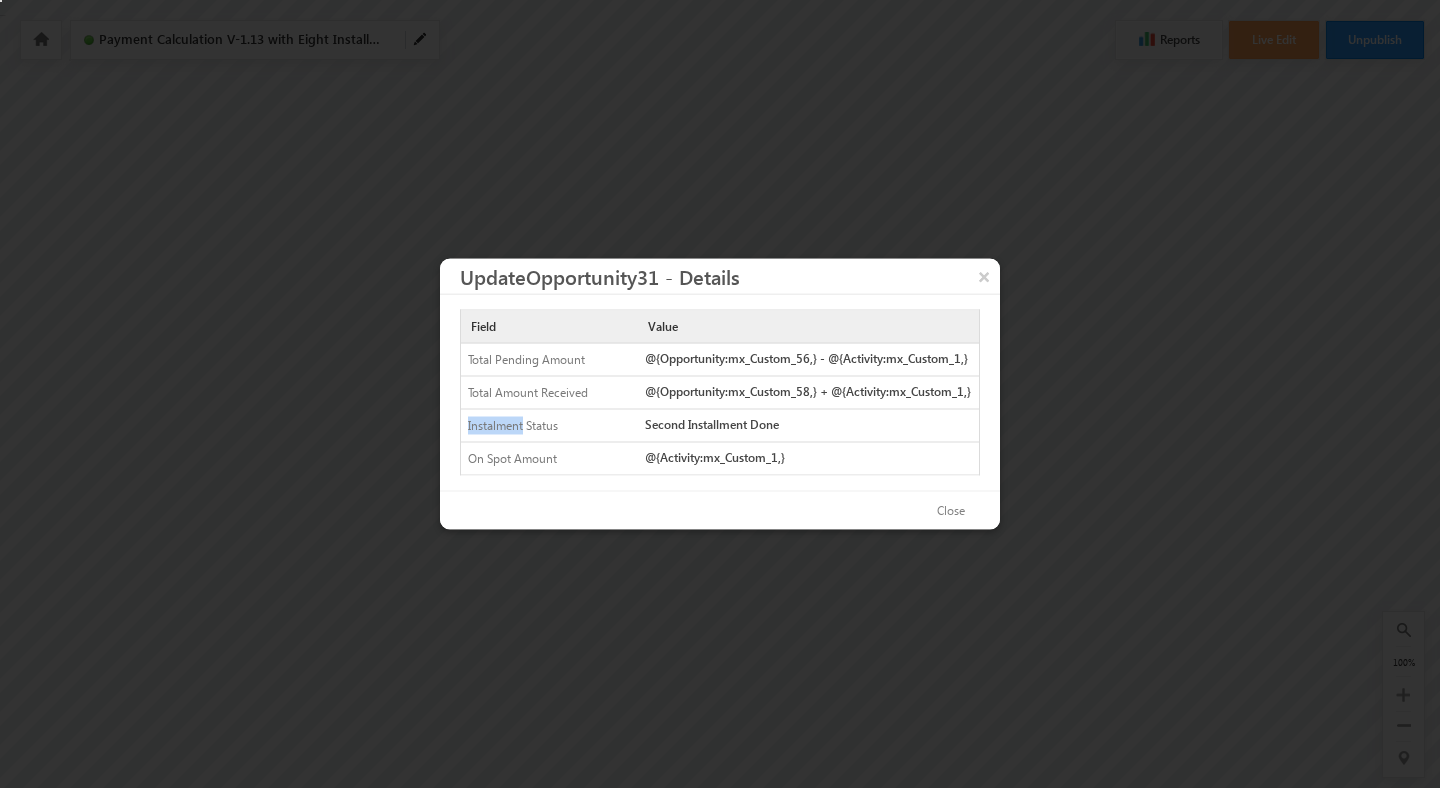 click on "Instalment Status" at bounding box center [543, 426] 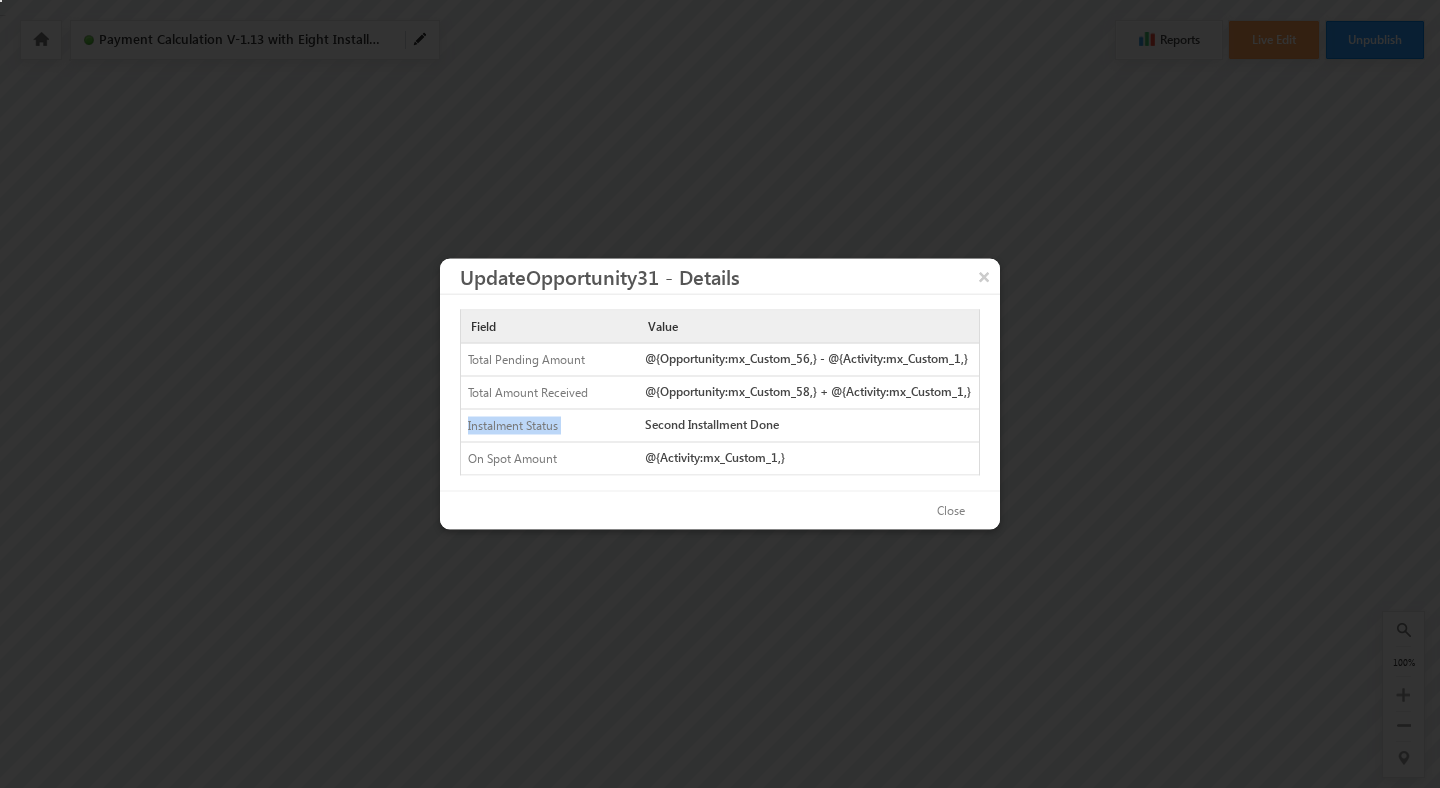 click on "Instalment Status" at bounding box center [543, 426] 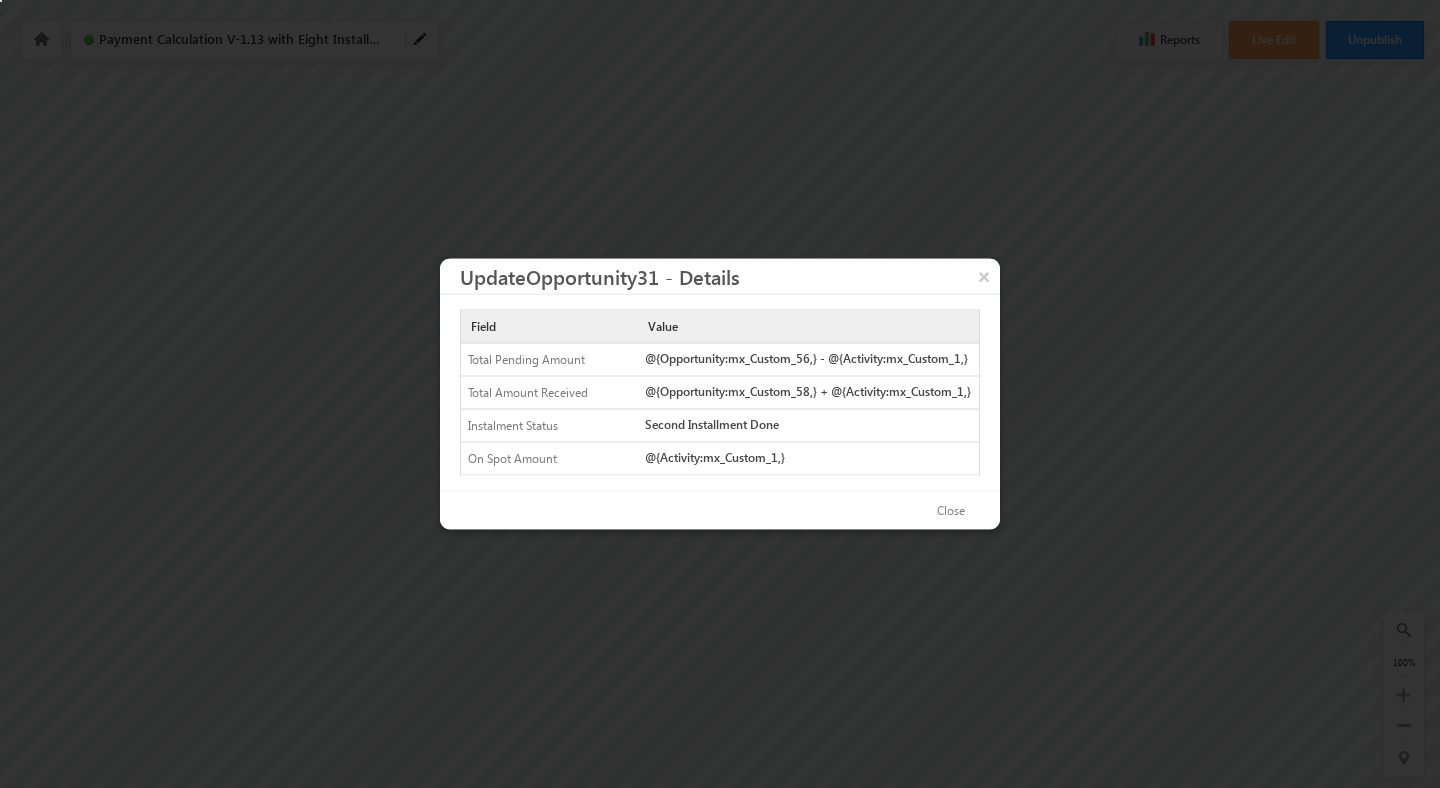 click on "On Spot Amount" at bounding box center [543, 459] 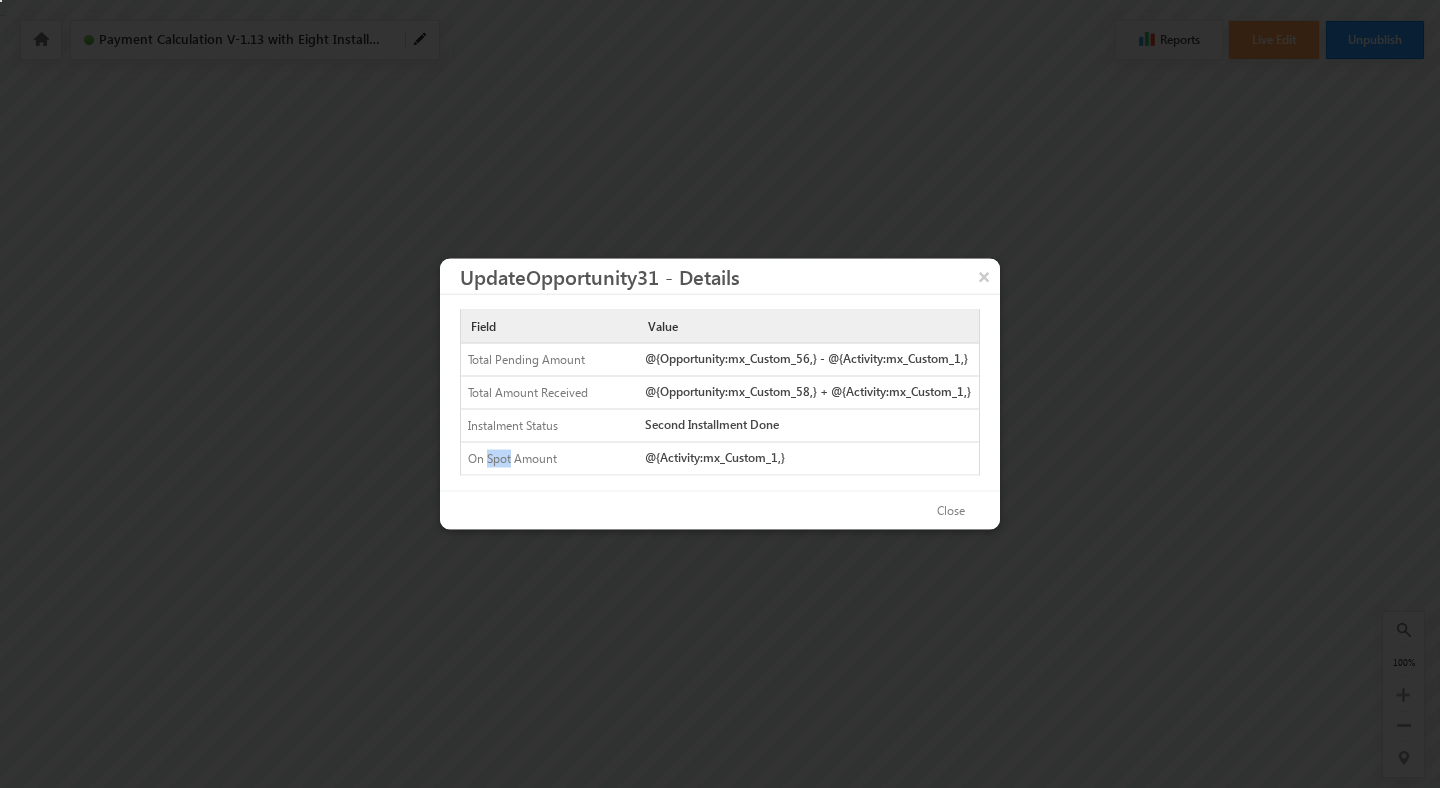 click on "On Spot Amount" at bounding box center [543, 459] 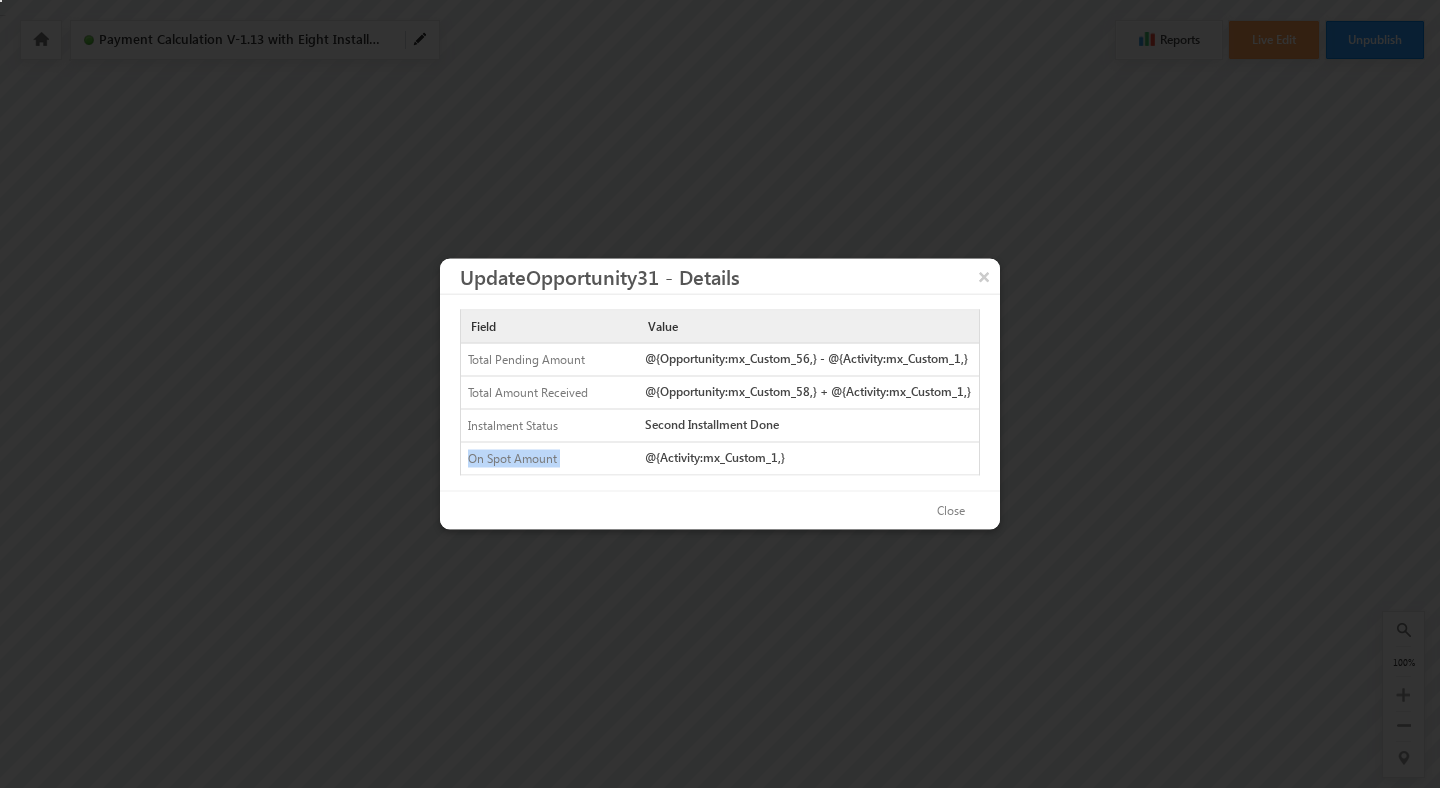 click on "On Spot Amount" at bounding box center (543, 459) 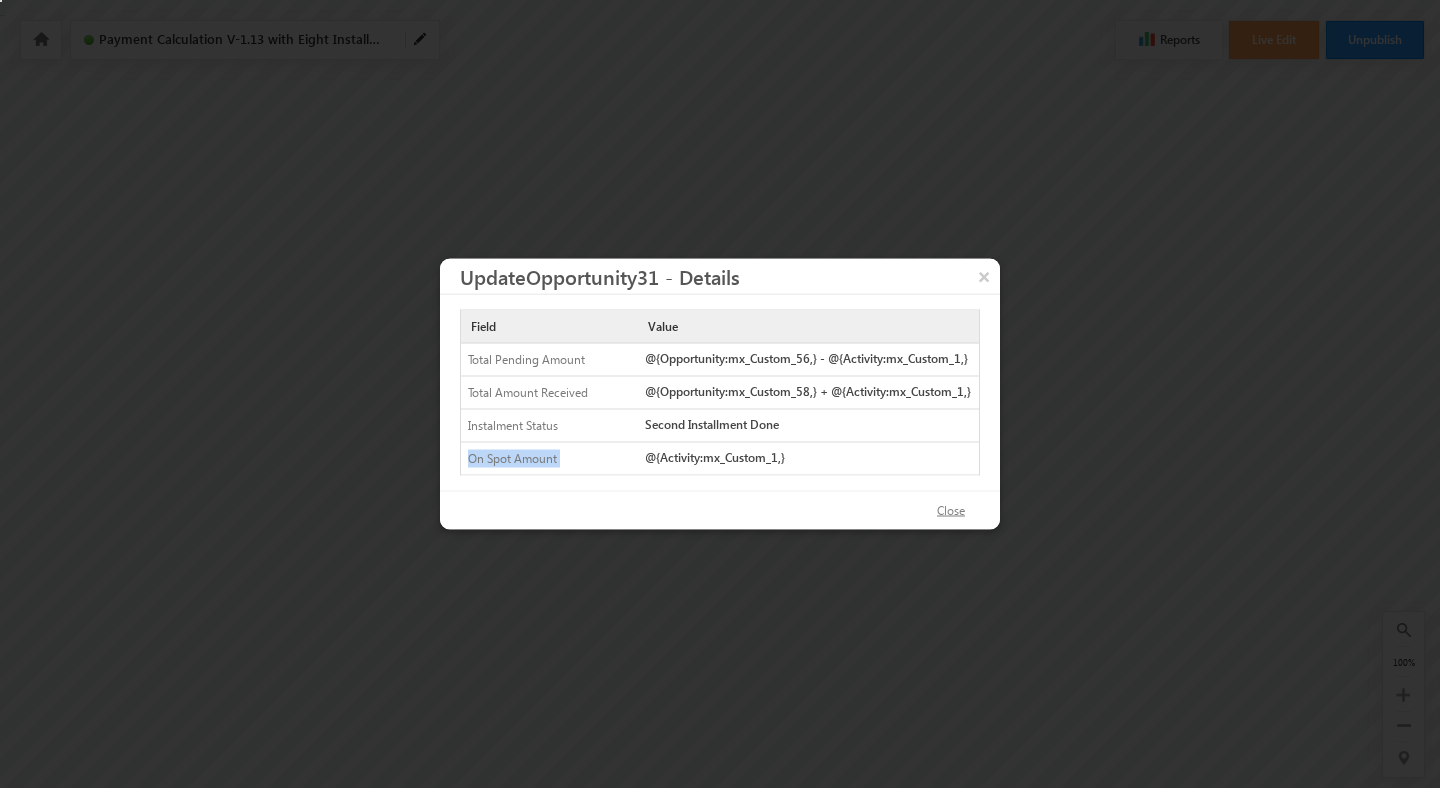 click on "Close" at bounding box center [951, 511] 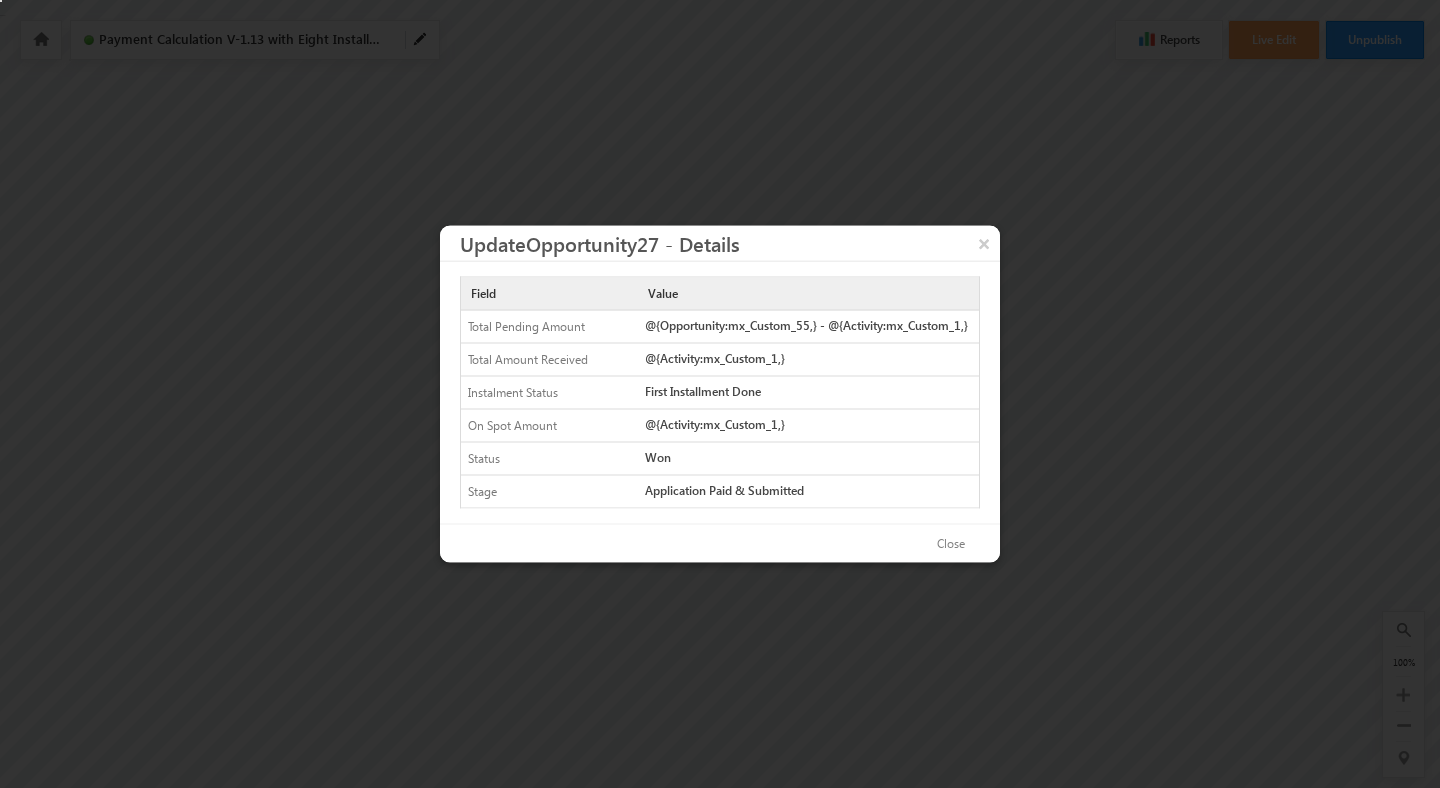 click on "Total Amount Received" at bounding box center (543, 360) 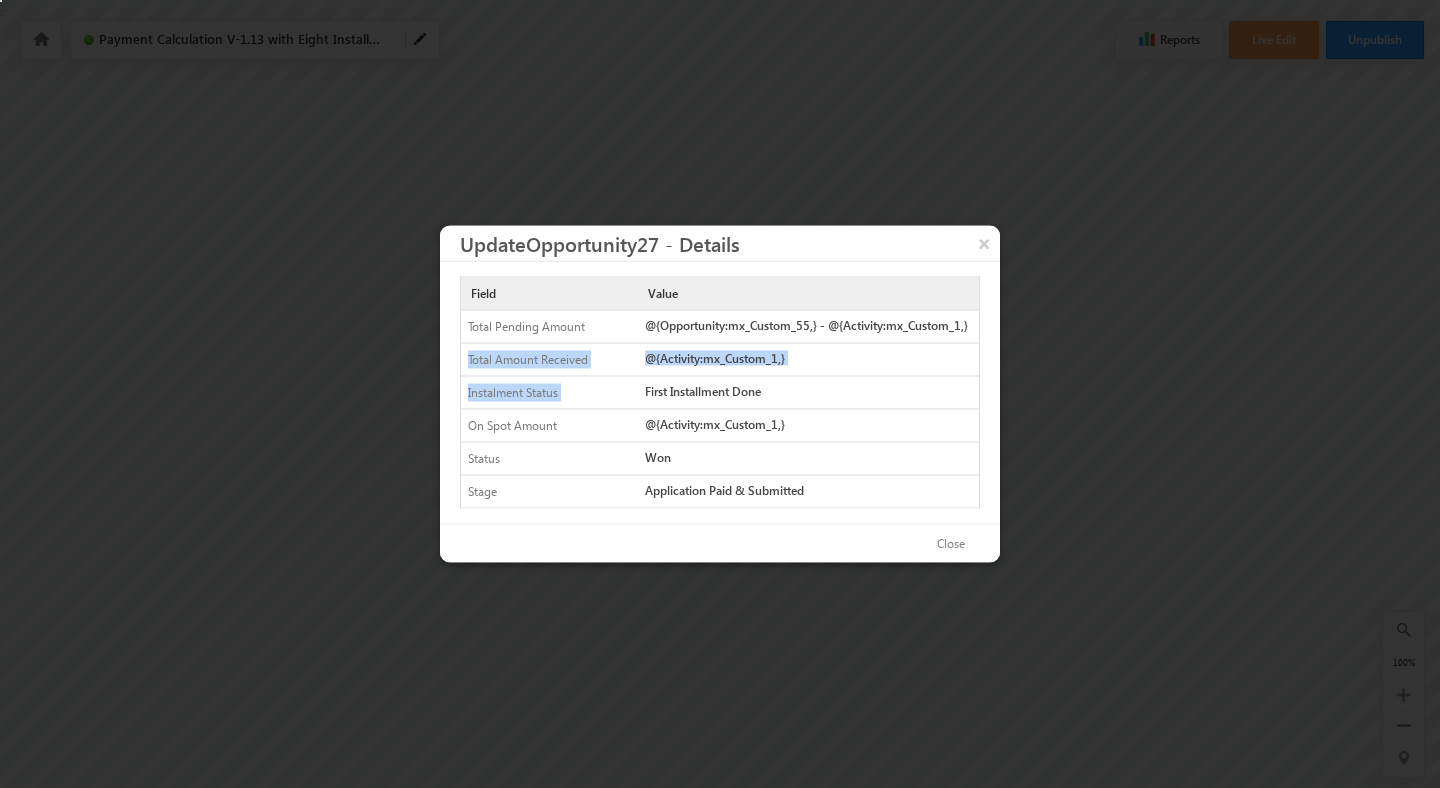 drag, startPoint x: 548, startPoint y: 369, endPoint x: 653, endPoint y: 398, distance: 108.93117 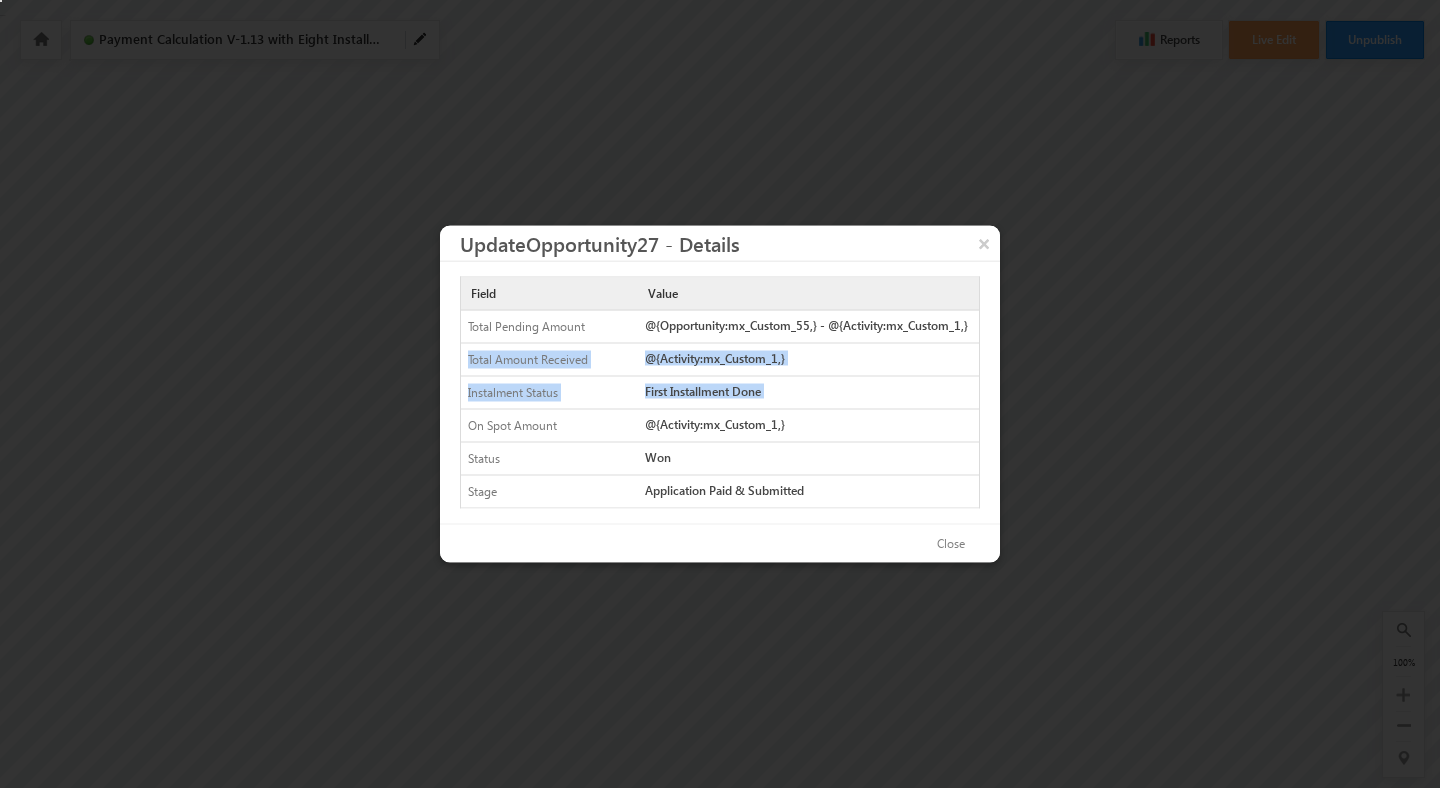 click on "First Installment Done" at bounding box center (808, 391) 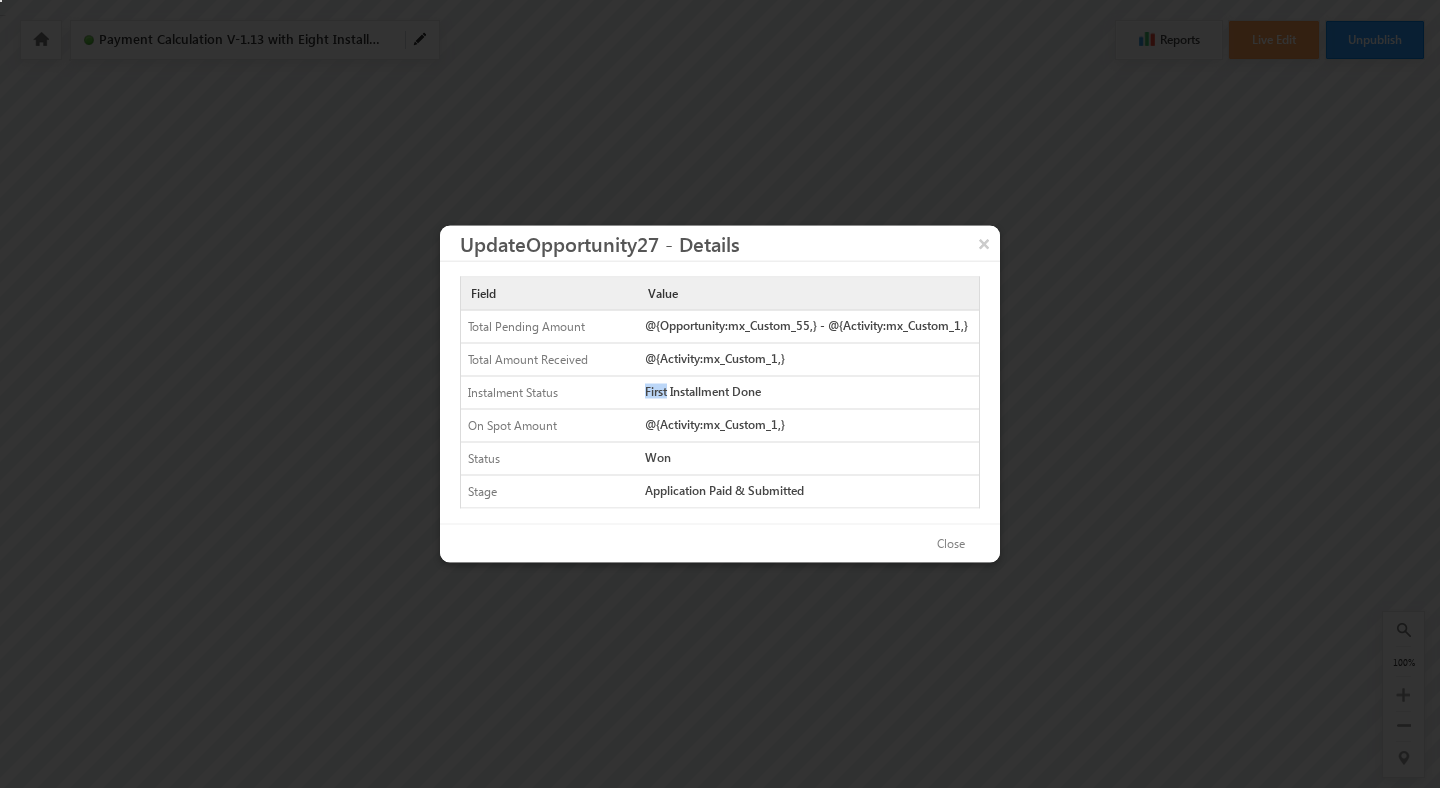 click on "First Installment Done" at bounding box center (808, 391) 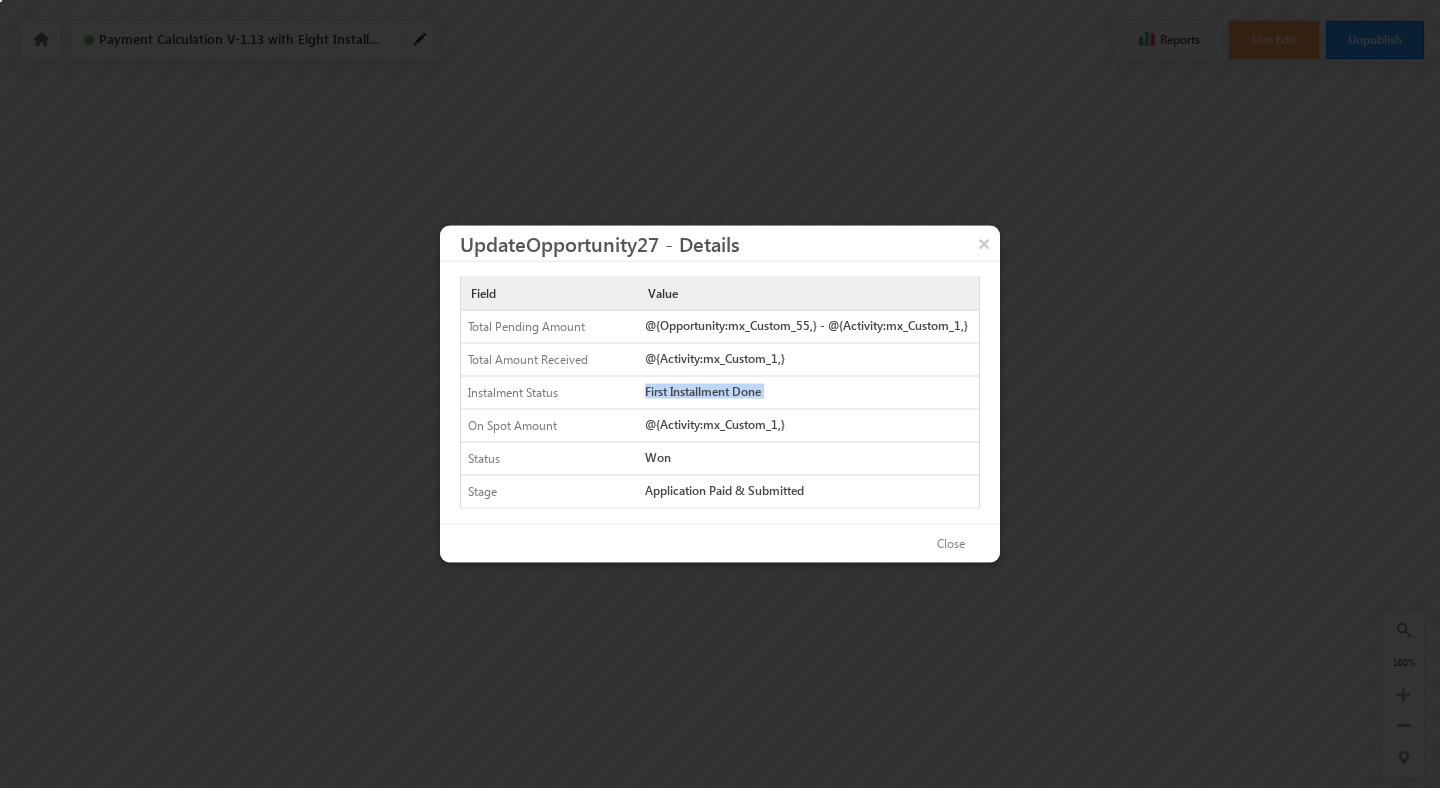 click on "First Installment Done" at bounding box center (808, 391) 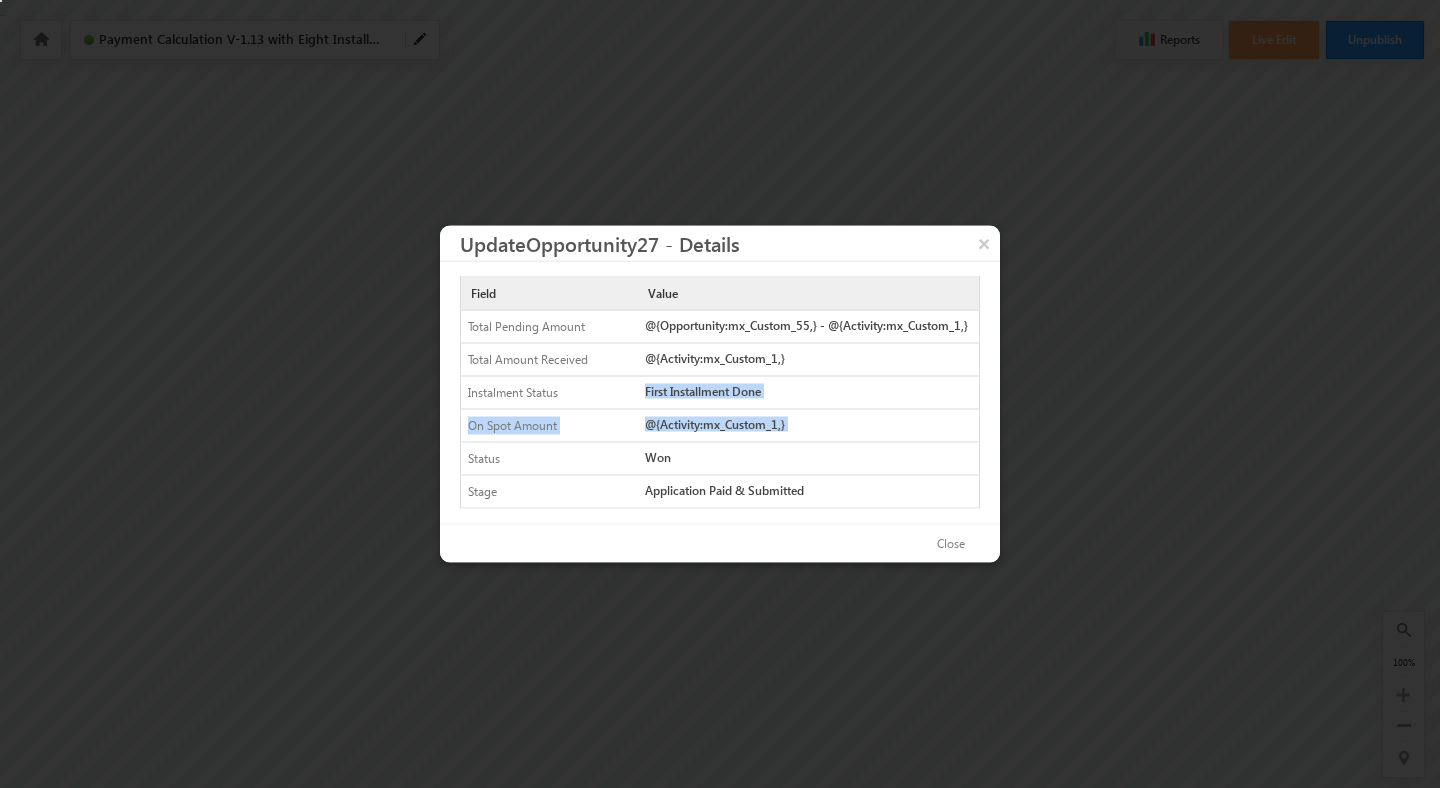 drag, startPoint x: 653, startPoint y: 398, endPoint x: 683, endPoint y: 451, distance: 60.90156 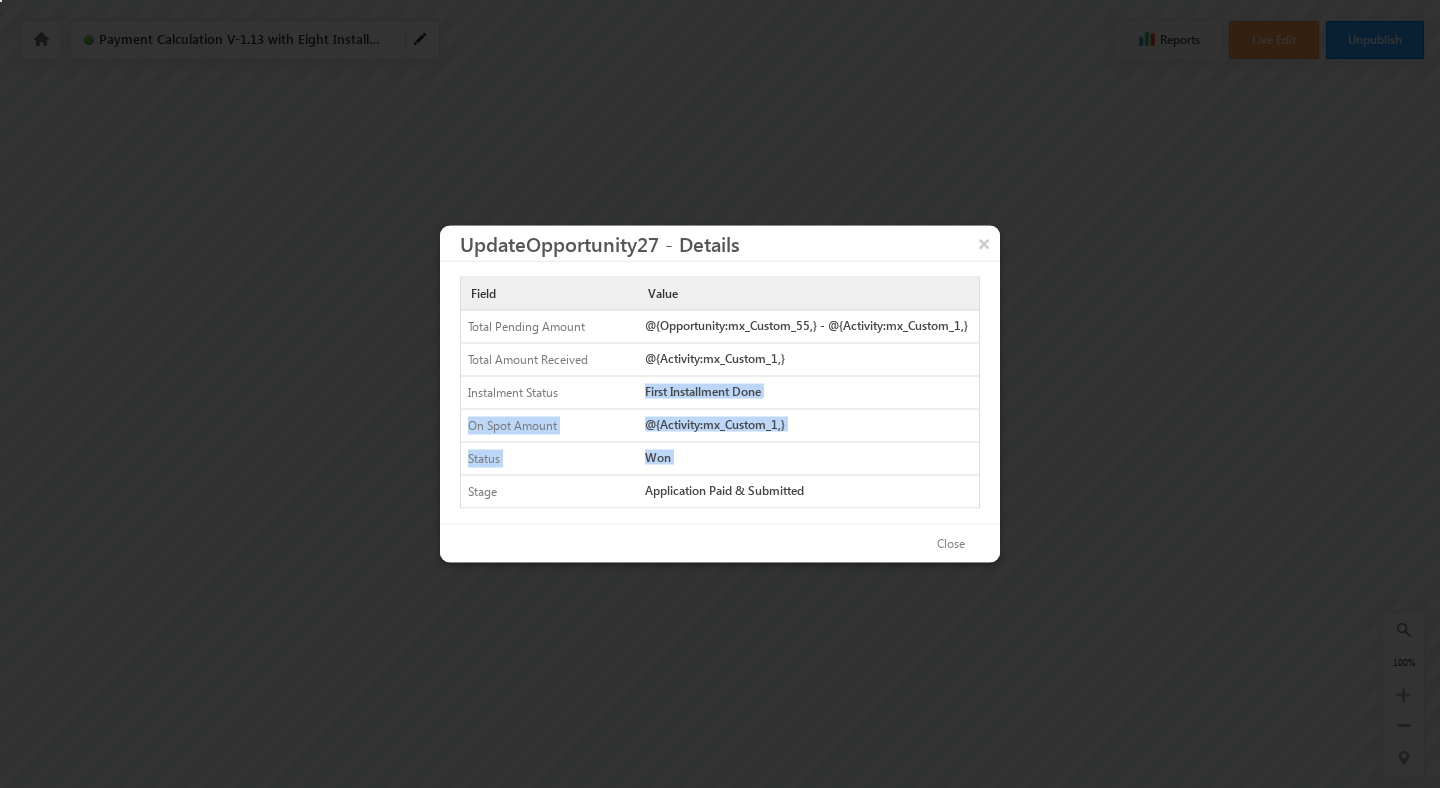 click on "Won" at bounding box center (808, 457) 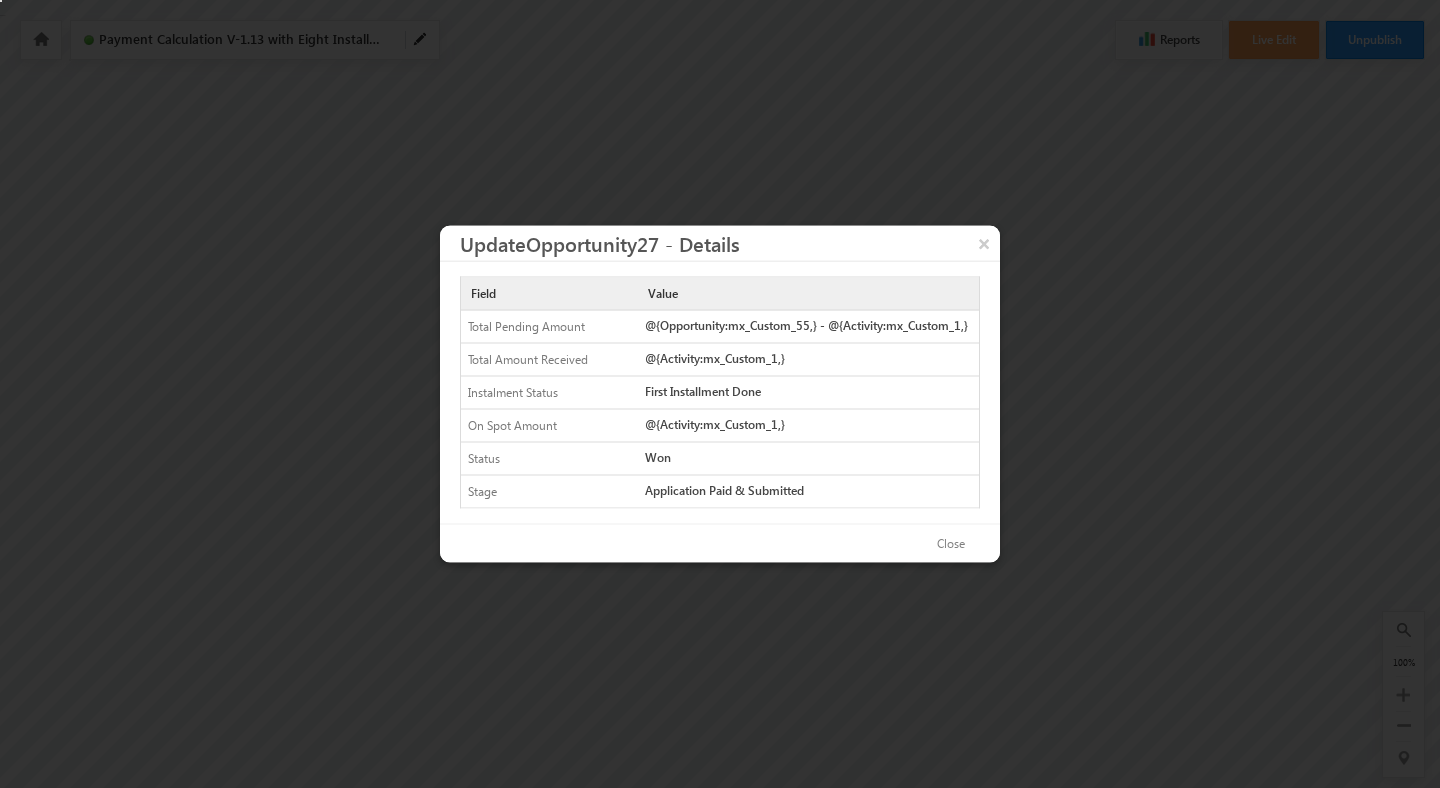 click on "Won" at bounding box center [808, 457] 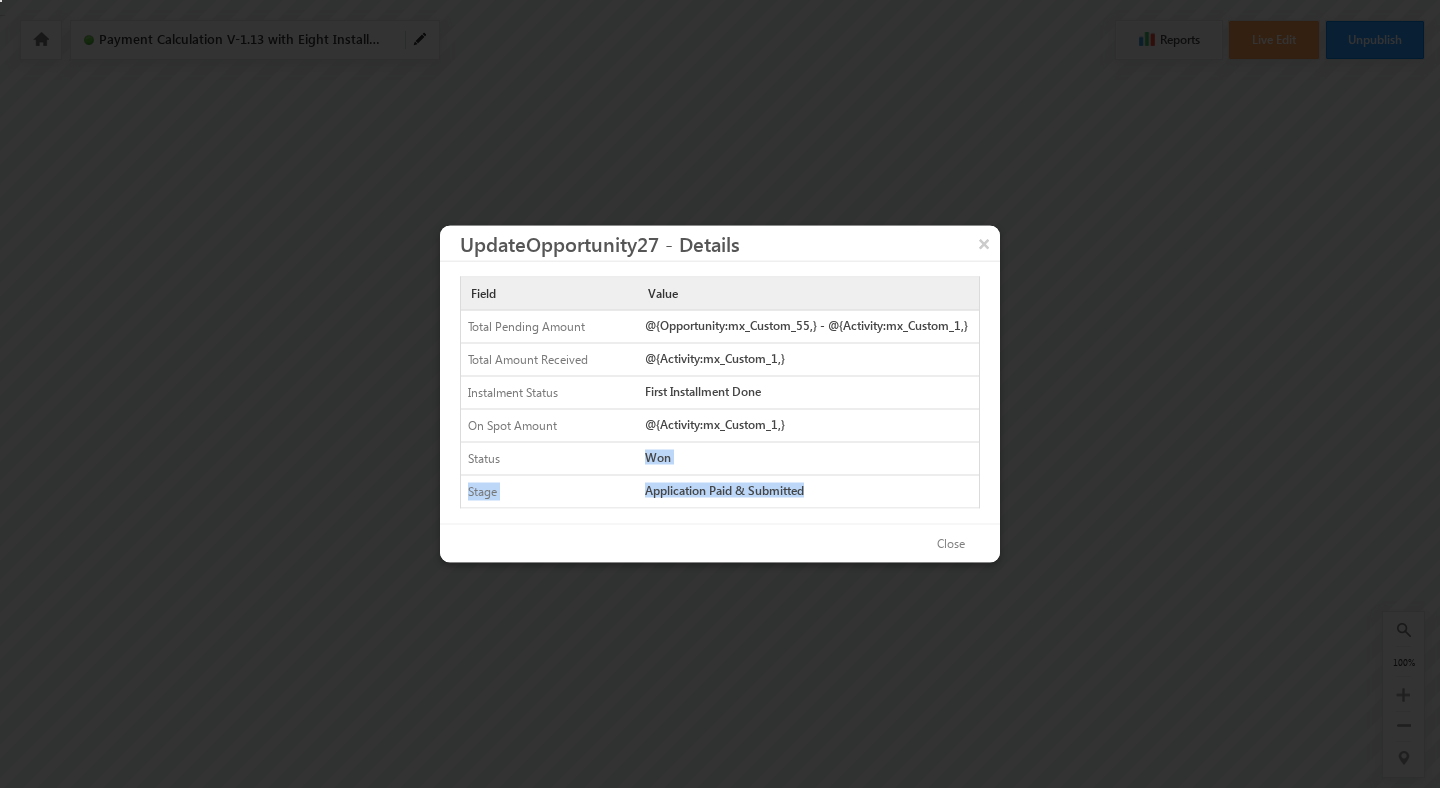 drag, startPoint x: 683, startPoint y: 451, endPoint x: 707, endPoint y: 484, distance: 40.804413 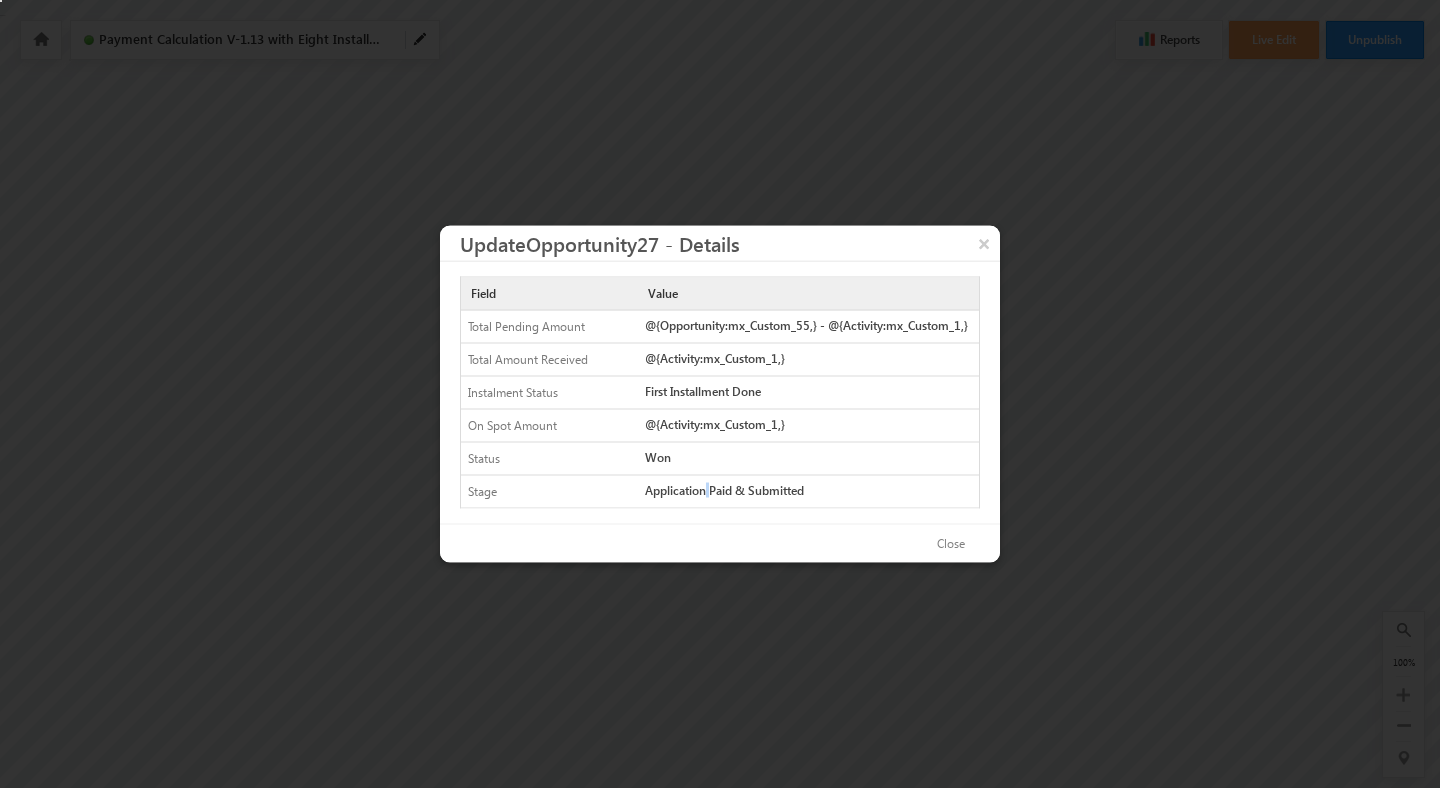 click on "Application Paid & Submitted" at bounding box center (808, 490) 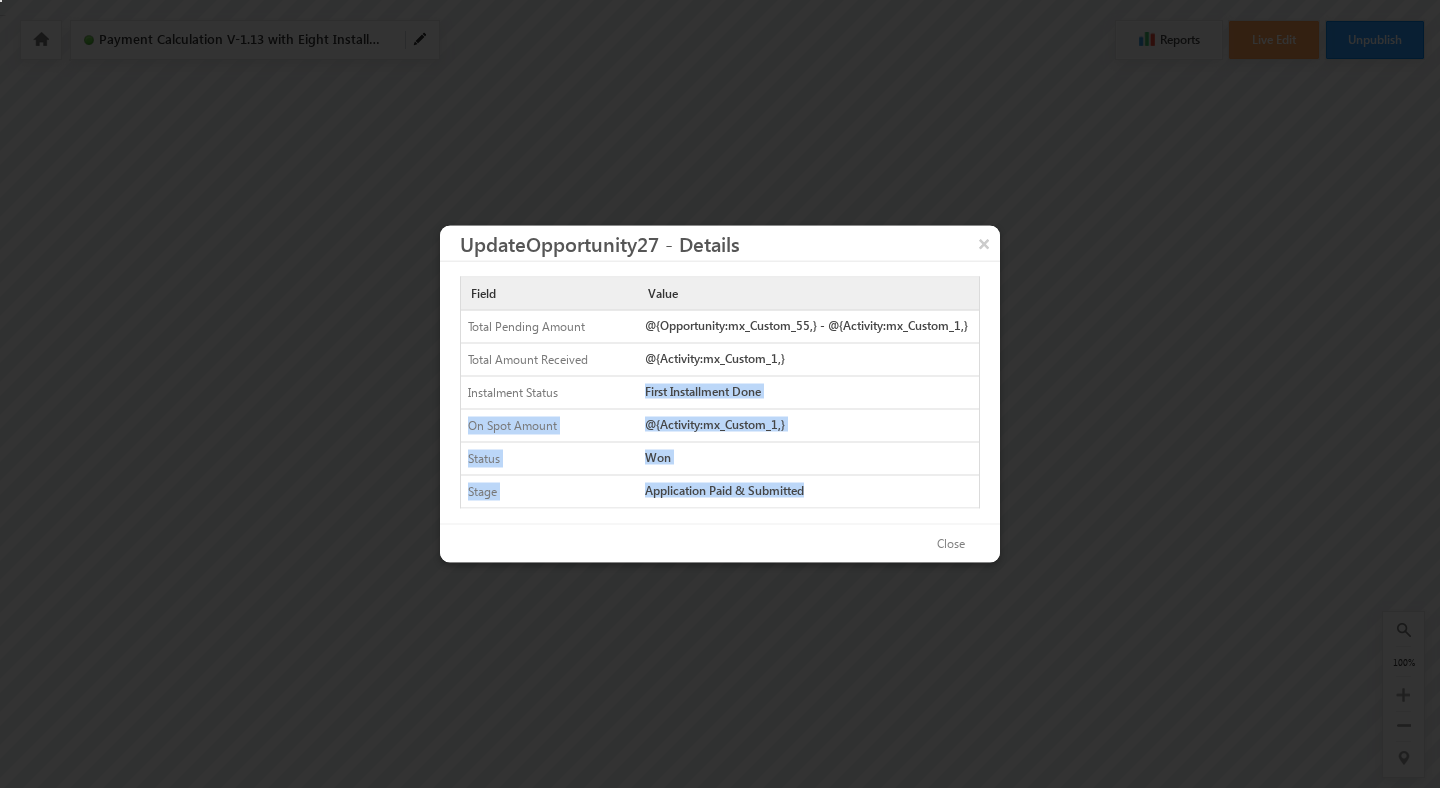 drag, startPoint x: 707, startPoint y: 484, endPoint x: 669, endPoint y: 381, distance: 109.786156 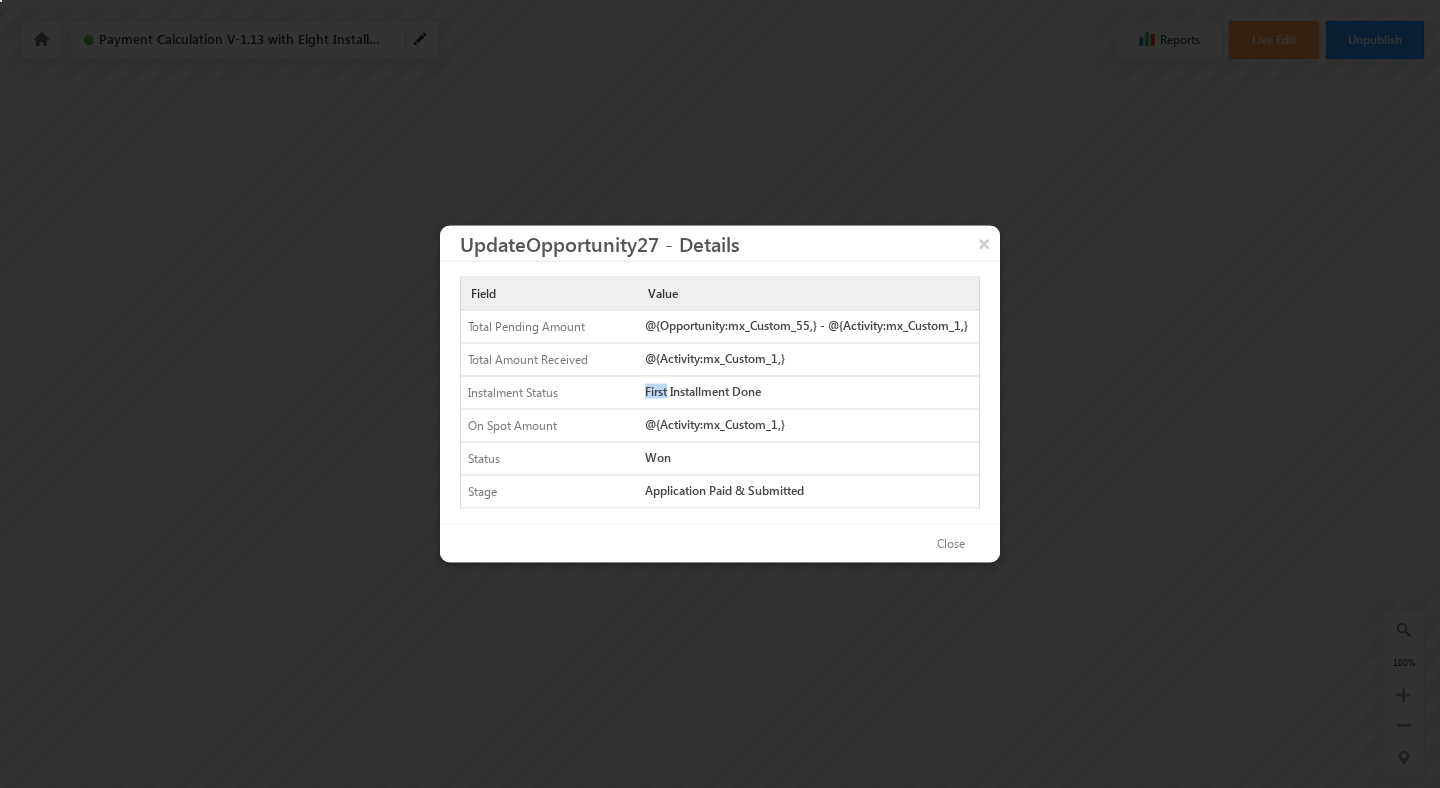 click on "First Installment Done" at bounding box center (808, 391) 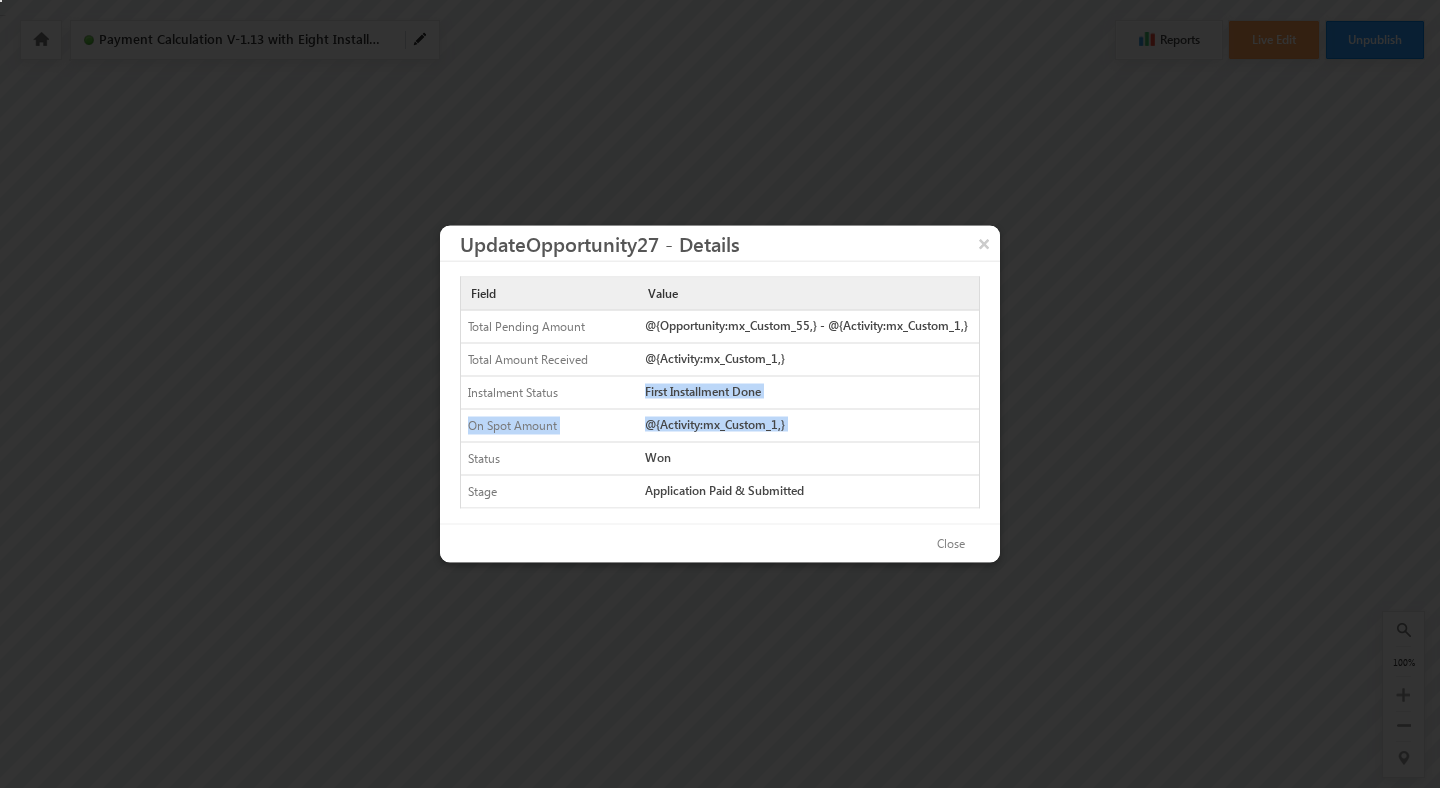 drag, startPoint x: 669, startPoint y: 381, endPoint x: 693, endPoint y: 429, distance: 53.66563 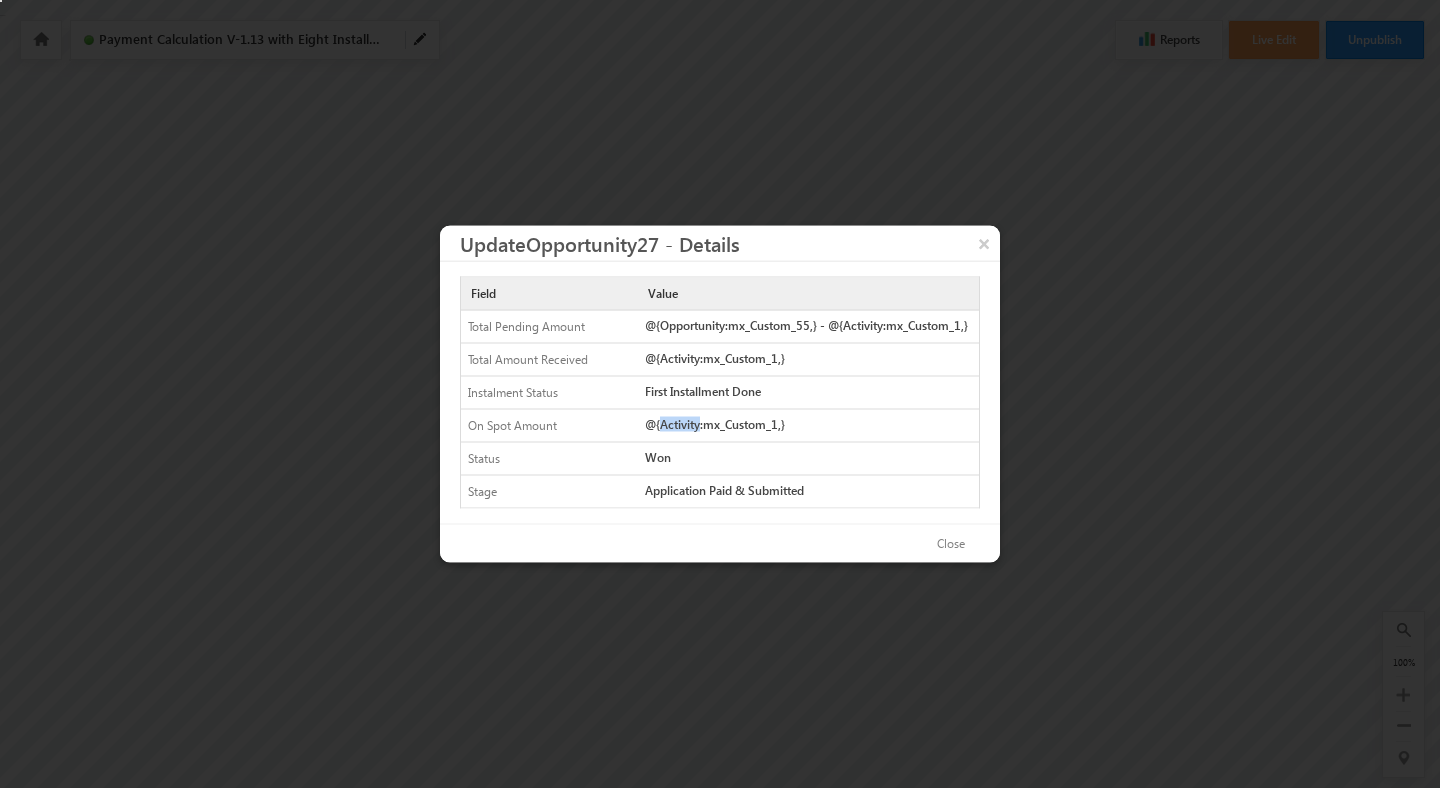 click on "@{Activity:mx_Custom_1,}" at bounding box center (808, 424) 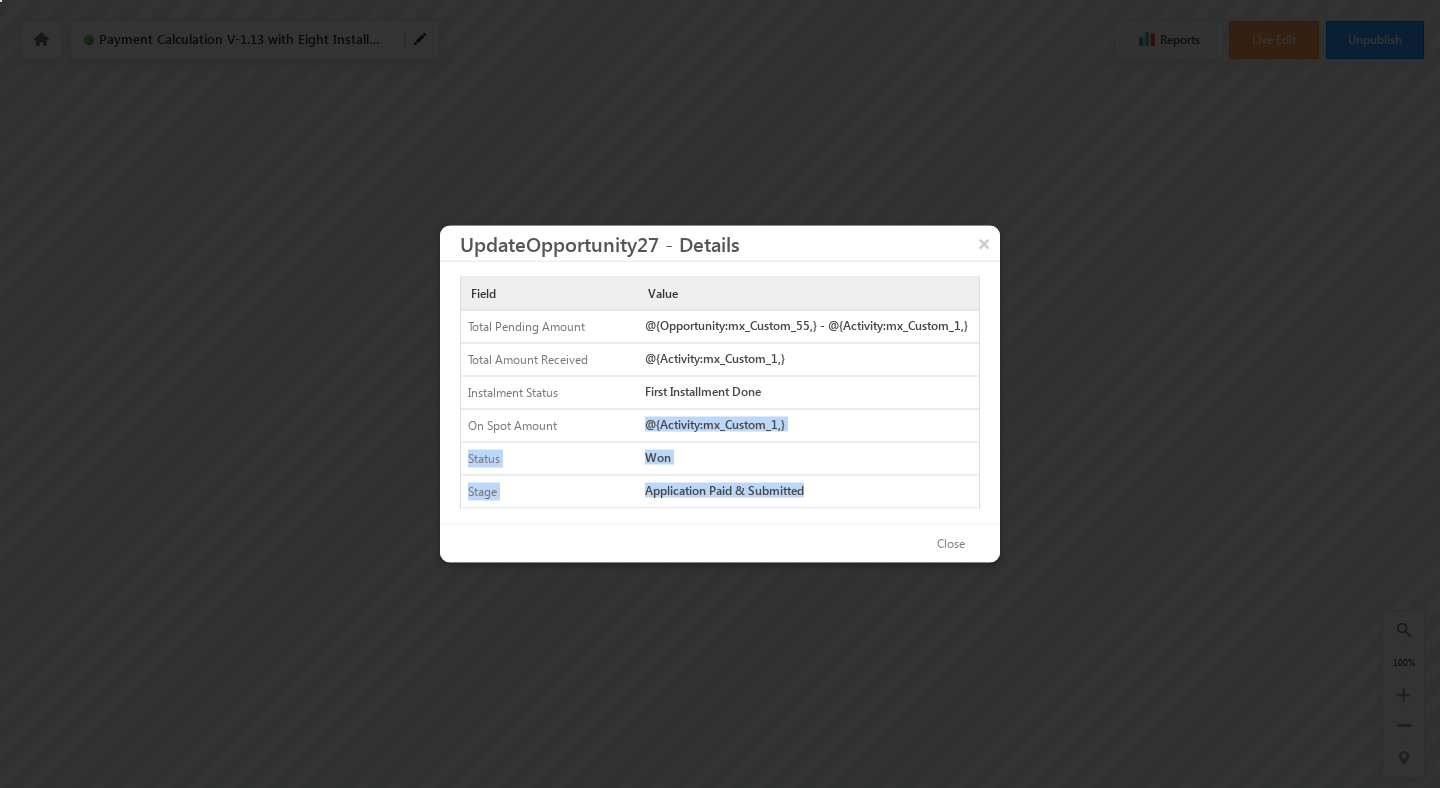 drag, startPoint x: 693, startPoint y: 429, endPoint x: 717, endPoint y: 503, distance: 77.7946 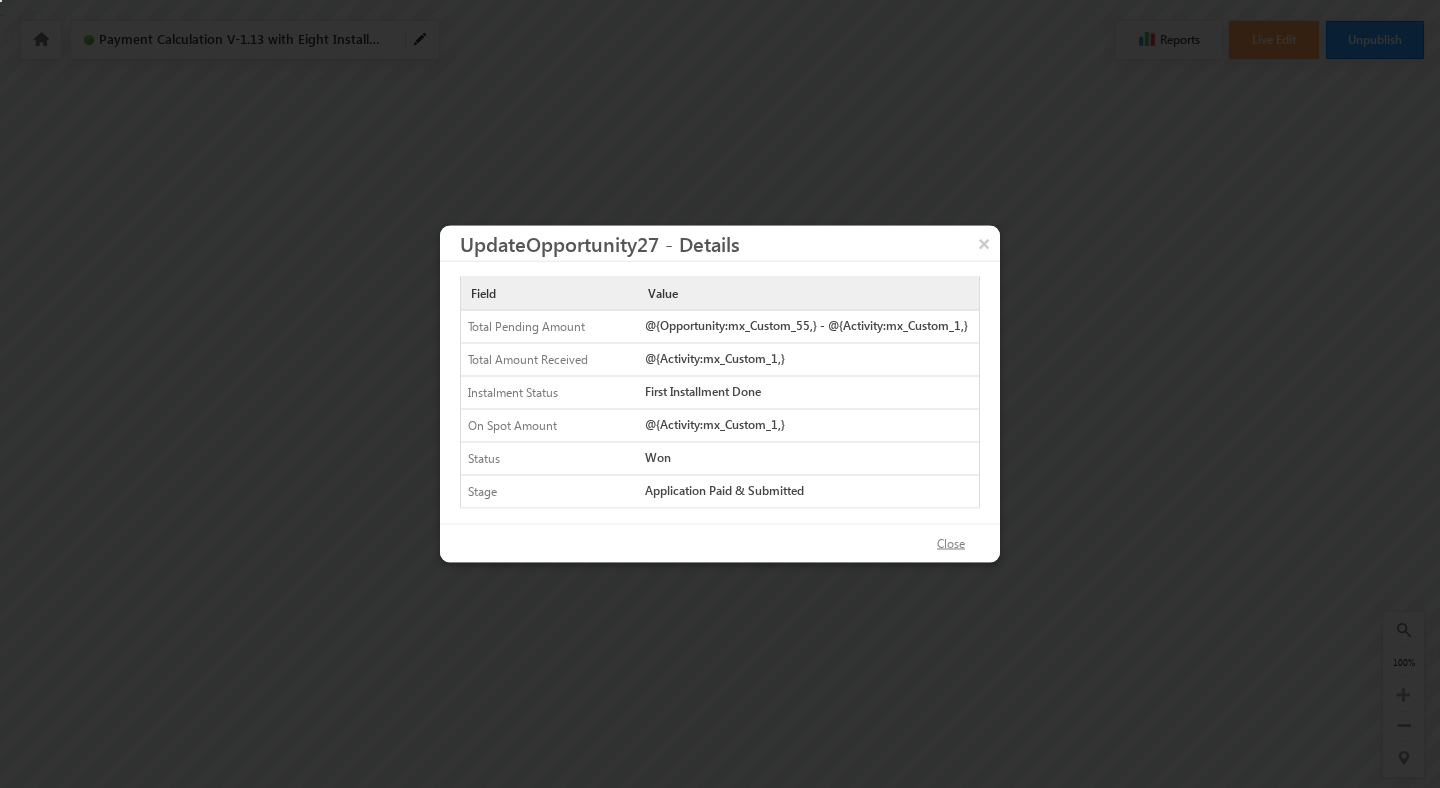 click on "Close" at bounding box center (951, 544) 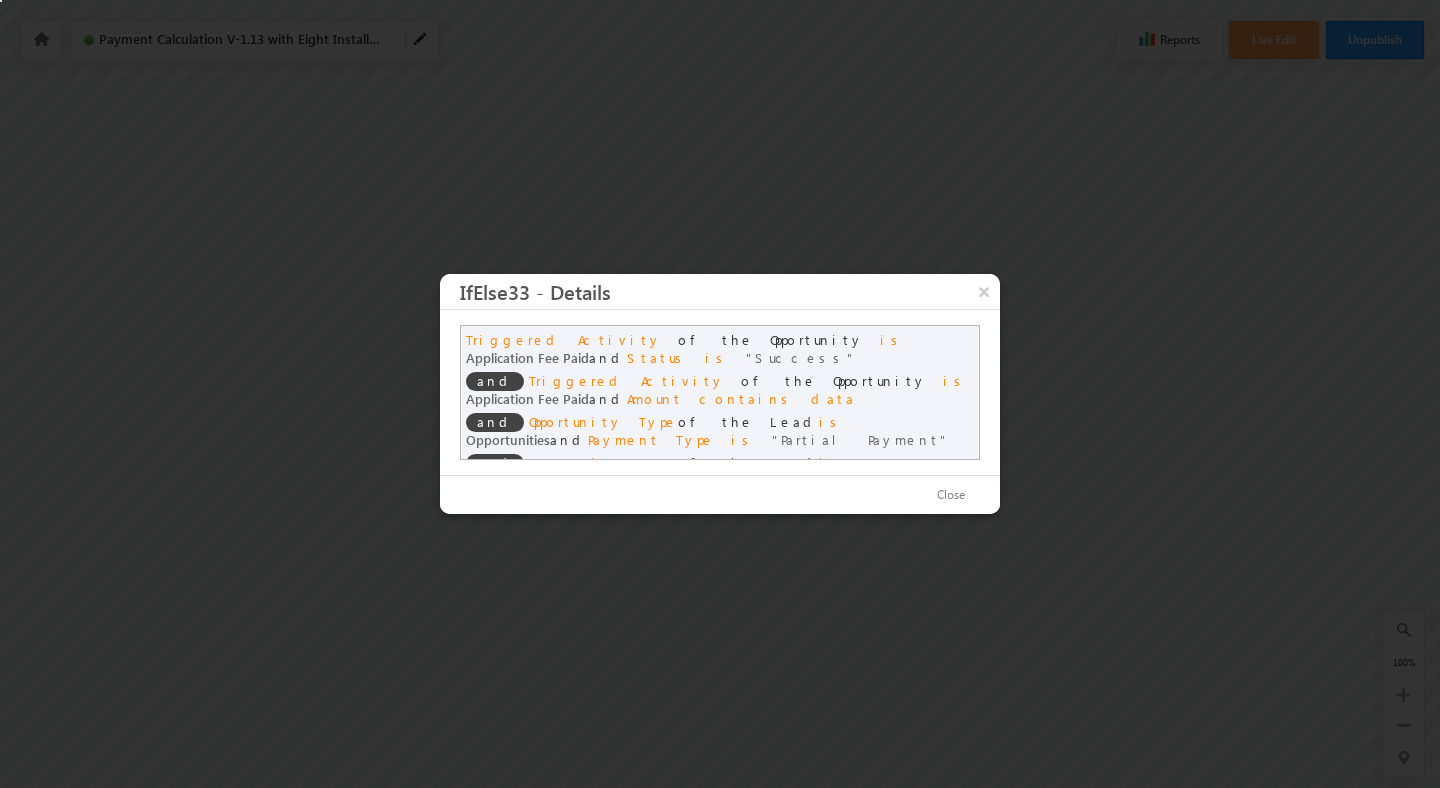 click on "Application Fee Paid" at bounding box center [527, 357] 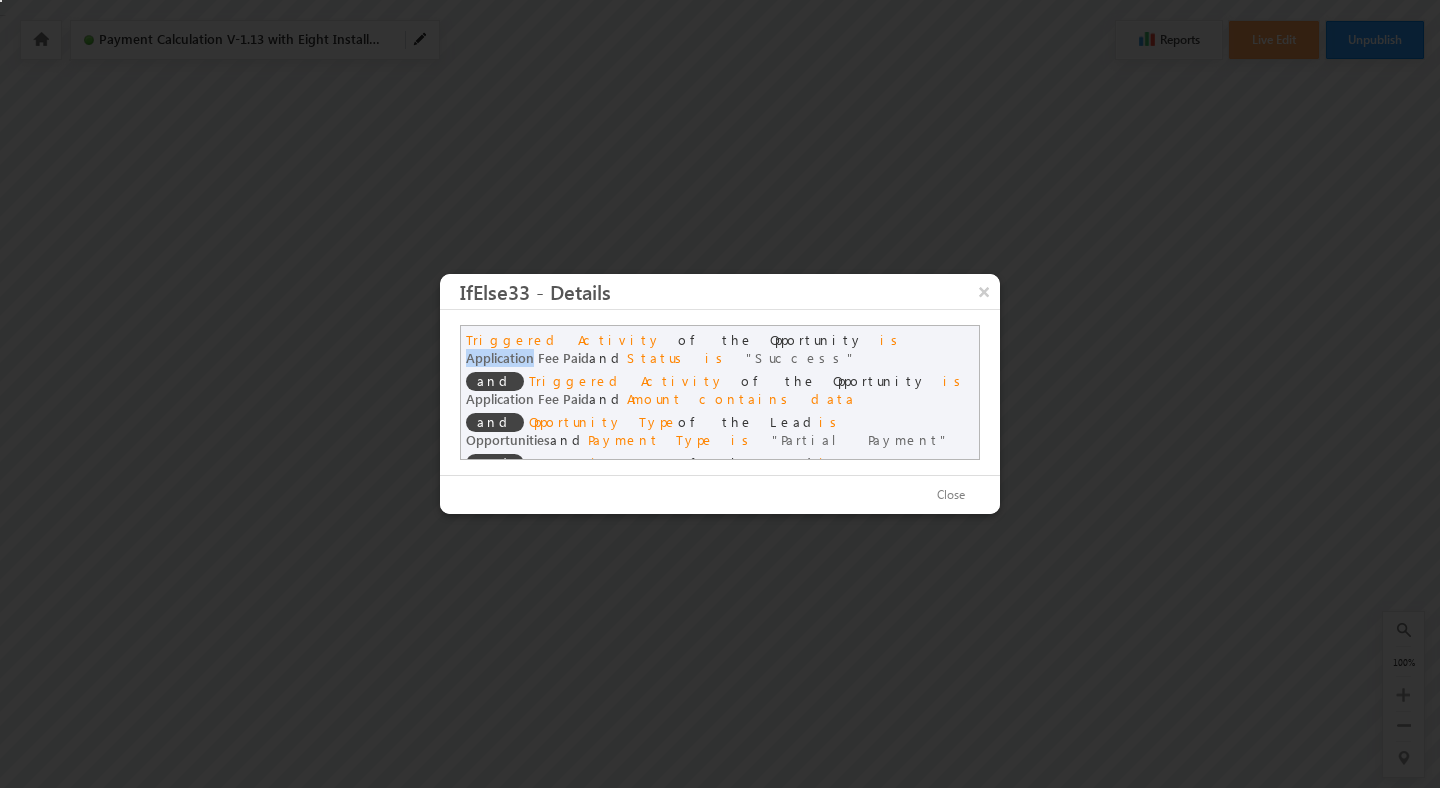 click on "Application Fee Paid" at bounding box center (527, 357) 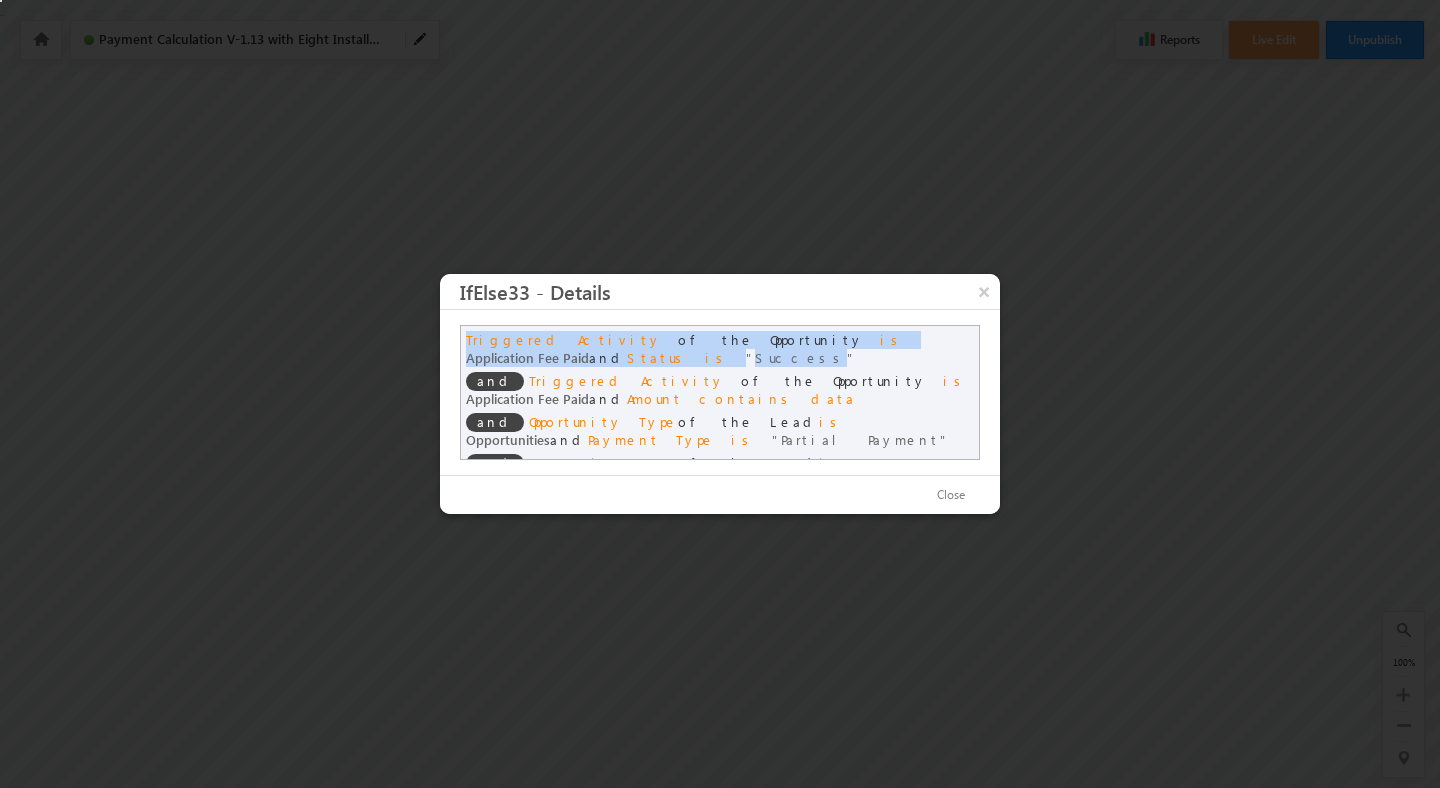 drag, startPoint x: 715, startPoint y: 342, endPoint x: 776, endPoint y: 342, distance: 61 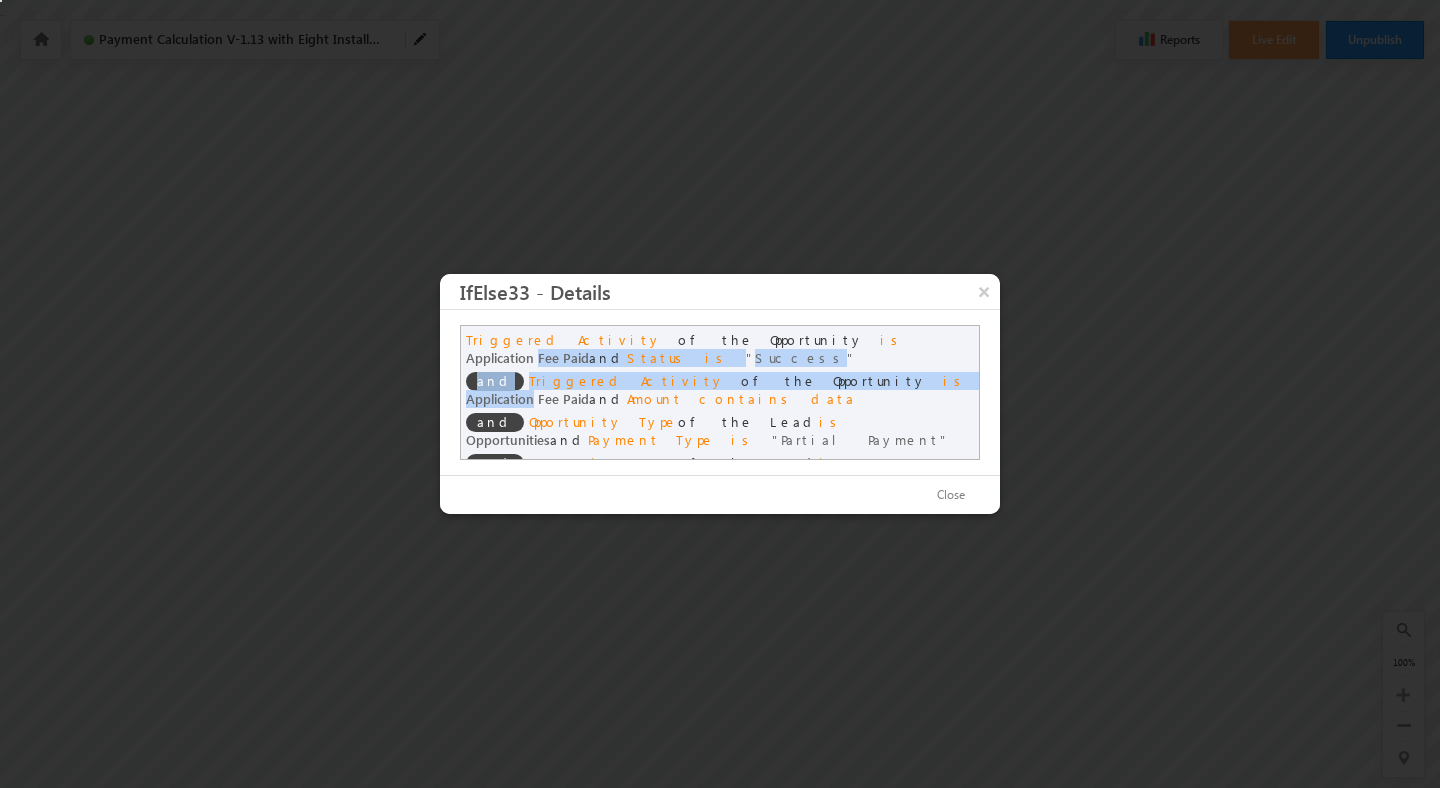 drag, startPoint x: 776, startPoint y: 342, endPoint x: 789, endPoint y: 369, distance: 29.966648 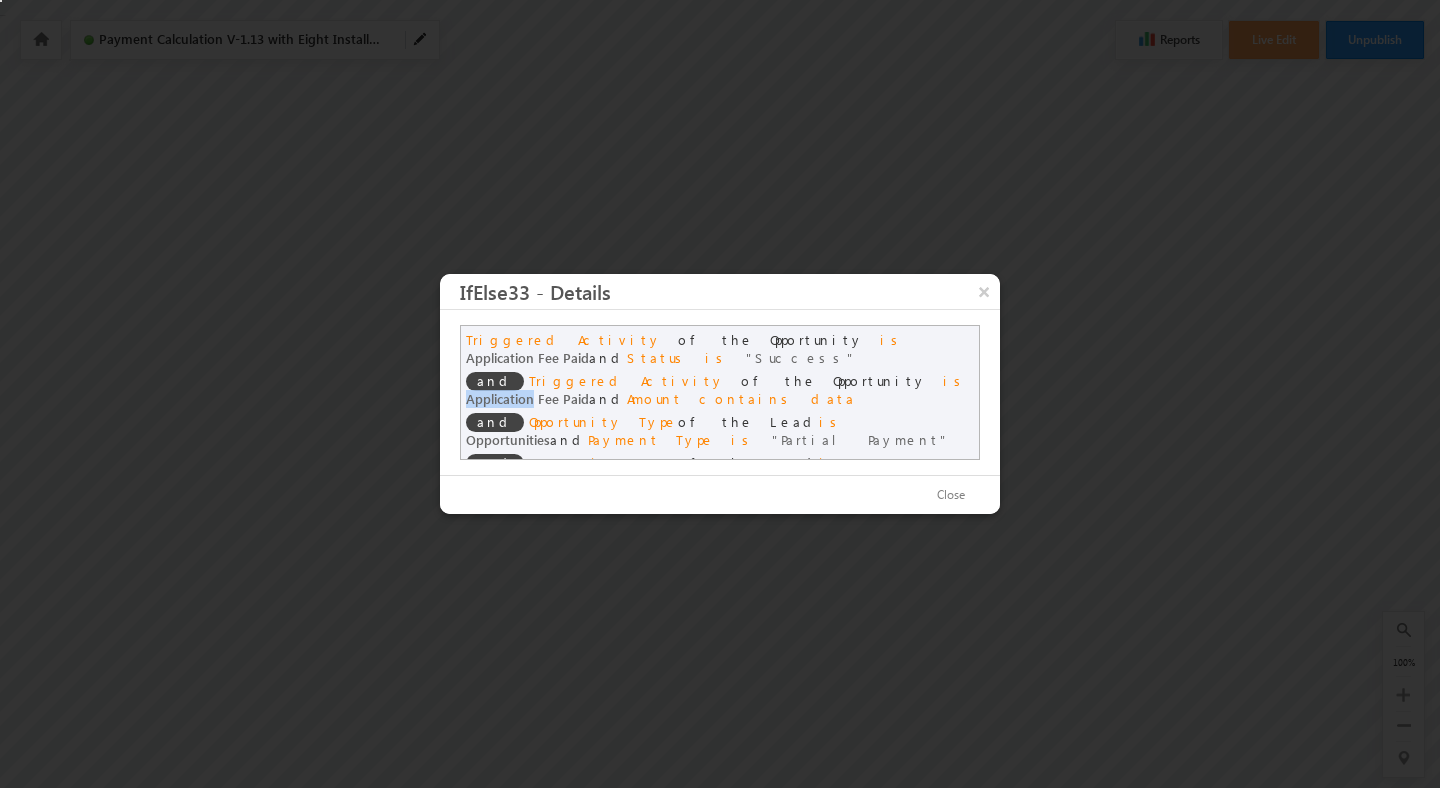 click on "Application Fee Paid" at bounding box center [527, 398] 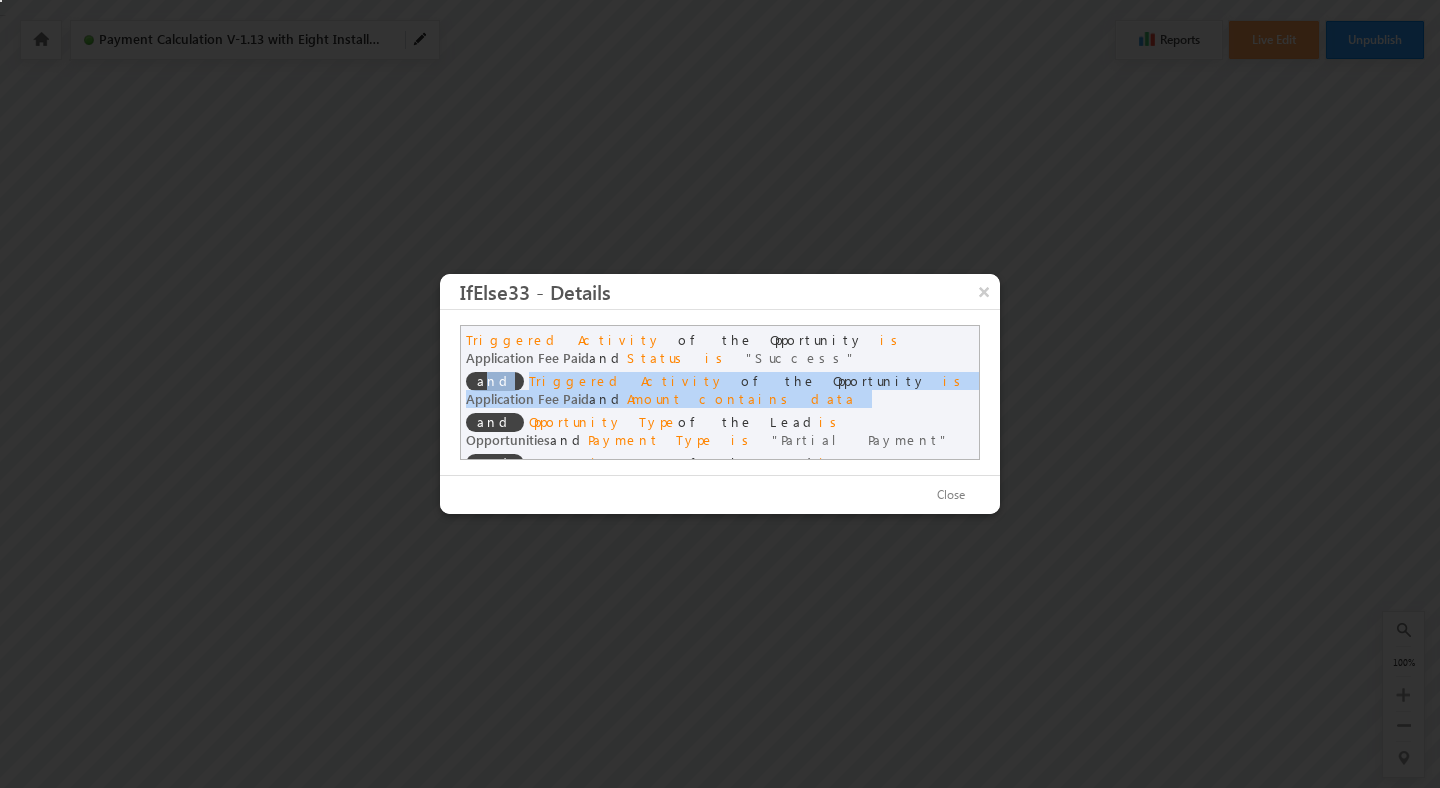 click on "Application Fee Paid" at bounding box center [527, 398] 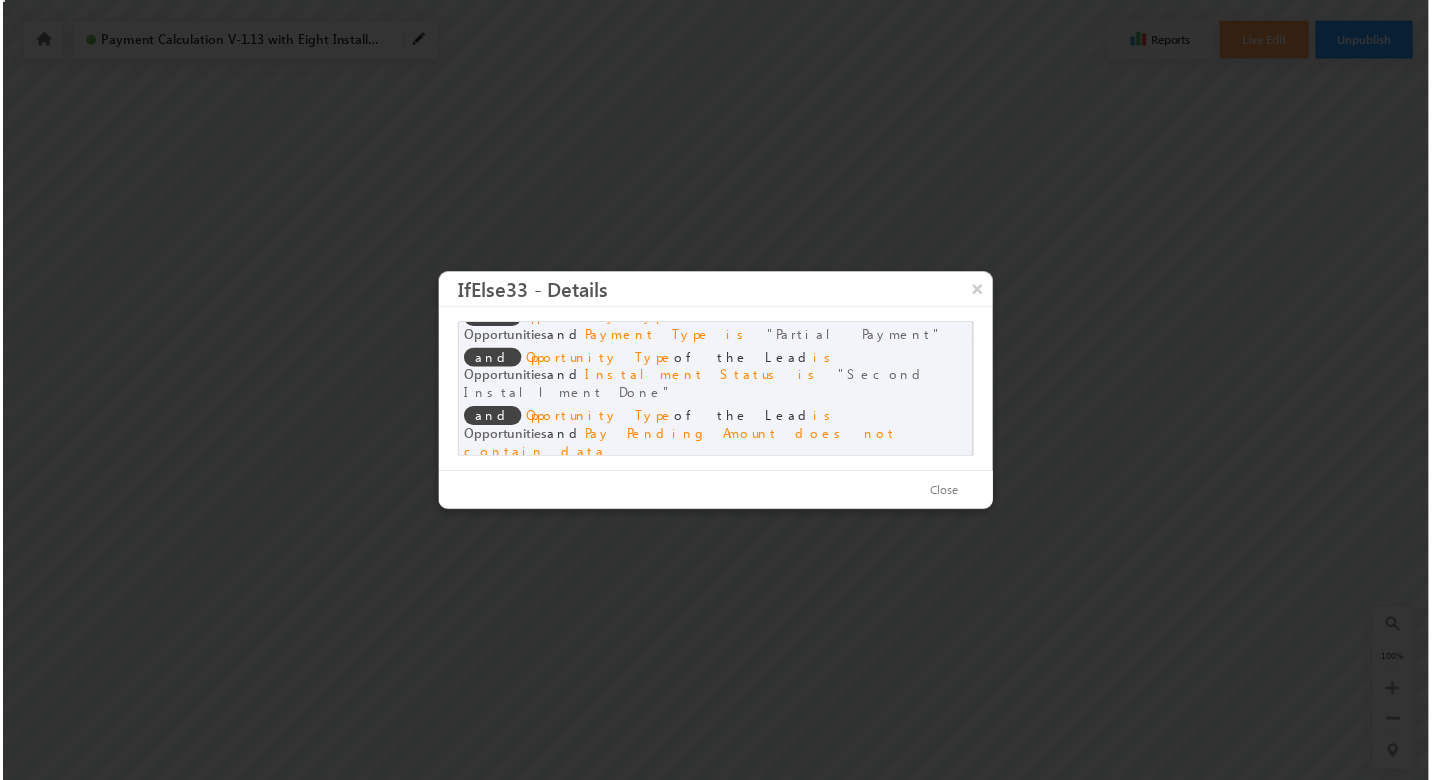 scroll, scrollTop: 0, scrollLeft: 0, axis: both 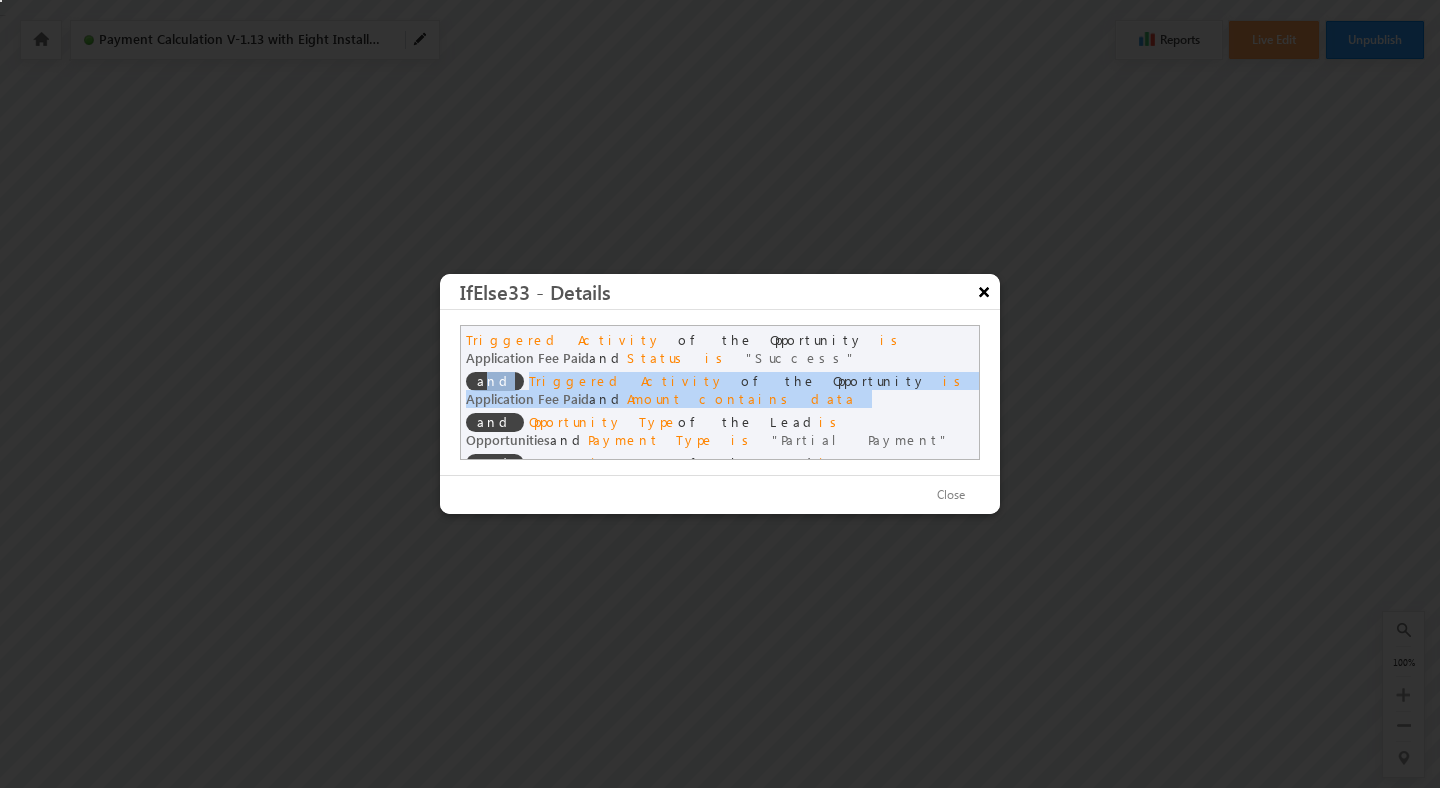 click on "×" at bounding box center (984, 291) 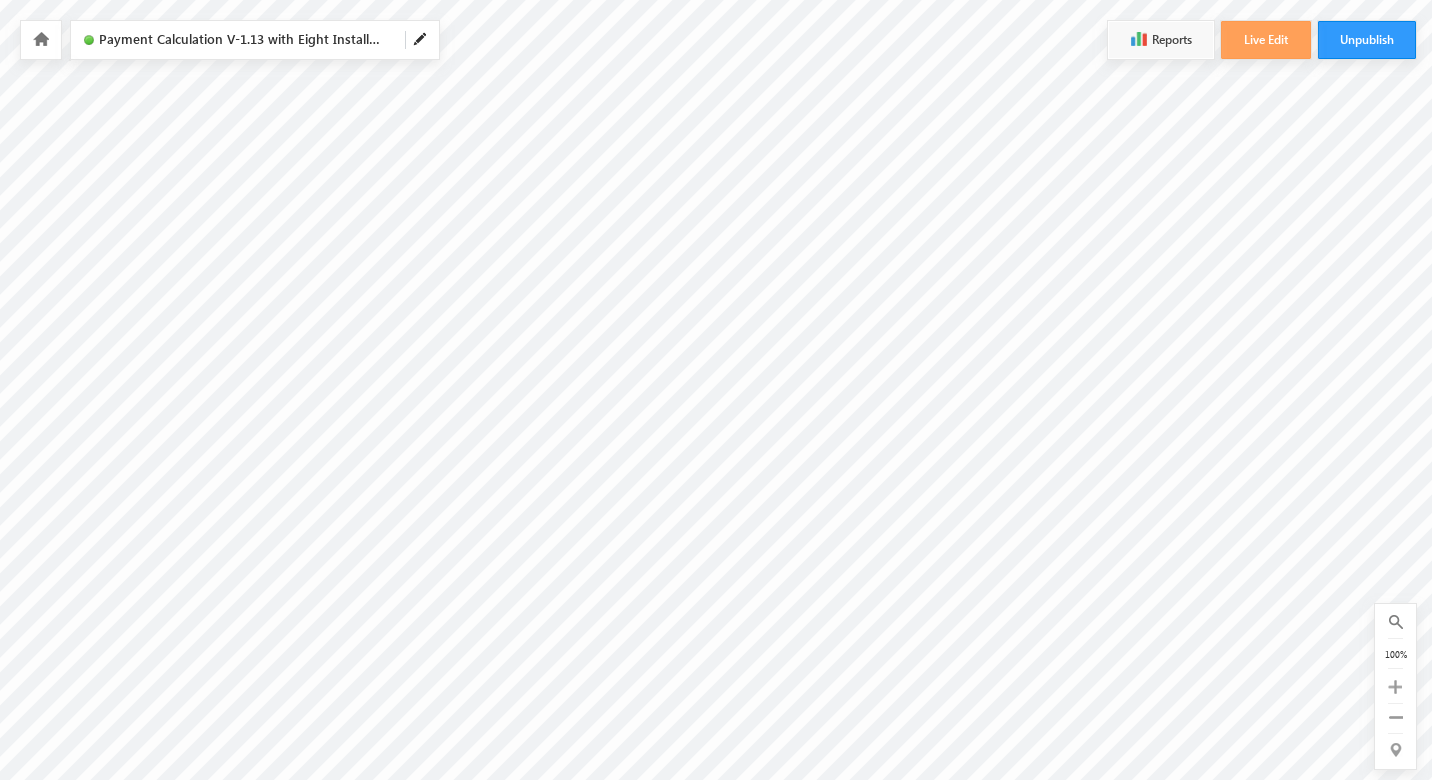 scroll, scrollTop: 0, scrollLeft: 2636, axis: horizontal 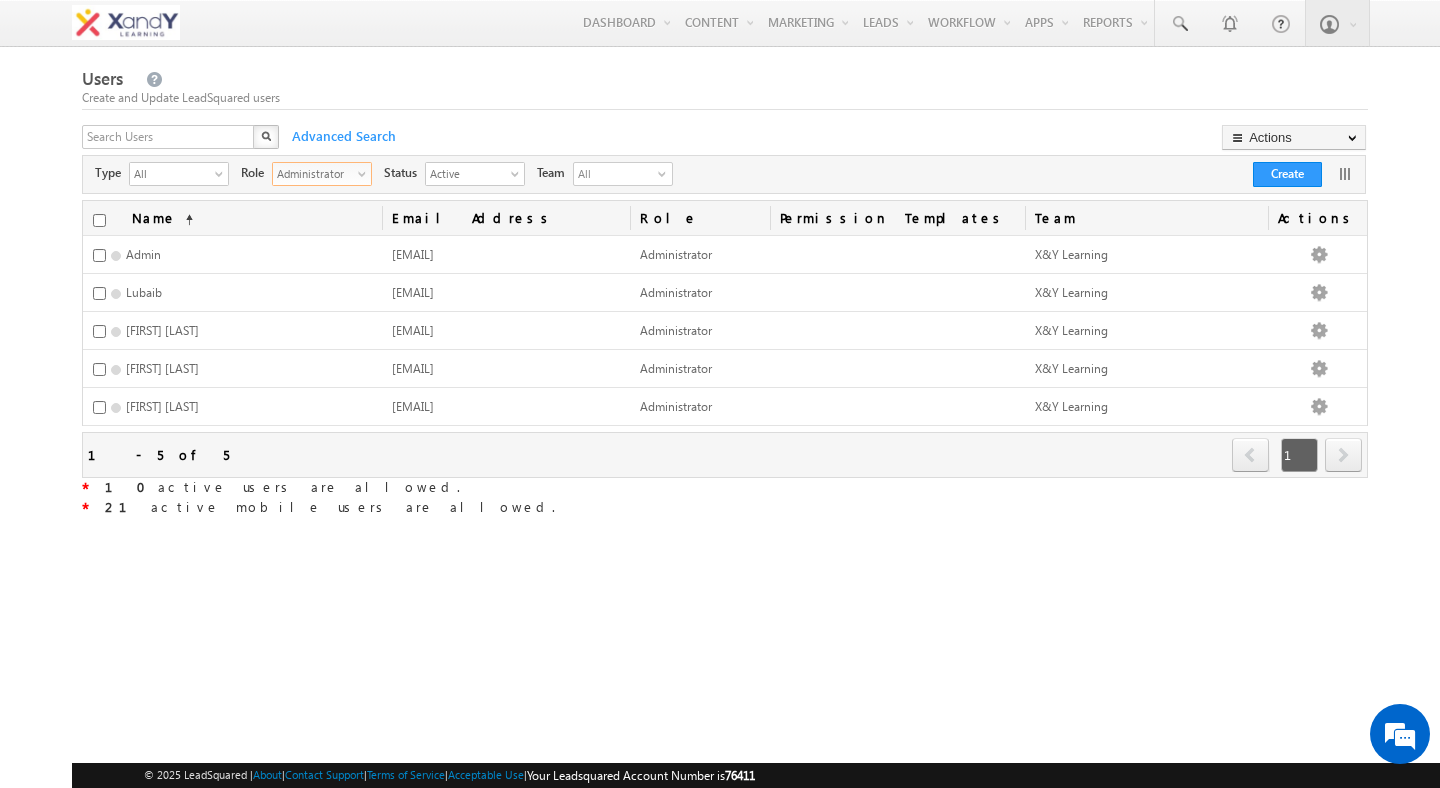click on "Administrator" at bounding box center [314, 173] 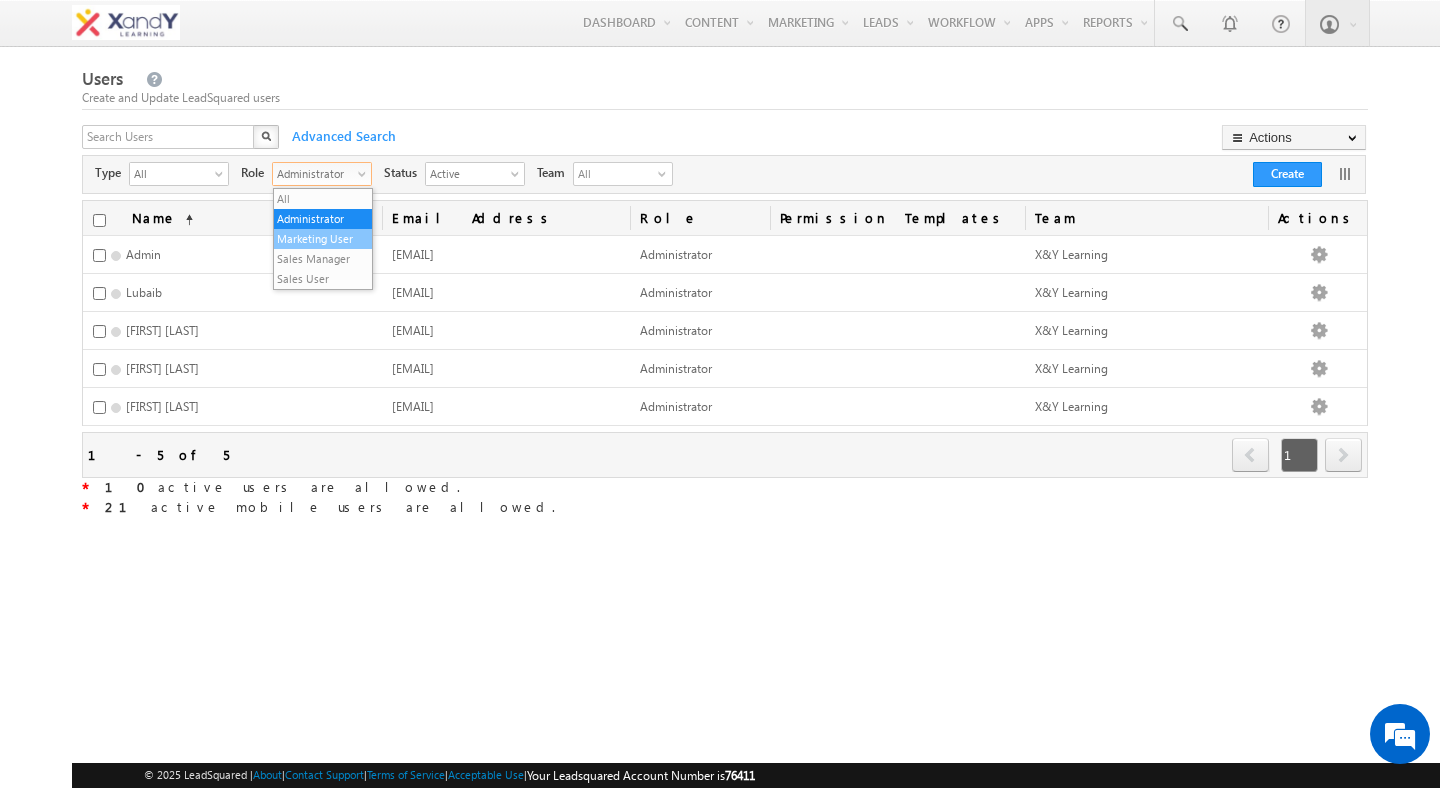 click on "Marketing User" at bounding box center [323, 239] 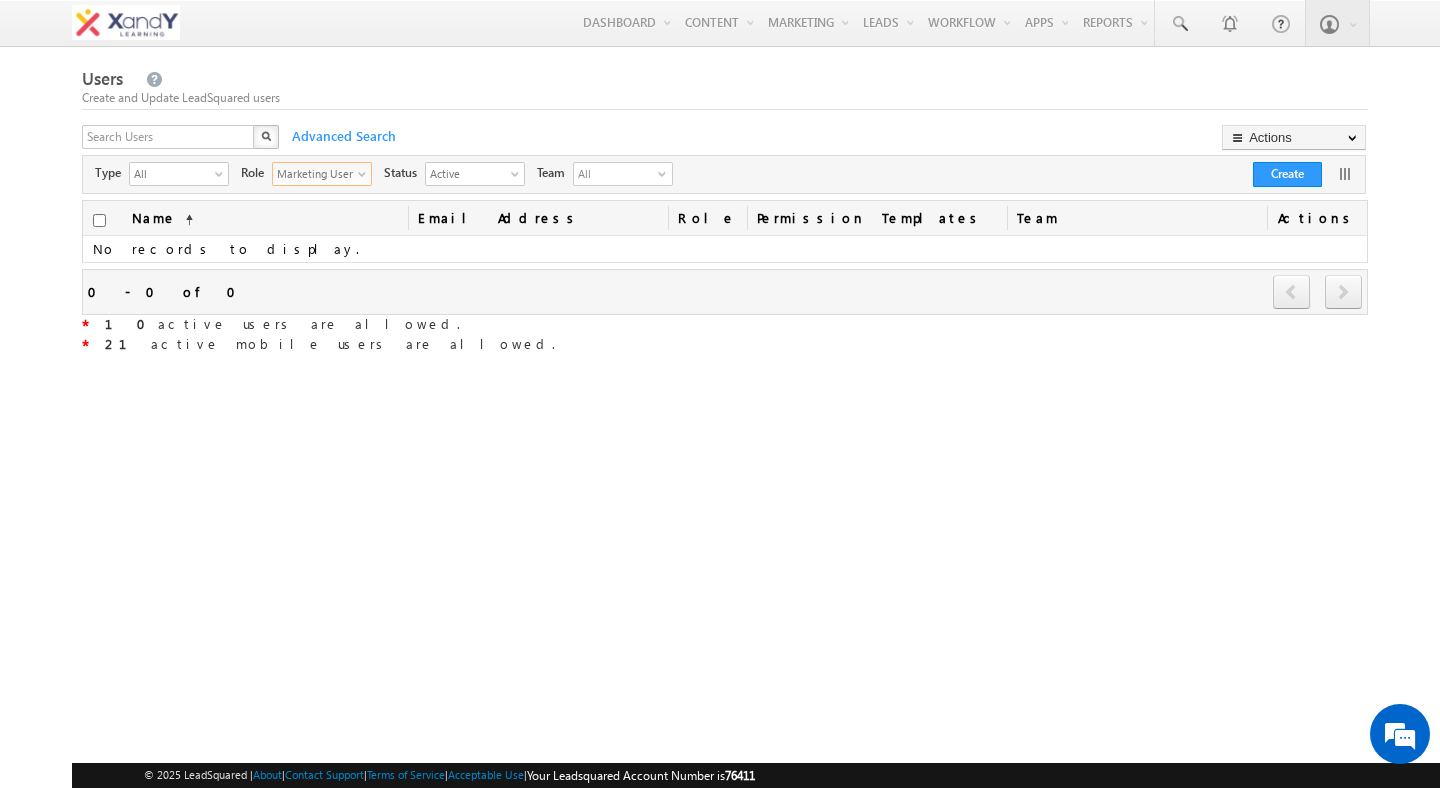 click on "Marketing User" at bounding box center [314, 173] 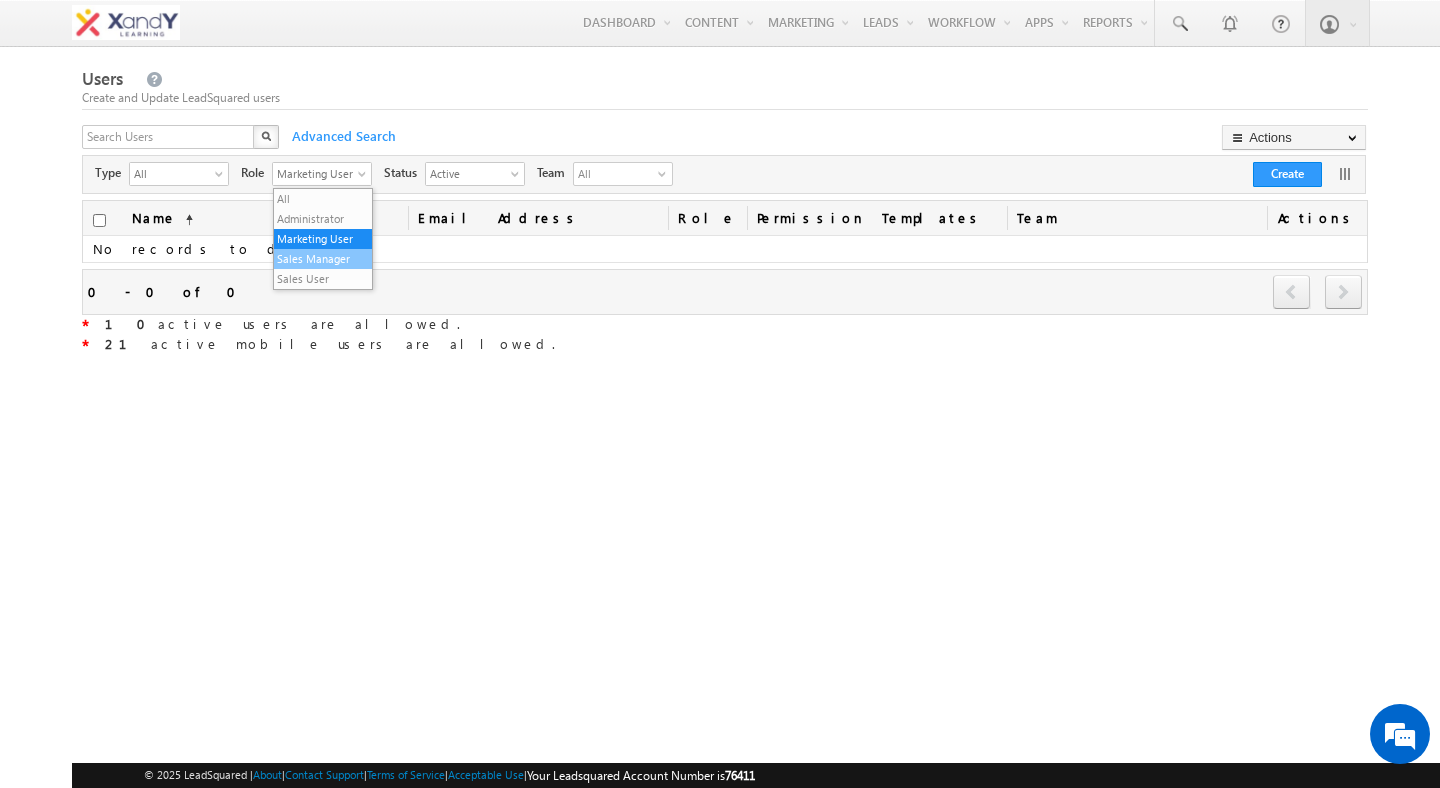 click on "Sales Manager" at bounding box center (323, 259) 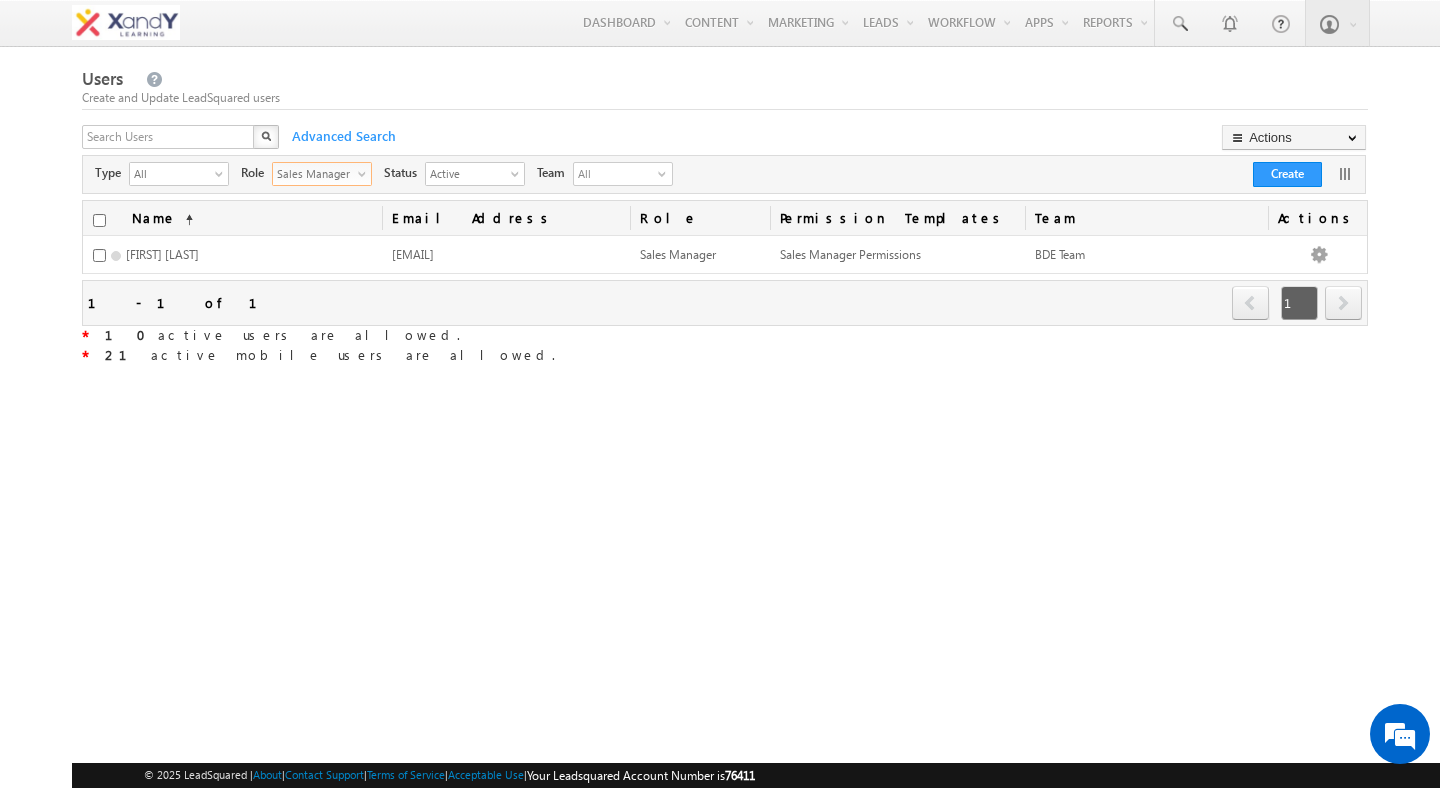 click on "Sales Manager" at bounding box center (314, 173) 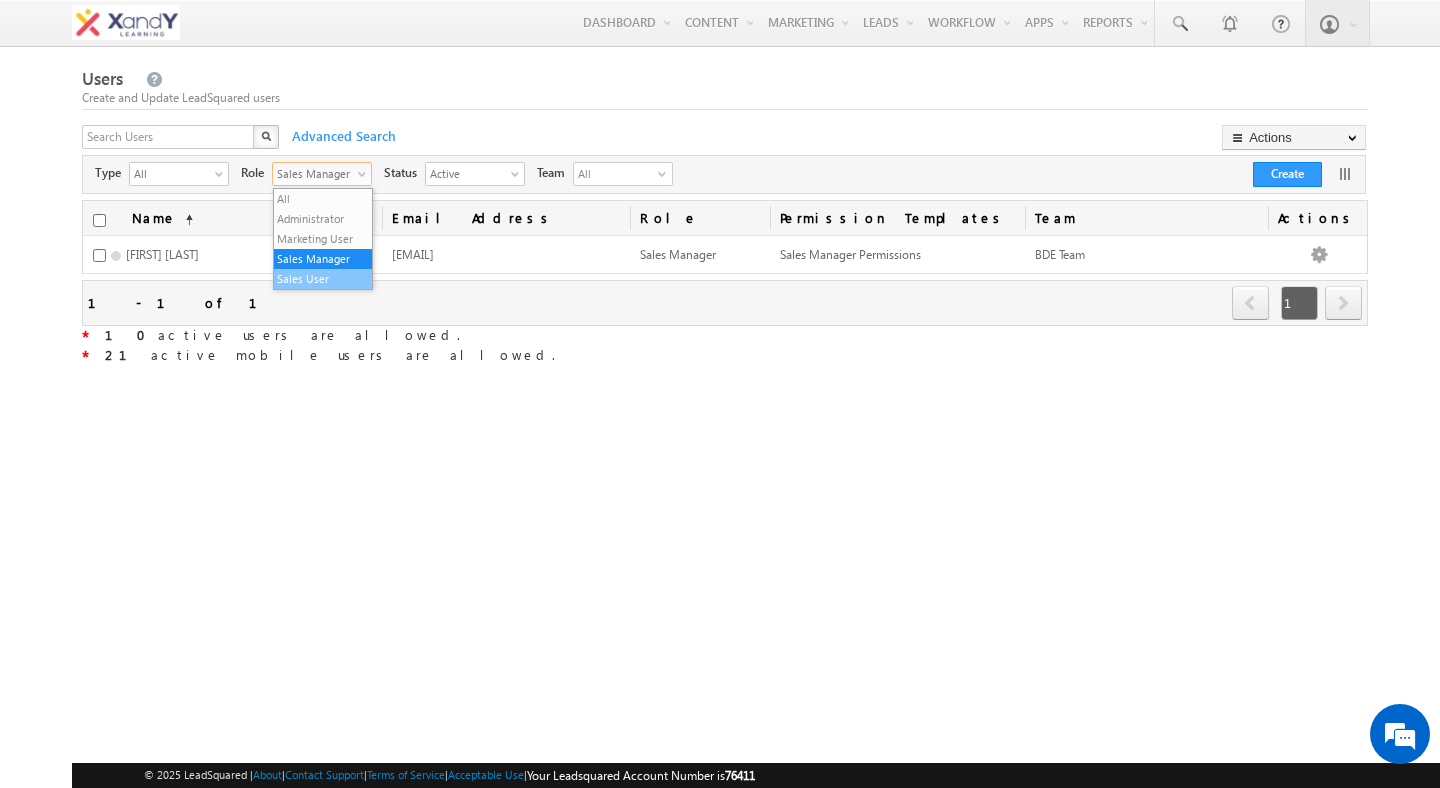 scroll, scrollTop: 0, scrollLeft: 0, axis: both 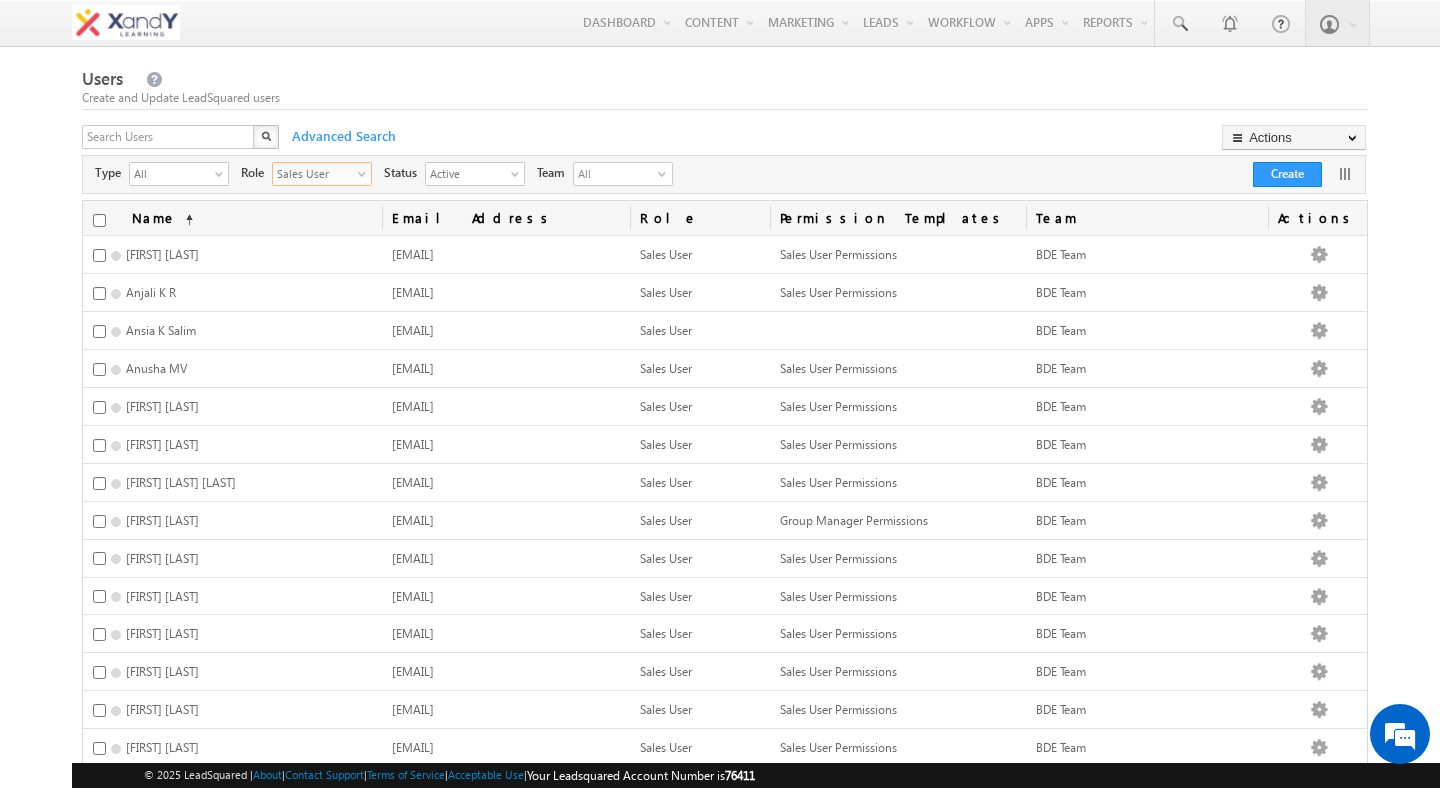 click on "Sales User select" at bounding box center [322, 174] 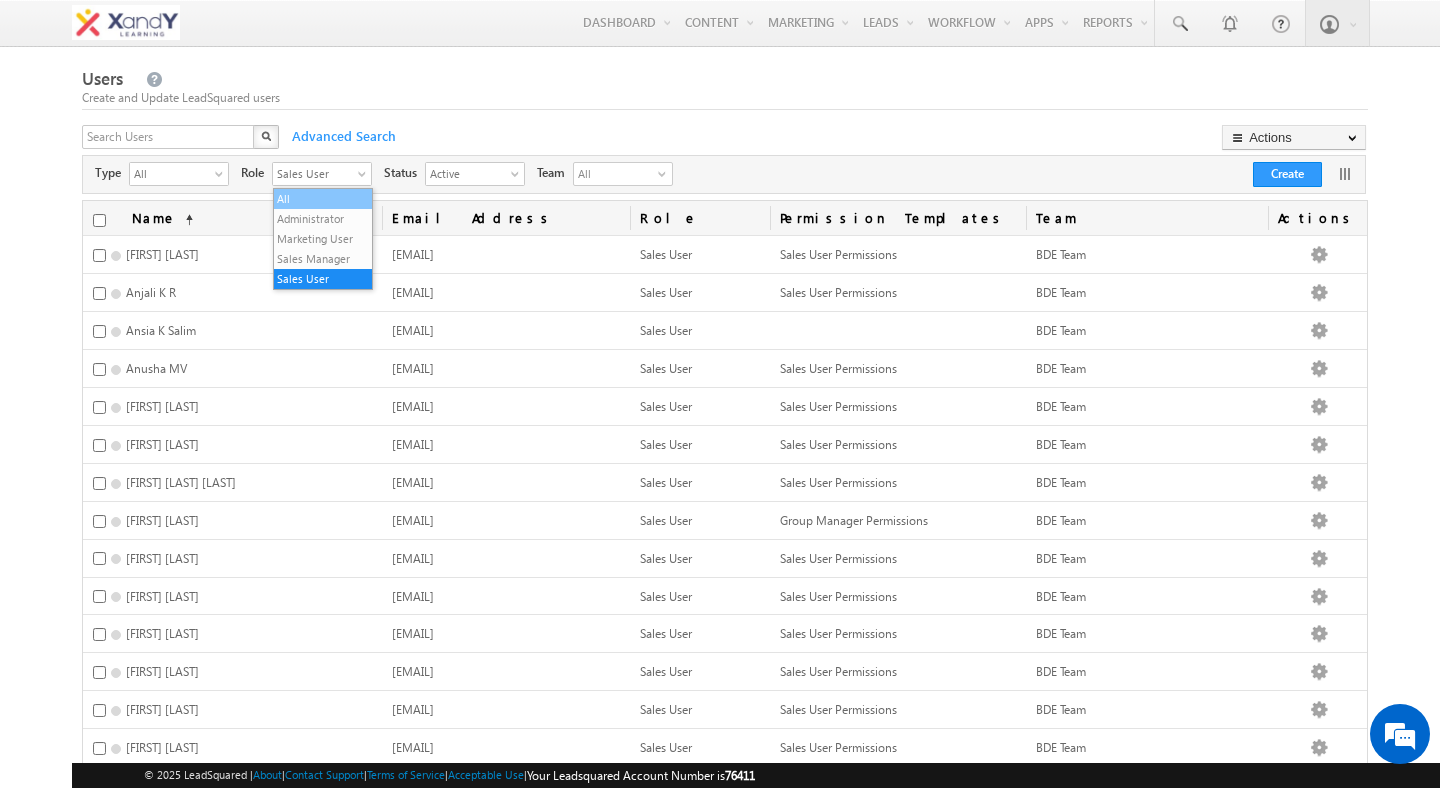 click on "All" at bounding box center (323, 199) 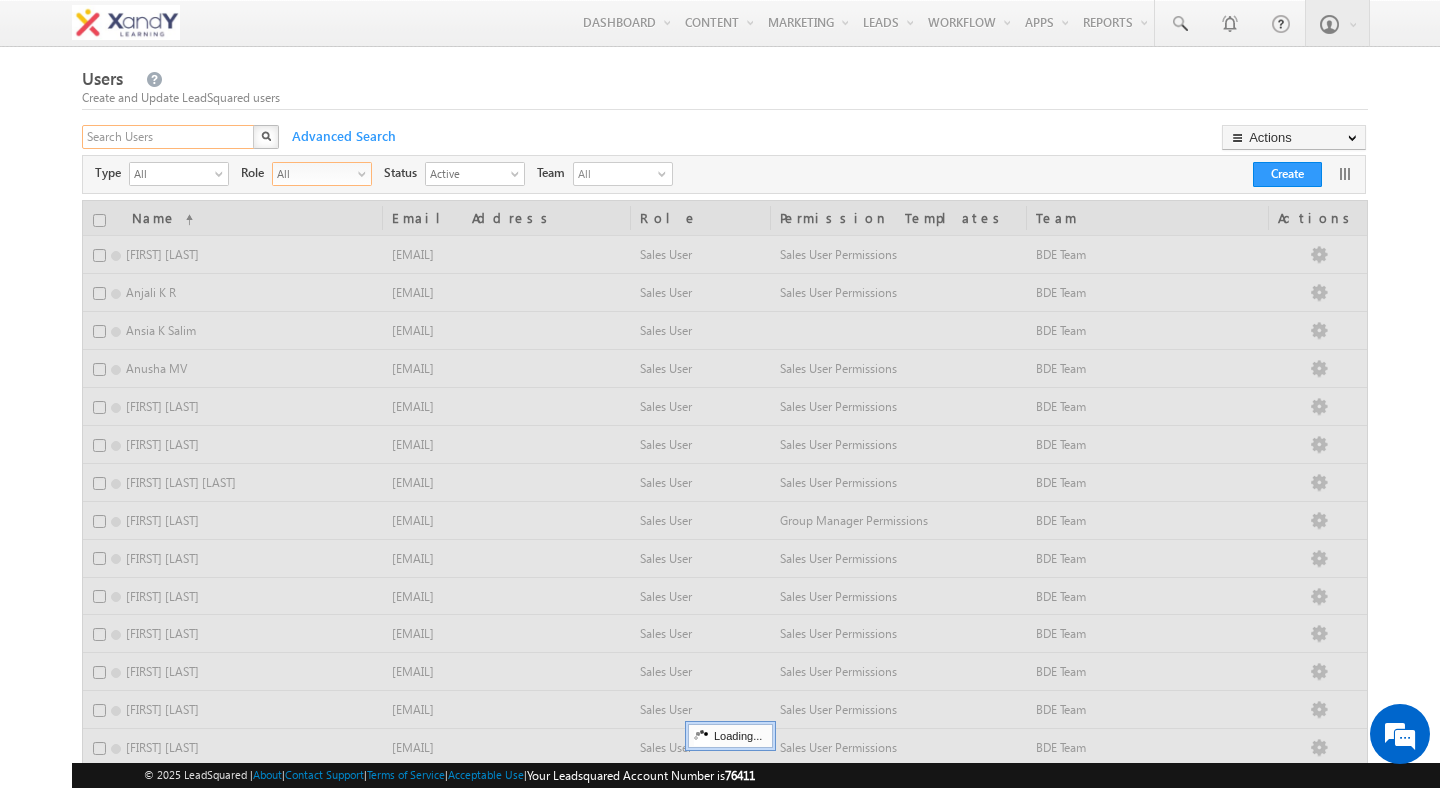 click at bounding box center [169, 137] 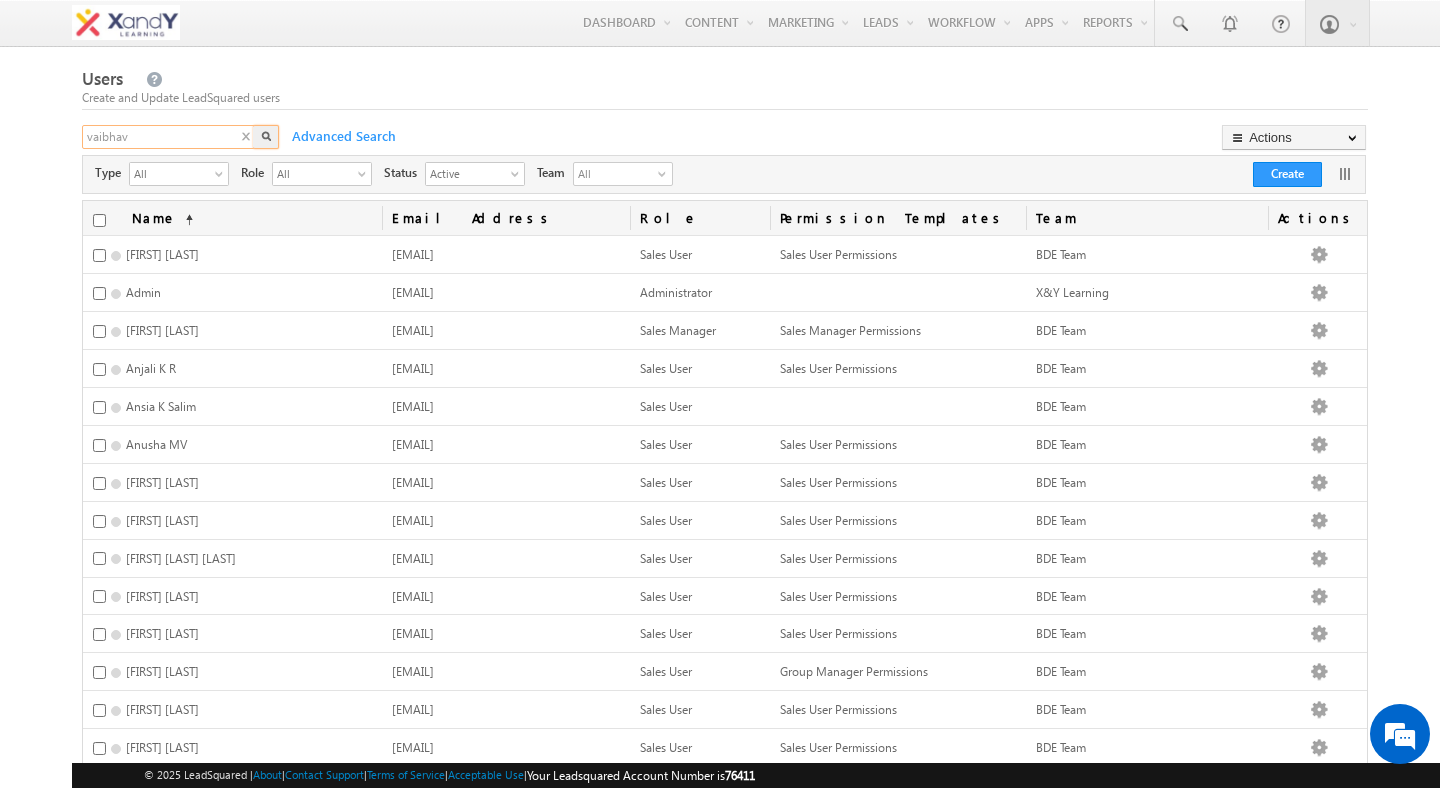 type on "vaibhav" 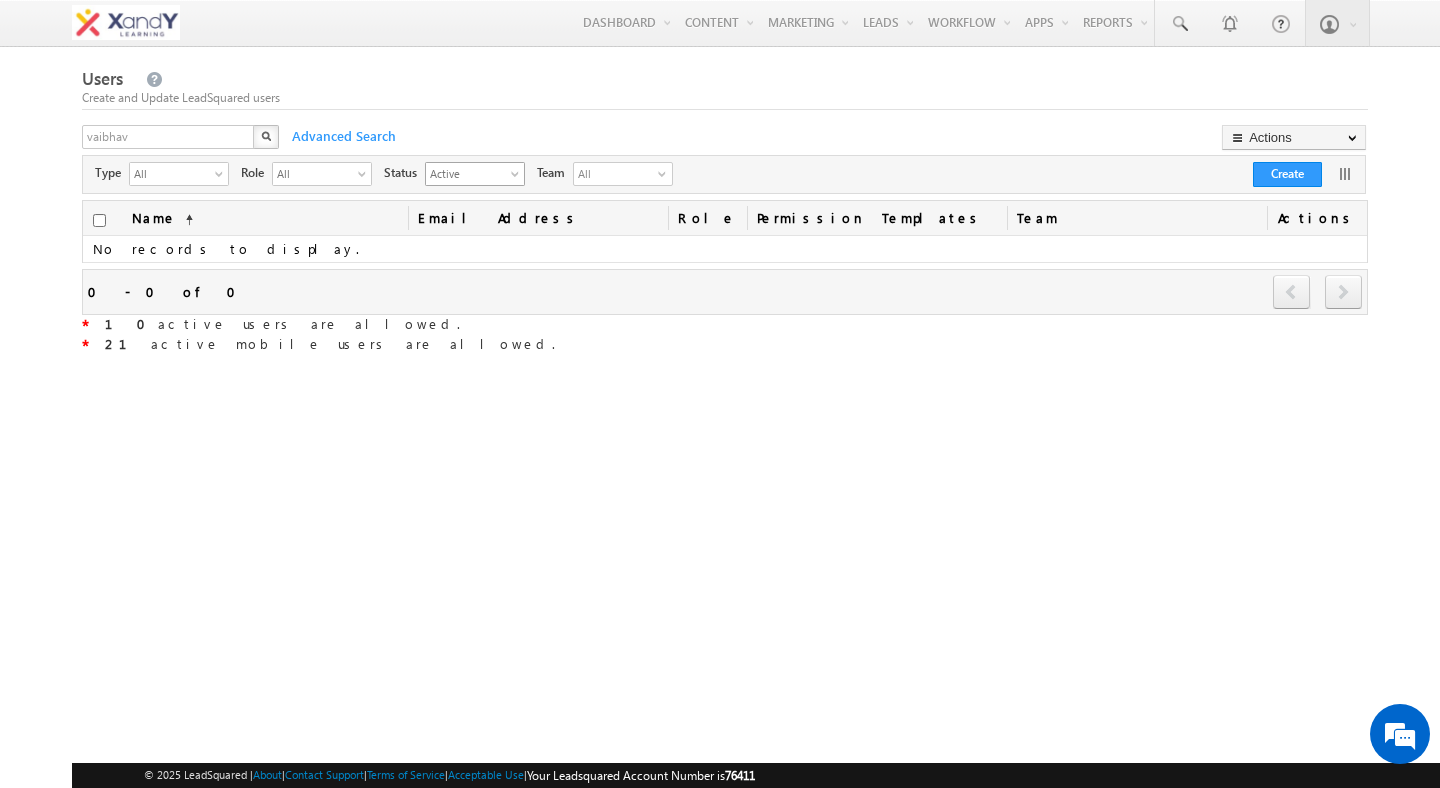 click on "Active" at bounding box center (467, 173) 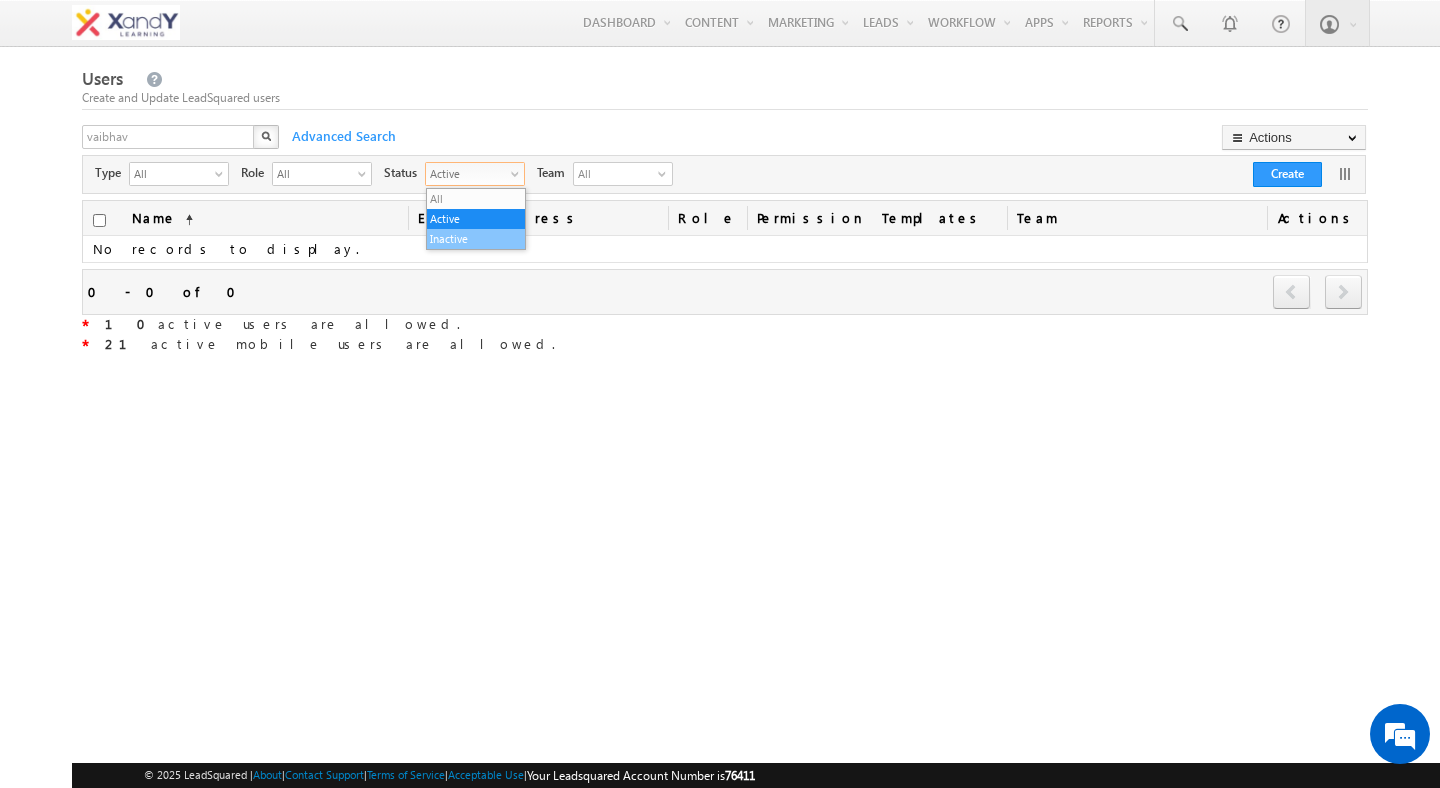 click on "Inactive" at bounding box center (476, 239) 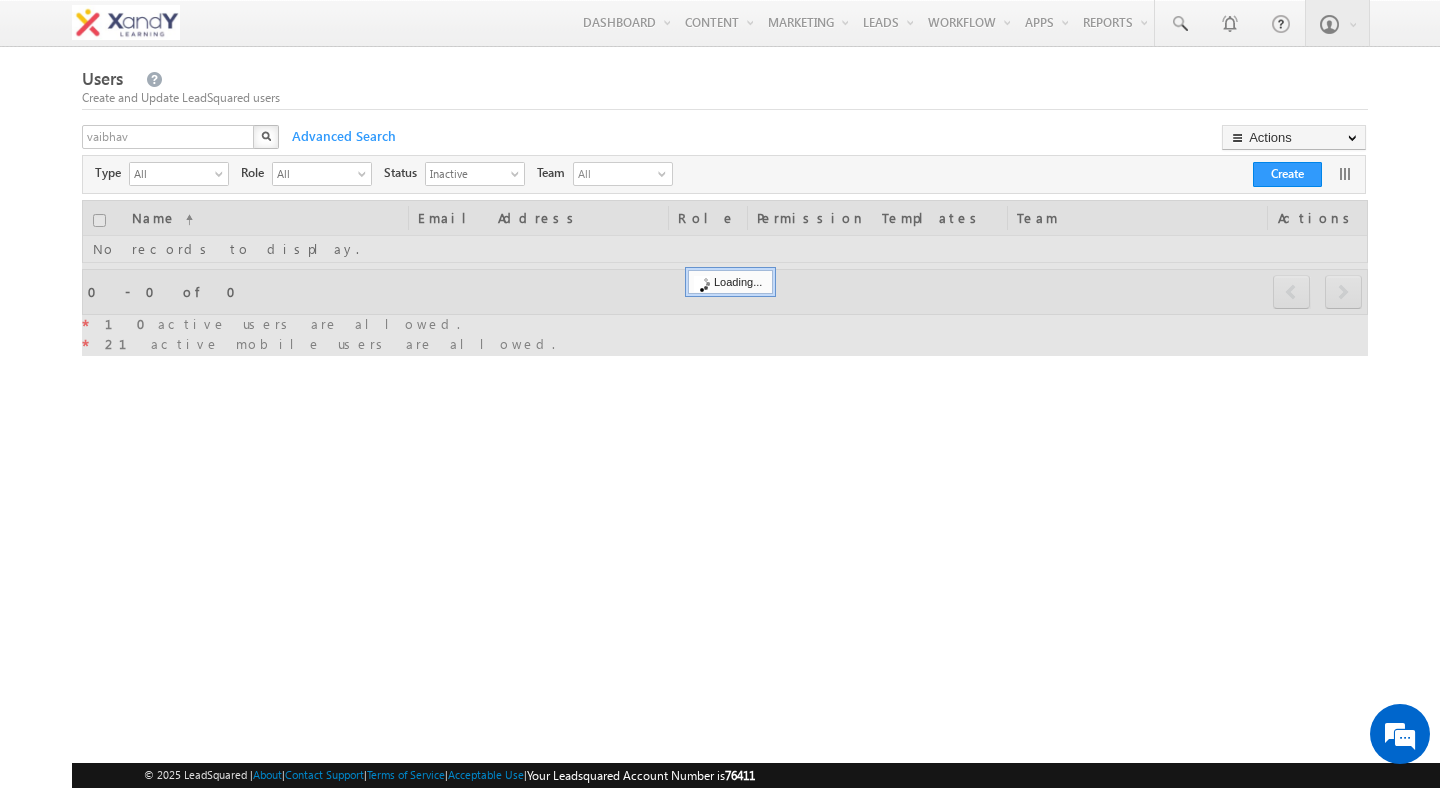 click on "vaibhav X
Advanced Search
Actions Import Users Update via CSV Export Users Bulk Update Connector View User Hierarchy Configure Home Page" at bounding box center (723, 140) 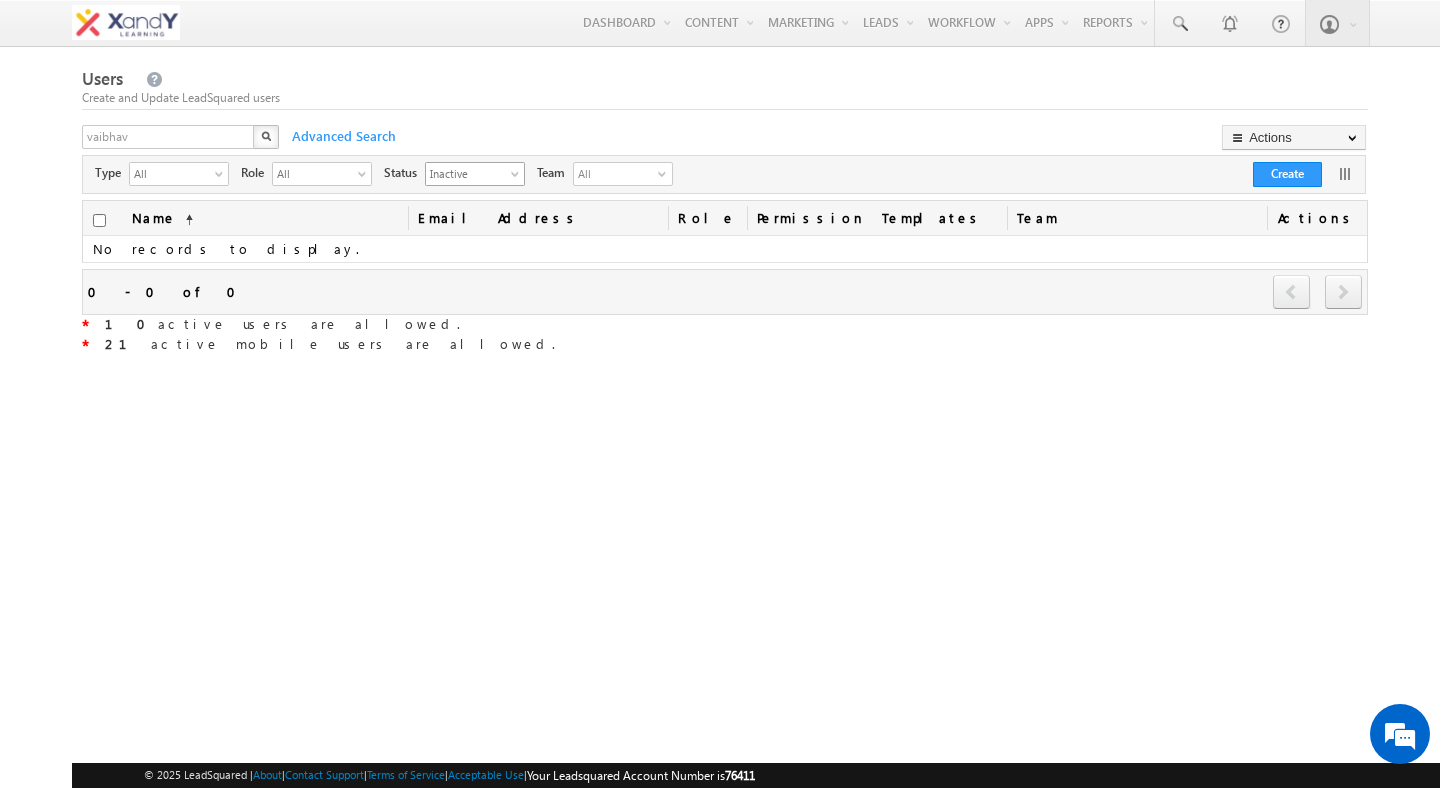click on "Inactive" at bounding box center (467, 173) 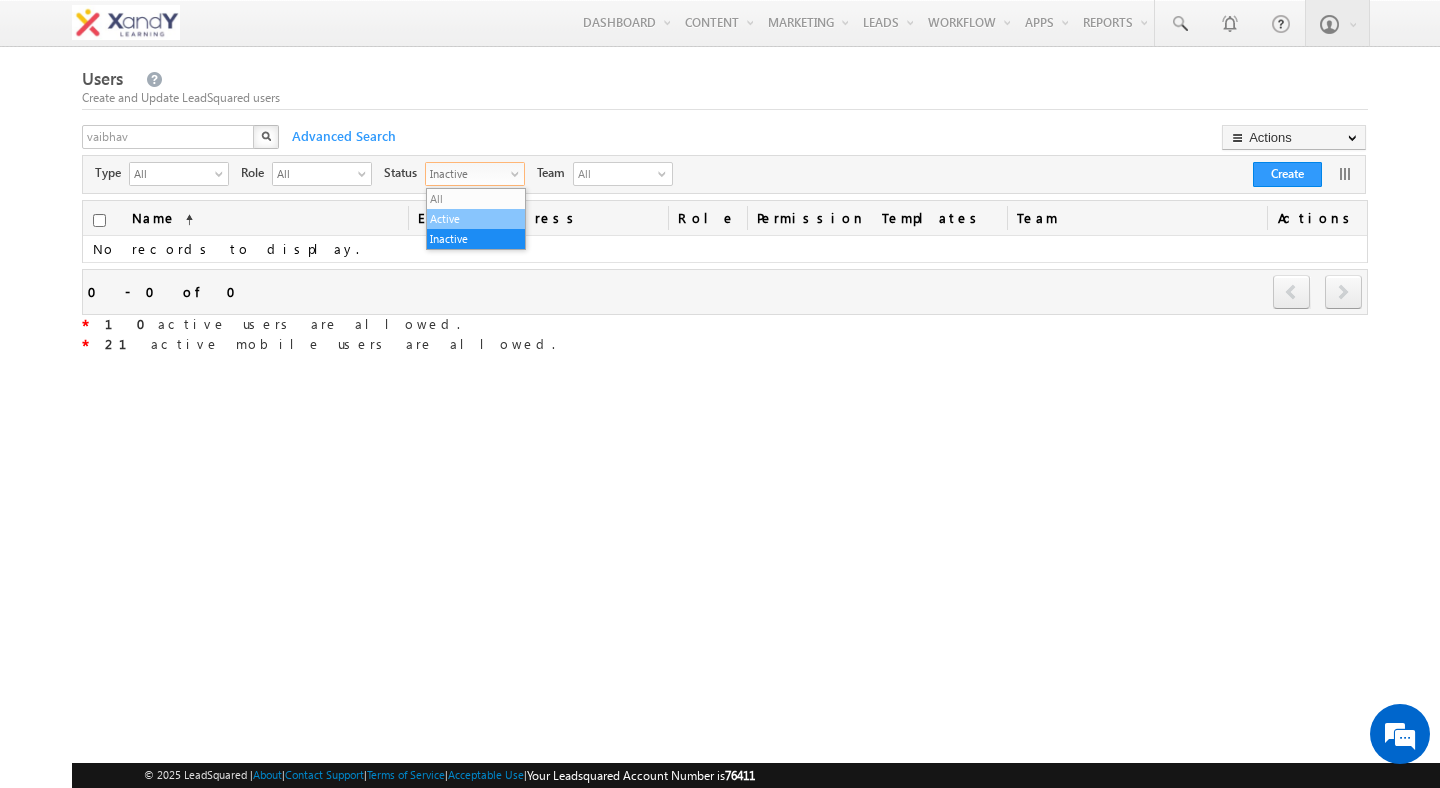 click on "Active" at bounding box center (476, 219) 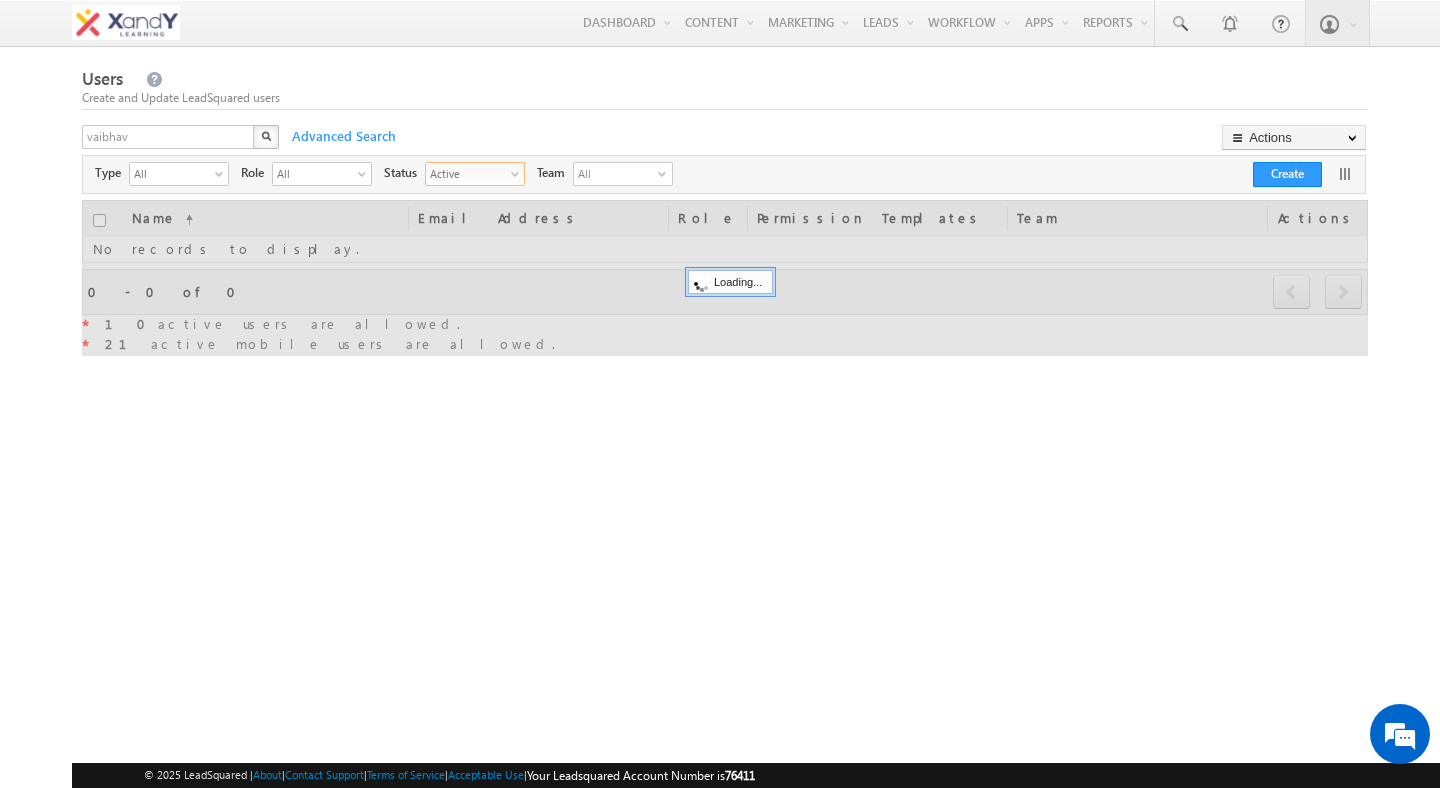click on "vaibhav X
Advanced Search
Actions Import Users Update via CSV Export Users Bulk Update Connector View User Hierarchy Configure Home Page" at bounding box center (723, 140) 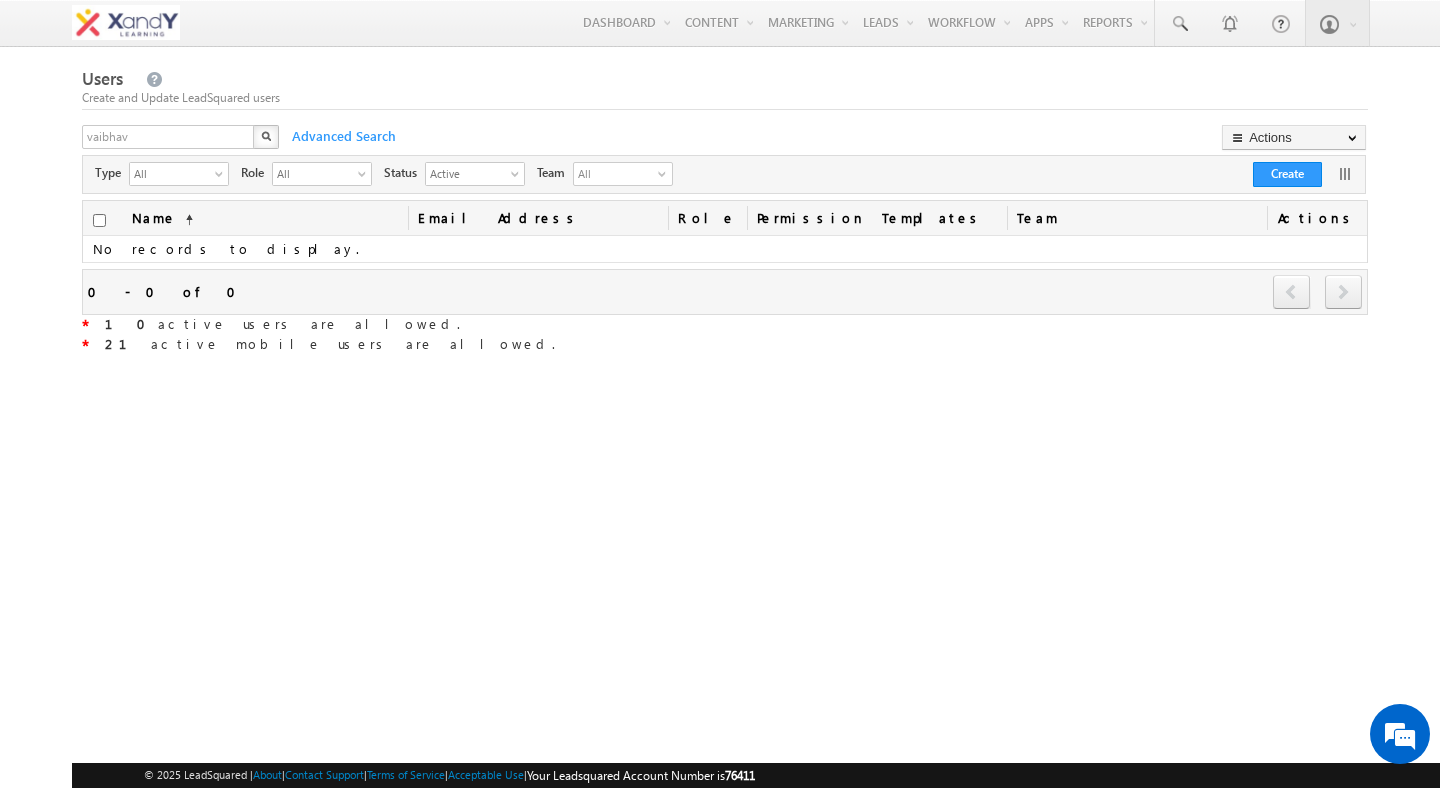 click on "No records to display." at bounding box center [725, 249] 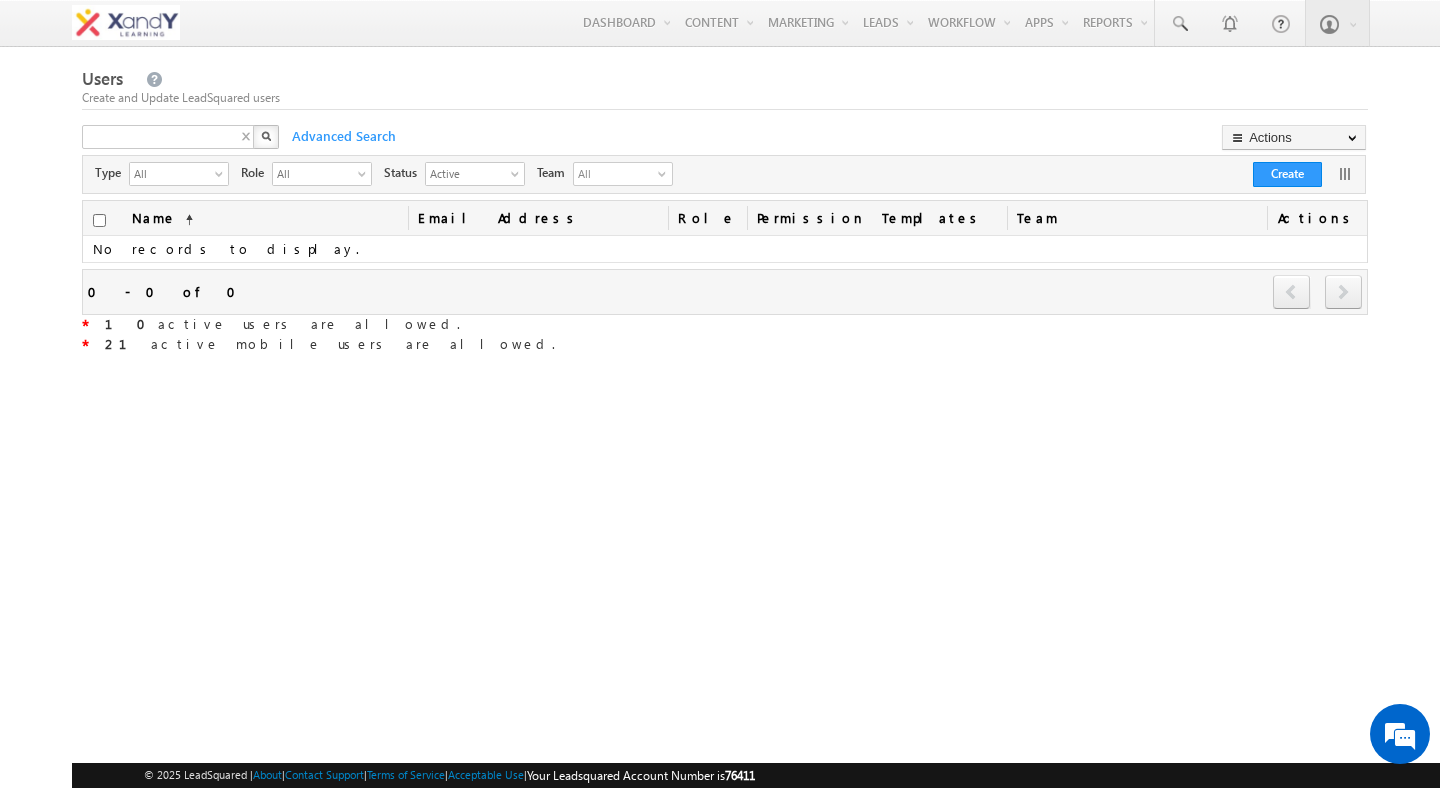 click on "X" at bounding box center (182, 139) 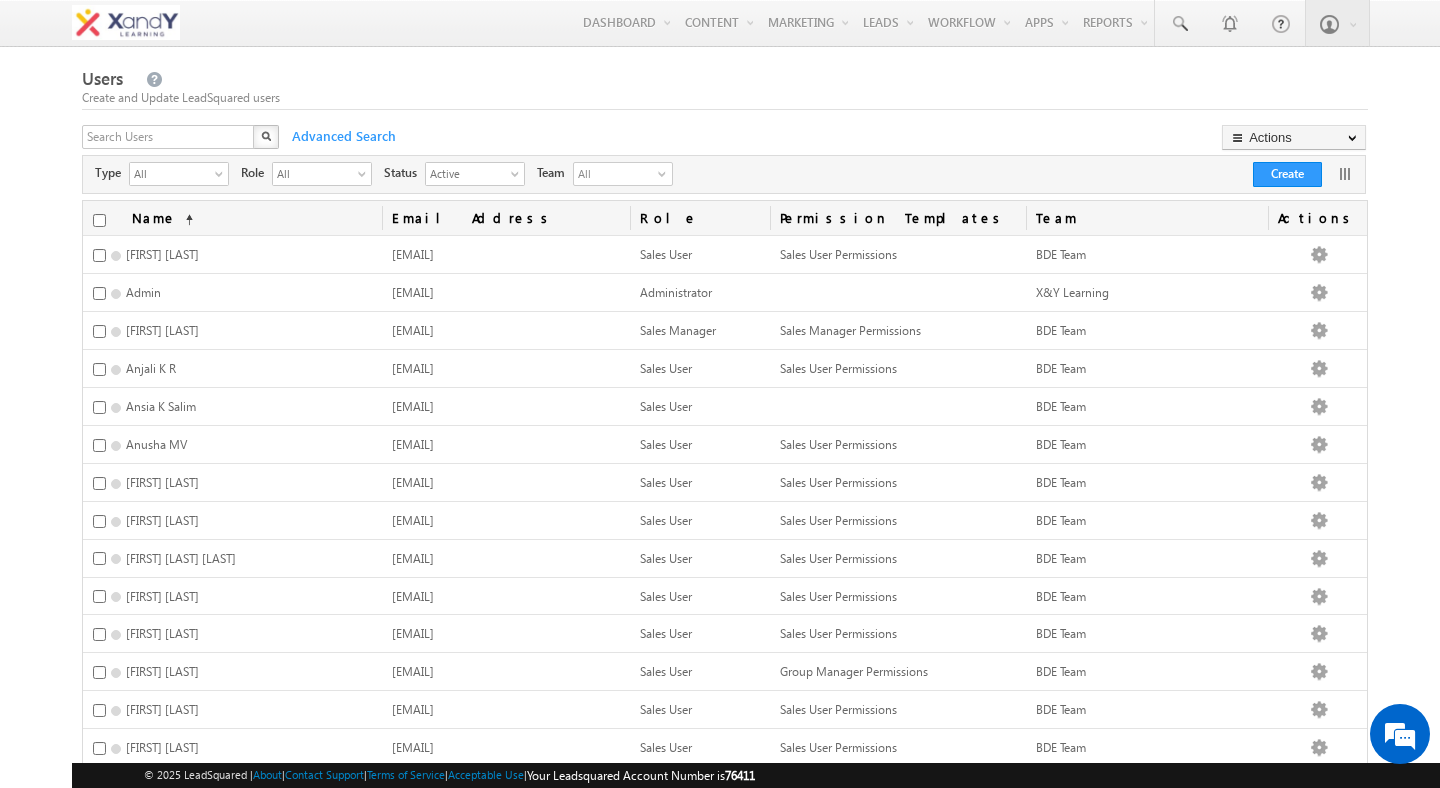 drag, startPoint x: 1086, startPoint y: 158, endPoint x: 312, endPoint y: 0, distance: 789.96204 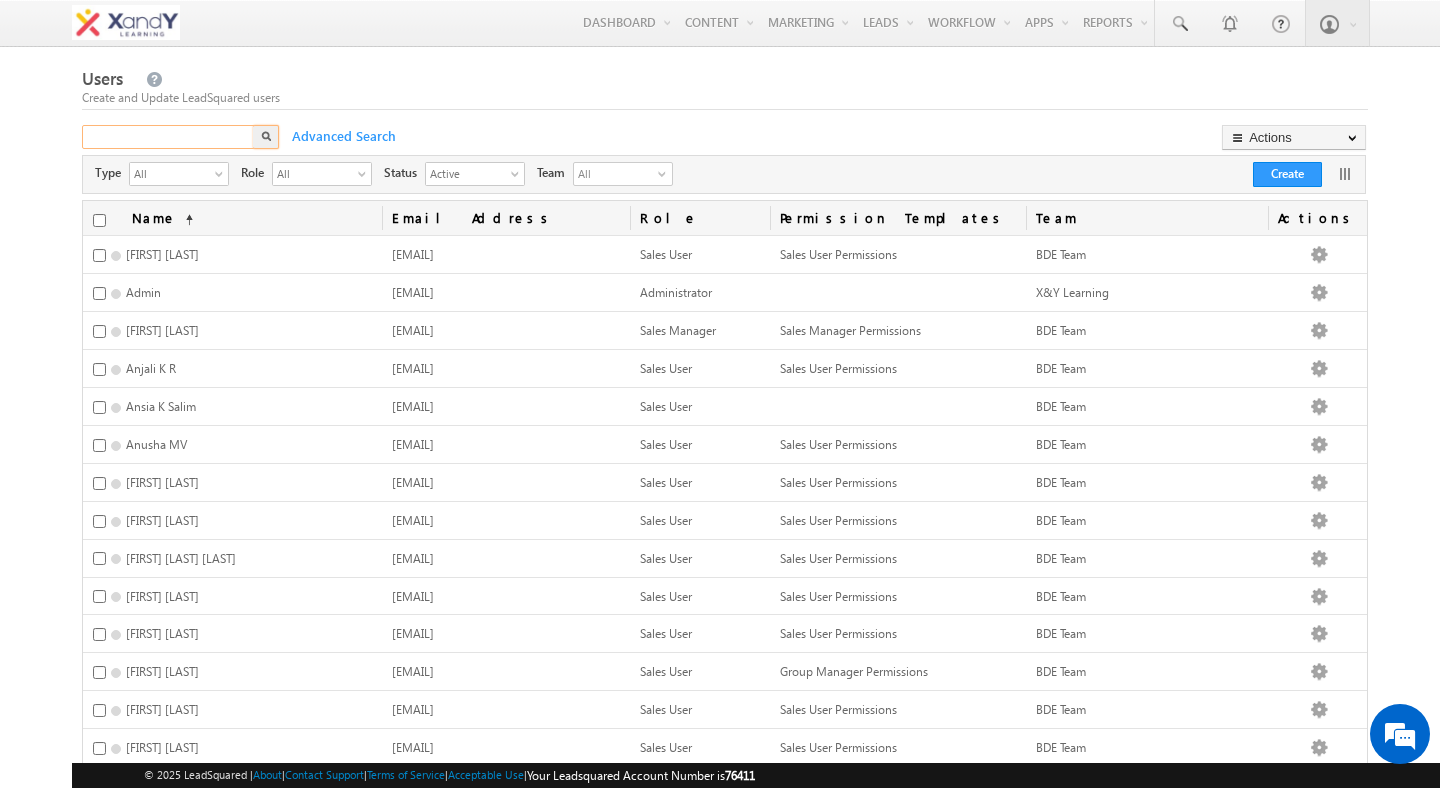 click at bounding box center [169, 137] 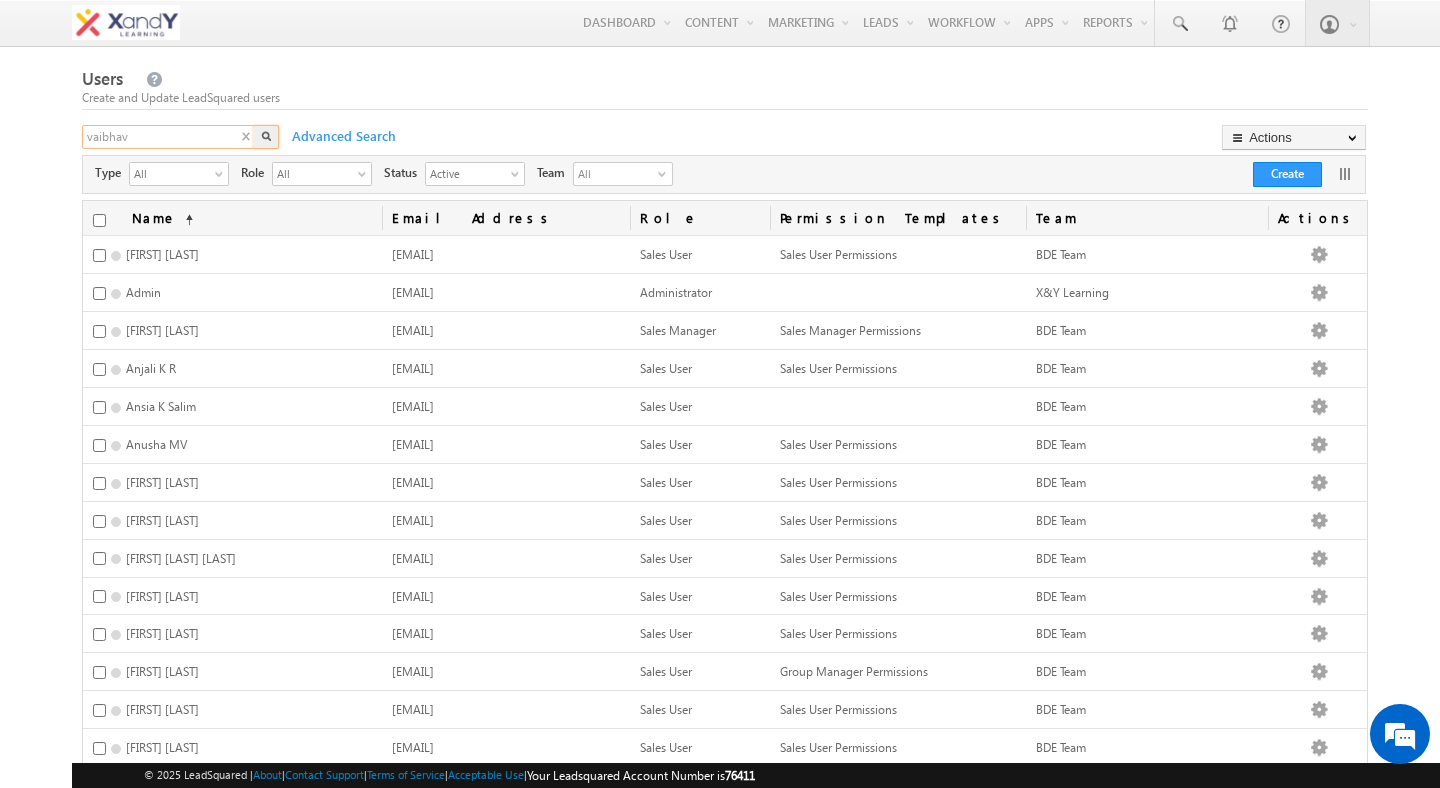 type on "vaibhav" 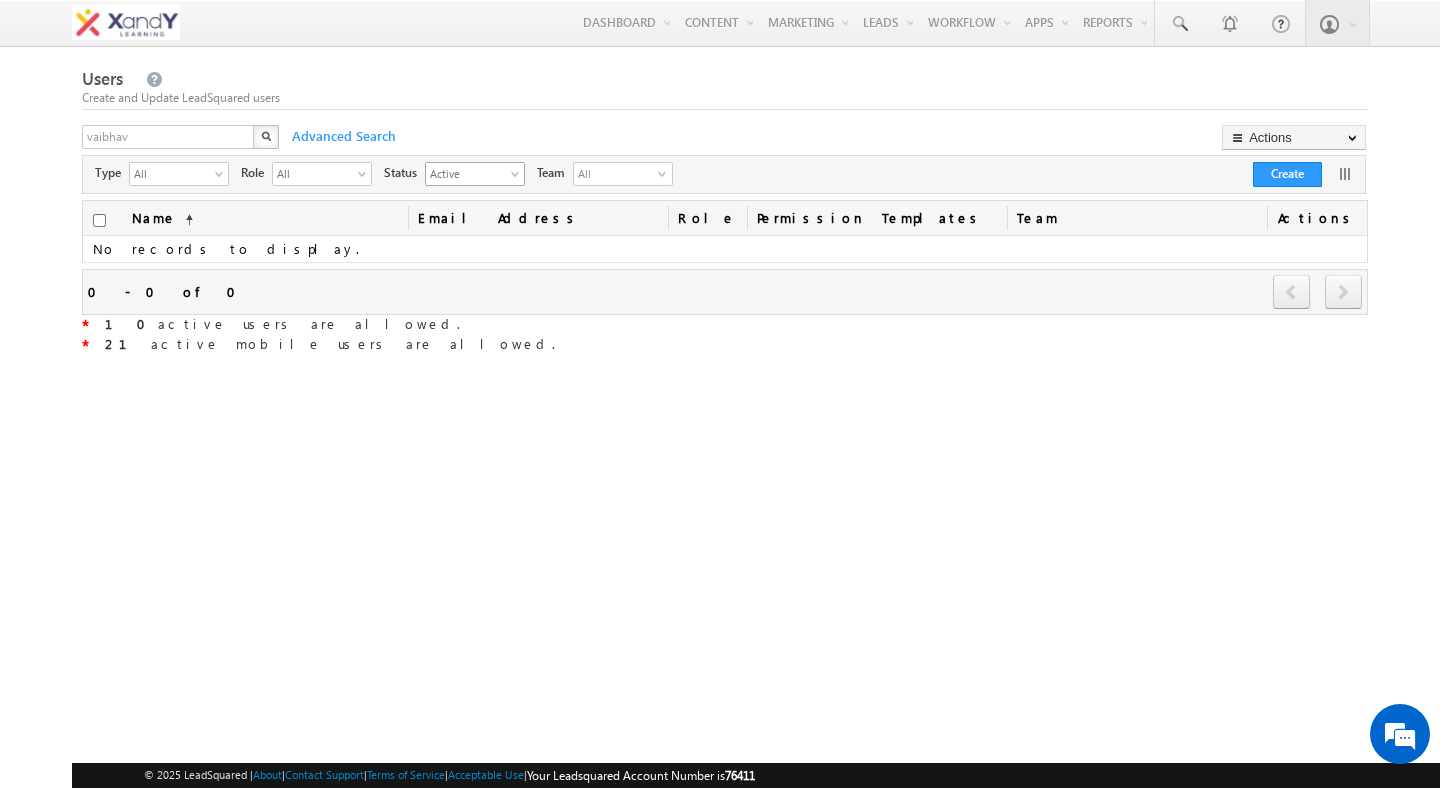 click on "Active" at bounding box center (467, 173) 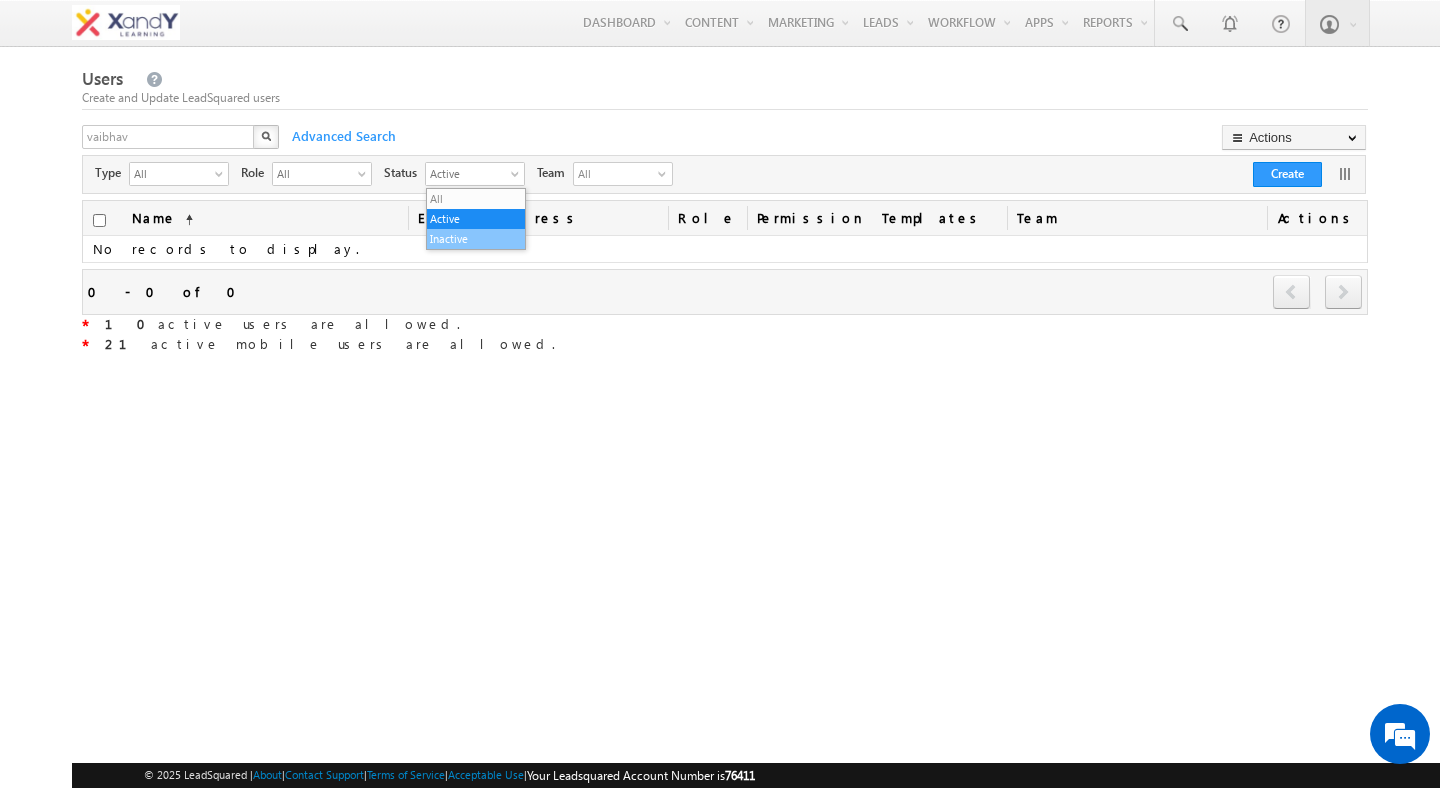 click on "Inactive" at bounding box center (476, 239) 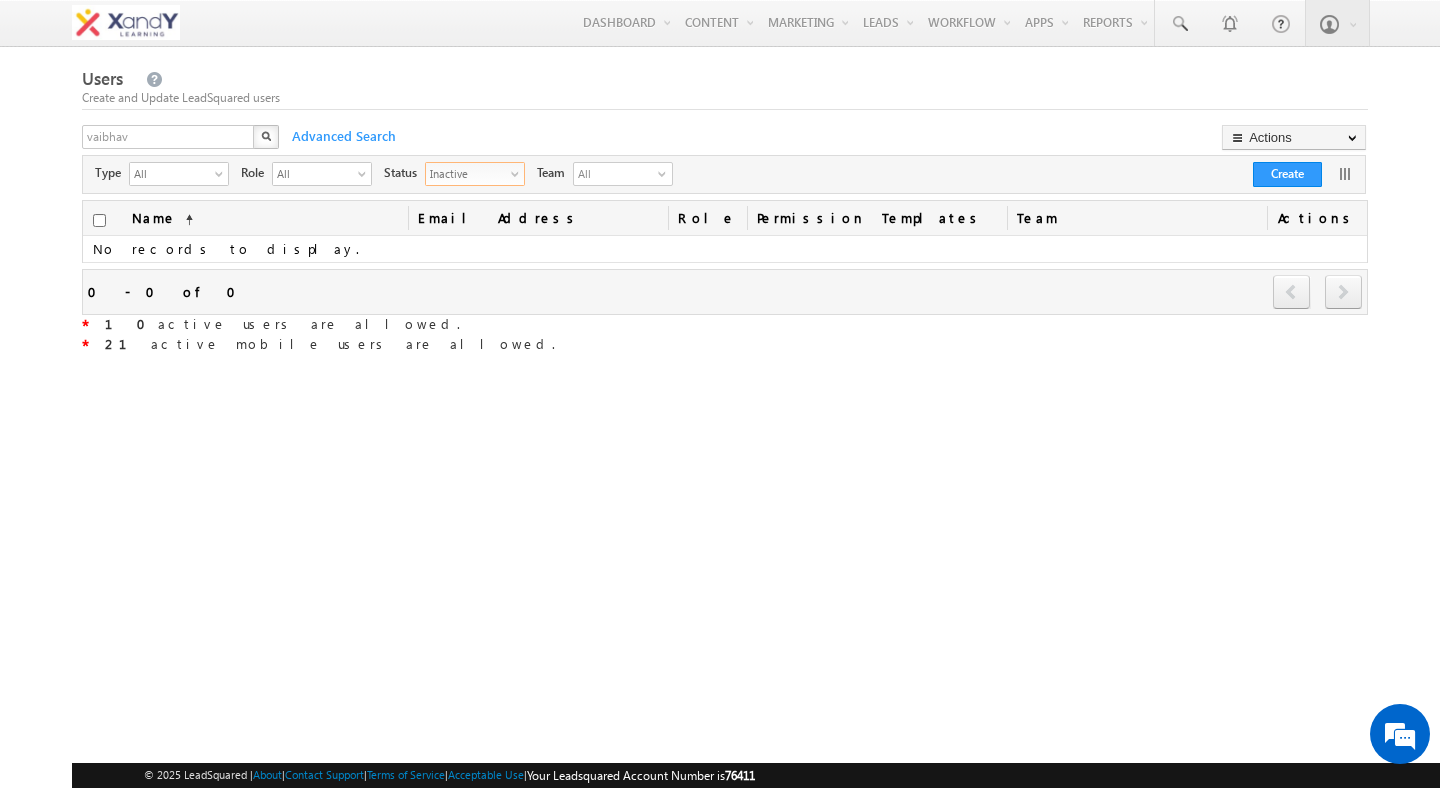 click on "vaibhav X
Advanced Search
Actions Import Users Update via CSV Export Users Bulk Update Connector View User Hierarchy Configure Home Page" at bounding box center (723, 140) 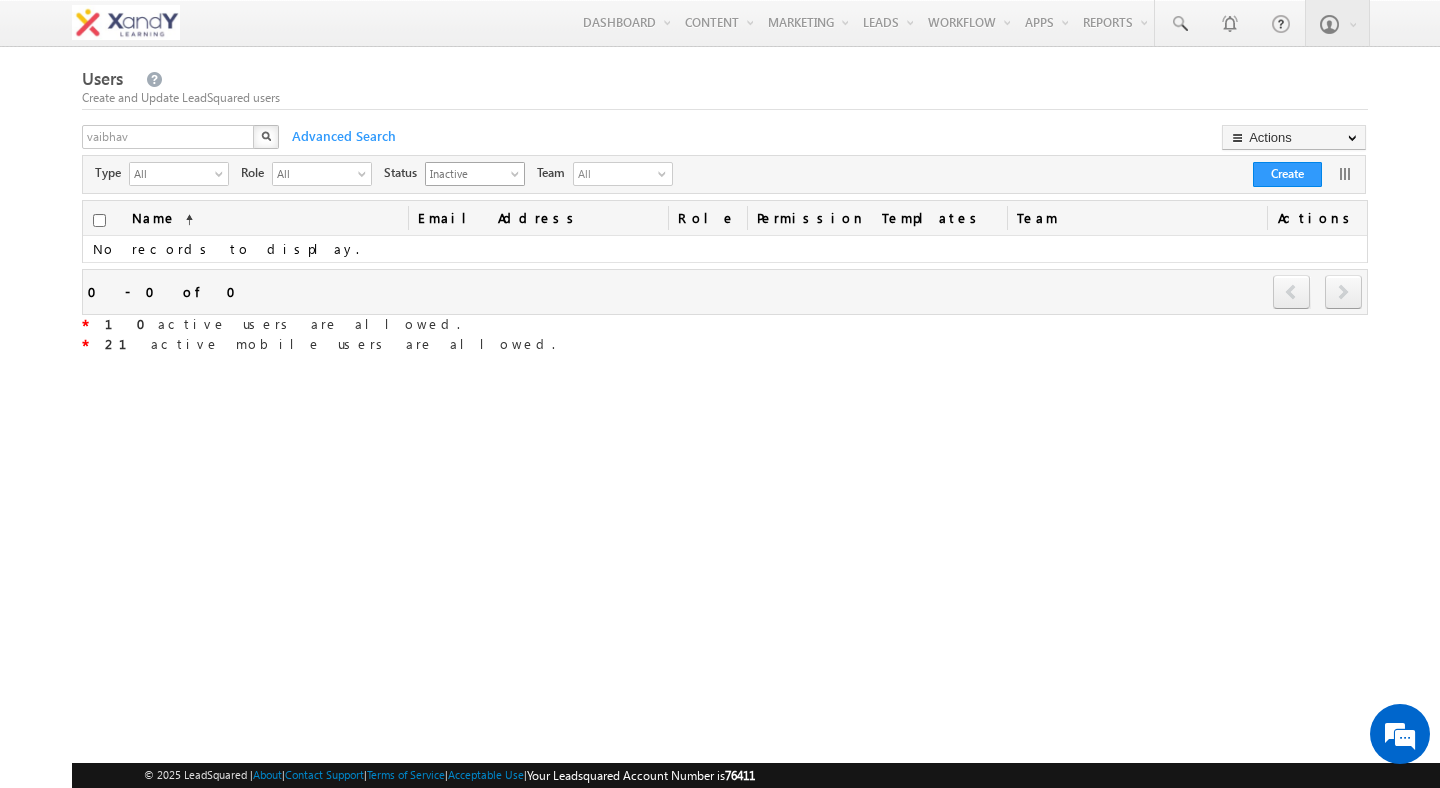 click on "Inactive select" at bounding box center [475, 174] 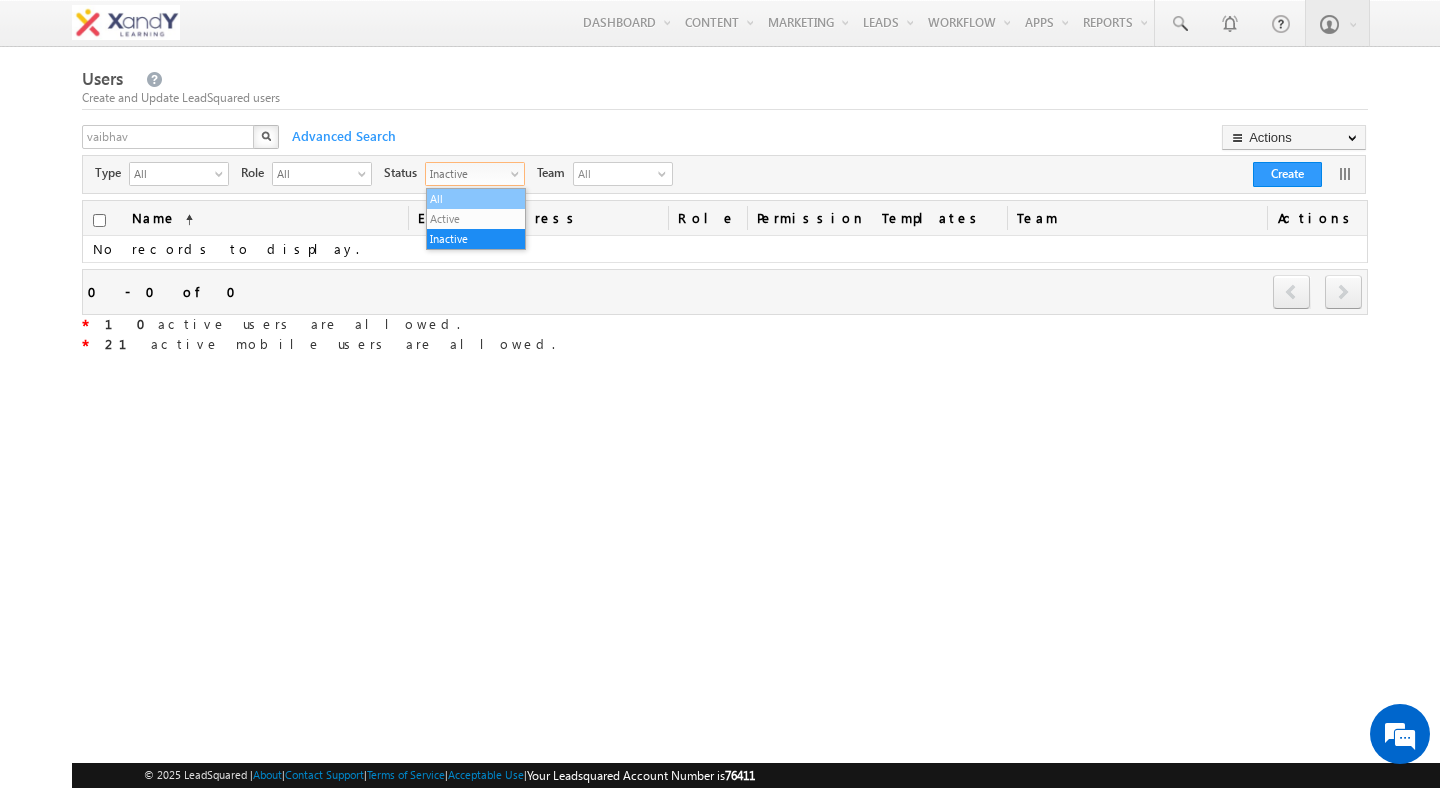 click on "All" at bounding box center (476, 199) 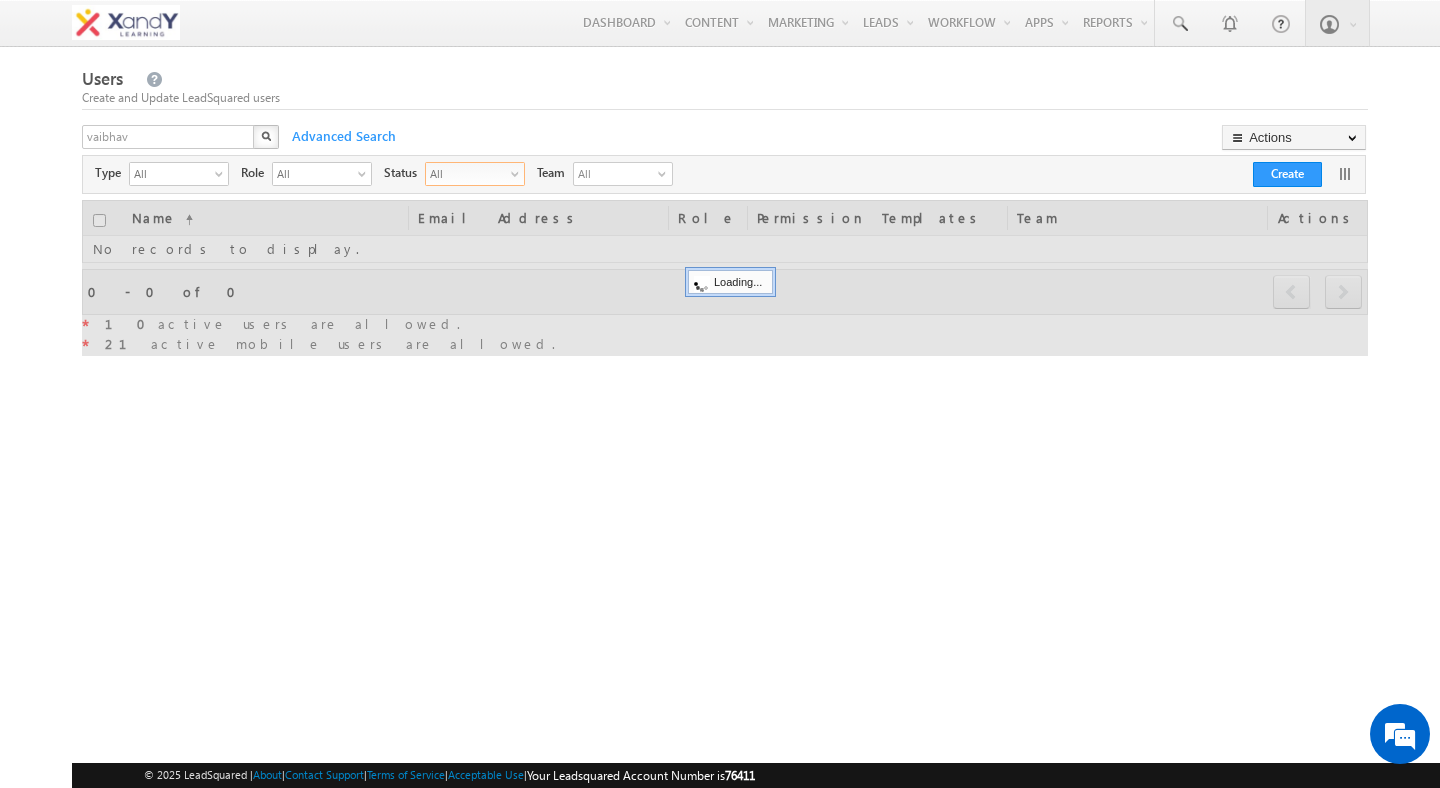 click on "Create and Update LeadSquared users" at bounding box center (725, 98) 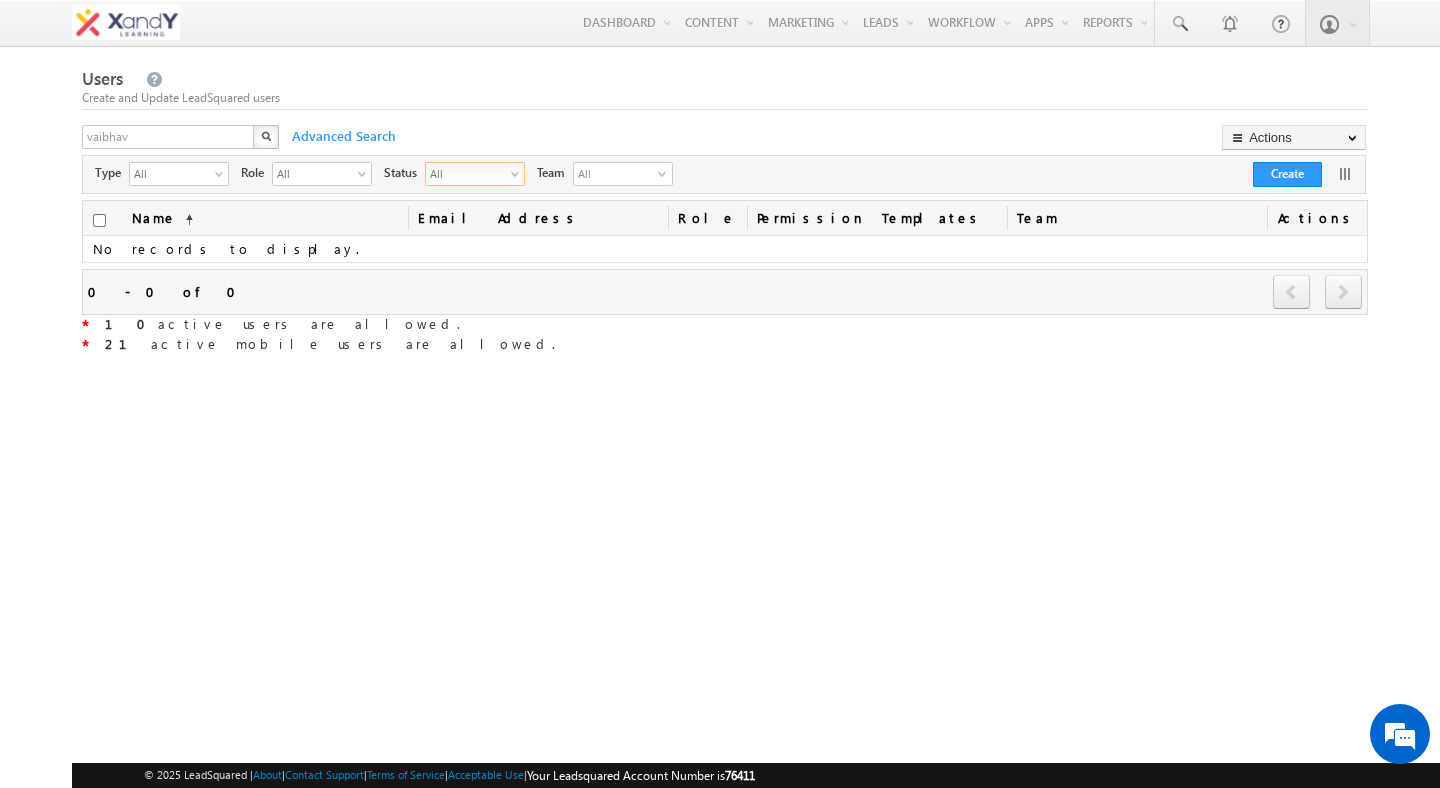 click on "All" at bounding box center [467, 173] 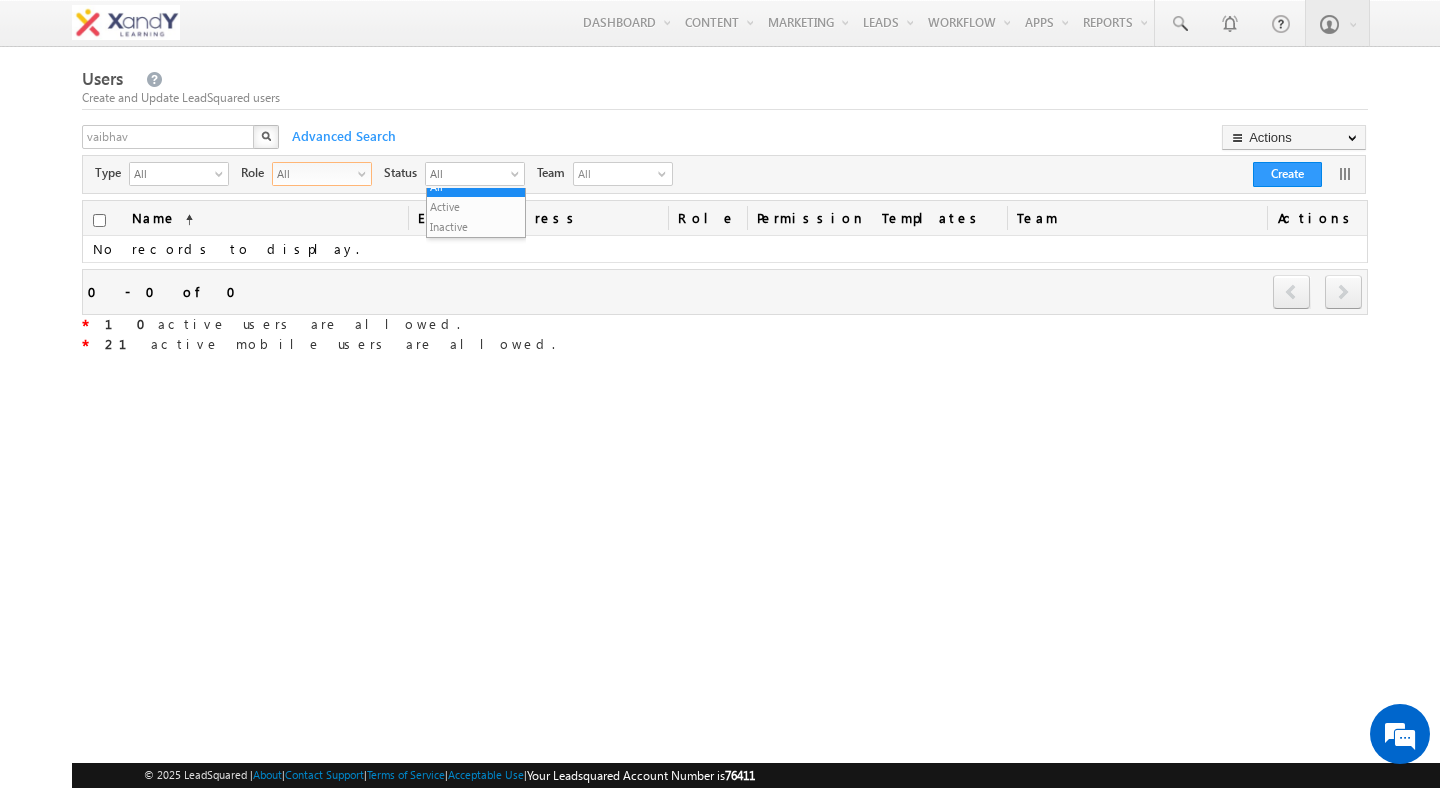 click on "All" at bounding box center [314, 173] 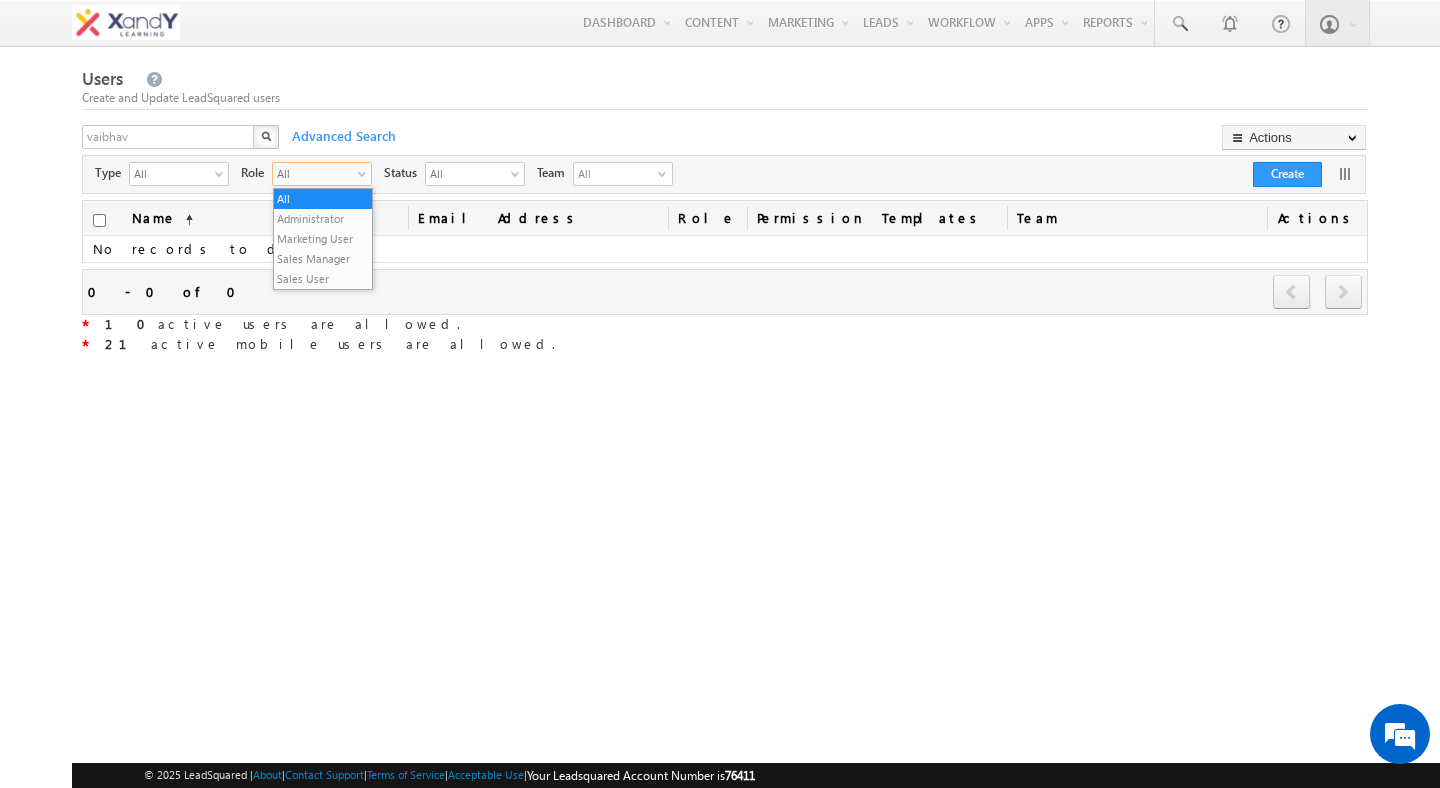 click on "Administrator" at bounding box center (323, 219) 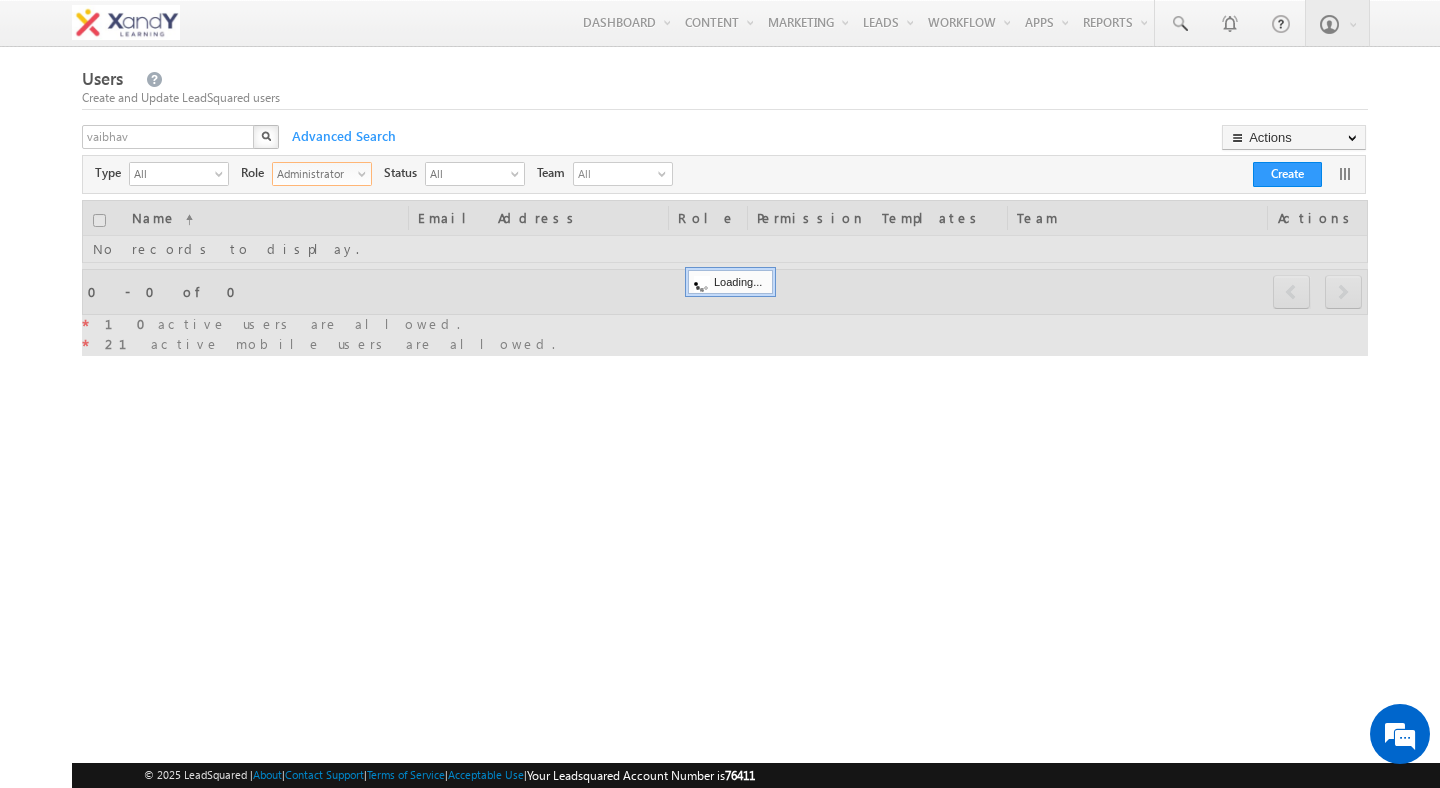 click on "vaibhav X
Advanced Search
Actions Import Users Update via CSV Export Users Bulk Update Connector View User Hierarchy Configure Home Page" at bounding box center (723, 140) 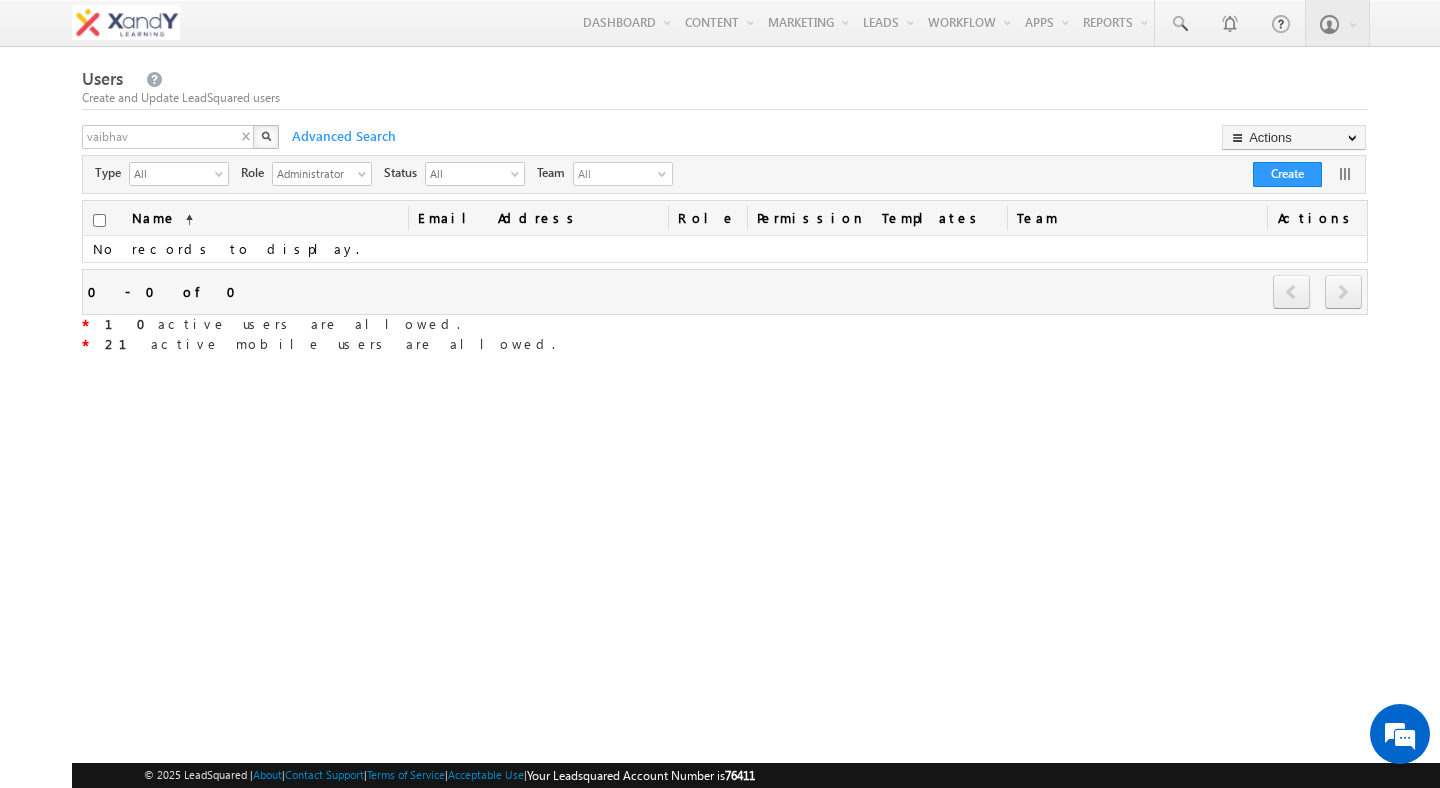 type 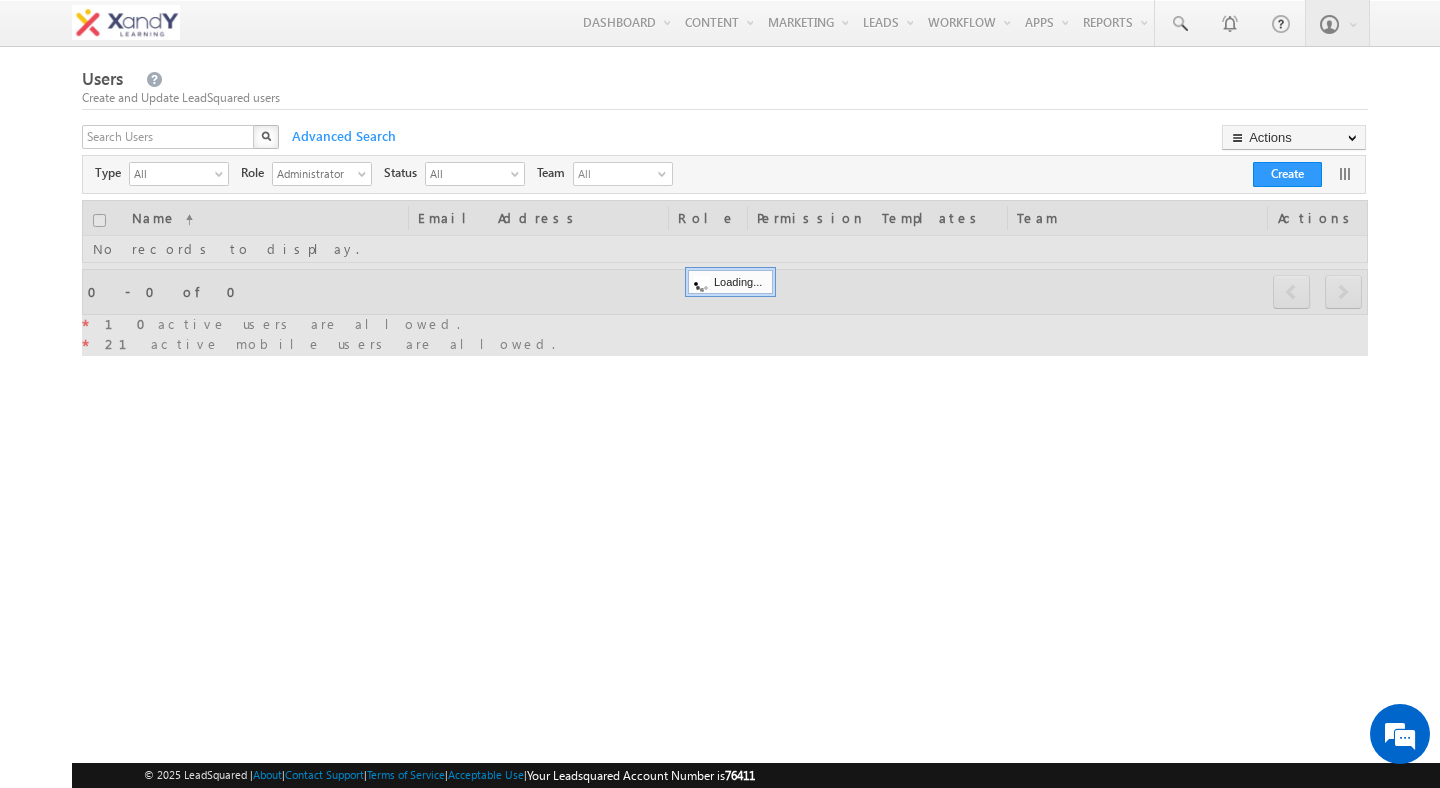 click on "X" at bounding box center (182, 139) 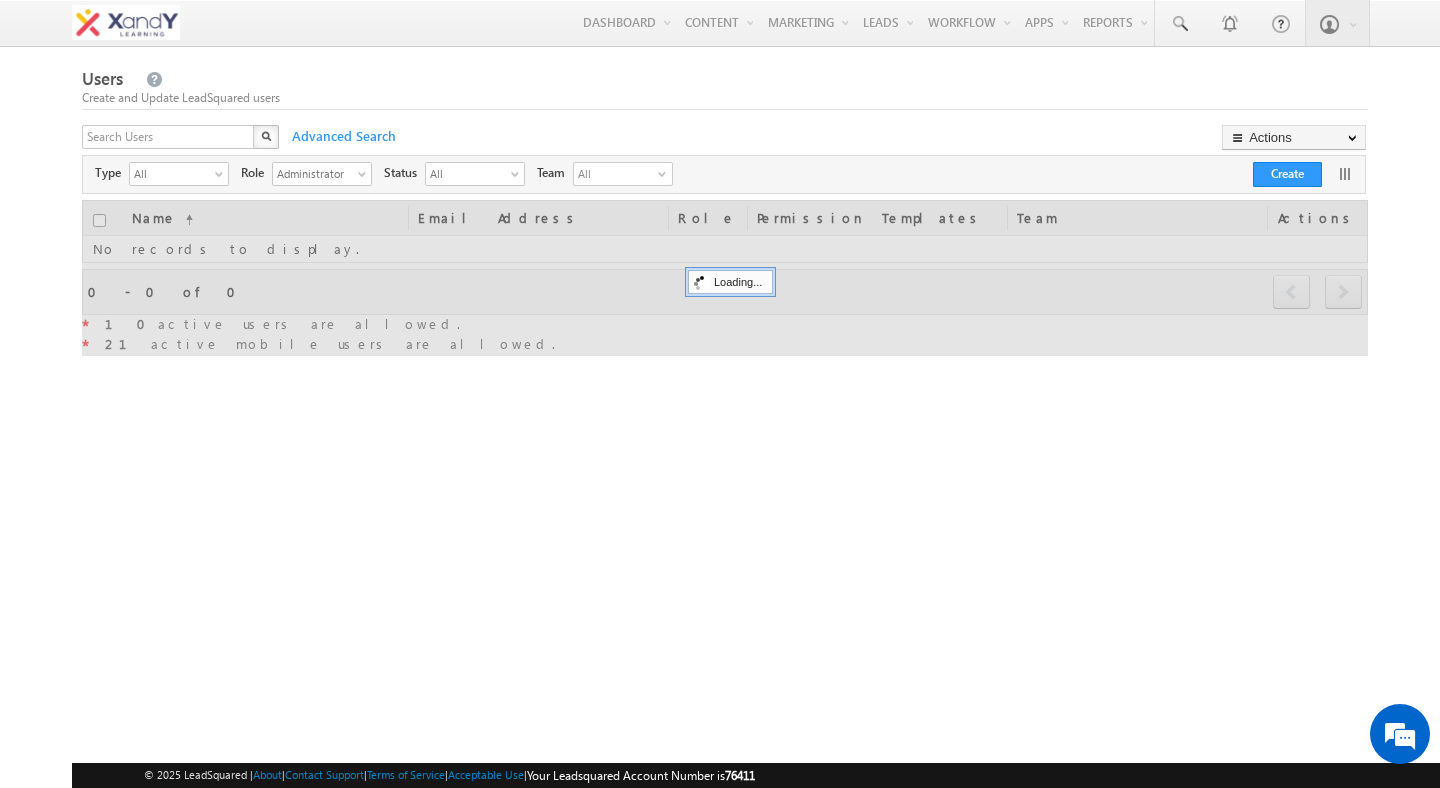 click on "X
Advanced Search
Actions Import Users Update via CSV Export Users Bulk Update Connector View User Hierarchy Configure Home Page" at bounding box center [723, 140] 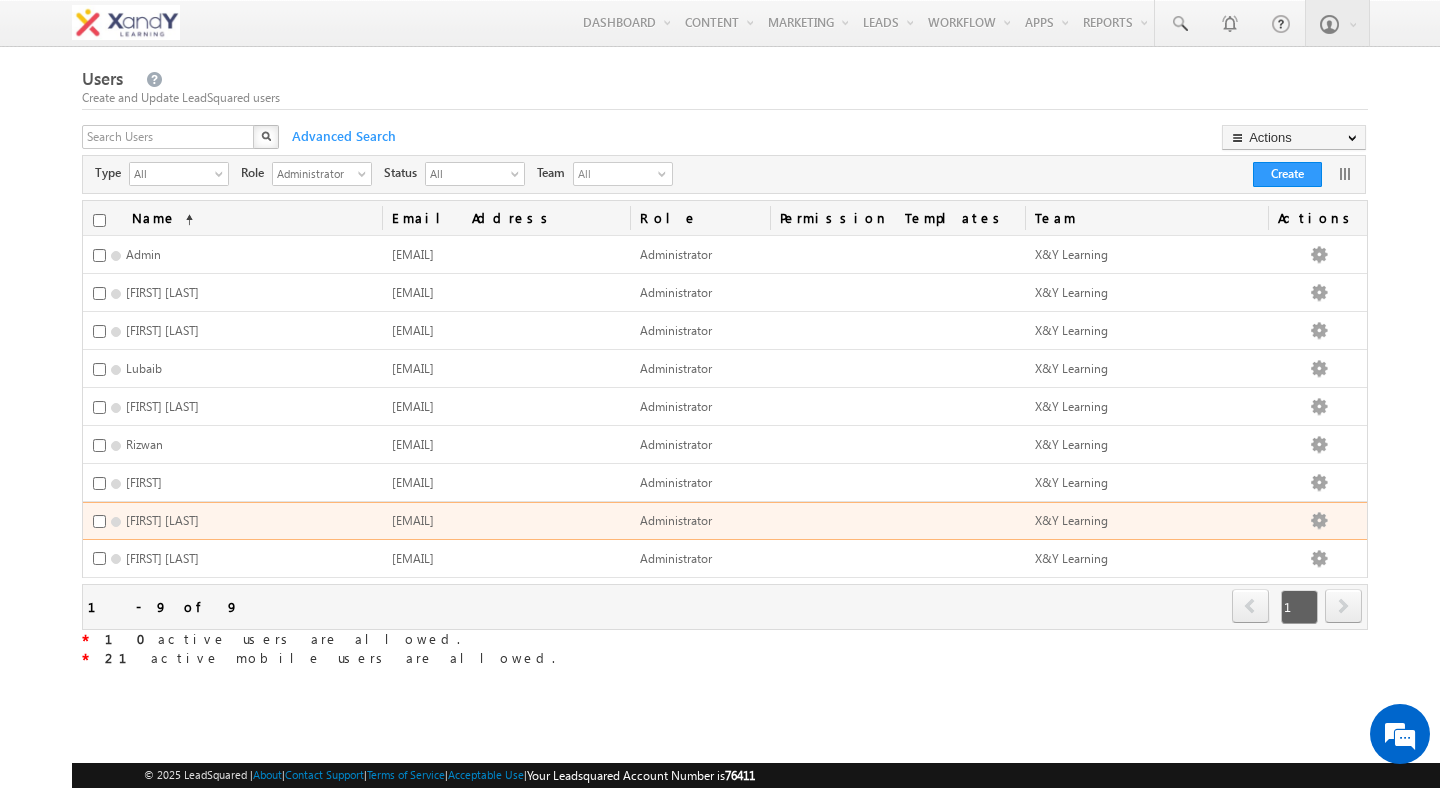 click on "Shweta  Singh" at bounding box center (162, 520) 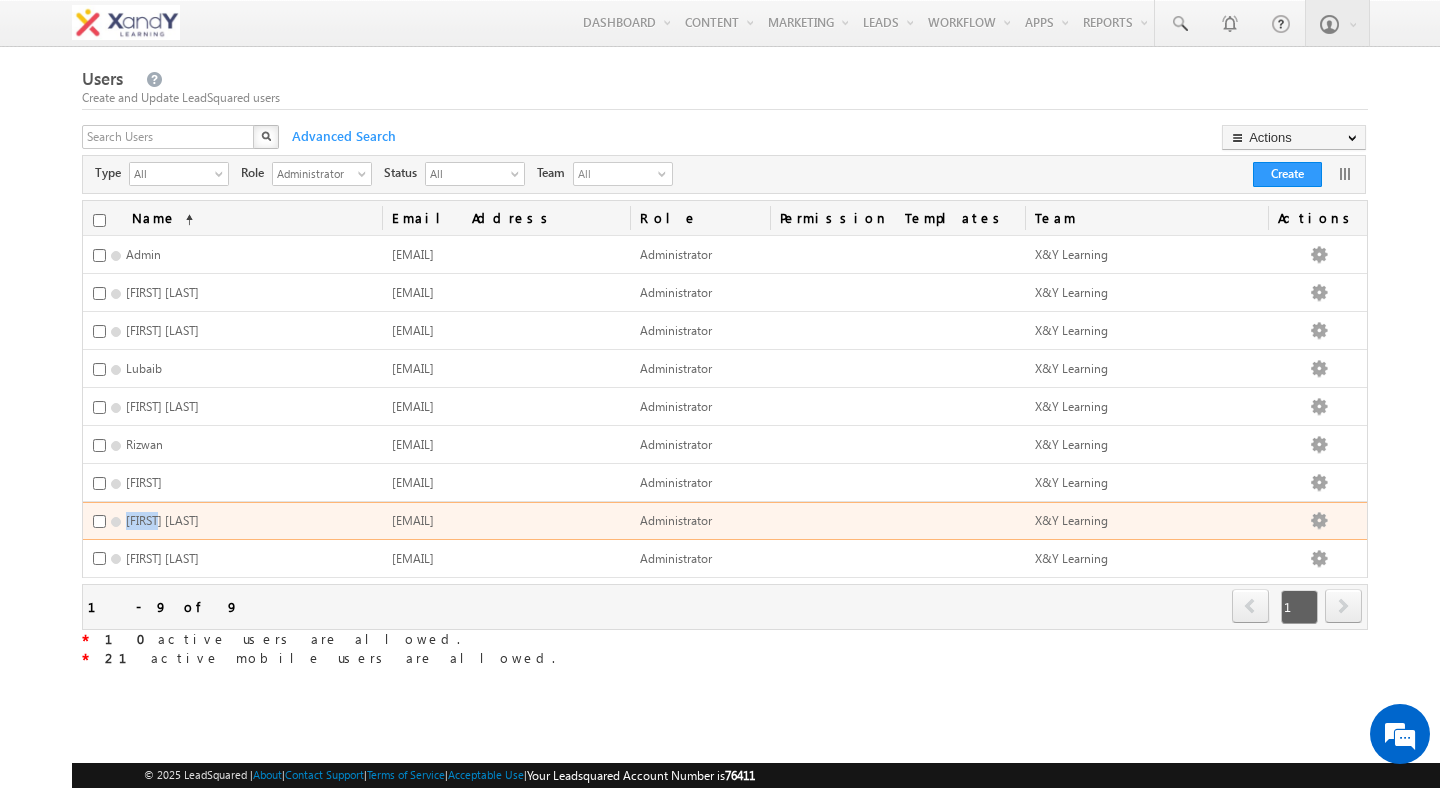click on "Shweta  Singh" at bounding box center [162, 520] 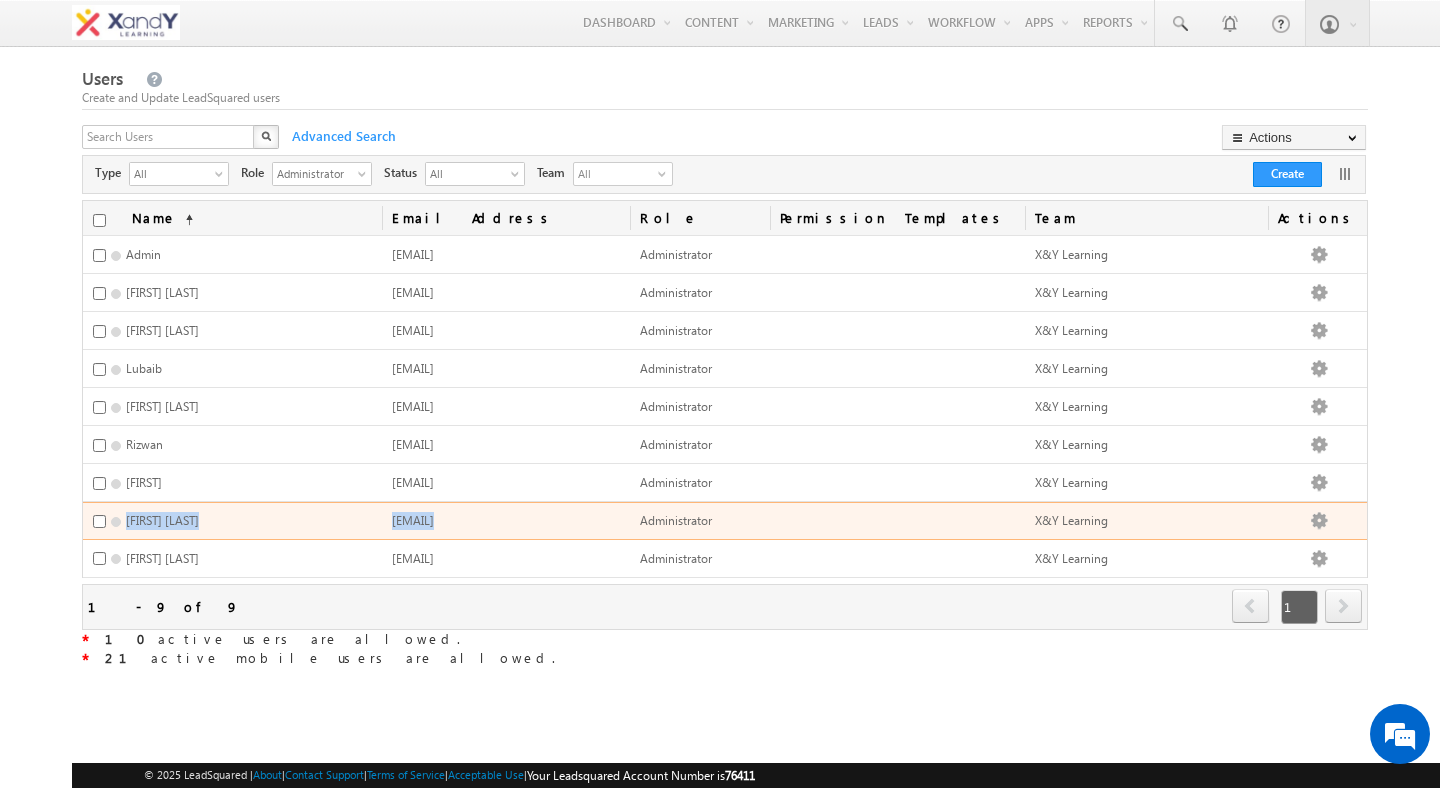 drag, startPoint x: 145, startPoint y: 521, endPoint x: 422, endPoint y: 534, distance: 277.3049 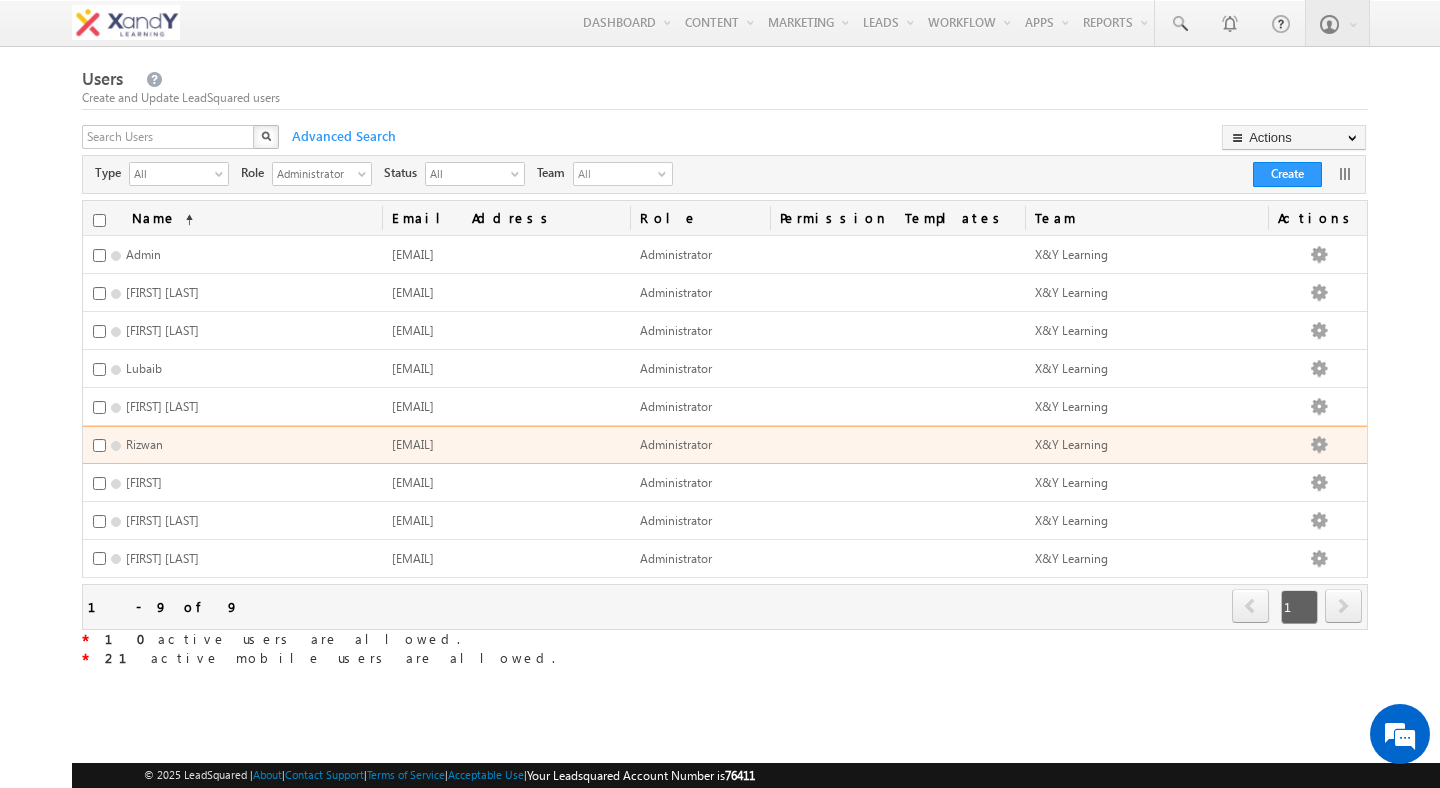 click on "imvchauhan569+5@gmail.com" at bounding box center [413, 444] 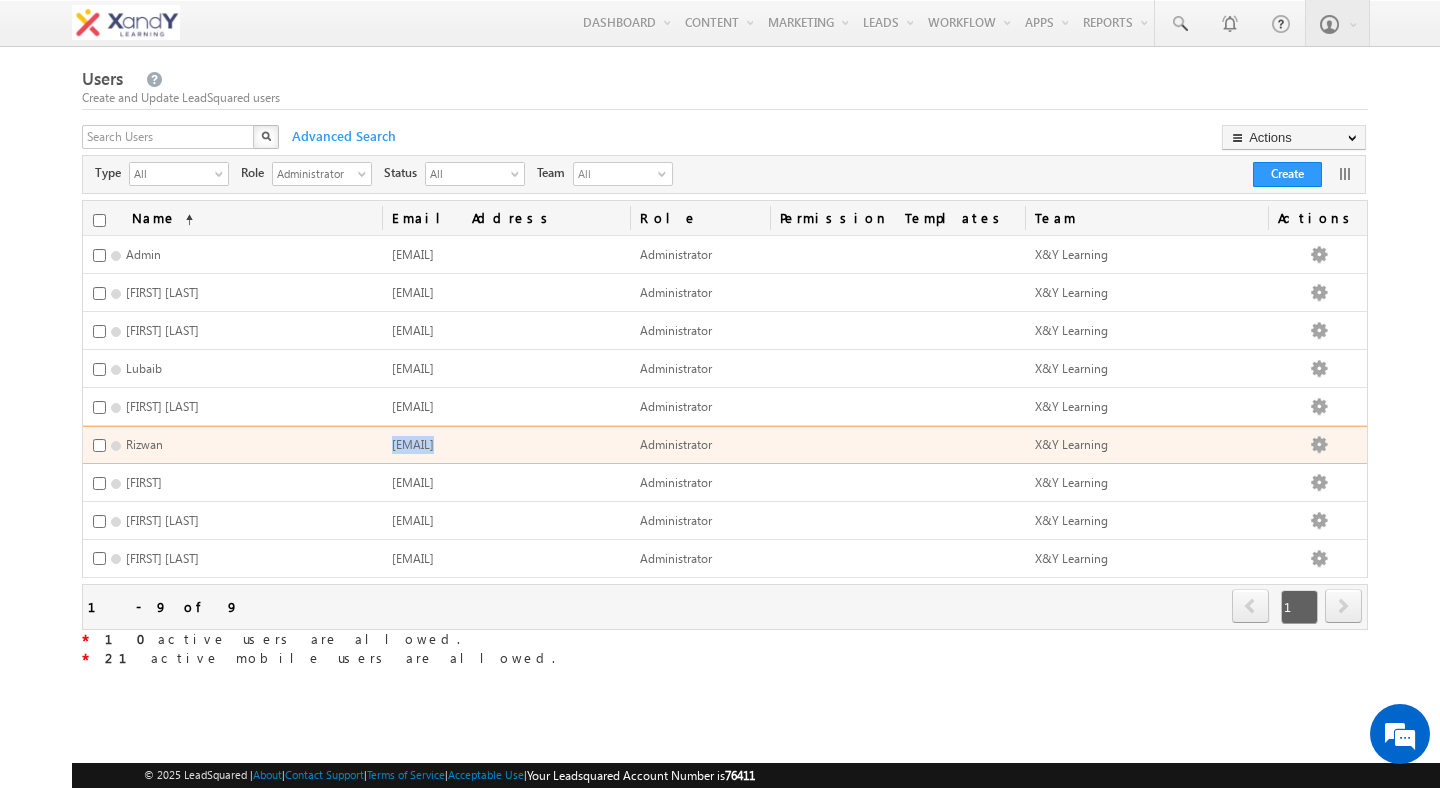 click on "imvchauhan569+5@gmail.com" at bounding box center (413, 444) 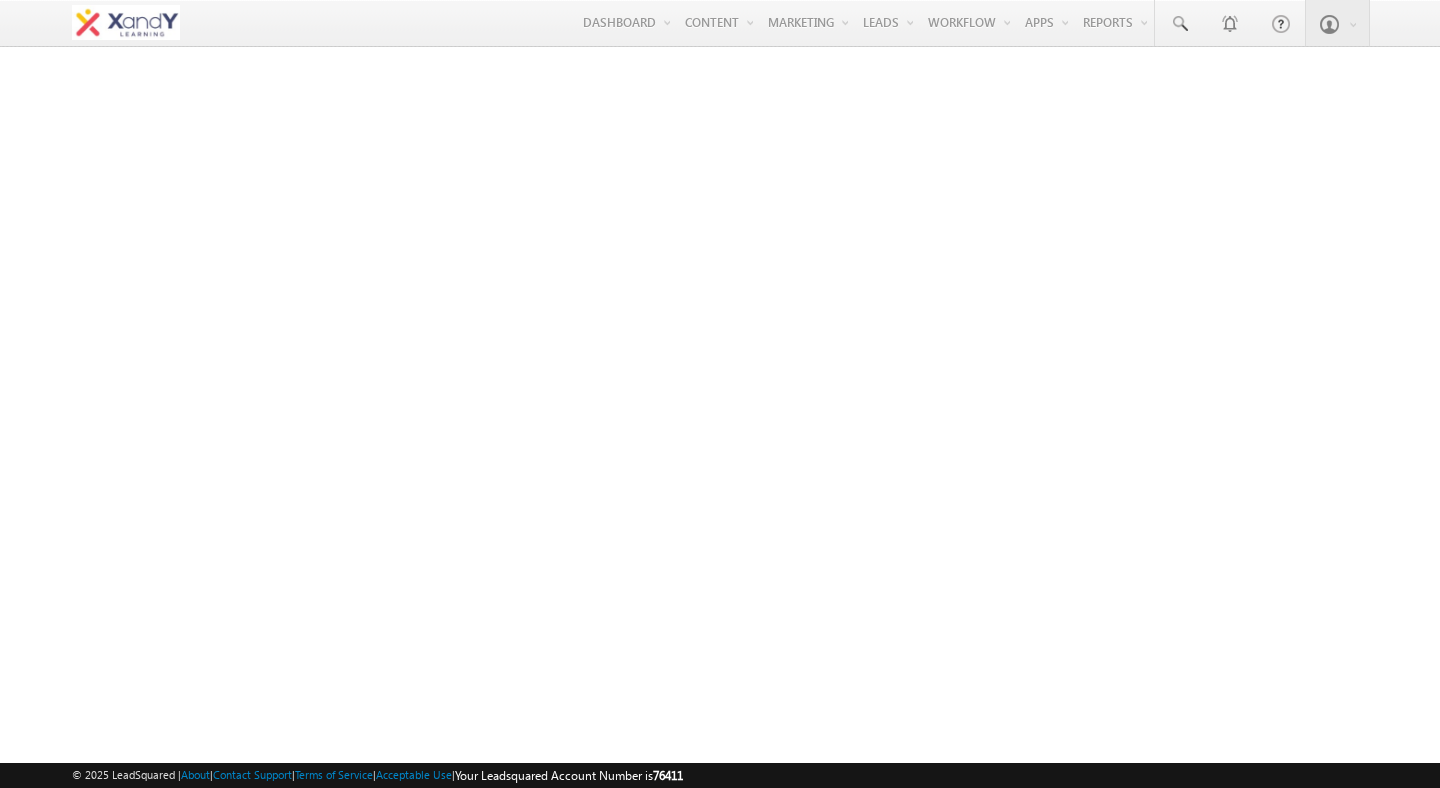 scroll, scrollTop: 0, scrollLeft: 0, axis: both 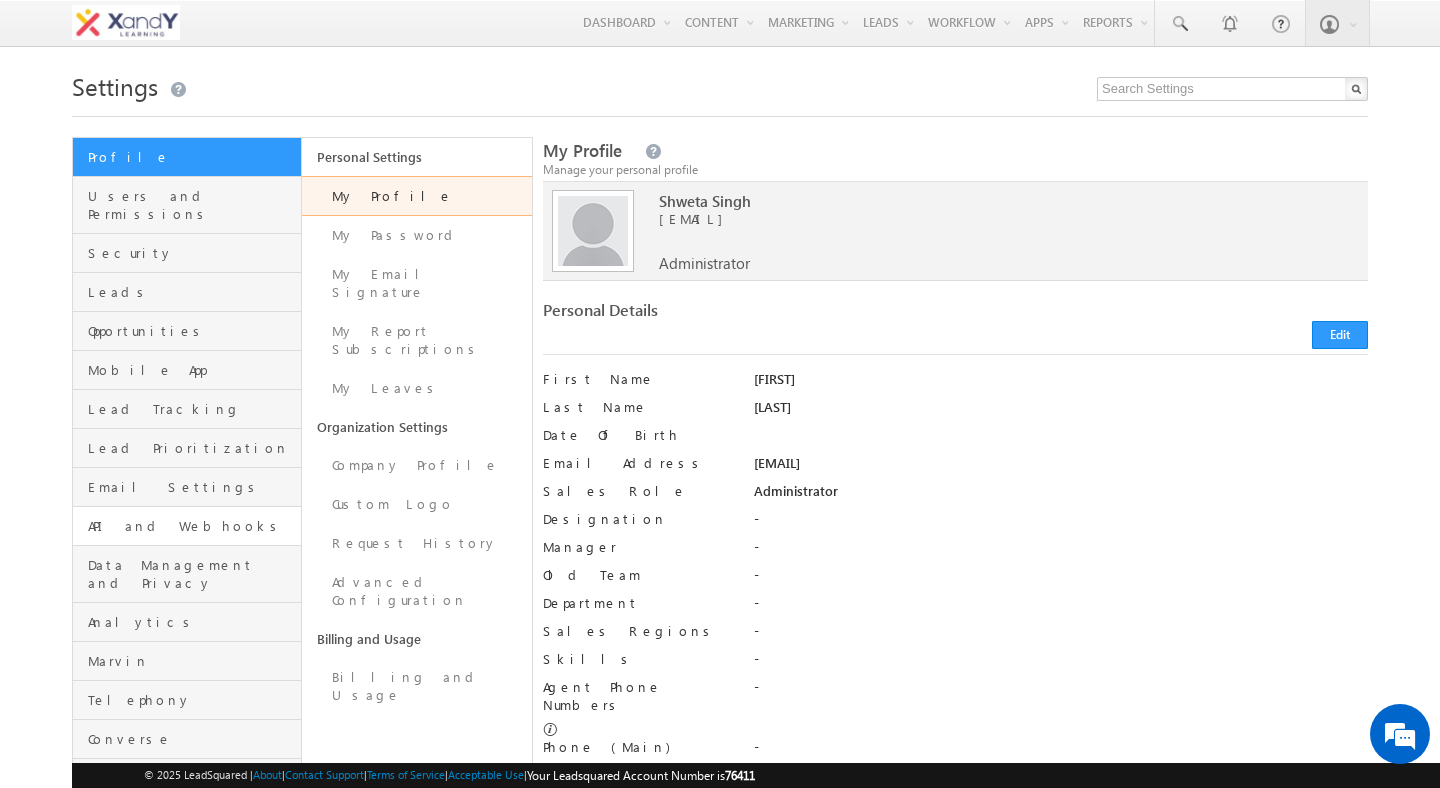 click on "API and Webhooks" at bounding box center (187, 526) 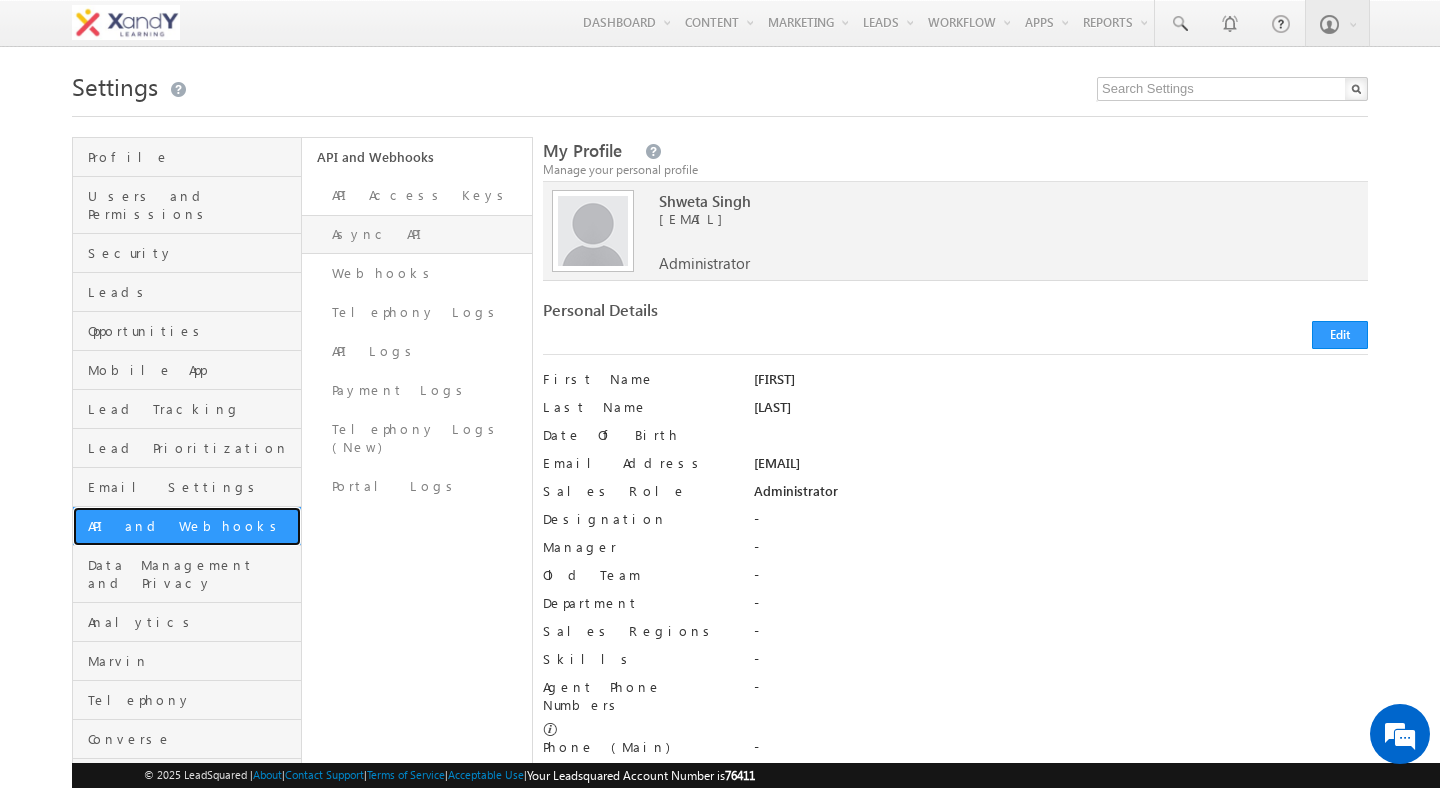 scroll, scrollTop: 0, scrollLeft: 0, axis: both 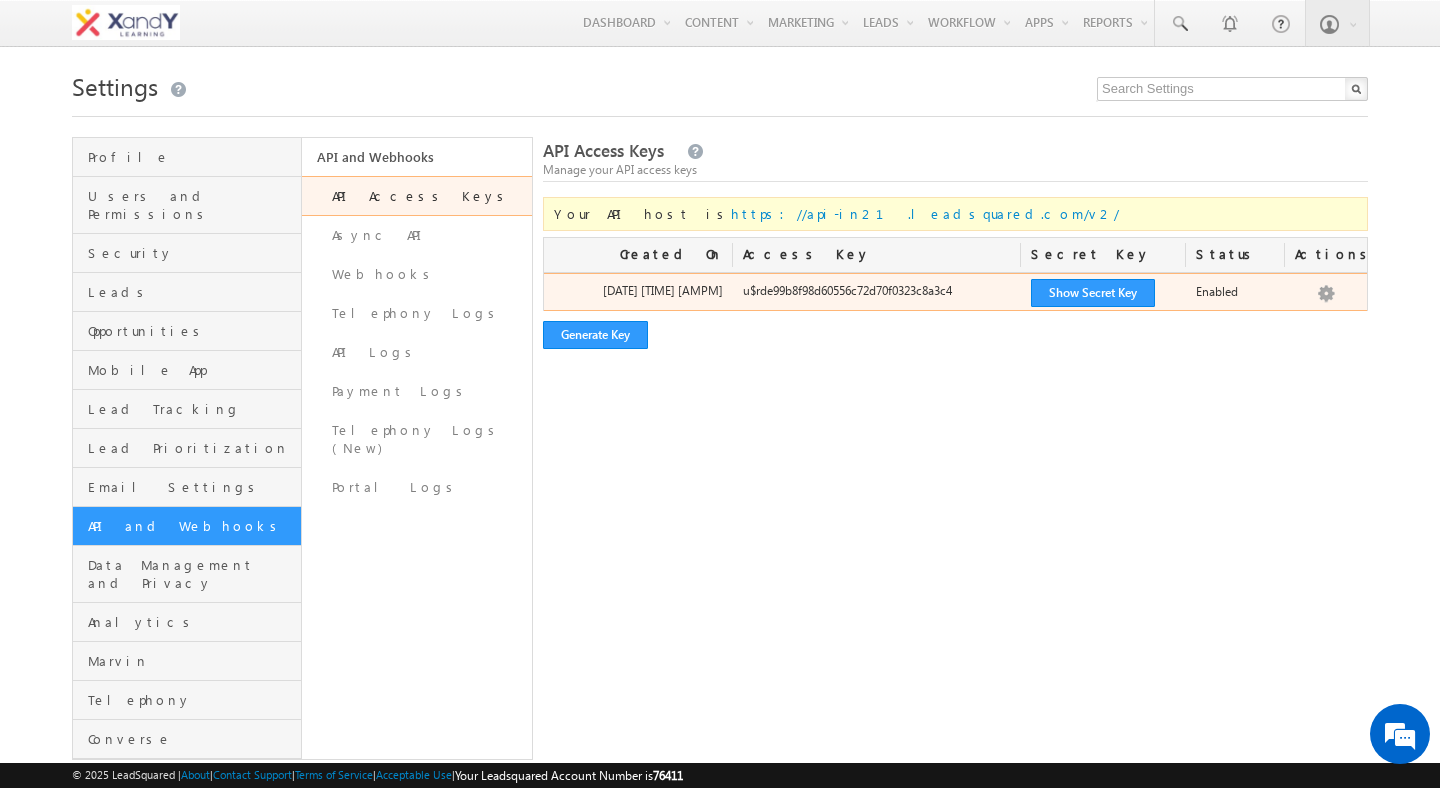 click on "u$rde99b8f98d60556c72d70f0323c8a3c4" at bounding box center (877, 296) 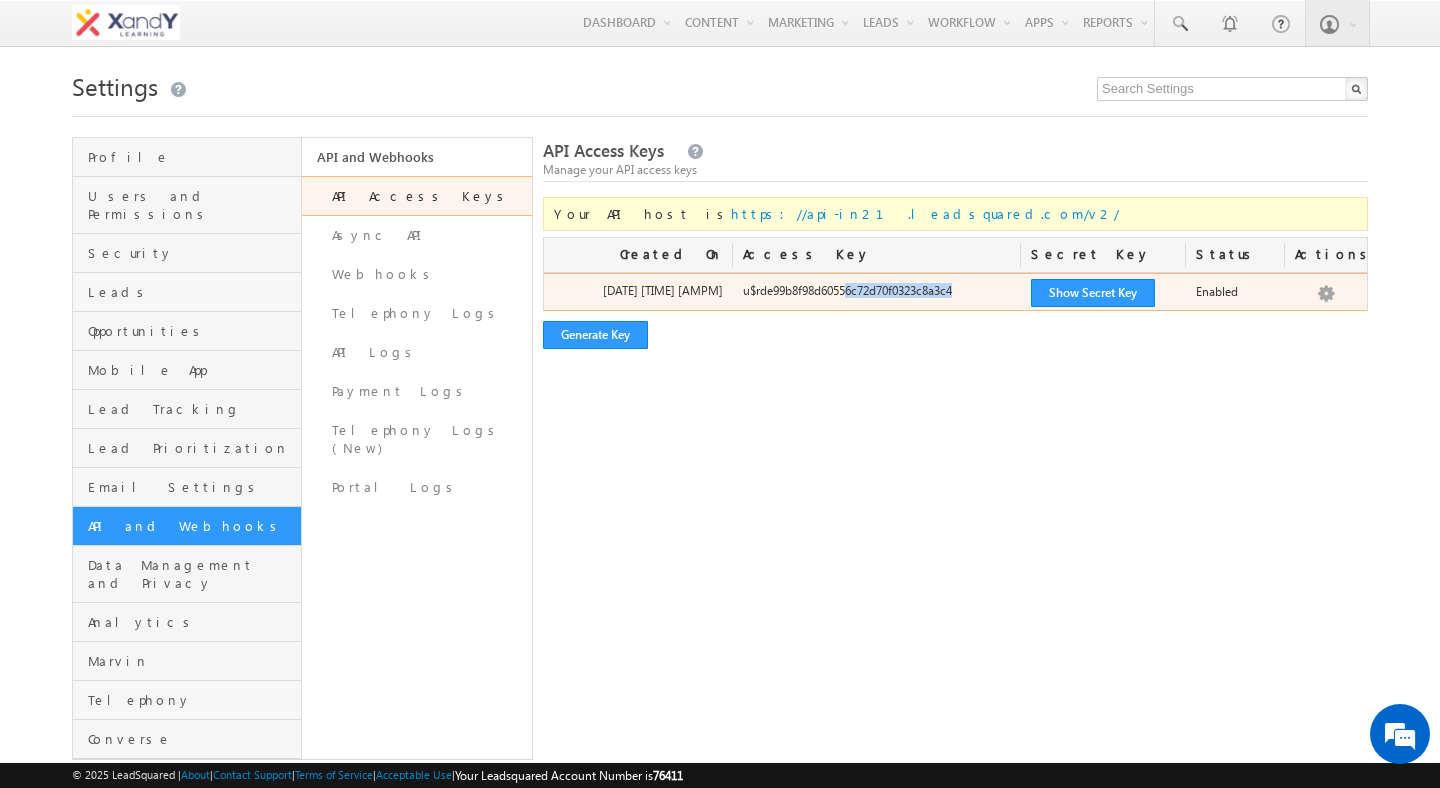 click on "u$rde99b8f98d60556c72d70f0323c8a3c4" at bounding box center [877, 296] 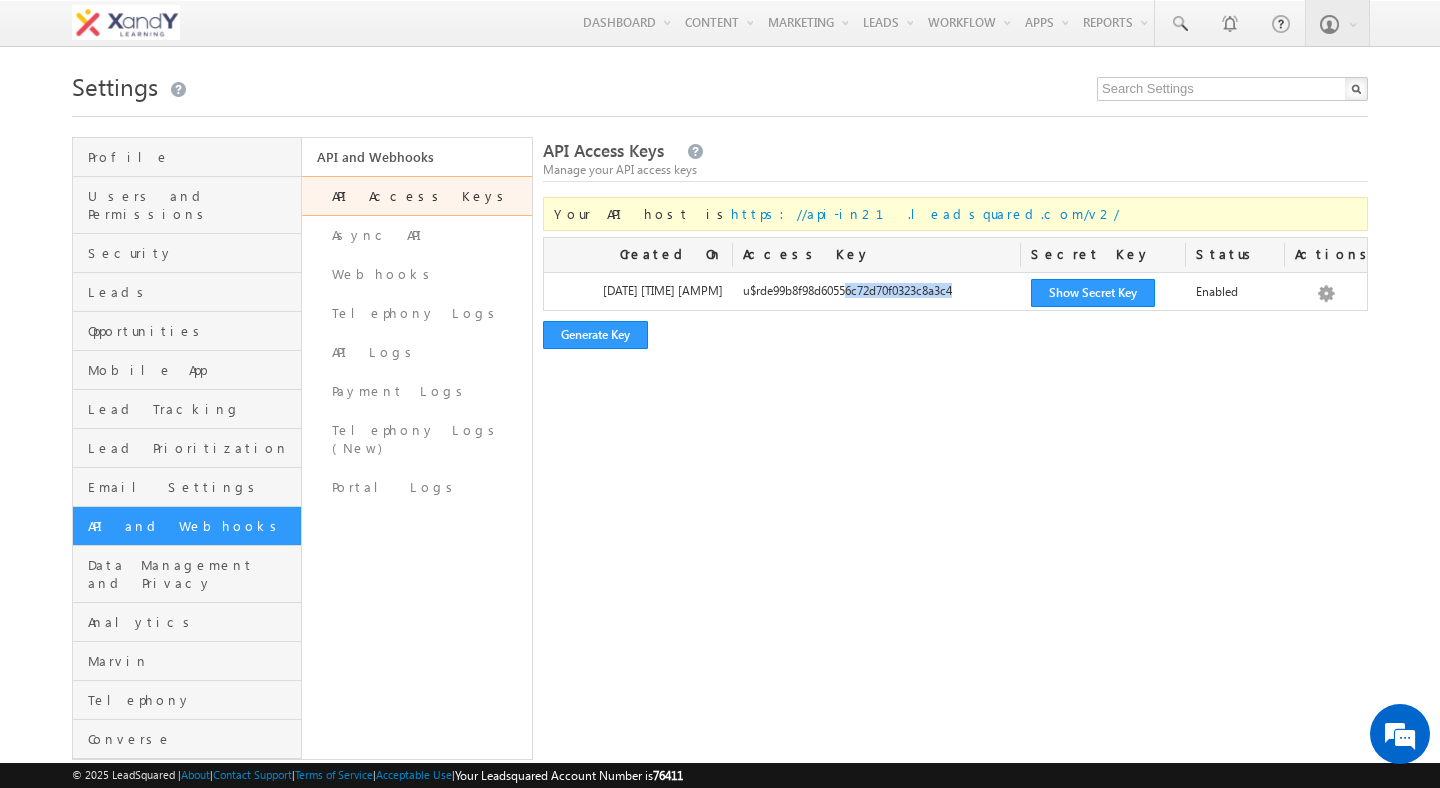 scroll, scrollTop: 0, scrollLeft: 0, axis: both 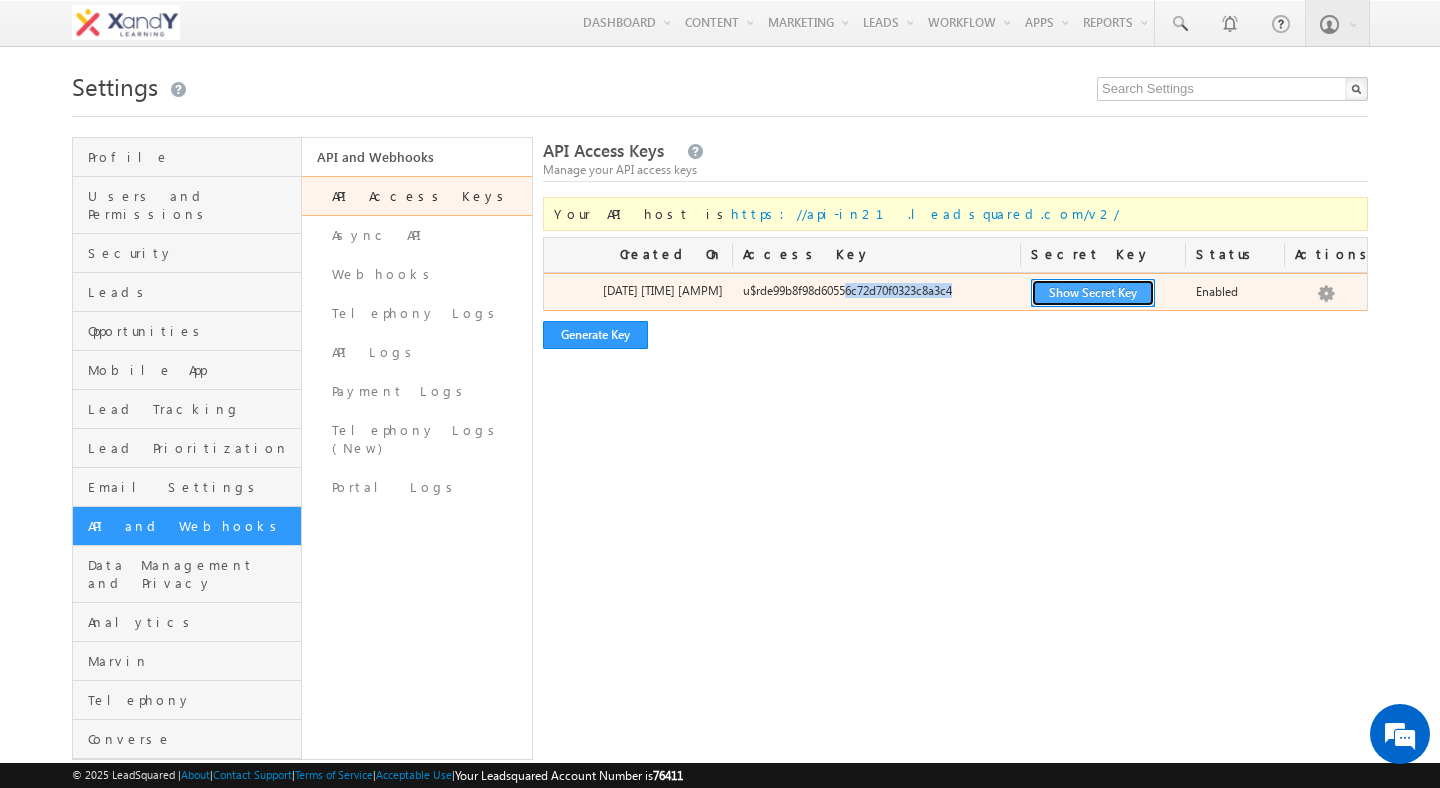 click on "Show Secret Key" at bounding box center (1093, 293) 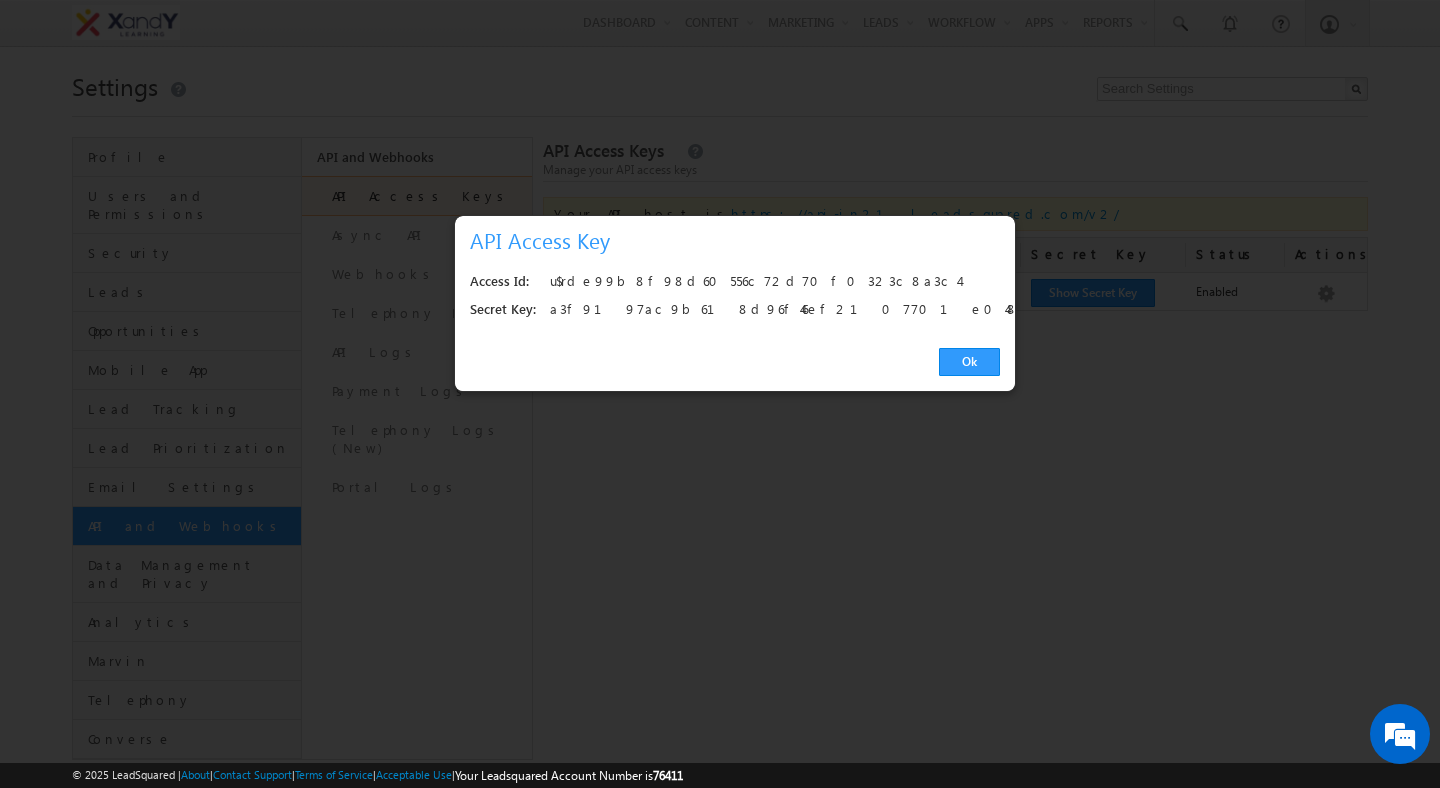 click on "a3f9197ac9b618d96f46ef2107701e048bff02b3" at bounding box center (769, 310) 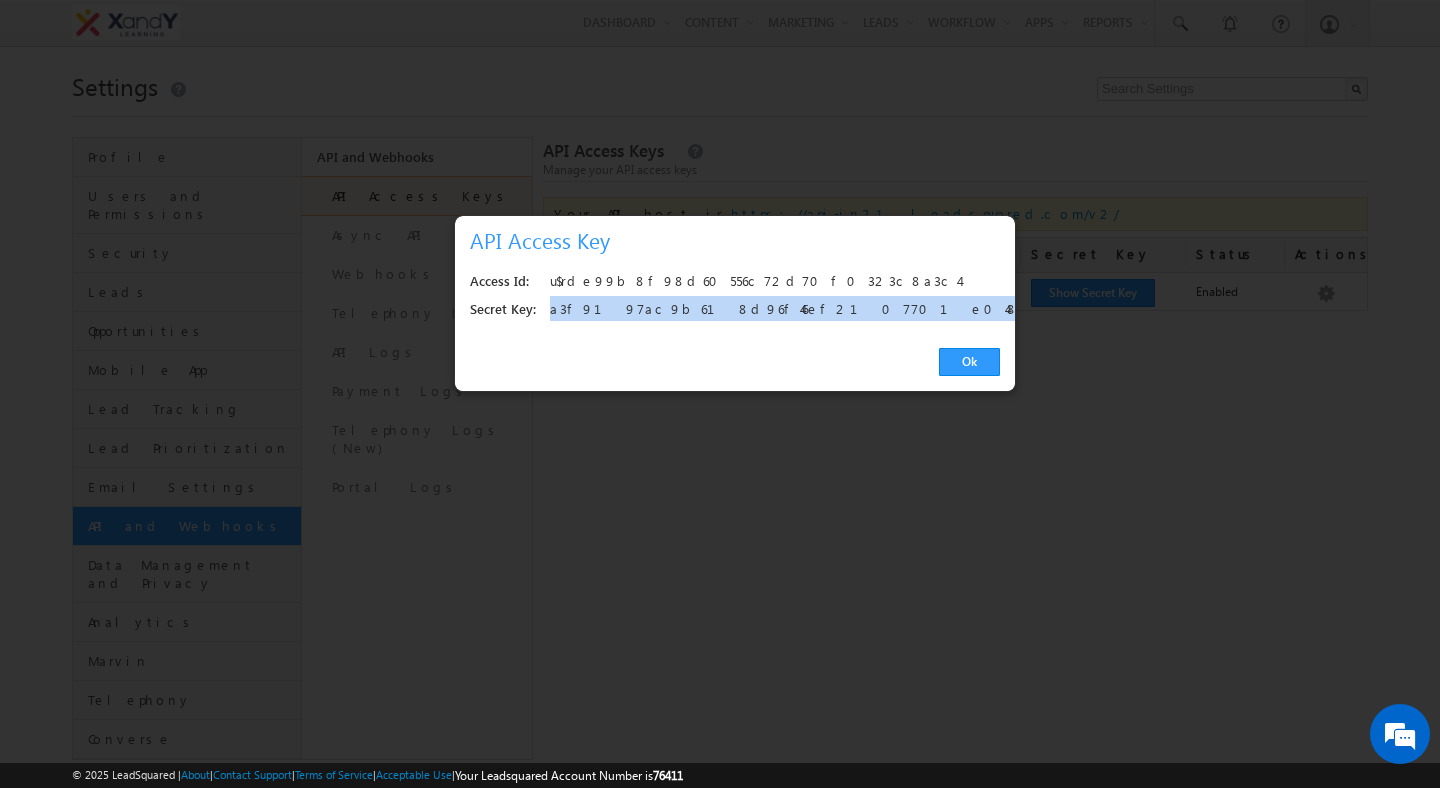 click on "a3f9197ac9b618d96f46ef2107701e048bff02b3" at bounding box center [769, 310] 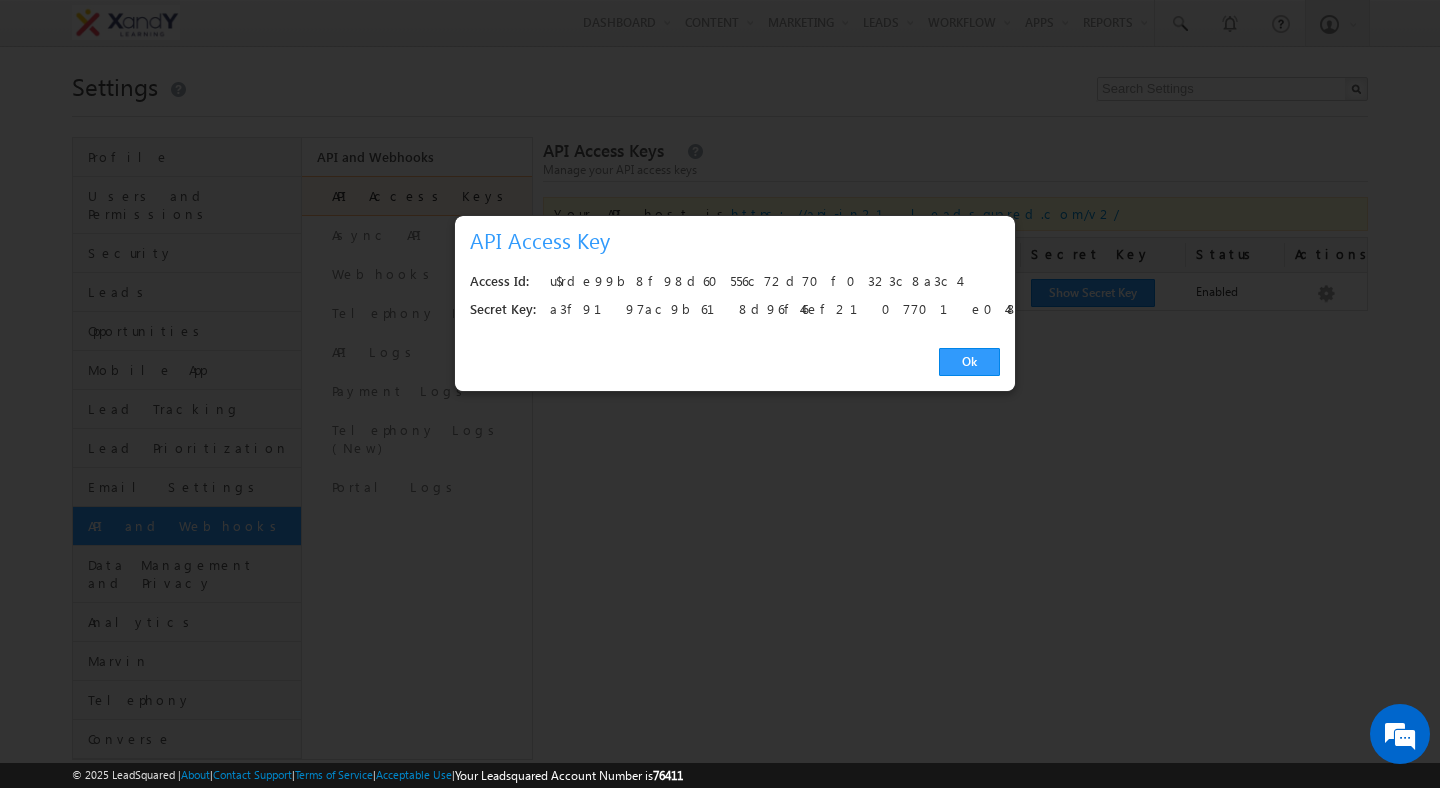 click on "u$rde99b8f98d60556c72d70f0323c8a3c4" at bounding box center [769, 282] 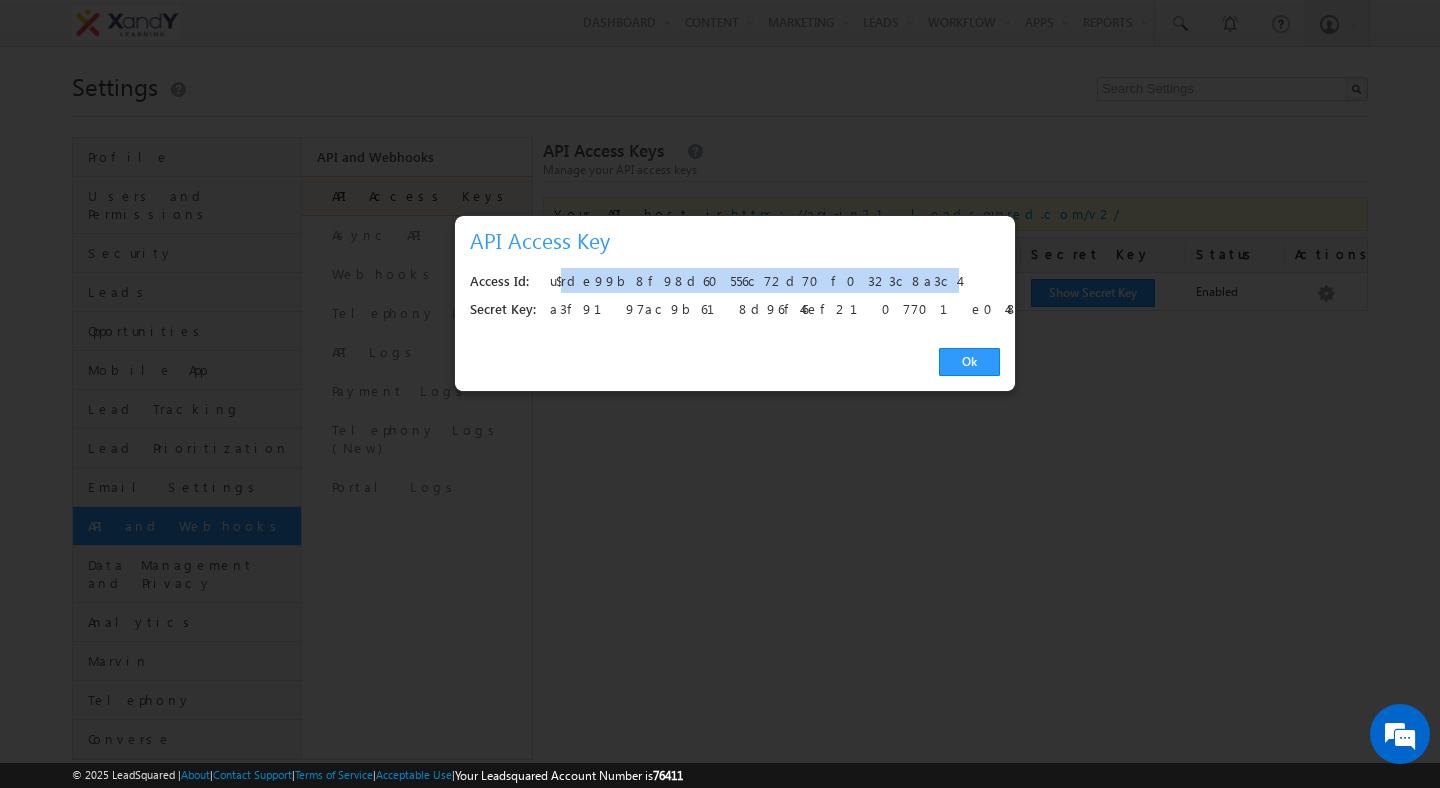 click on "u$rde99b8f98d60556c72d70f0323c8a3c4" at bounding box center (769, 282) 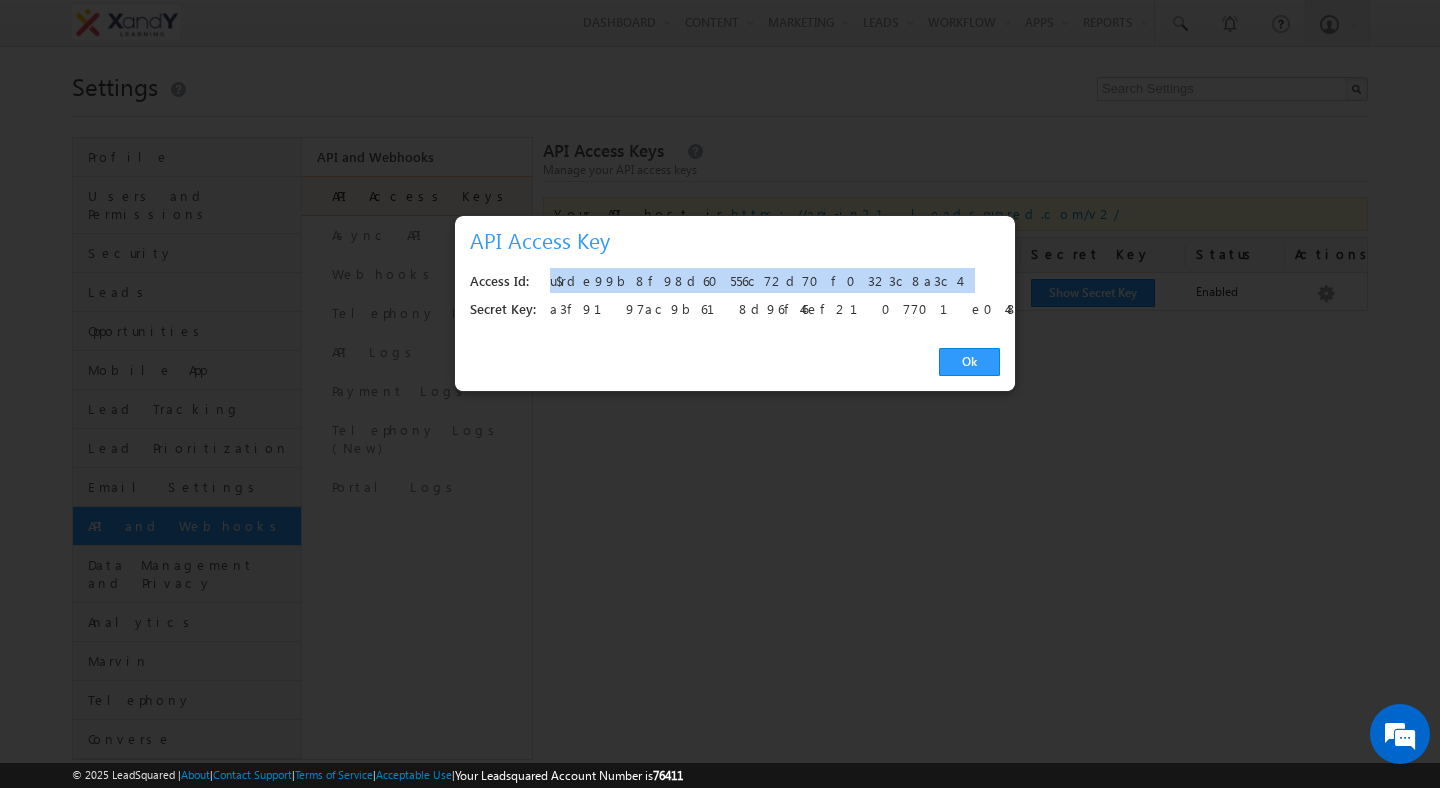 click on "u$rde99b8f98d60556c72d70f0323c8a3c4" at bounding box center (769, 282) 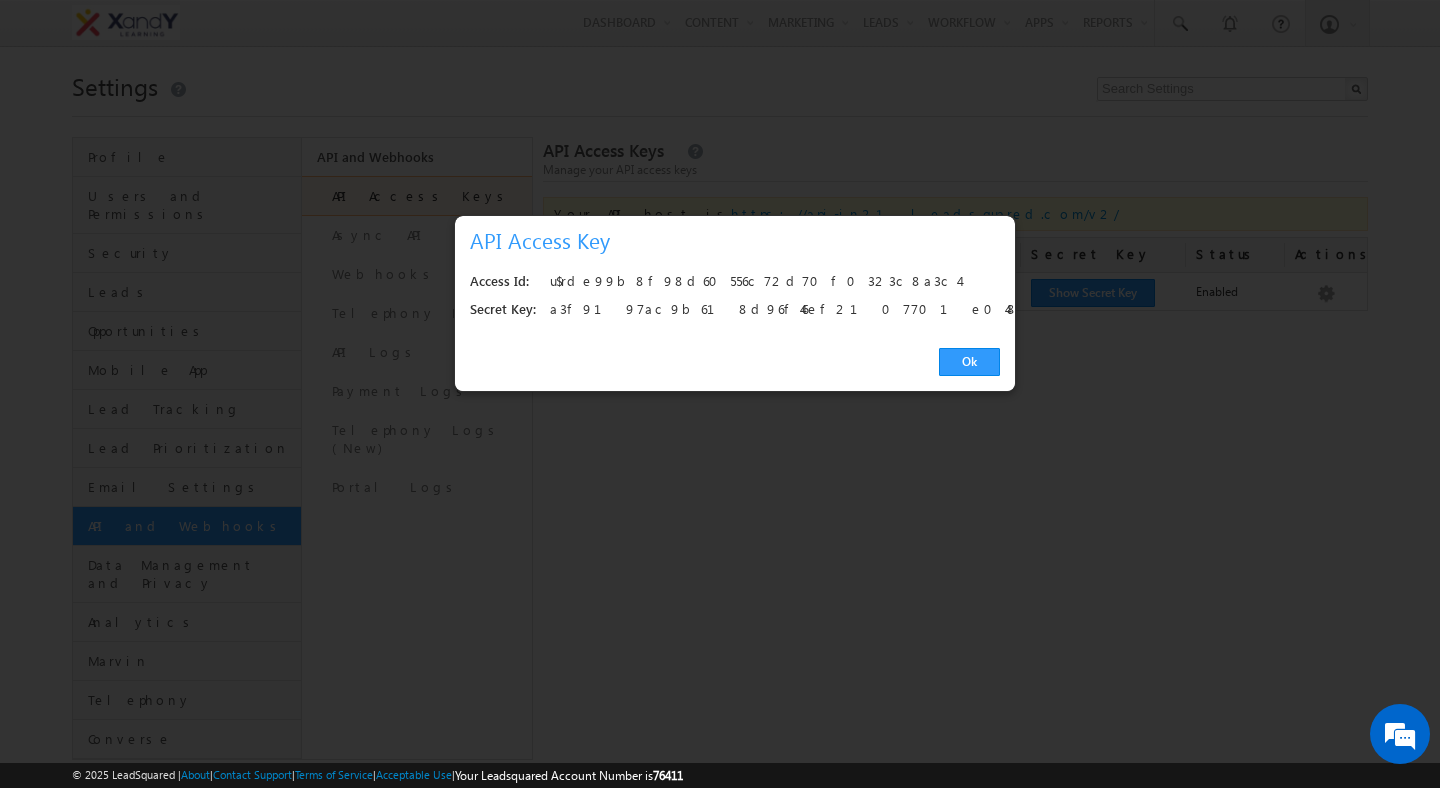 click on "a3f9197ac9b618d96f46ef2107701e048bff02b3" at bounding box center [769, 310] 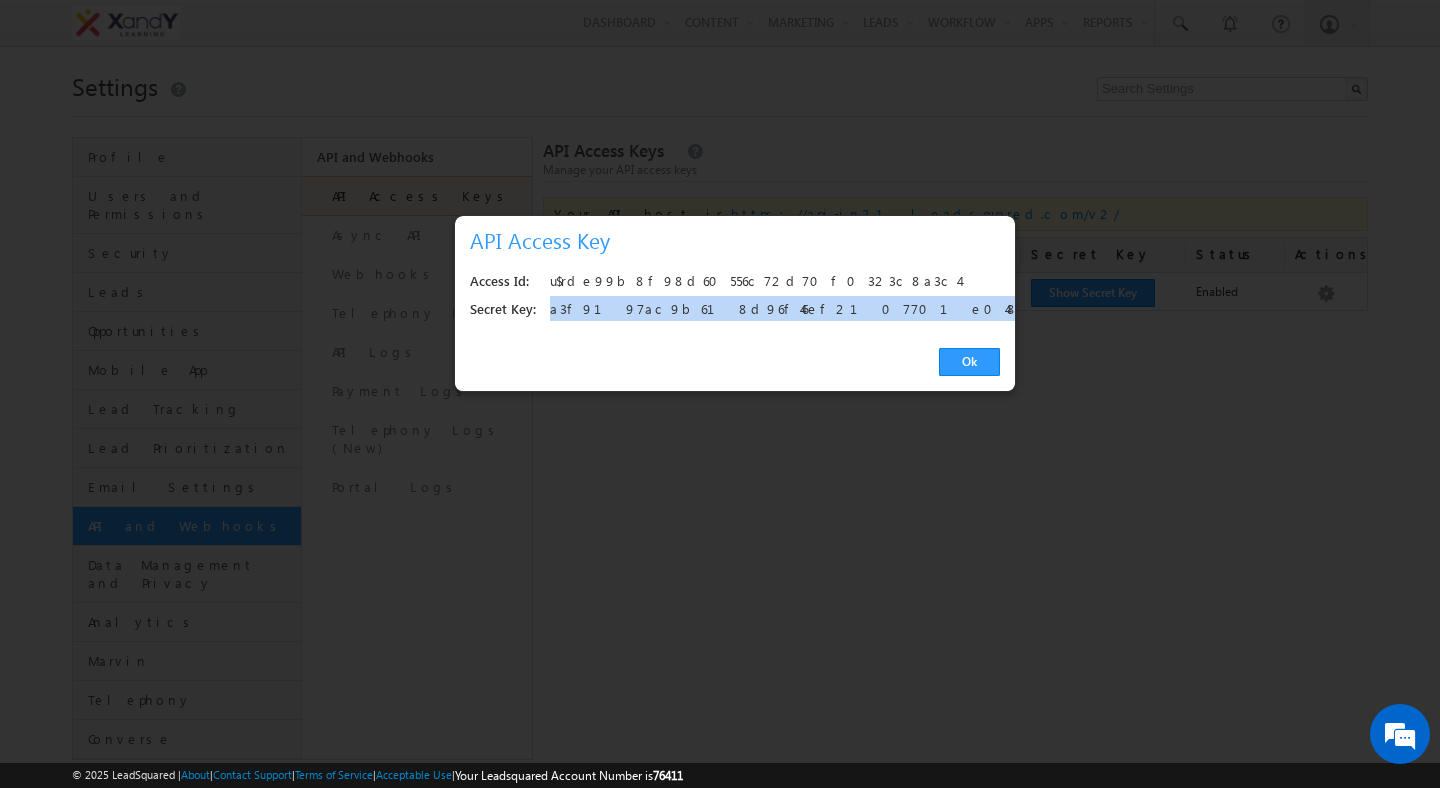 click on "a3f9197ac9b618d96f46ef2107701e048bff02b3" at bounding box center [769, 310] 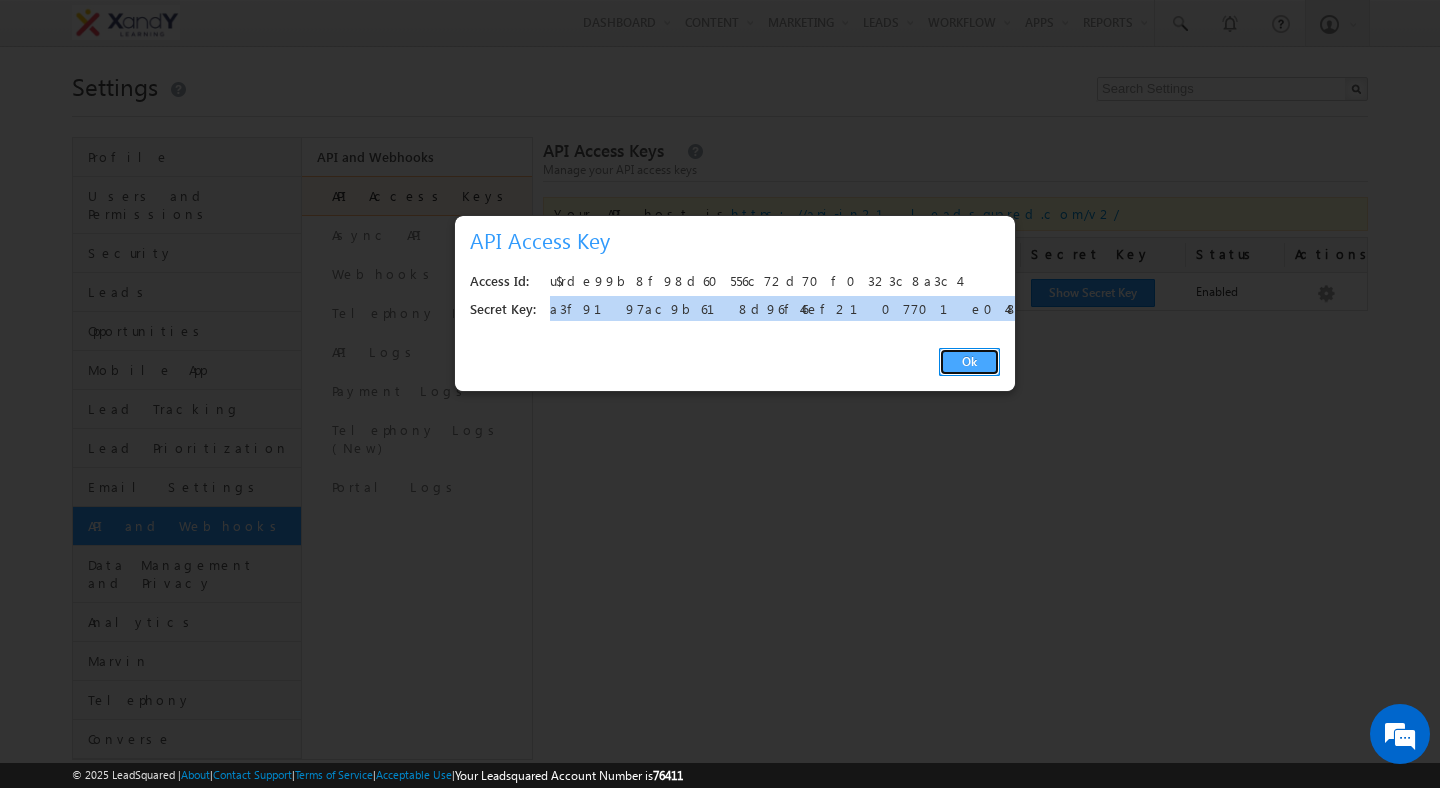 click on "Ok" at bounding box center (969, 362) 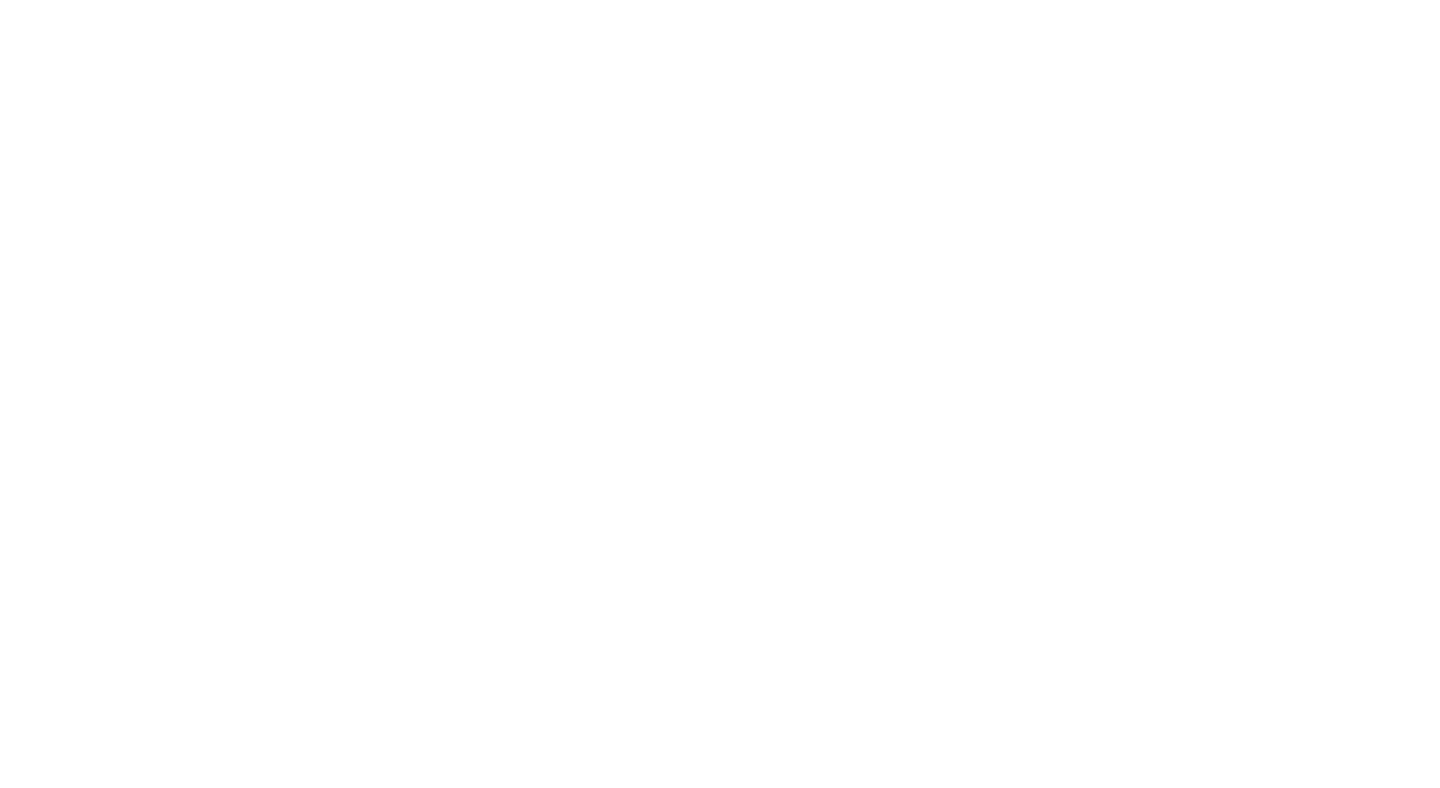 scroll, scrollTop: 0, scrollLeft: 0, axis: both 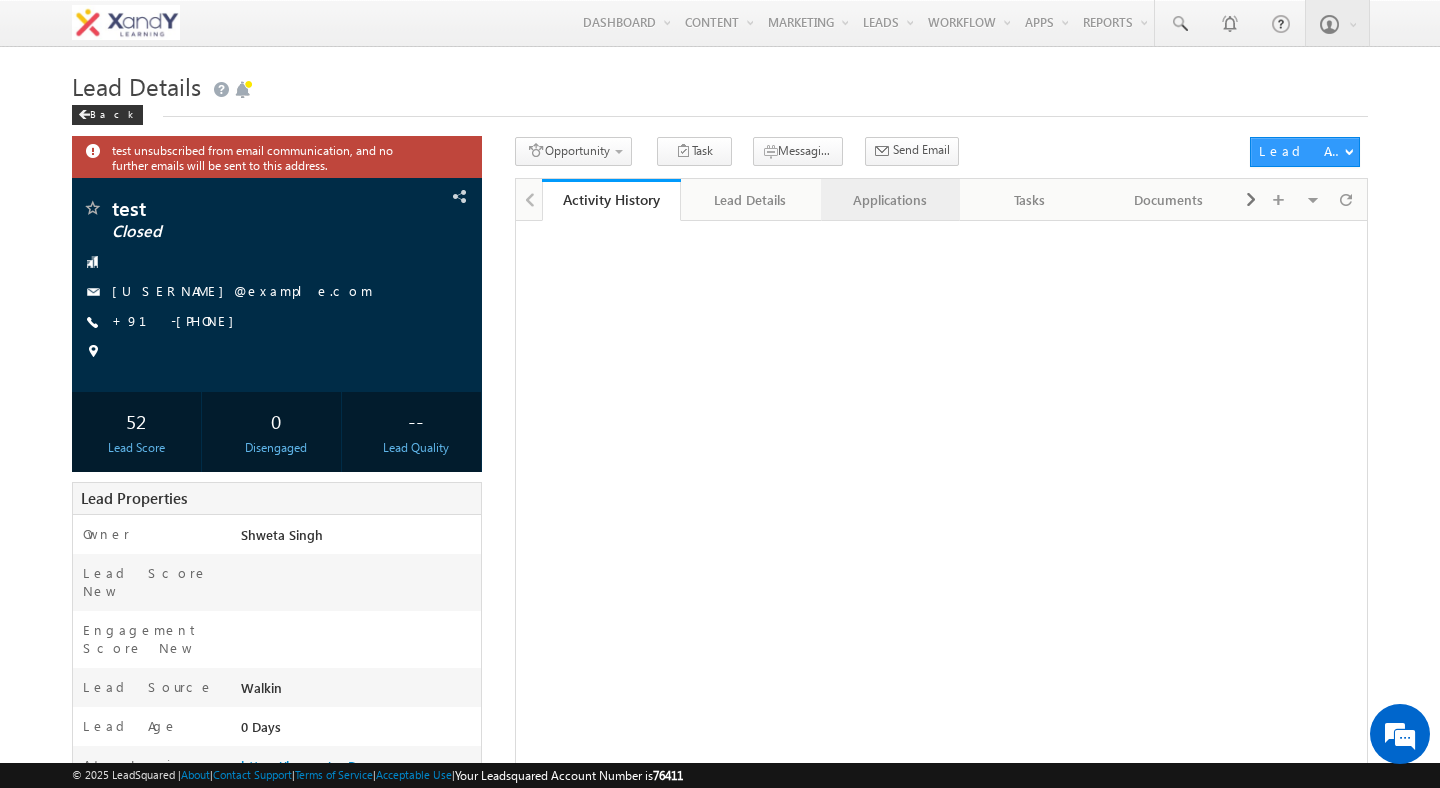 click on "Applications" at bounding box center (890, 200) 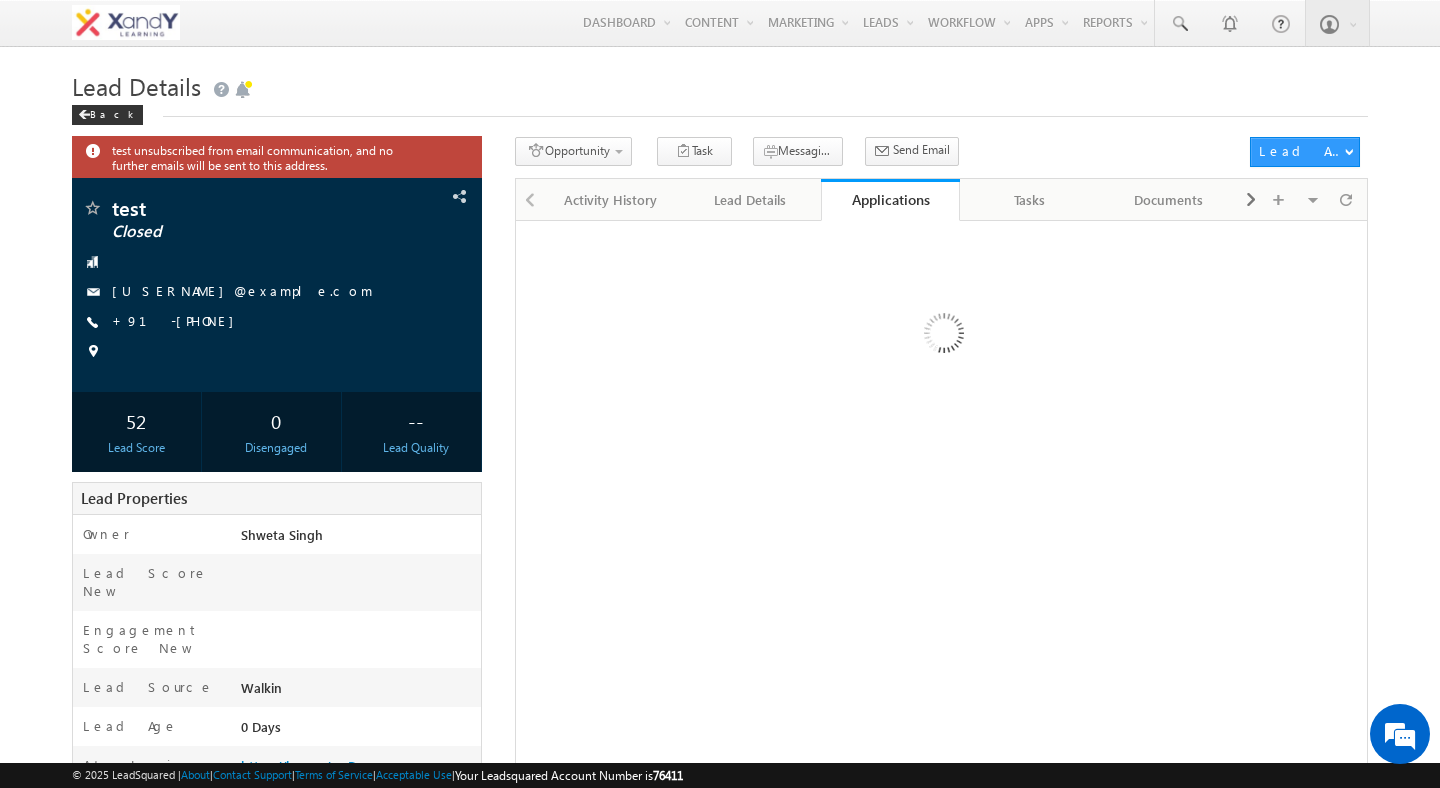 click on "Opportunity 1. Lead Follow Up Create Application
Task
Messaging - WhatsApp
Send Email
Send Email    View Scheduled Emails" at bounding box center (877, 155) 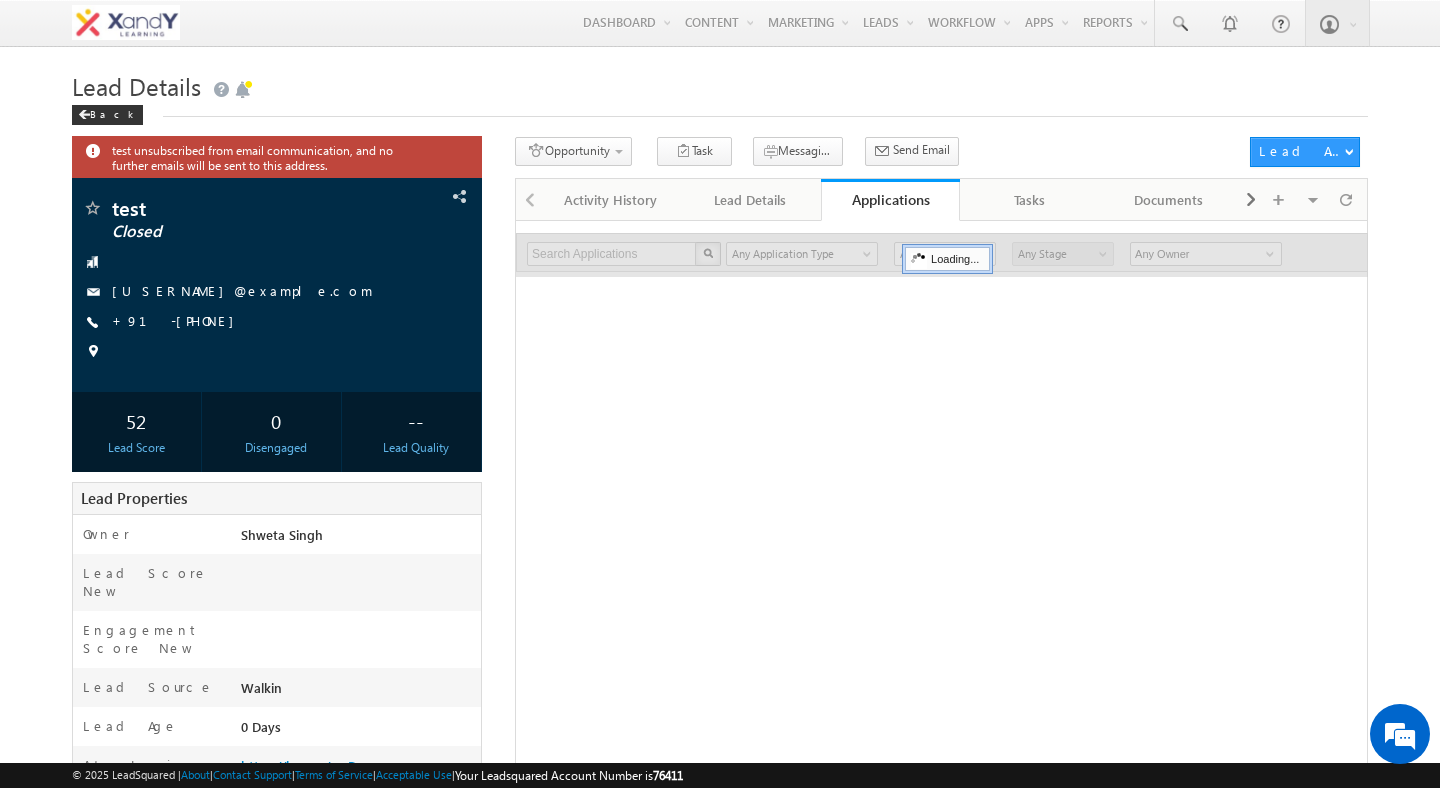 scroll, scrollTop: 0, scrollLeft: 0, axis: both 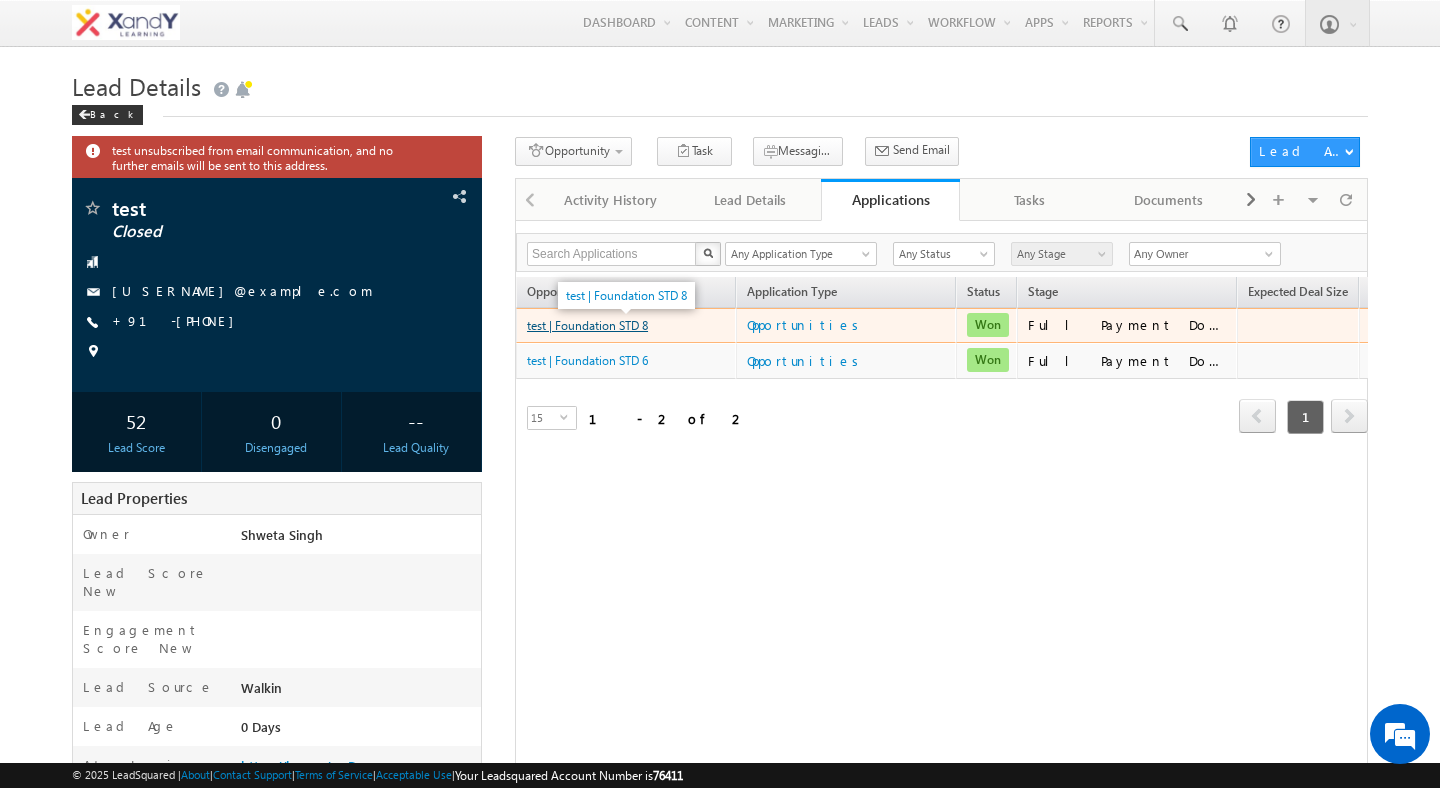 click on "test | Foundation STD 8" at bounding box center (587, 325) 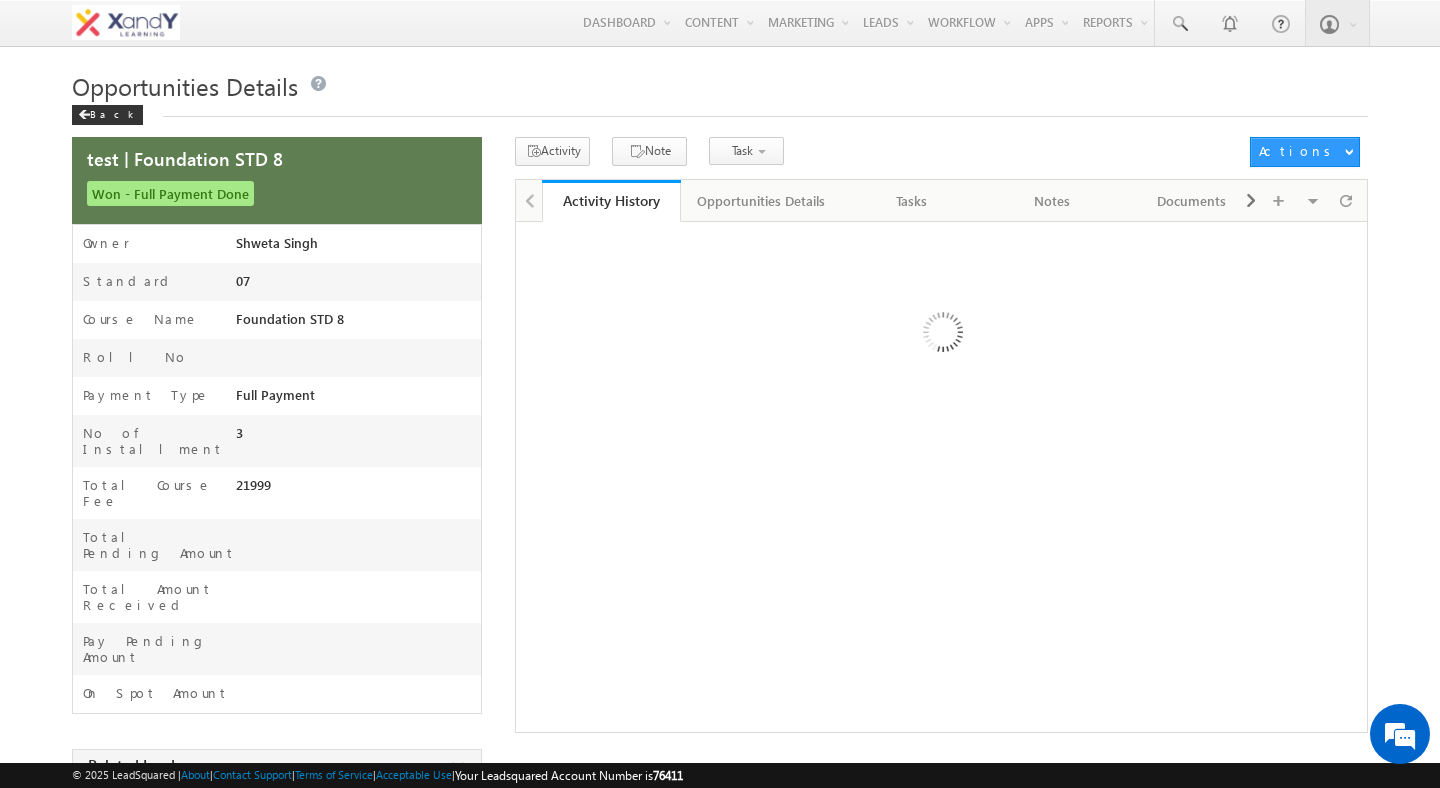 scroll, scrollTop: 0, scrollLeft: 0, axis: both 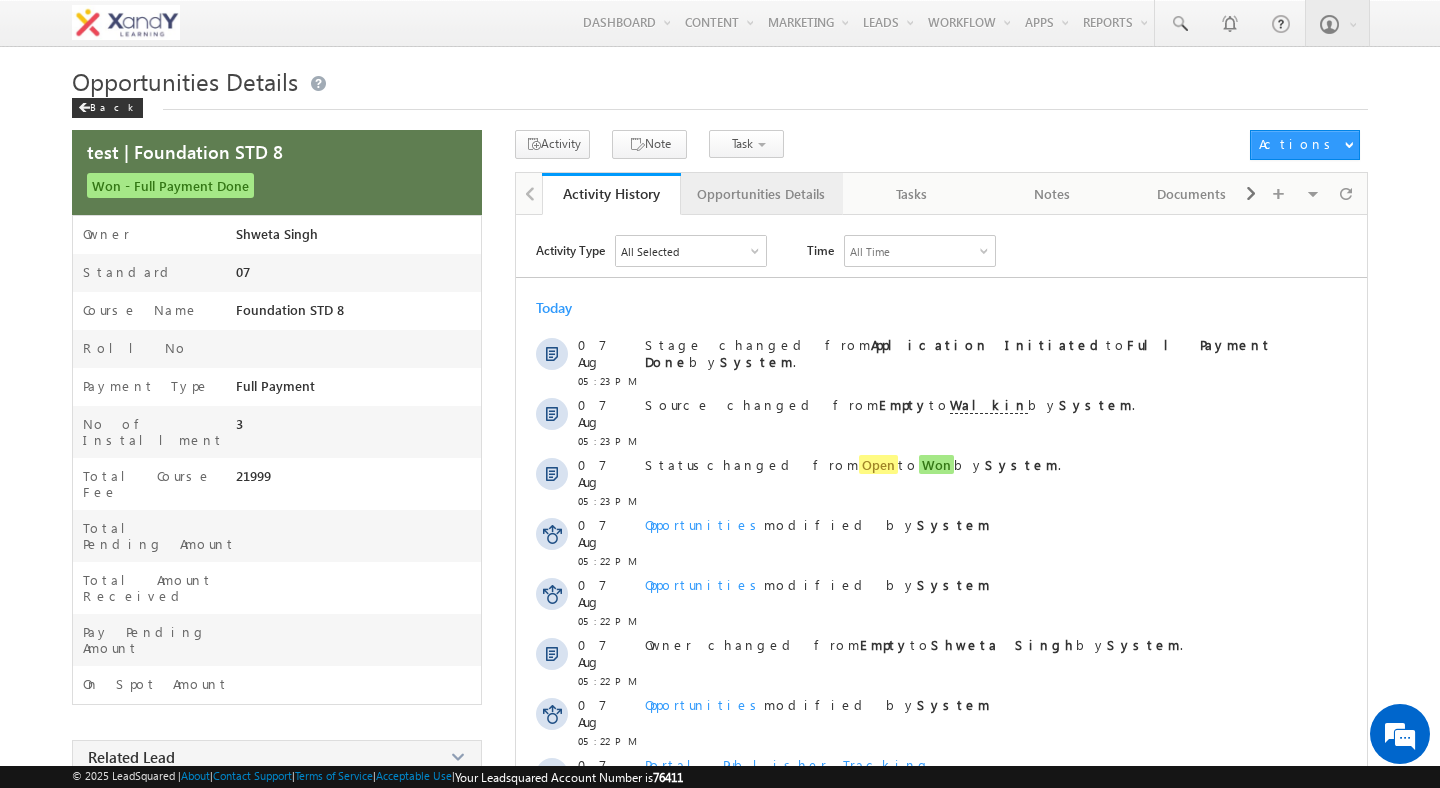 click on "Opportunities Details" at bounding box center [761, 194] 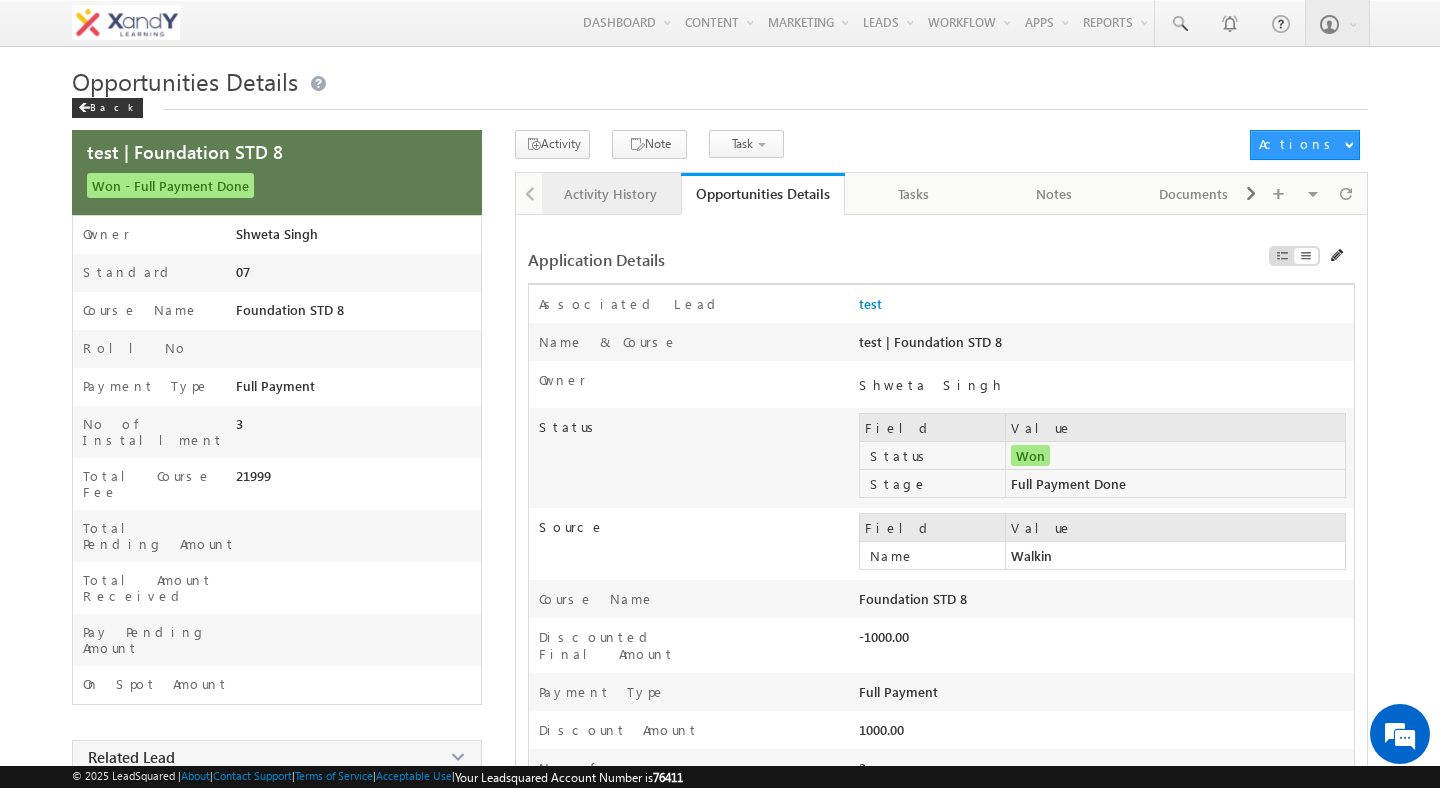 scroll, scrollTop: 0, scrollLeft: 0, axis: both 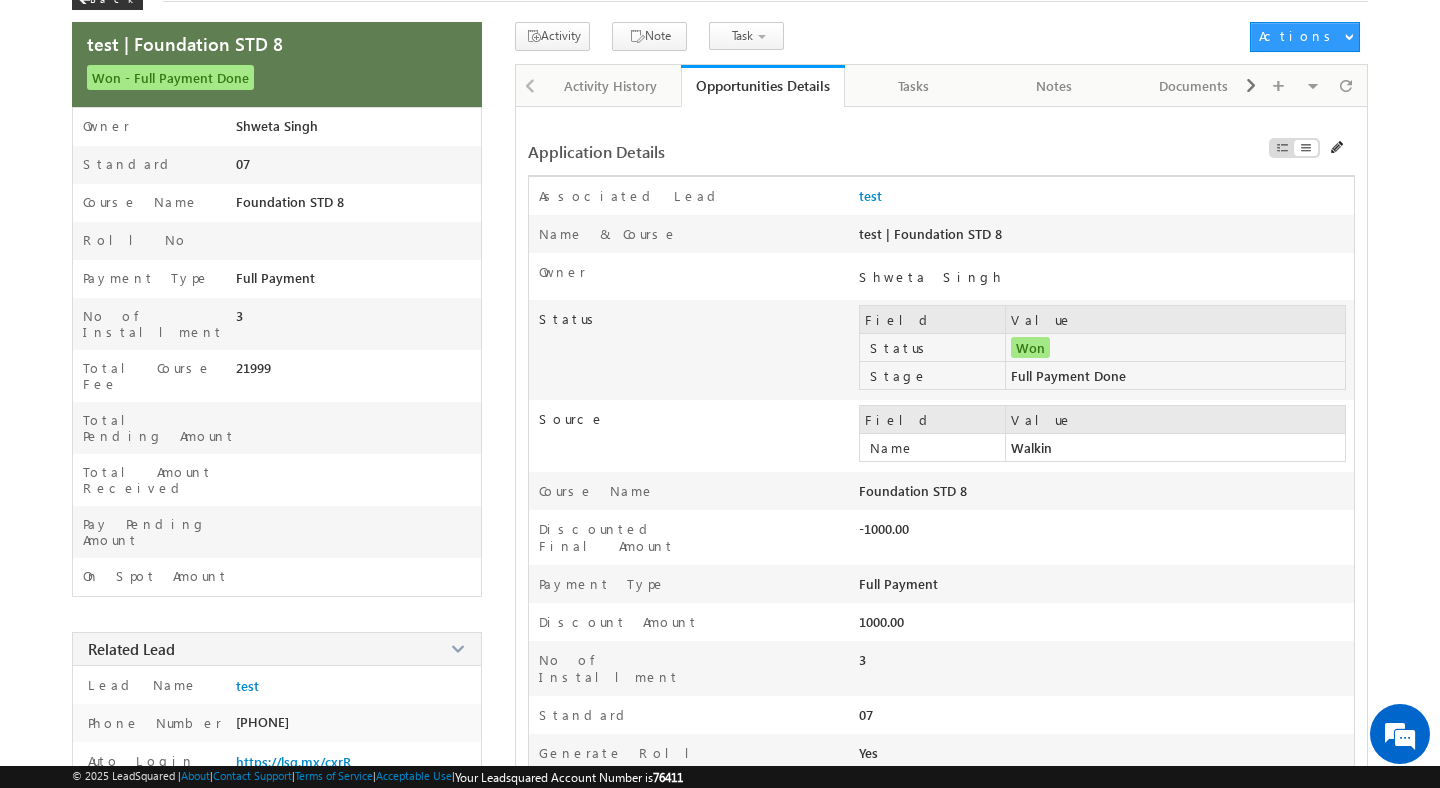 click on "-1000.00" at bounding box center (1007, 534) 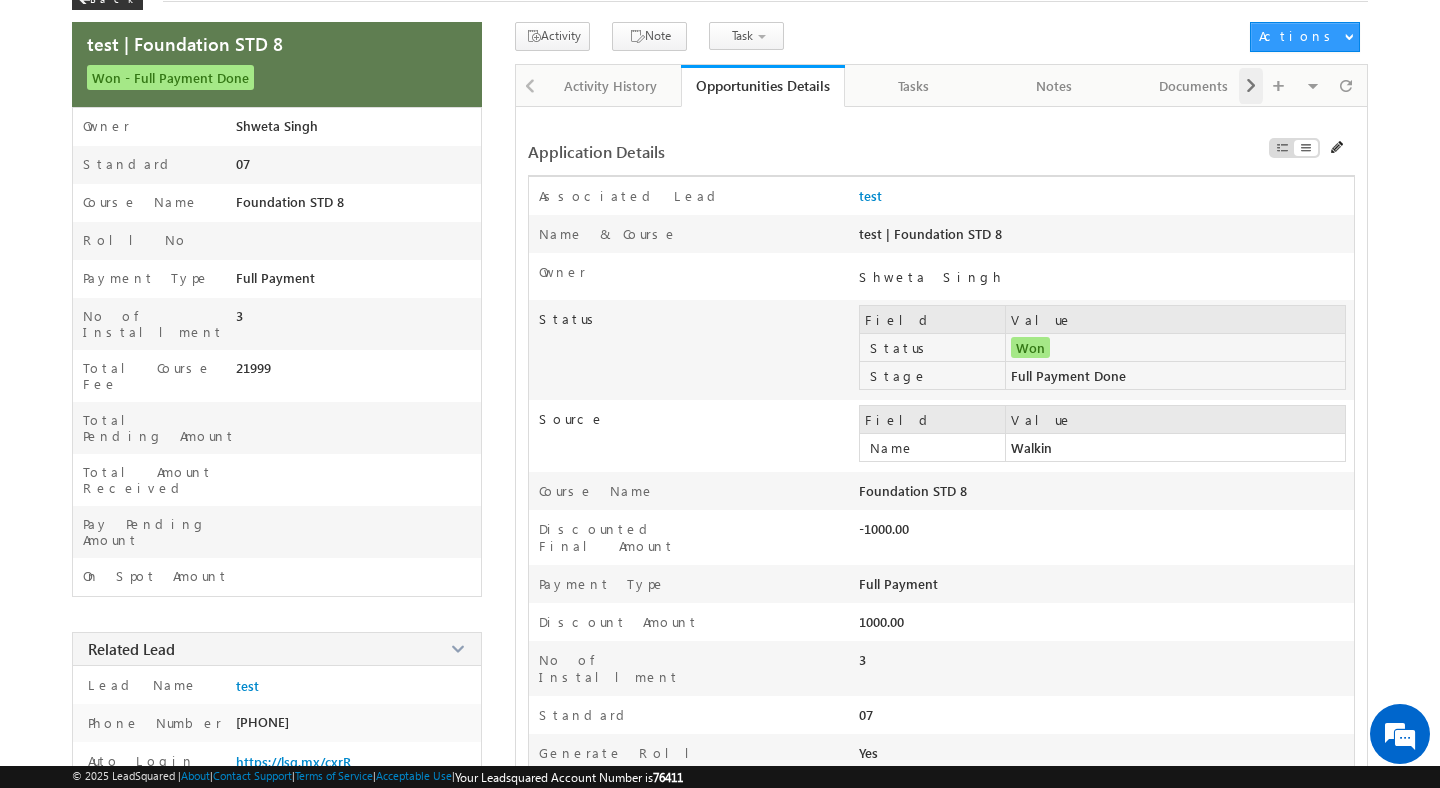click at bounding box center (1251, 86) 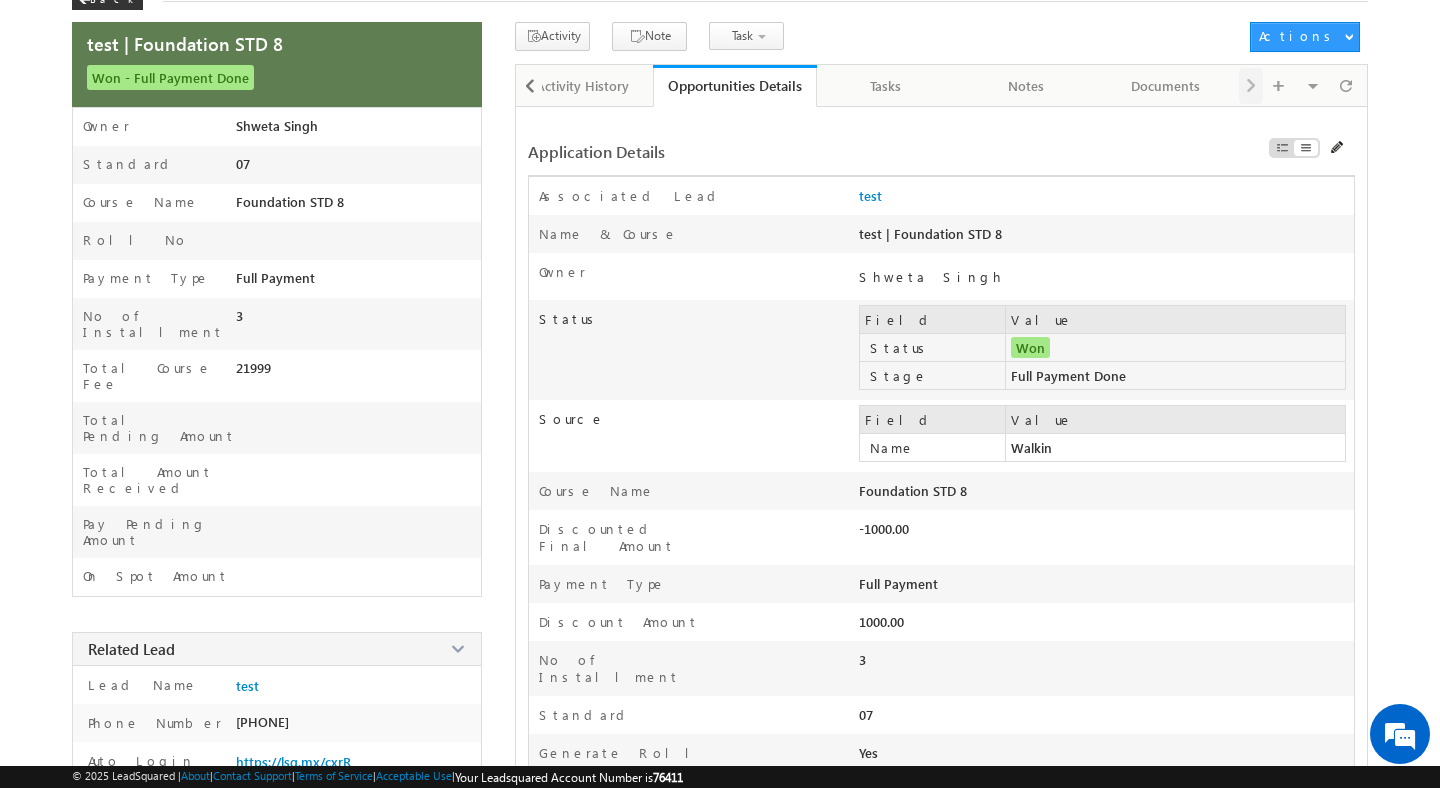 click on "Visible Tabs Activity History Default Opportunities Details Default Tasks Default Notes Default Documents Default" at bounding box center (1300, 84) 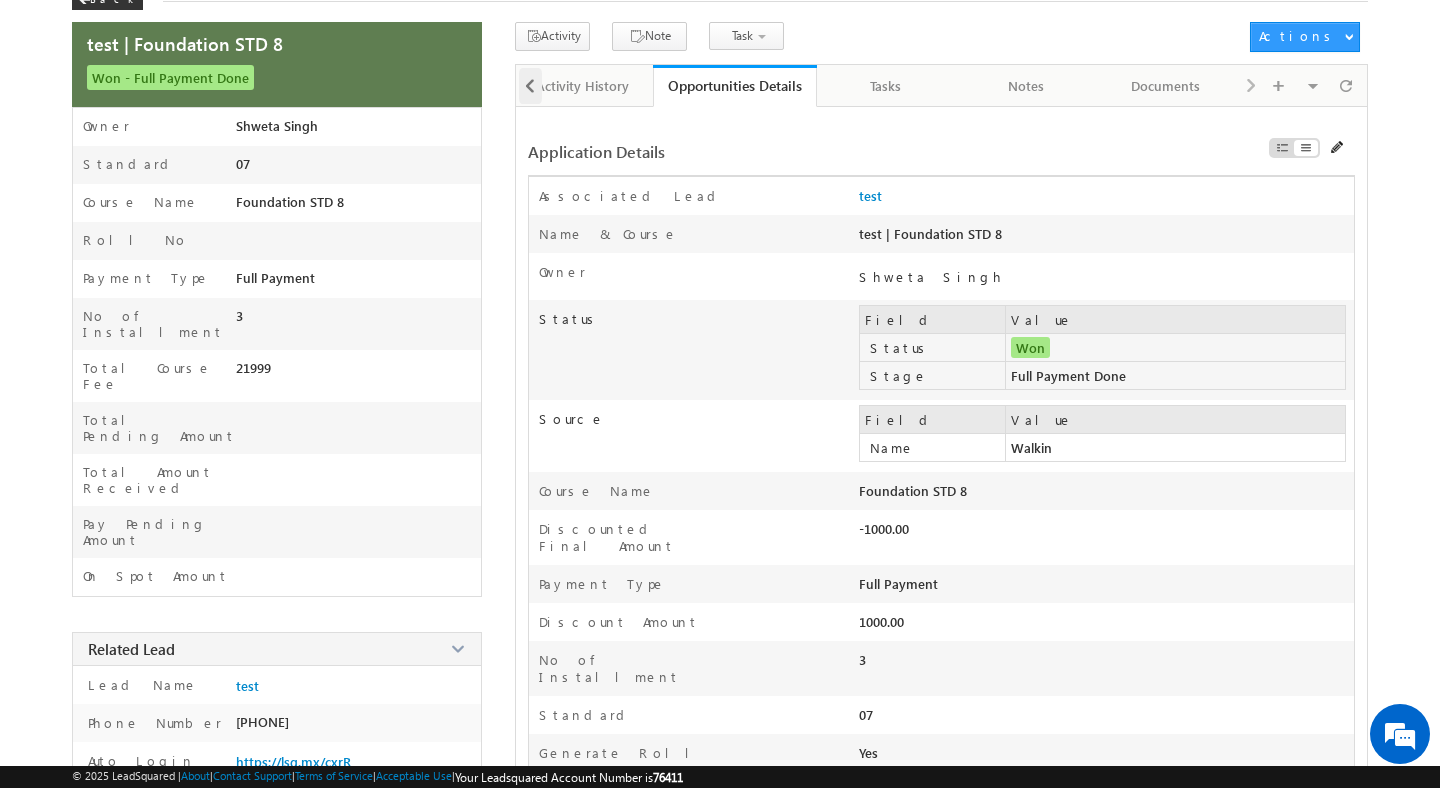 click at bounding box center [530, 86] 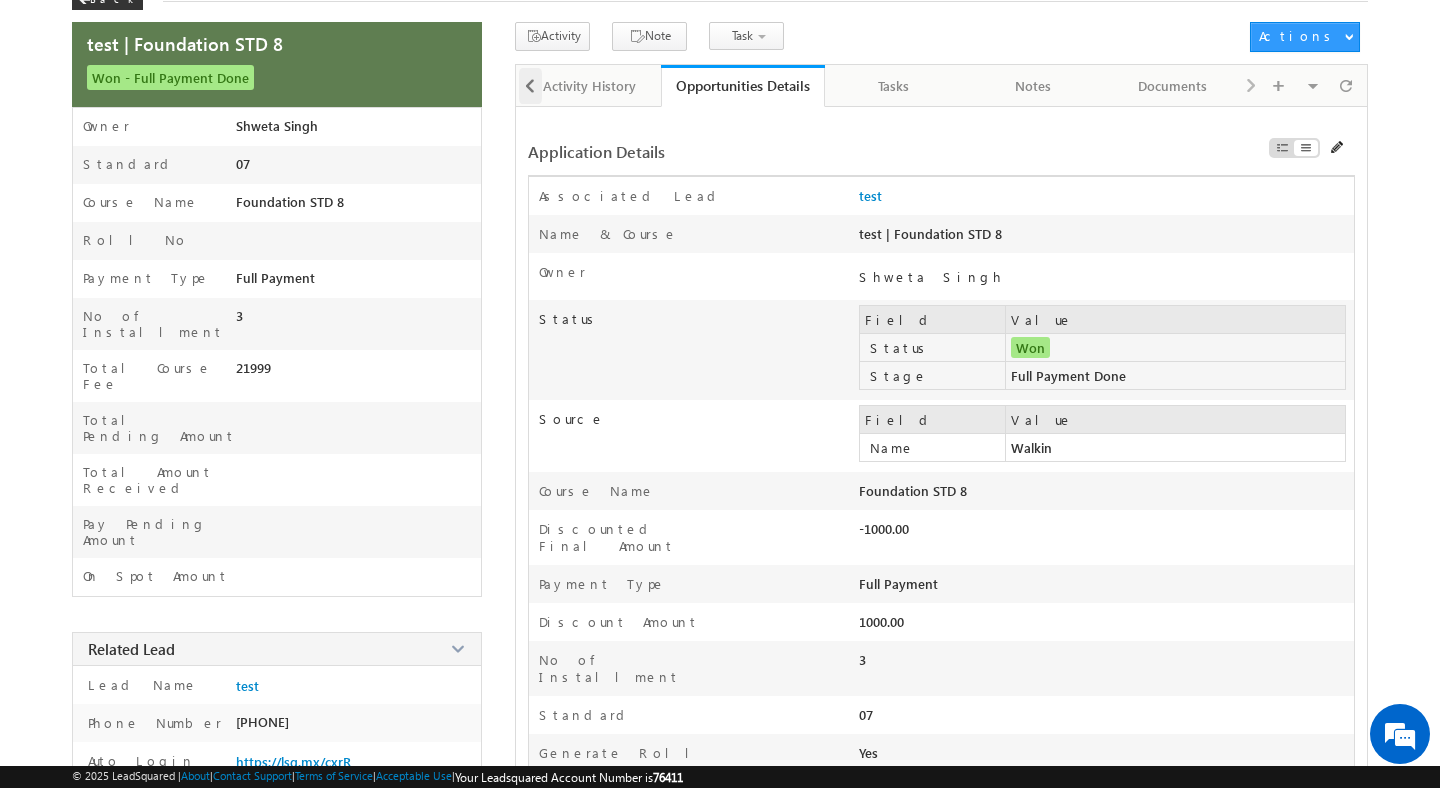 click at bounding box center (529, 84) 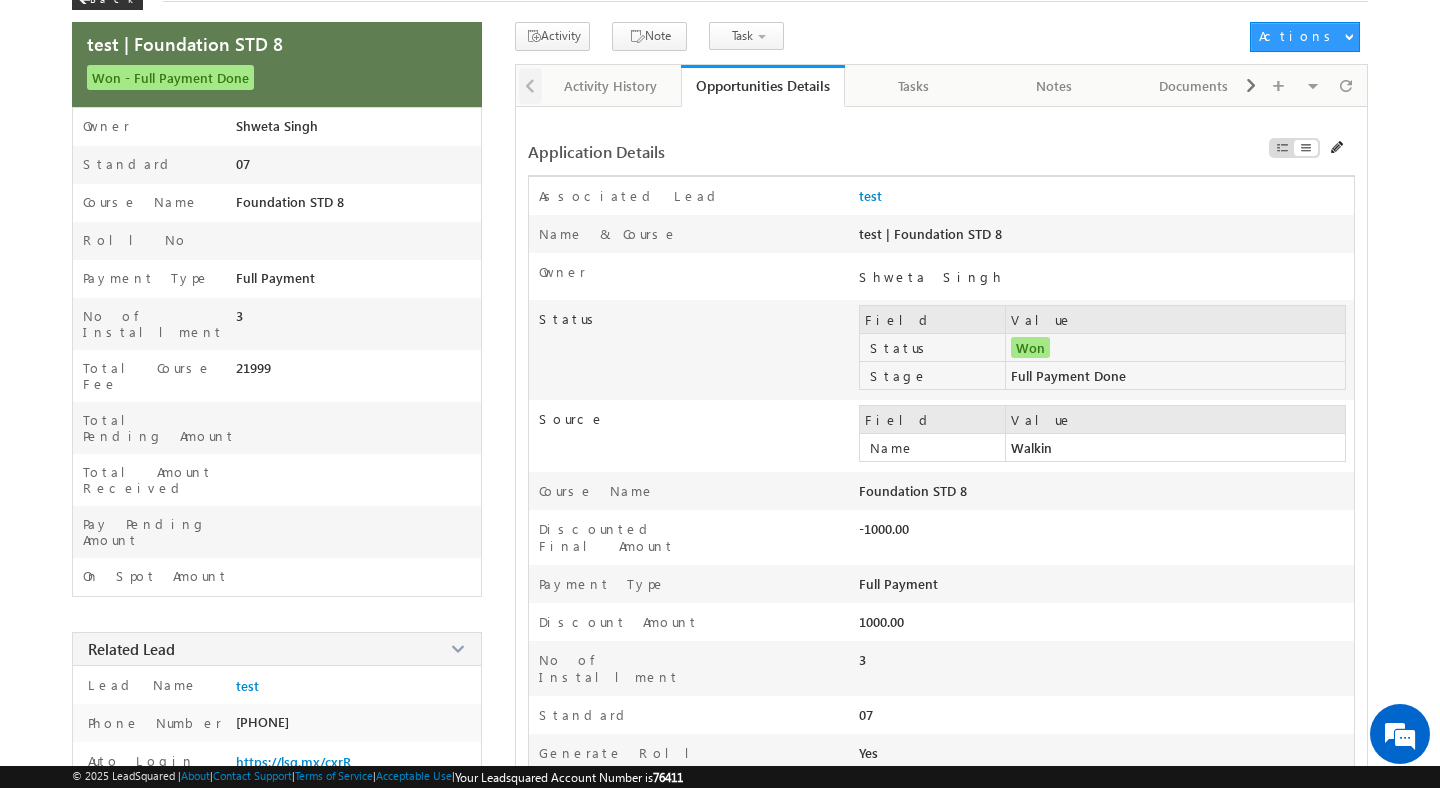 click at bounding box center [529, 84] 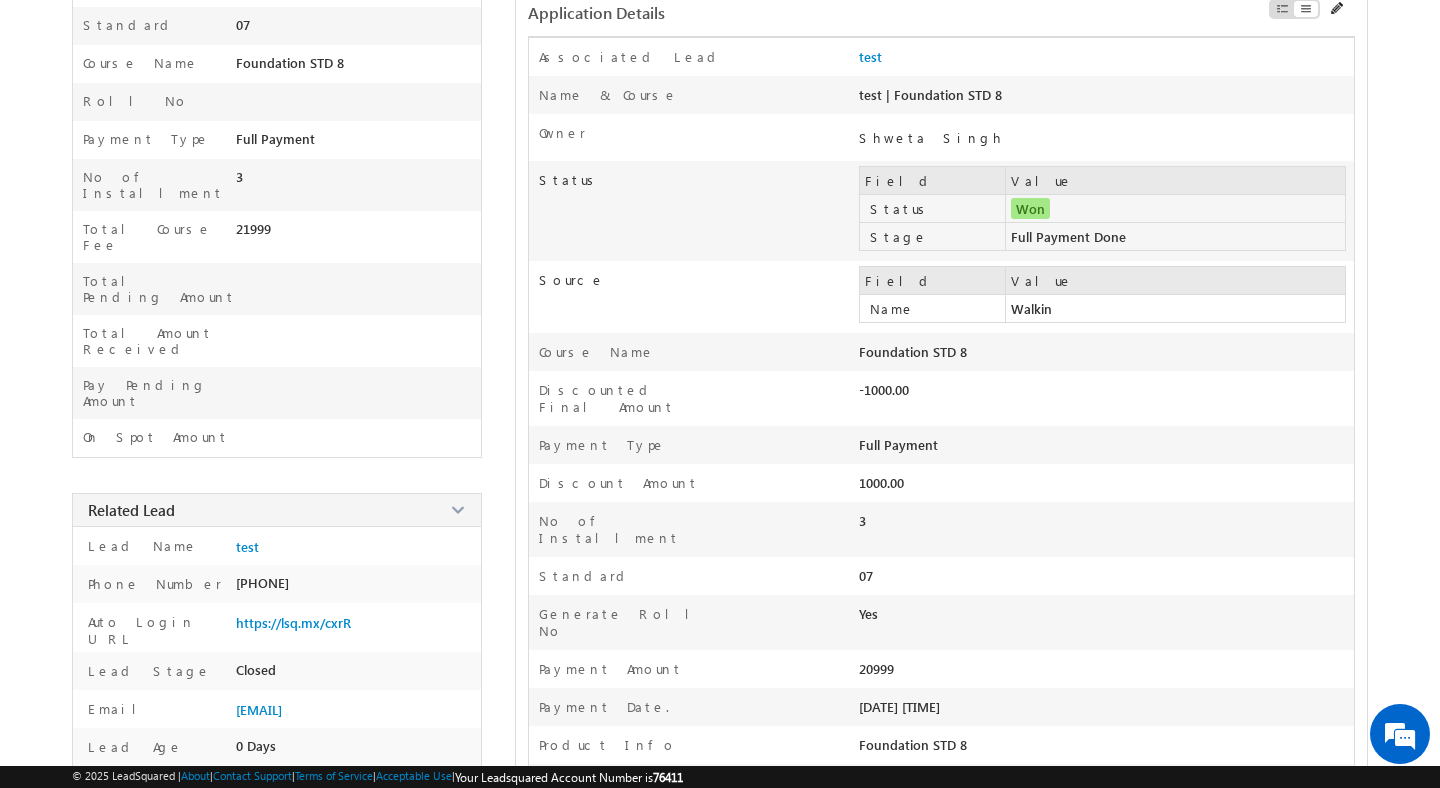 scroll, scrollTop: 245, scrollLeft: 0, axis: vertical 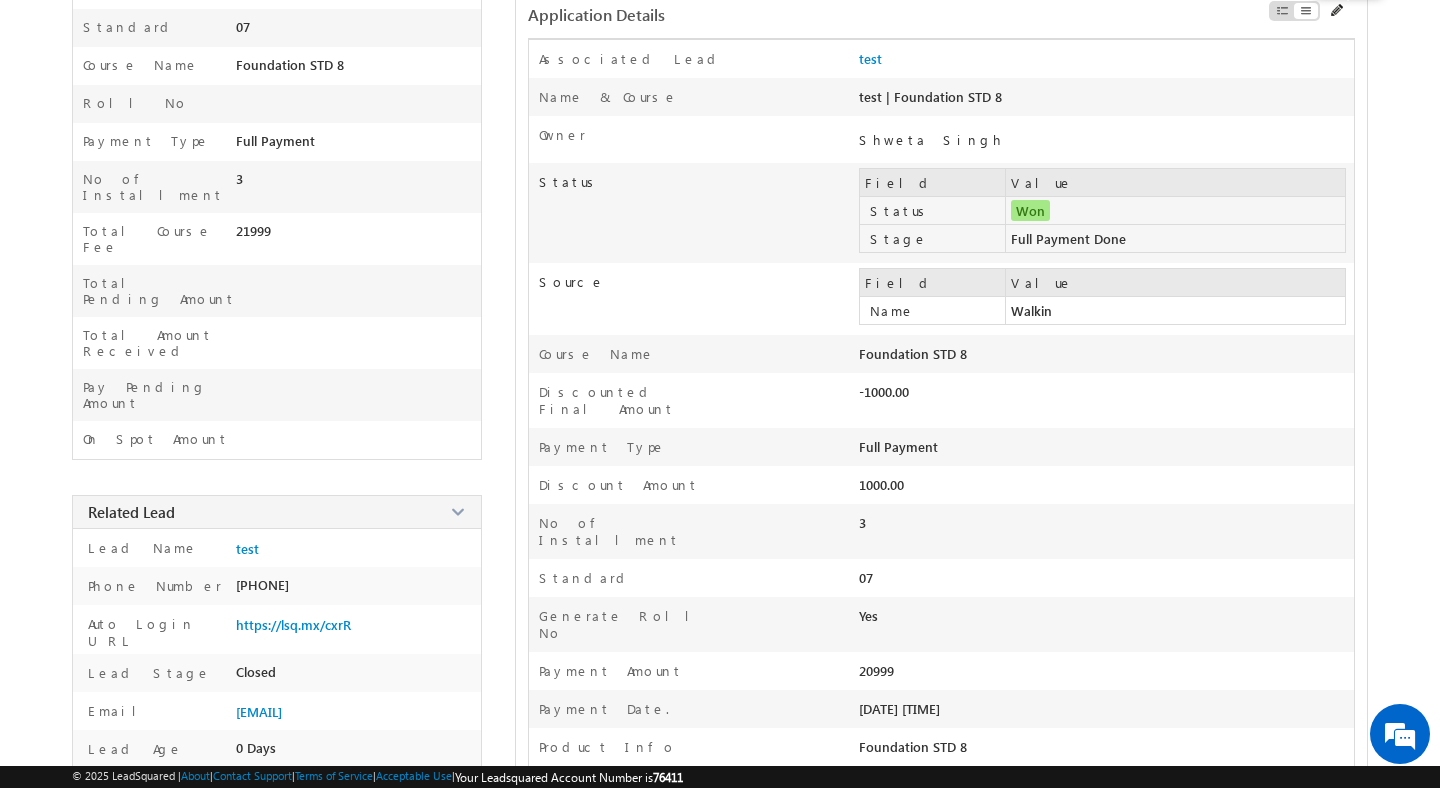 click at bounding box center (1338, 11) 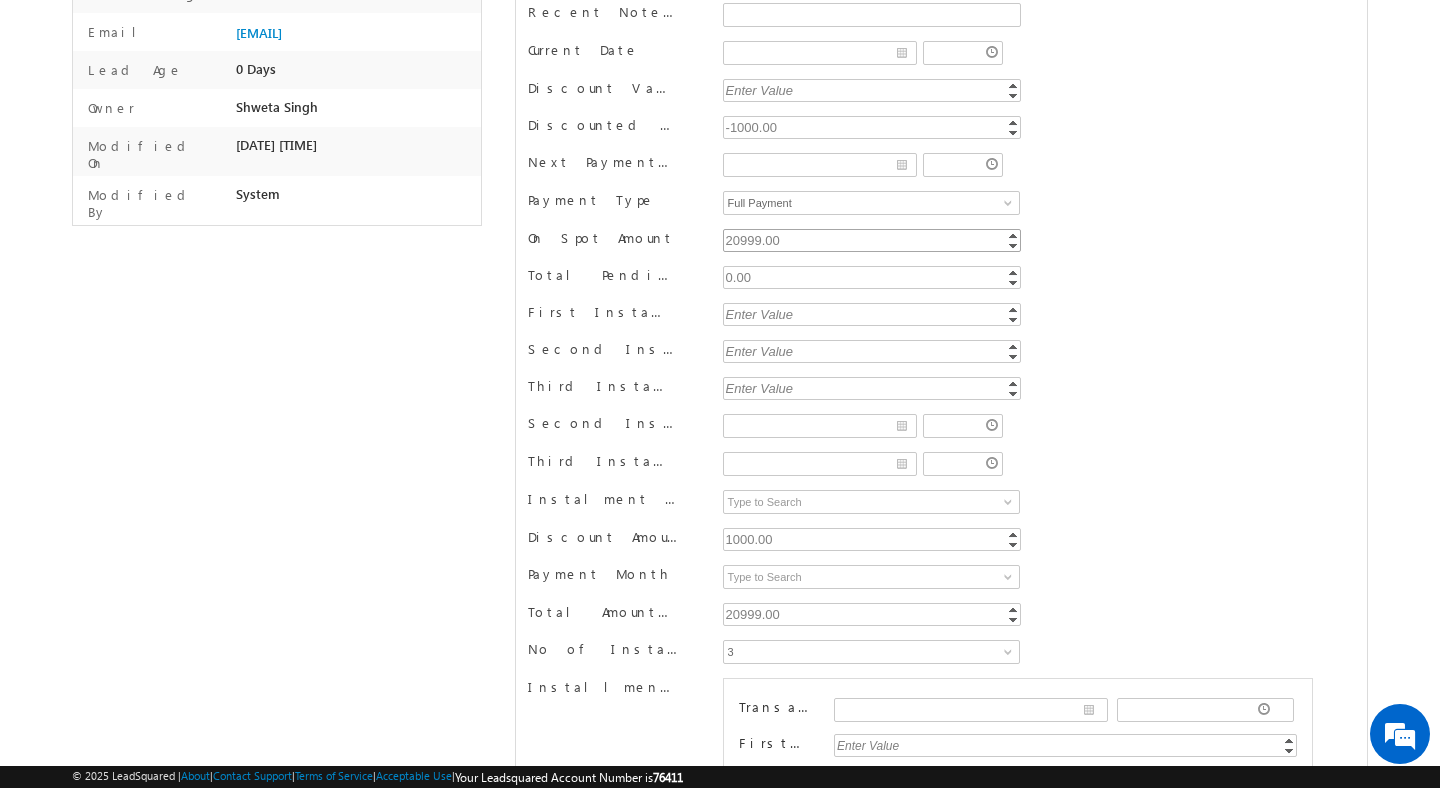 scroll, scrollTop: 905, scrollLeft: 0, axis: vertical 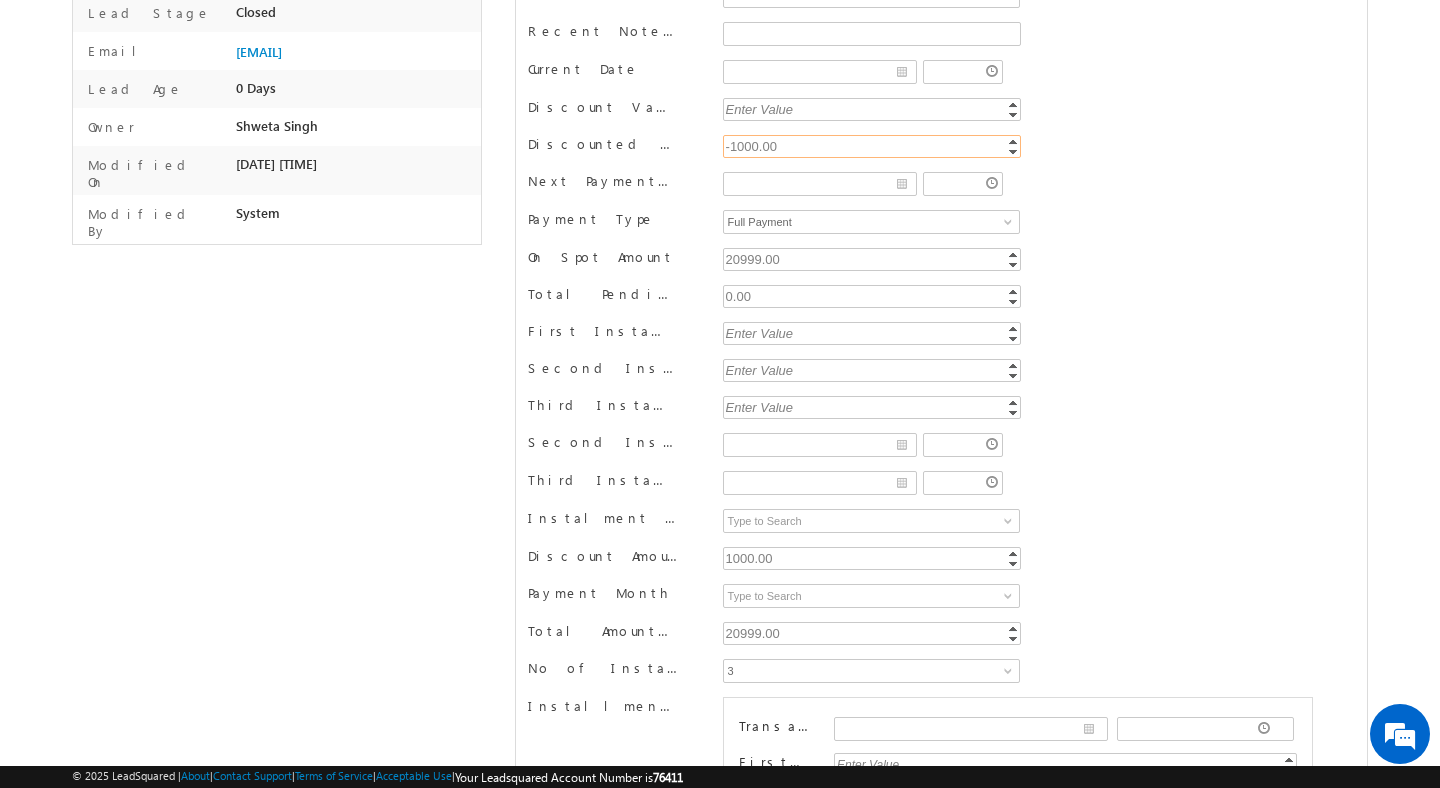 click on "-1000" at bounding box center (872, 146) 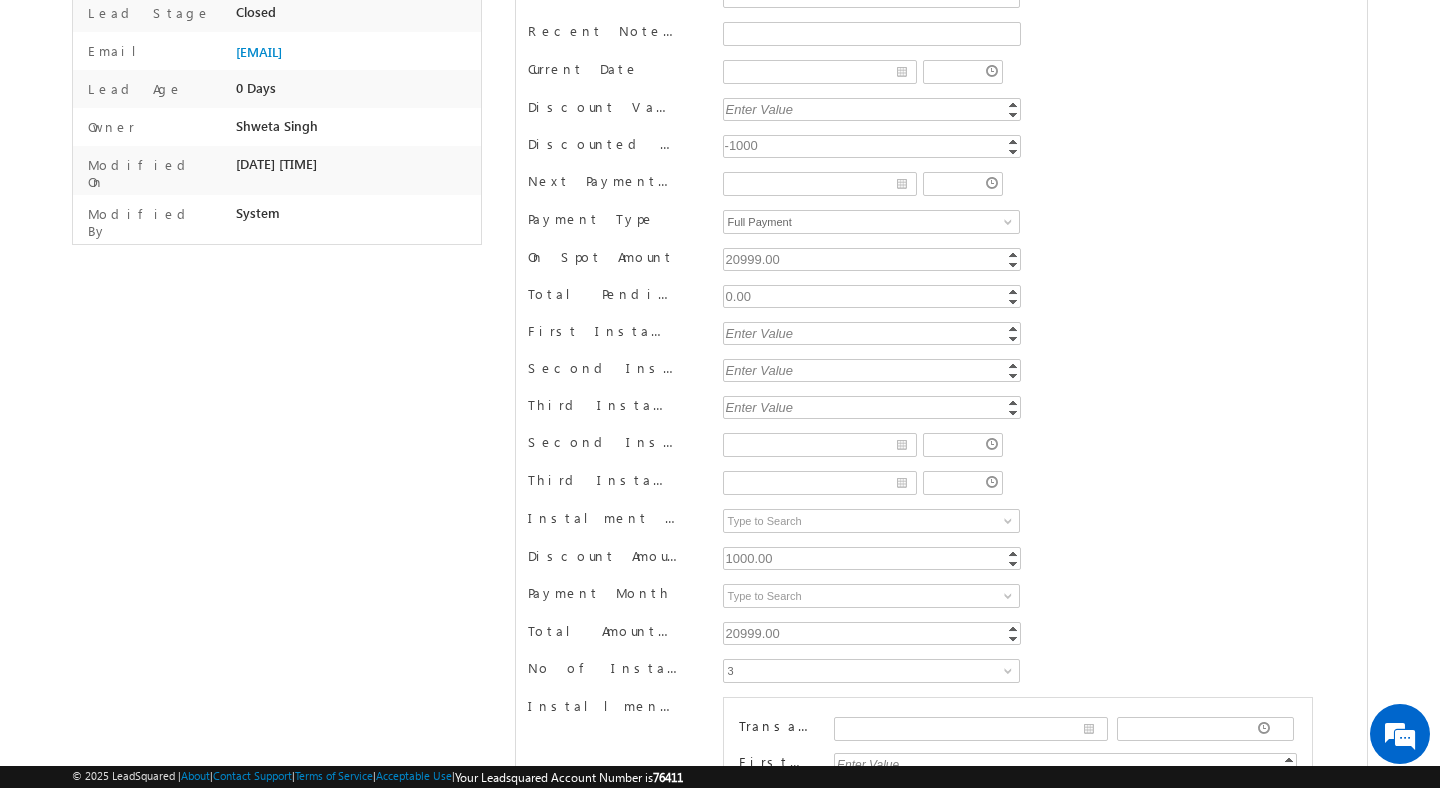 click on "Payment Type
Payment Type
Full Payment
Partial Payment
Full Payment" at bounding box center [941, 229] 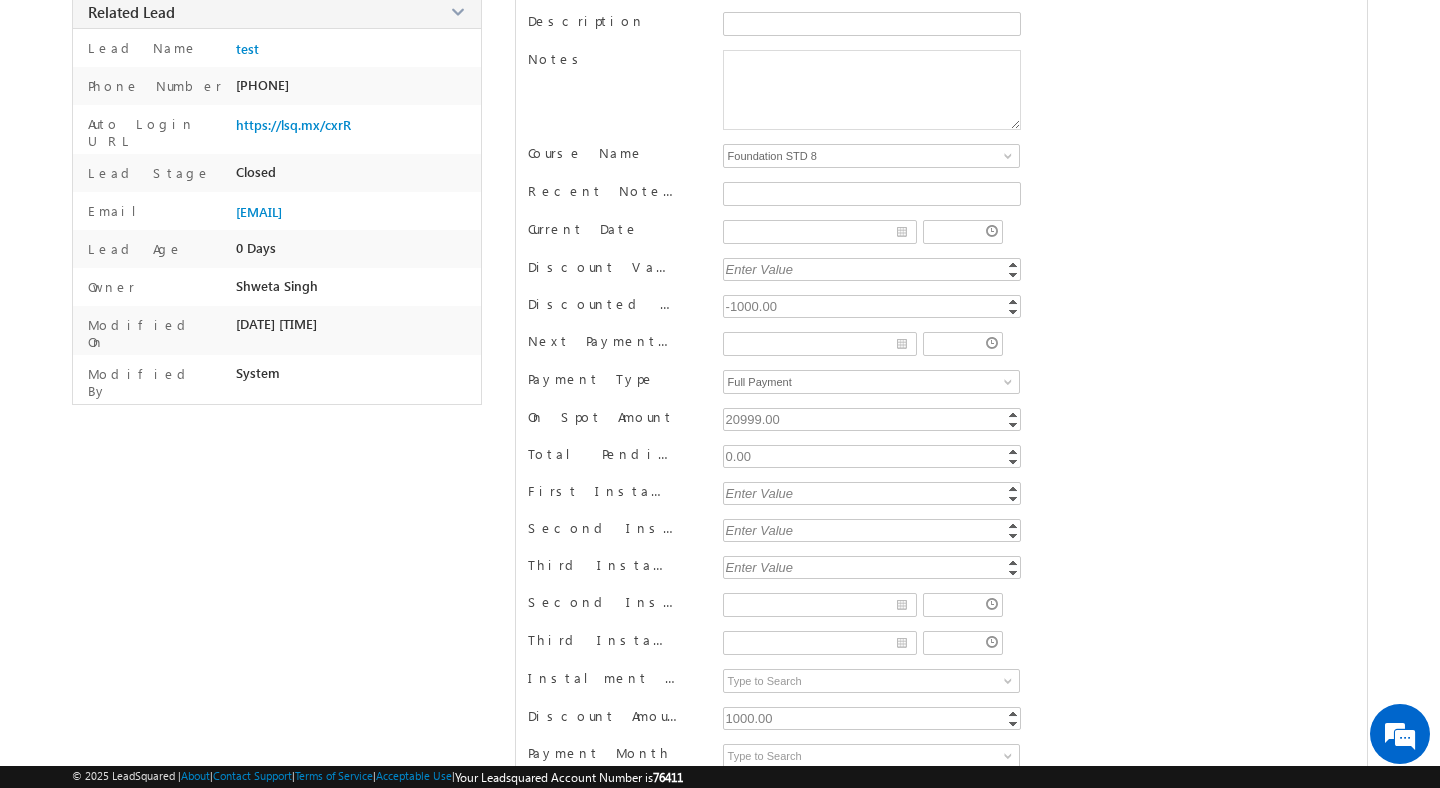 scroll, scrollTop: 756, scrollLeft: 0, axis: vertical 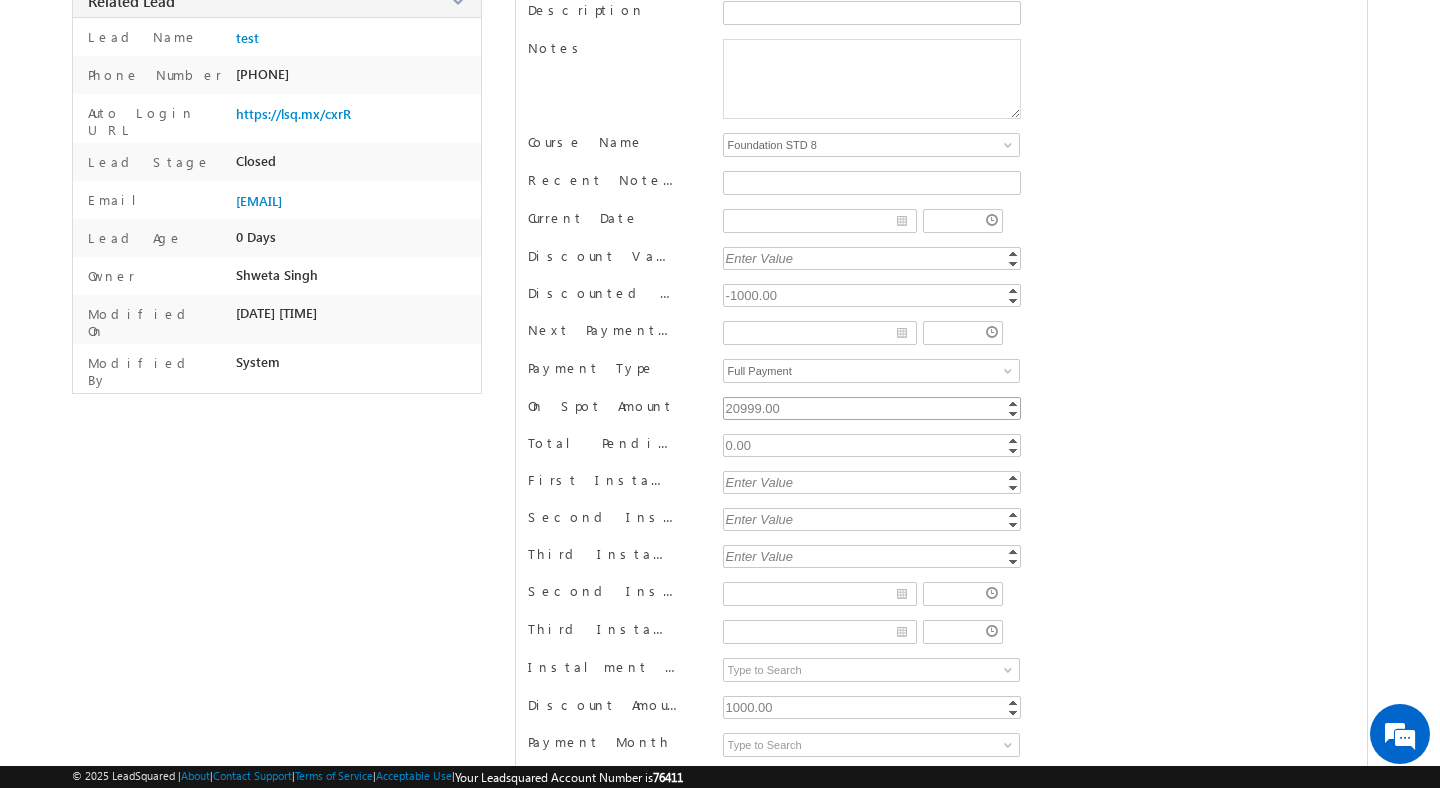 click on "20999.00" at bounding box center [753, 408] 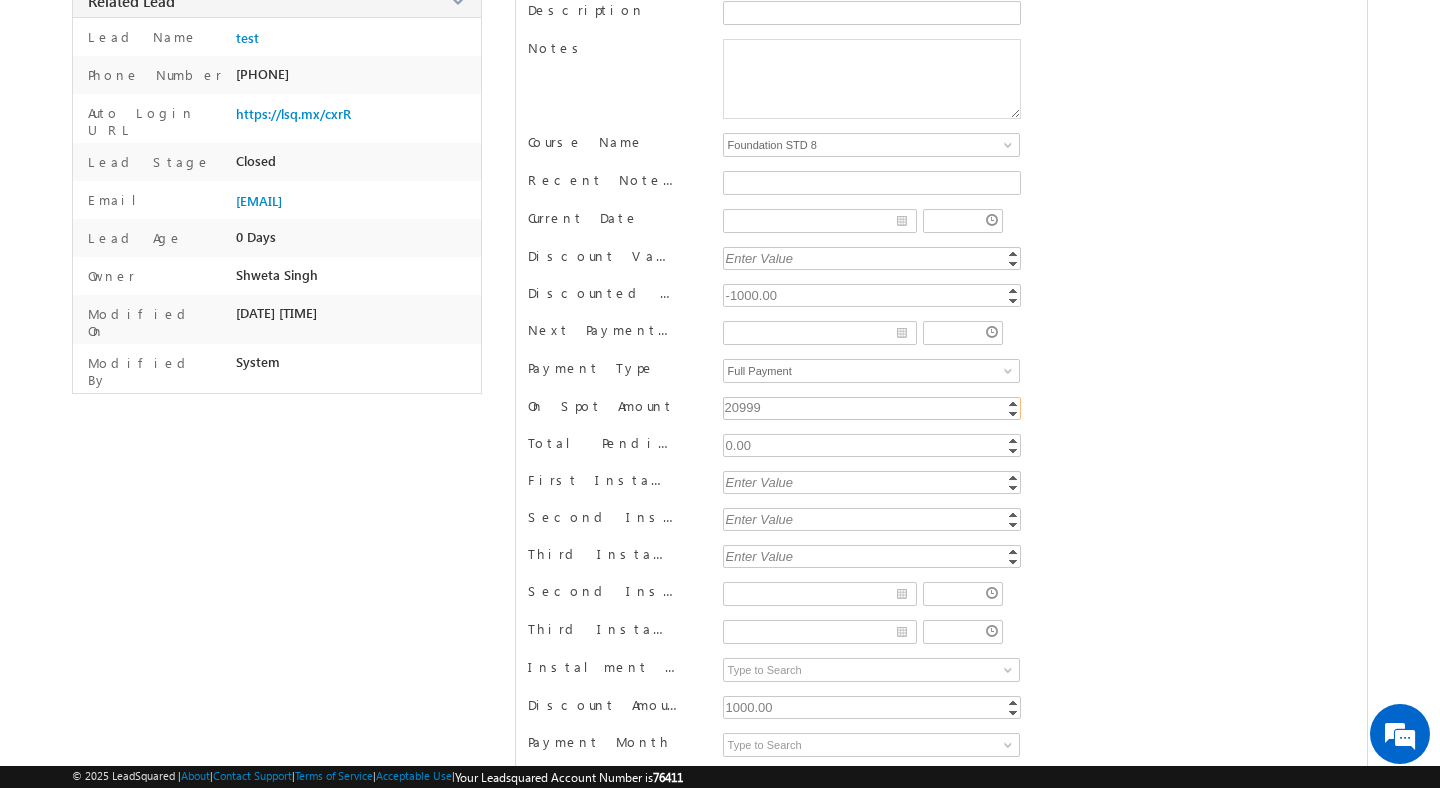 click on "20999" at bounding box center [872, 408] 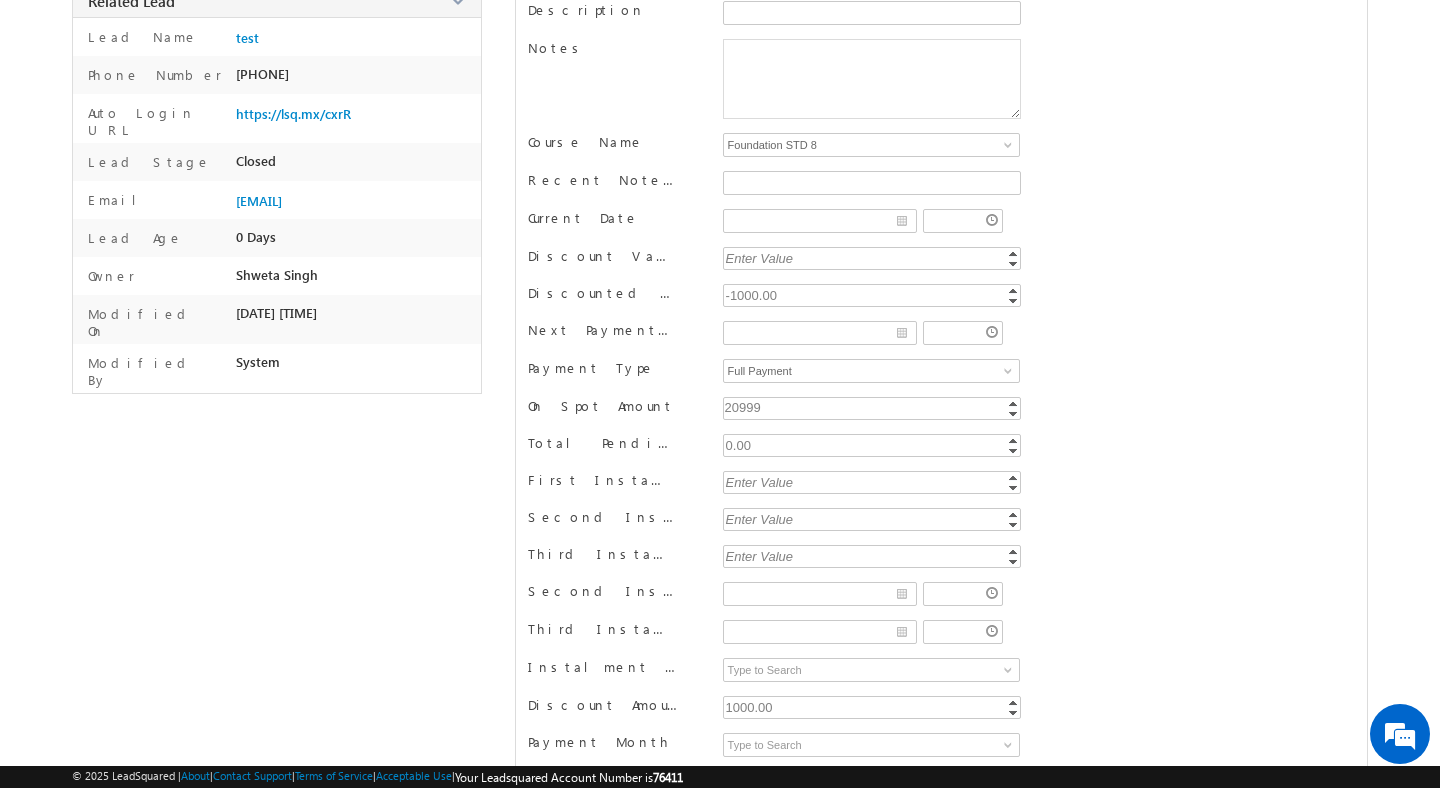 click on "On Spot Amount" at bounding box center [659, 414] 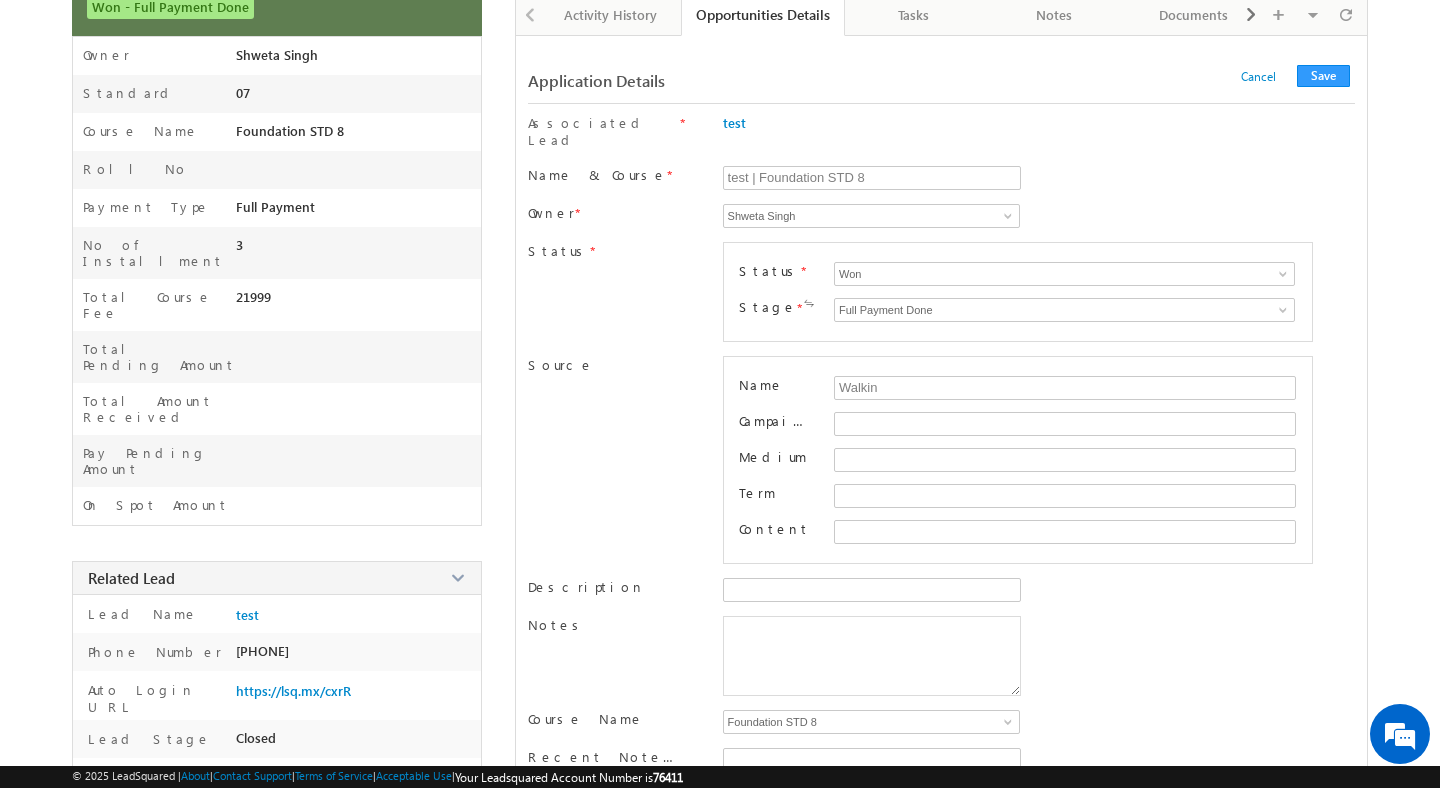 scroll, scrollTop: 137, scrollLeft: 0, axis: vertical 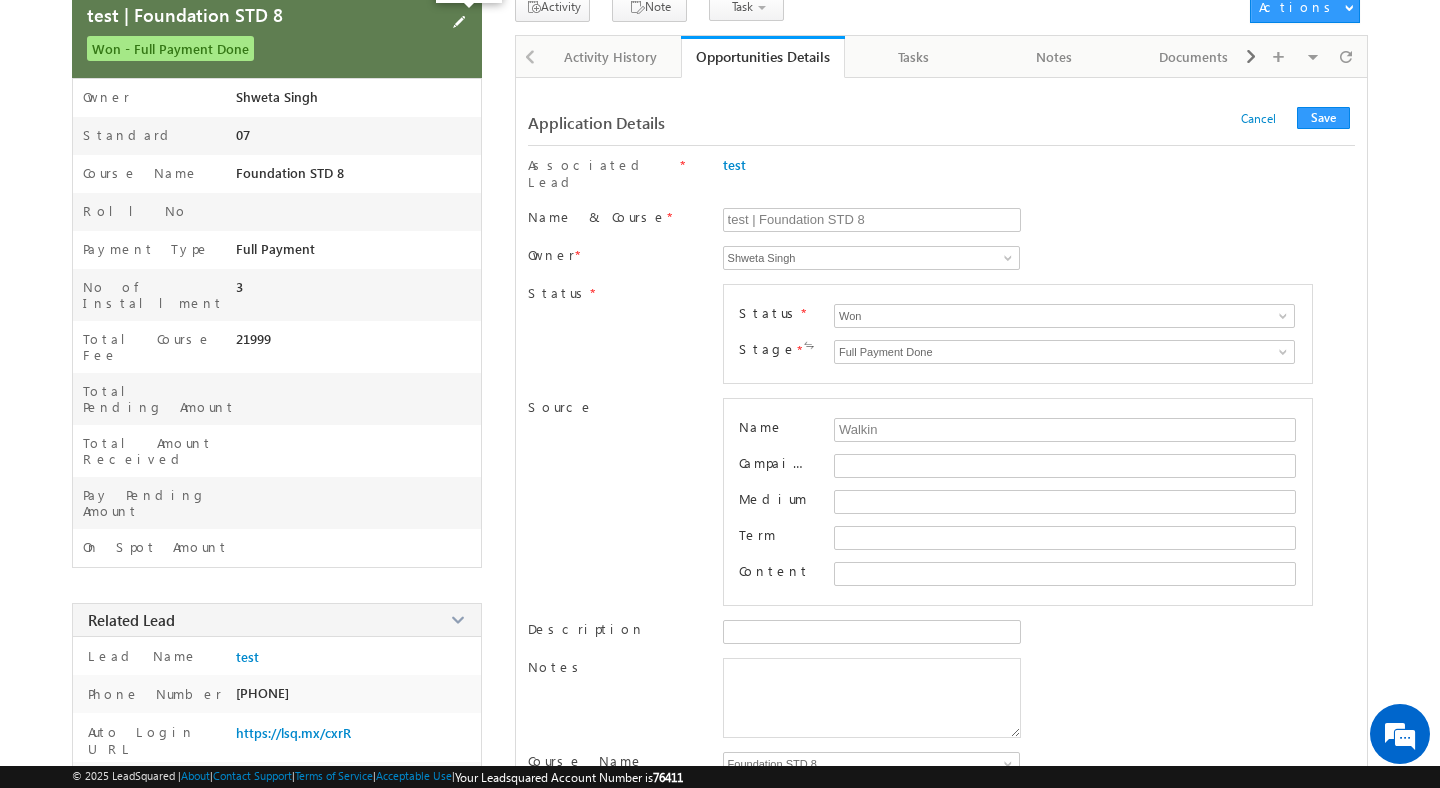 click at bounding box center [459, 22] 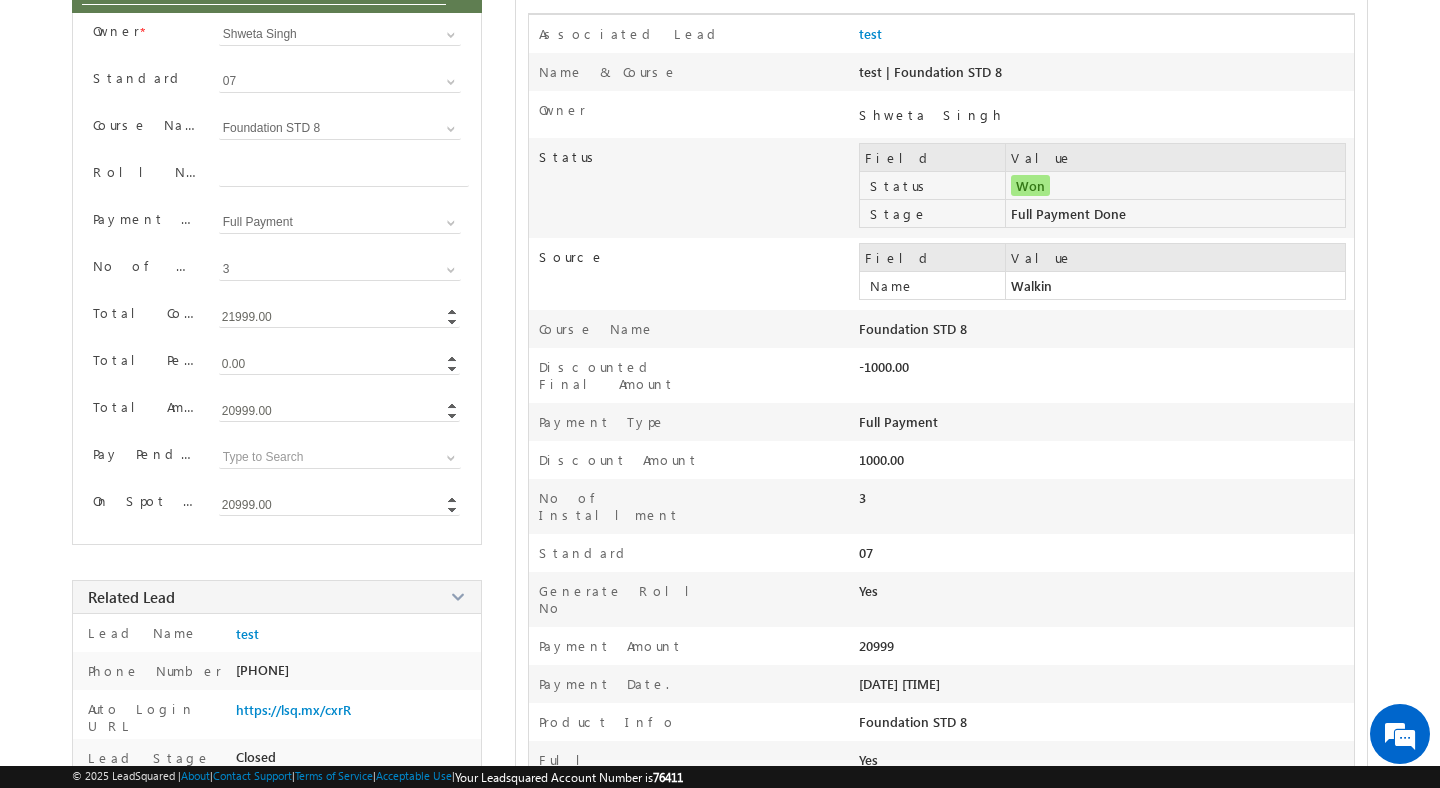 scroll, scrollTop: 449, scrollLeft: 0, axis: vertical 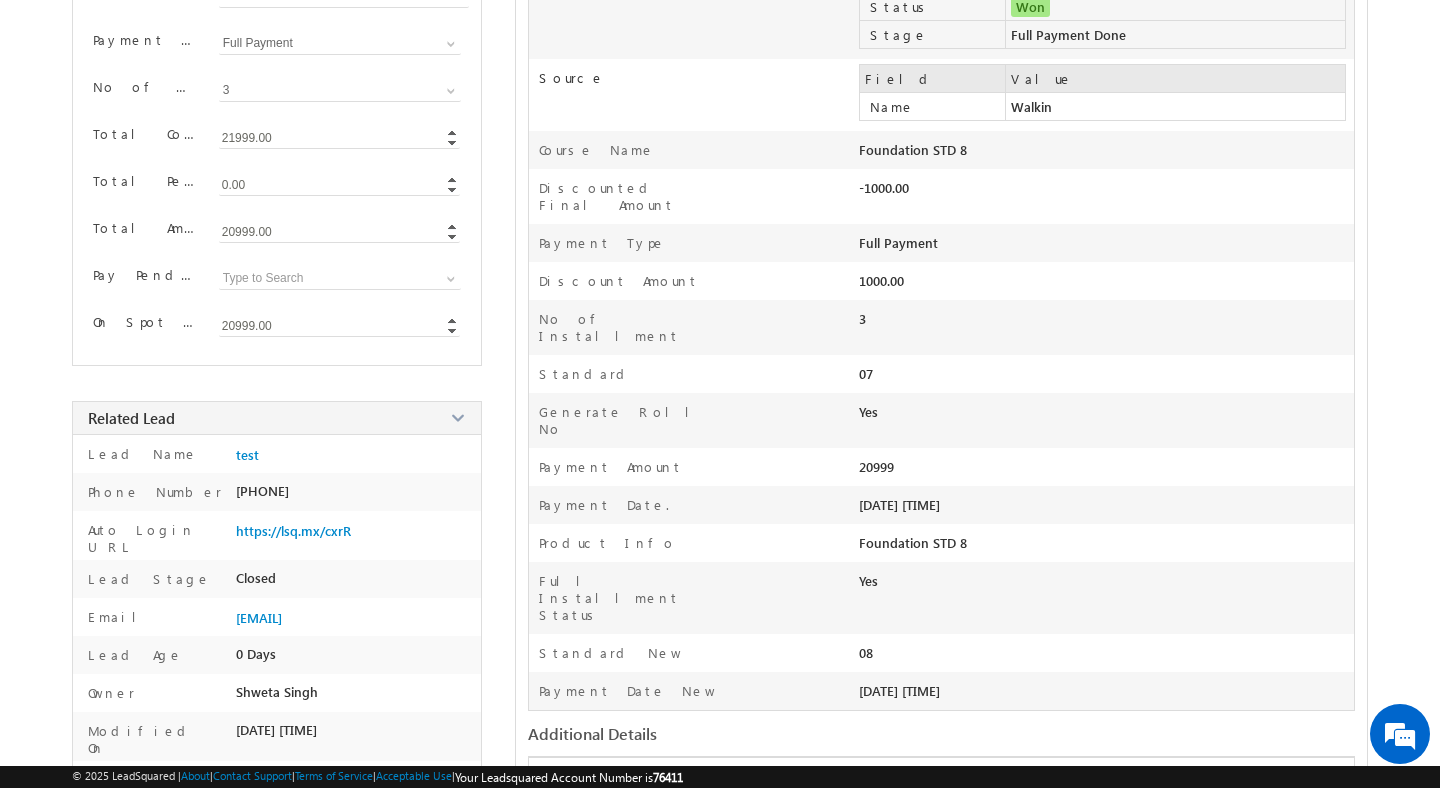 click on "20999" at bounding box center [340, 326] 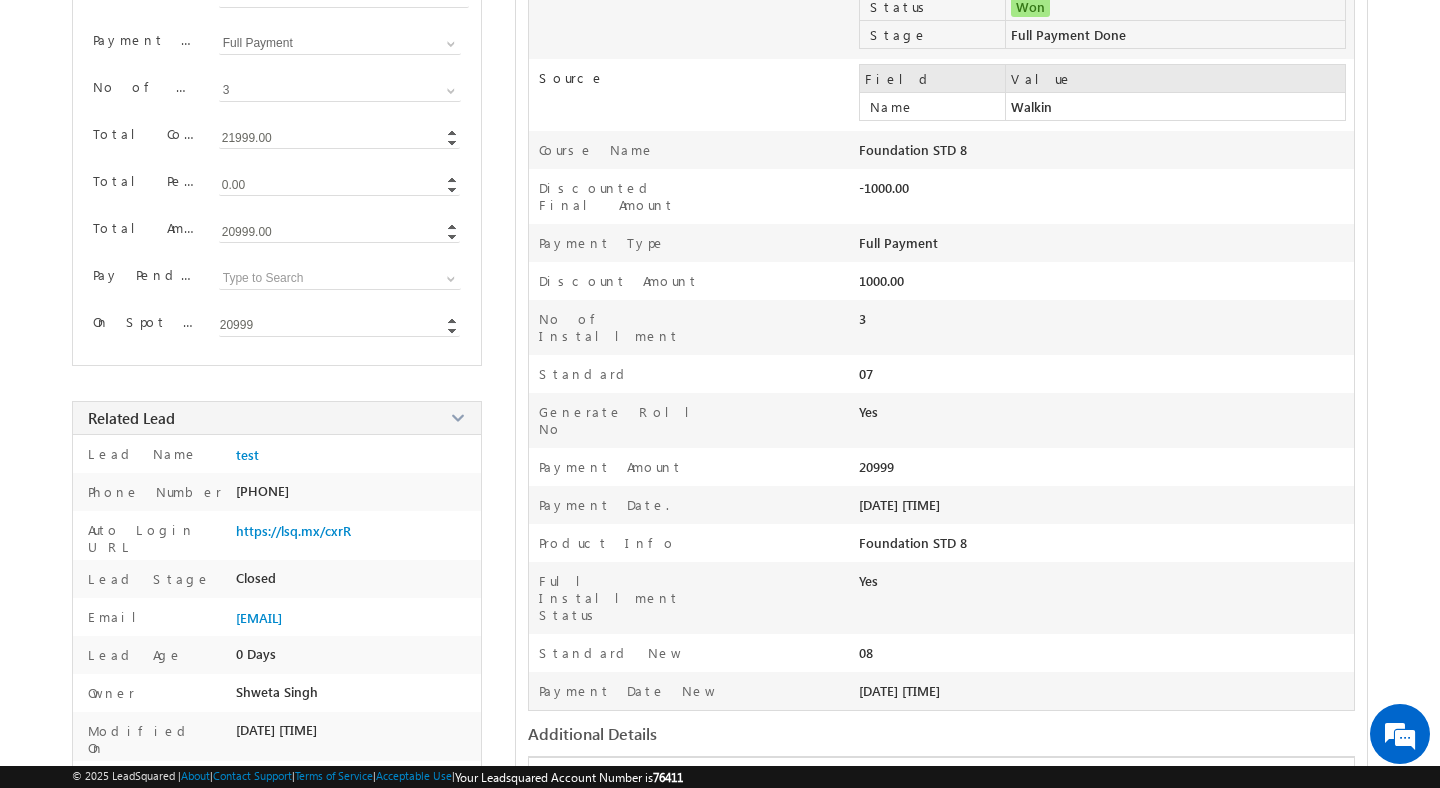 click on "20999" at bounding box center [340, 326] 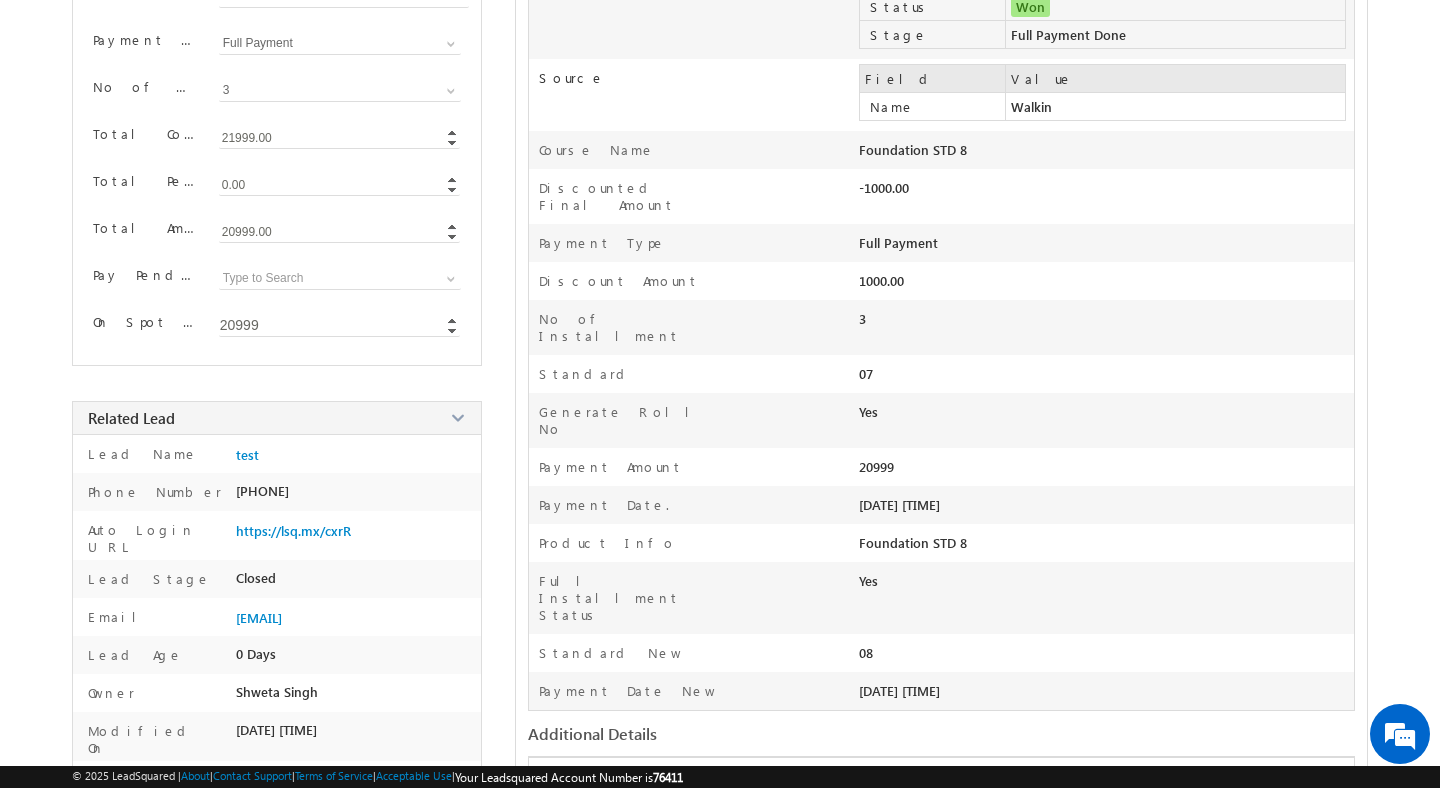 click on "Owner
*
Owner
*
Shweta Singh
Shweta Singh Shweta Singh
Standard
Standard
05
06
07
08
09
10
11
12
12+
07
Course Name" at bounding box center [277, 23] 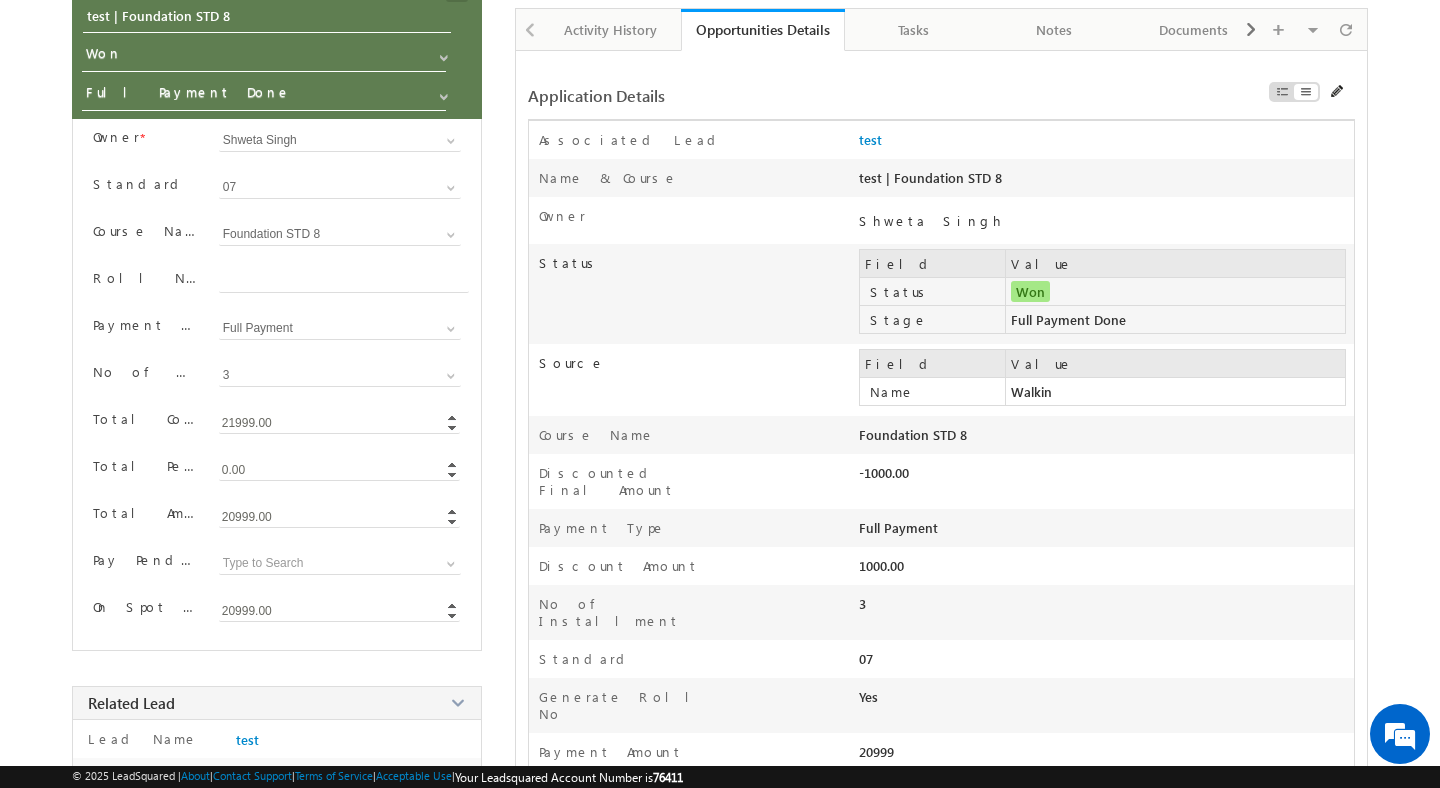 scroll, scrollTop: 116, scrollLeft: 0, axis: vertical 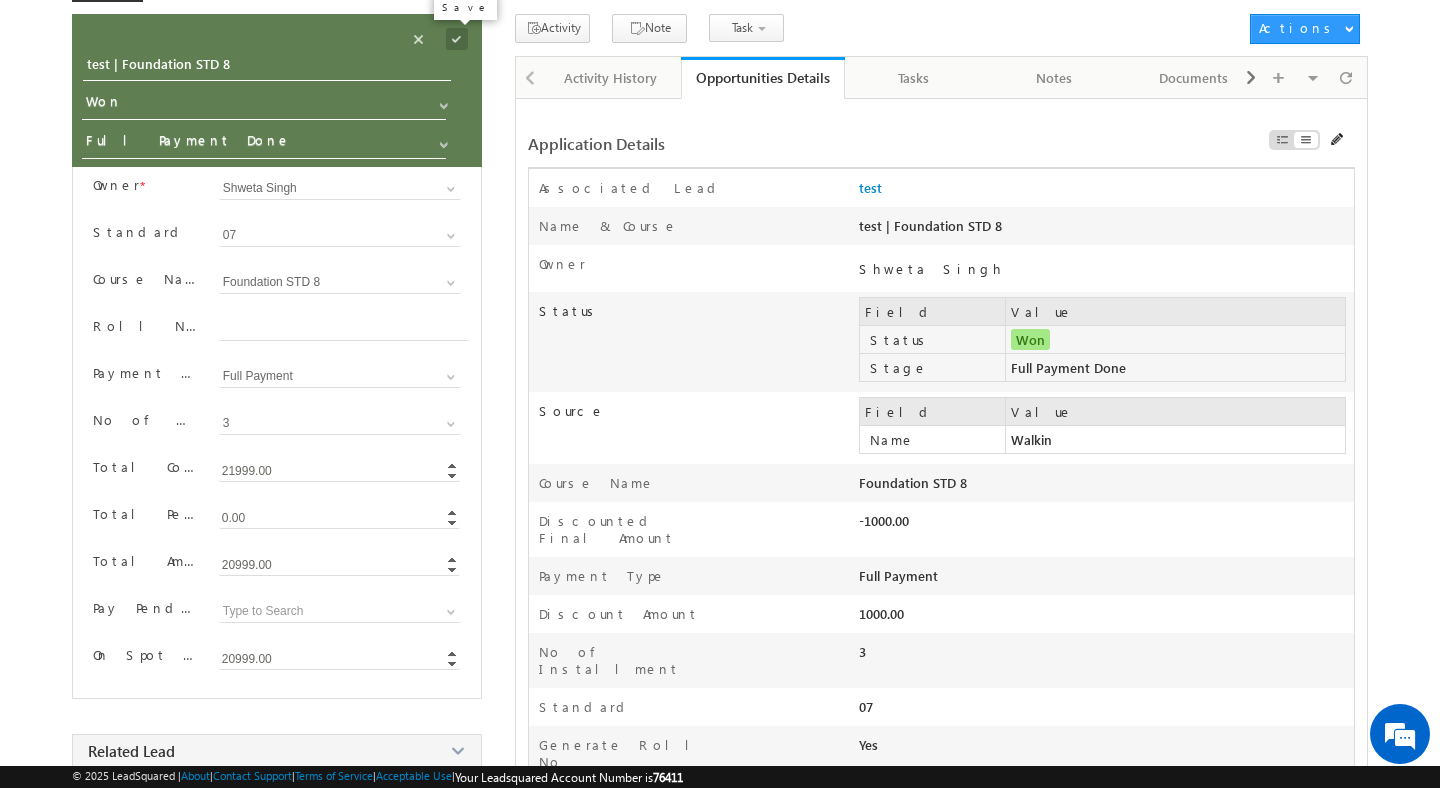 click at bounding box center [457, 39] 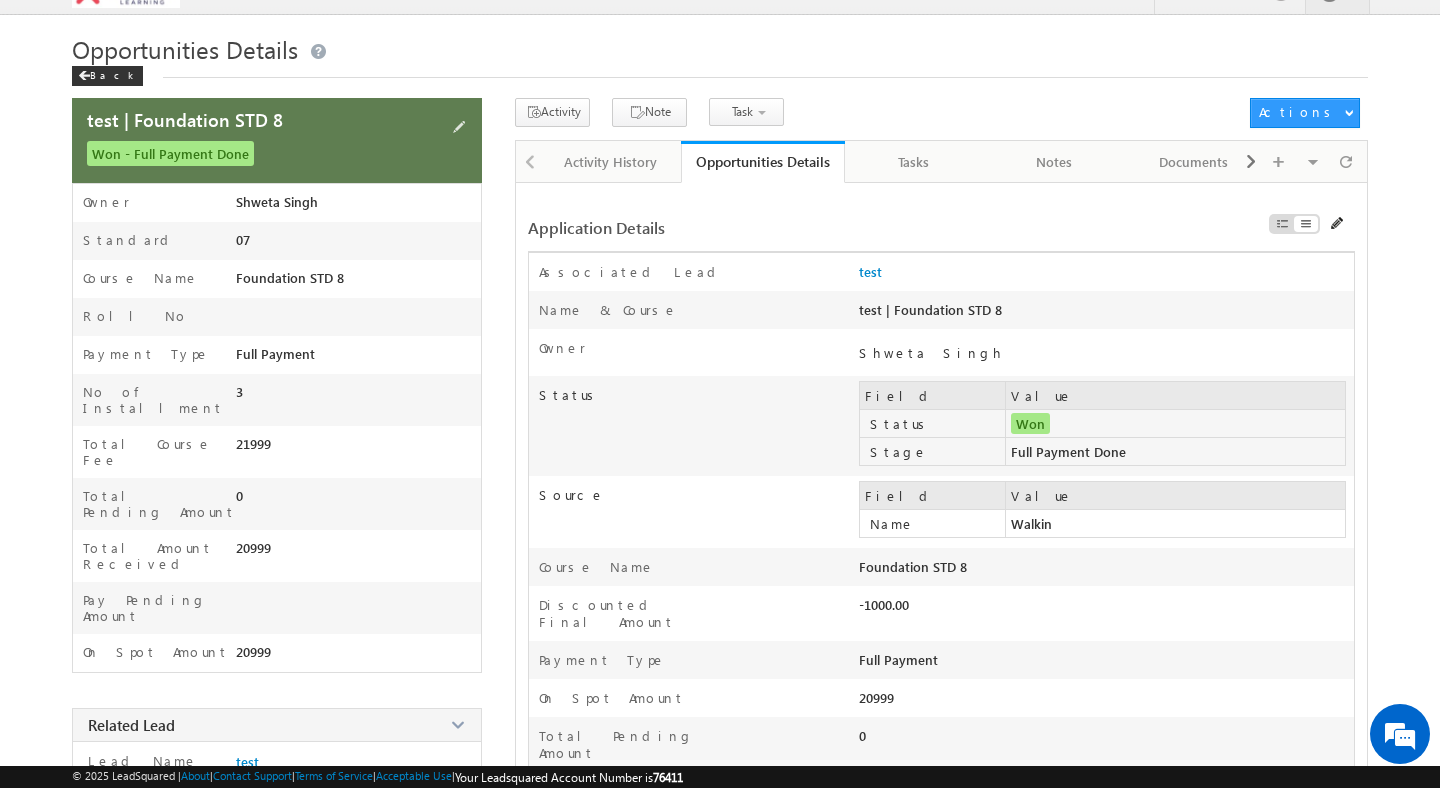 scroll, scrollTop: 0, scrollLeft: 0, axis: both 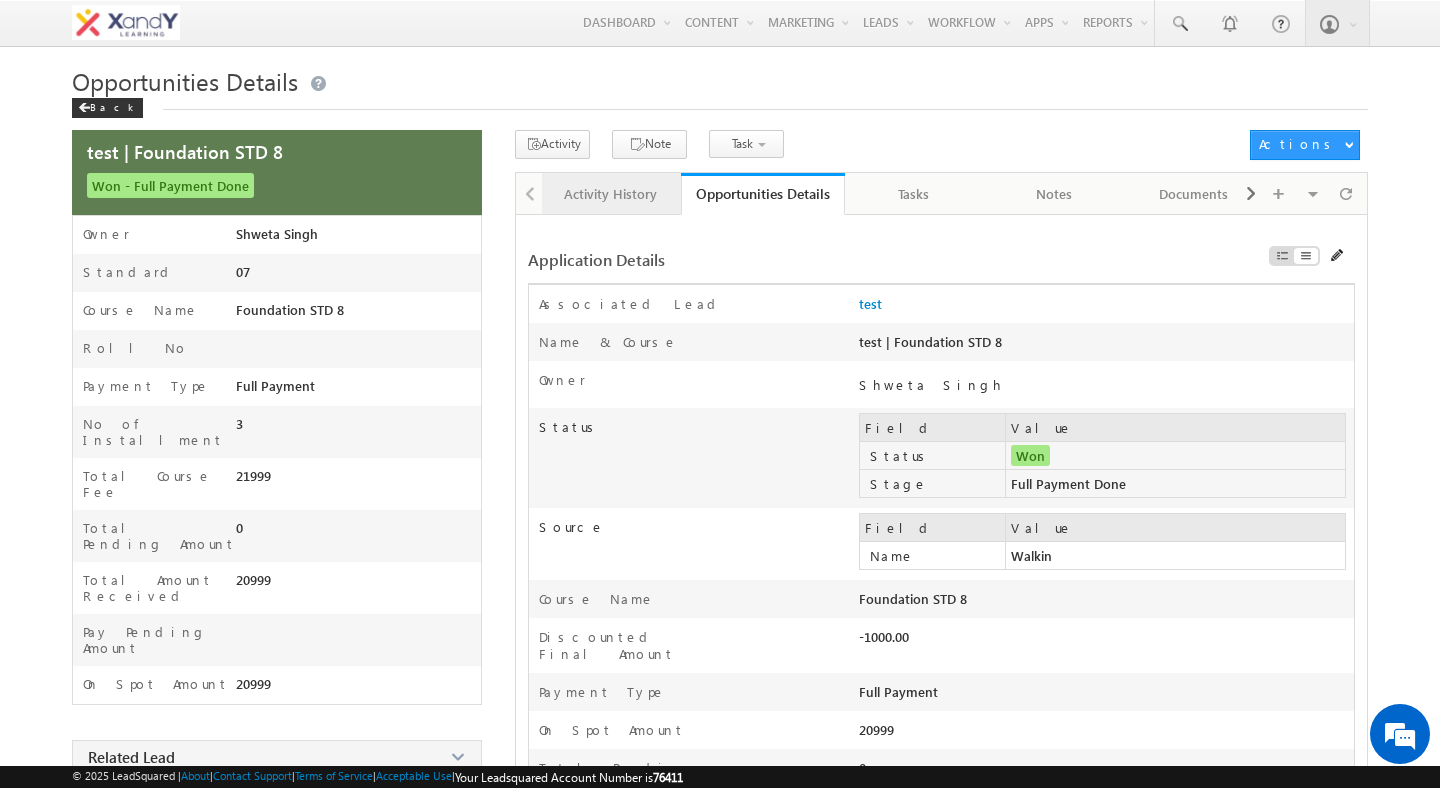 click on "Activity History" at bounding box center [611, 194] 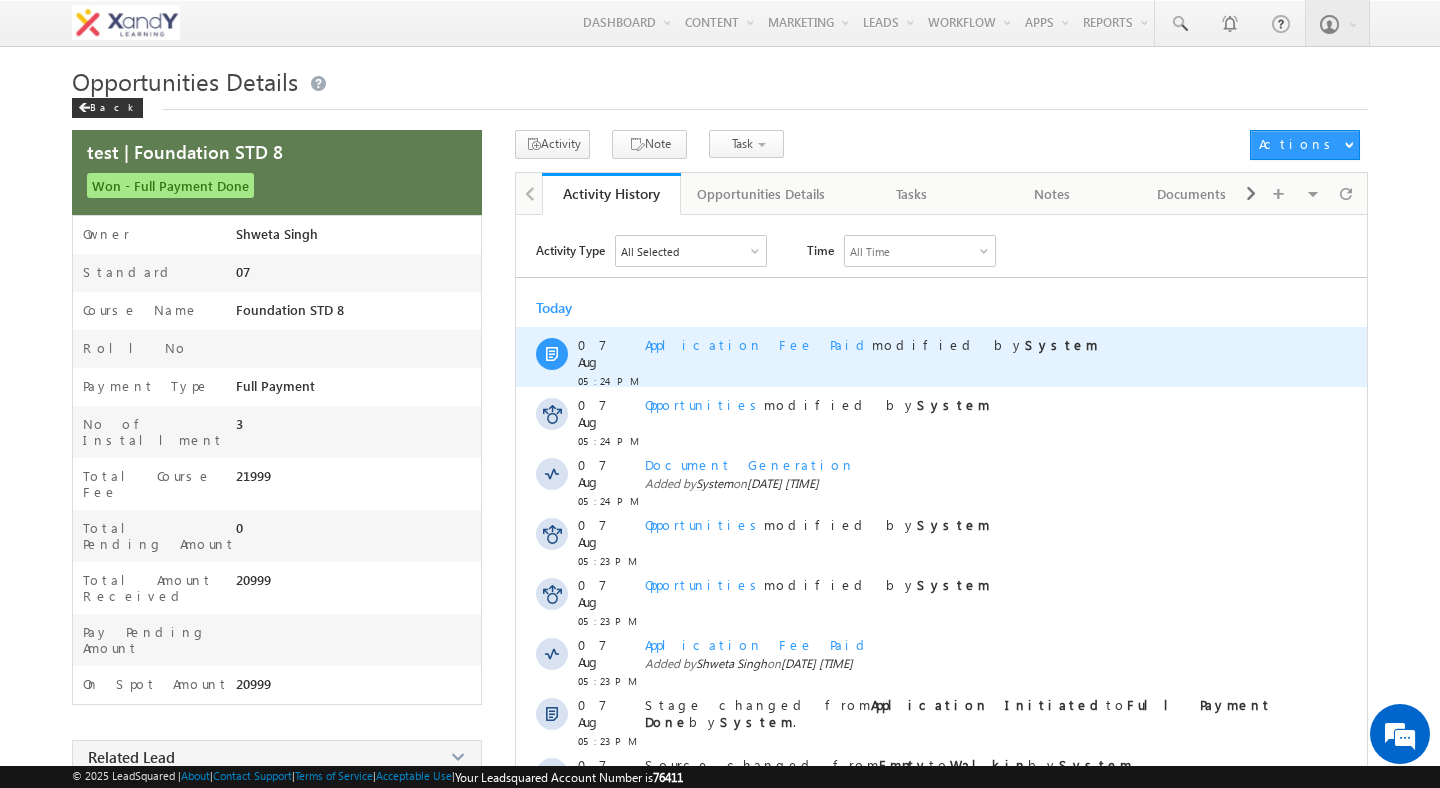 click on "Application Fee Paid" at bounding box center [758, 344] 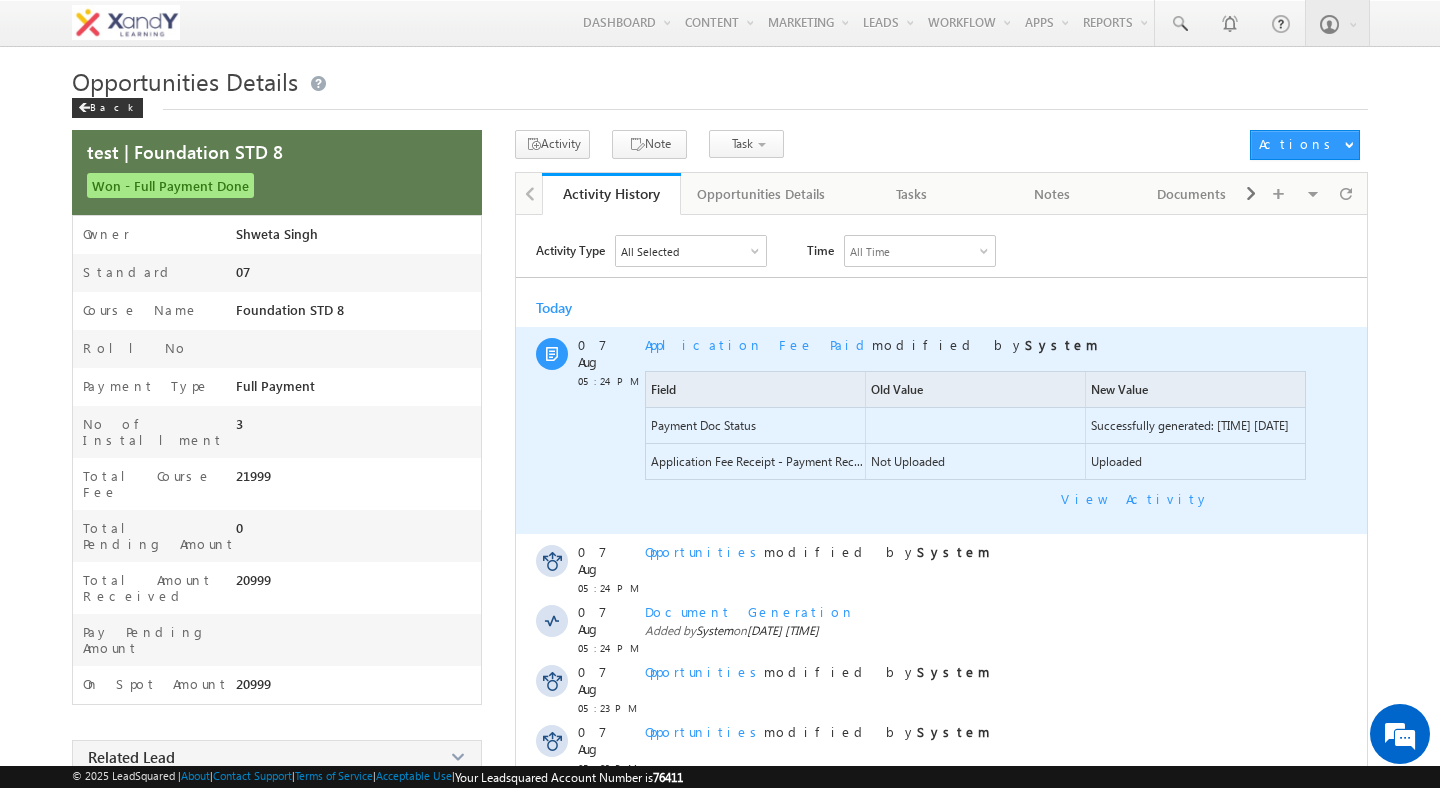 click on "Payment Doc Status" at bounding box center (703, 425) 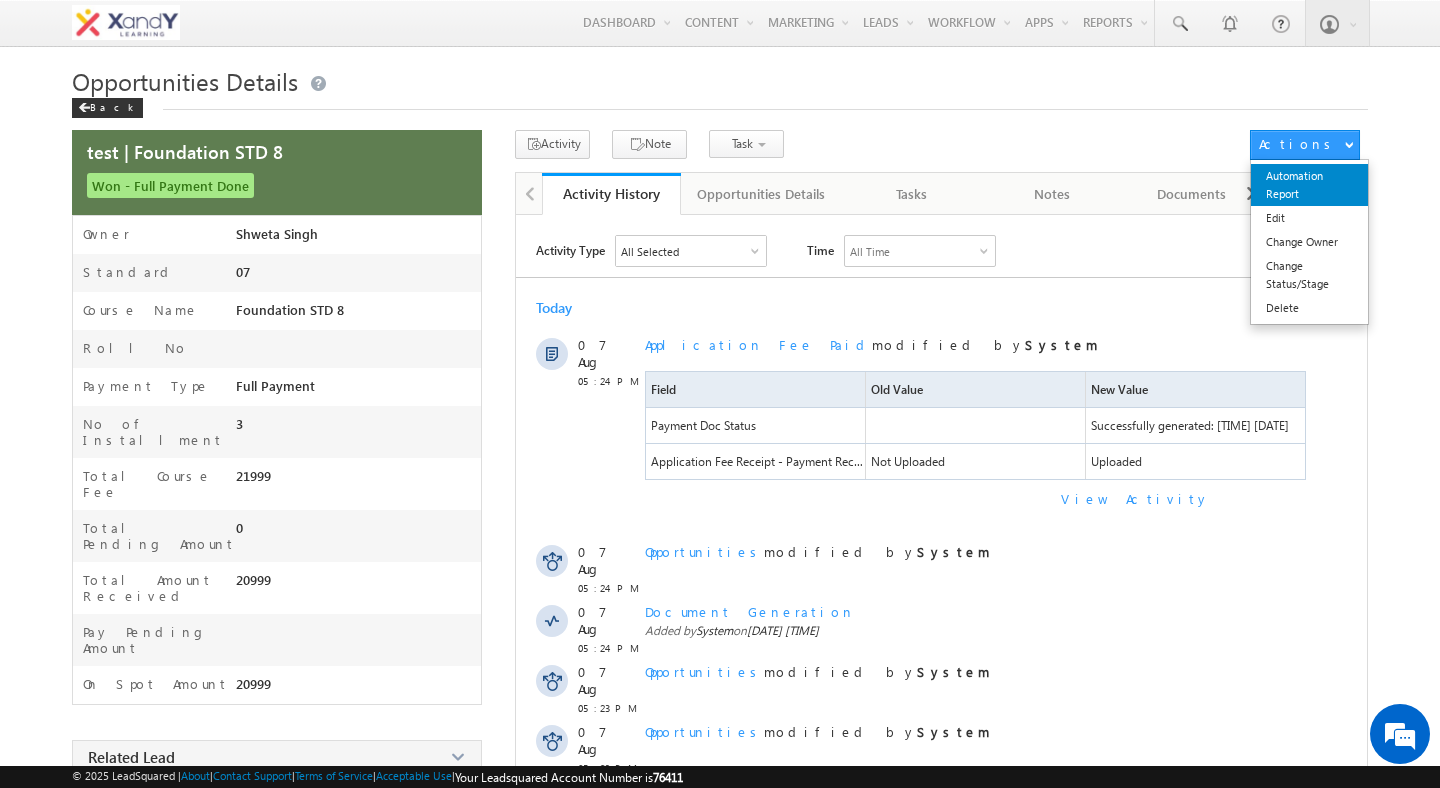 click on "Automation   Report" at bounding box center [1309, 185] 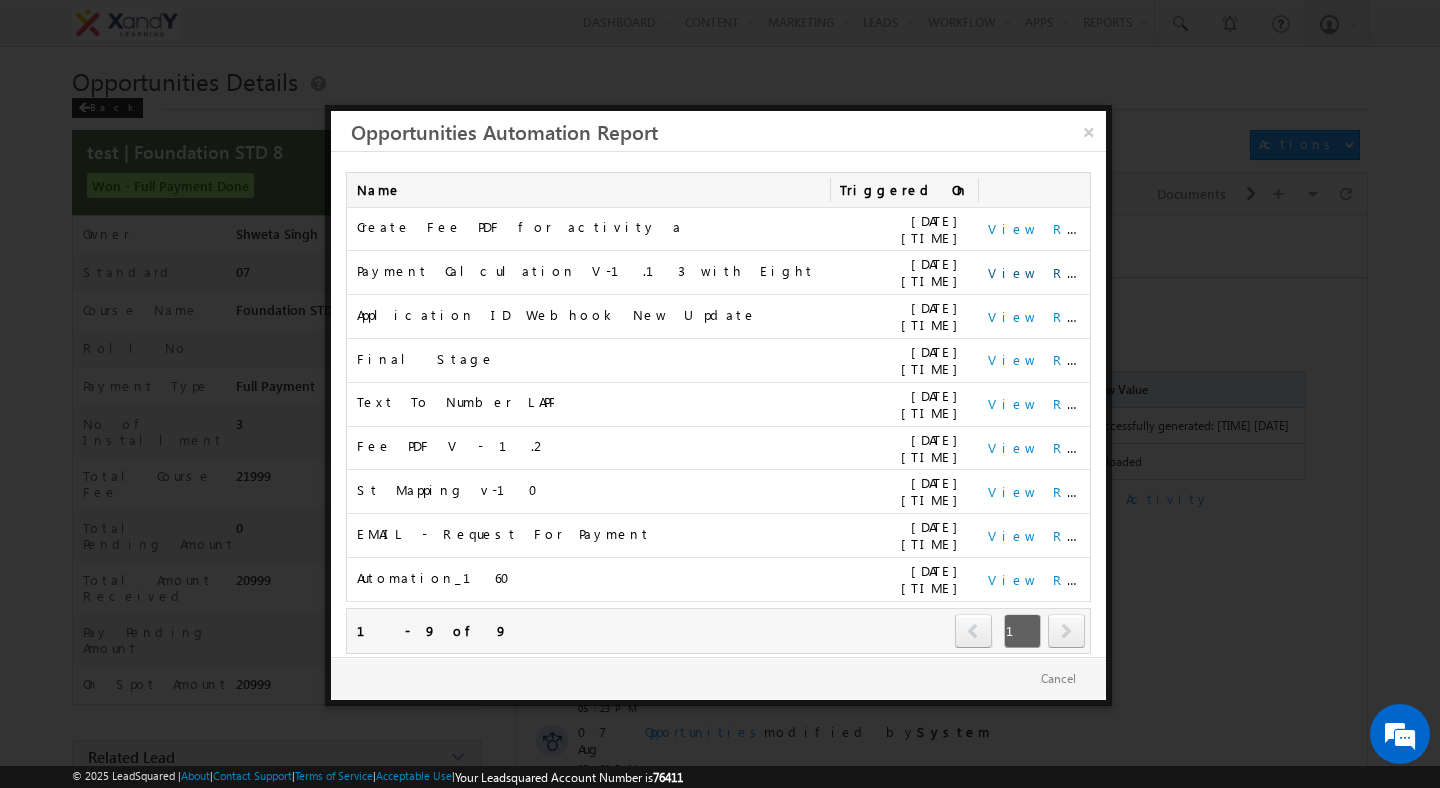 click on "View Report" at bounding box center (1050, 272) 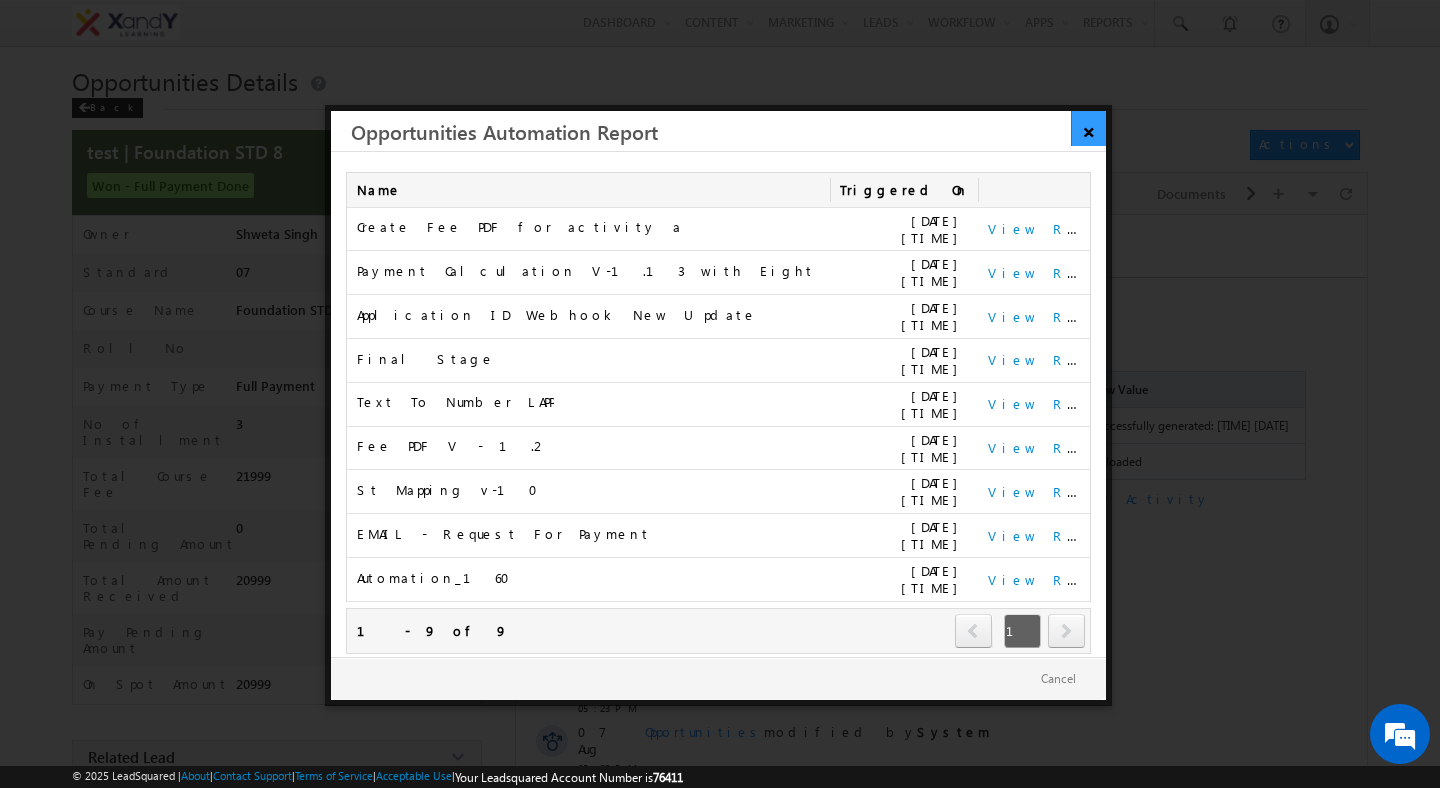 click on "×" at bounding box center [1088, 128] 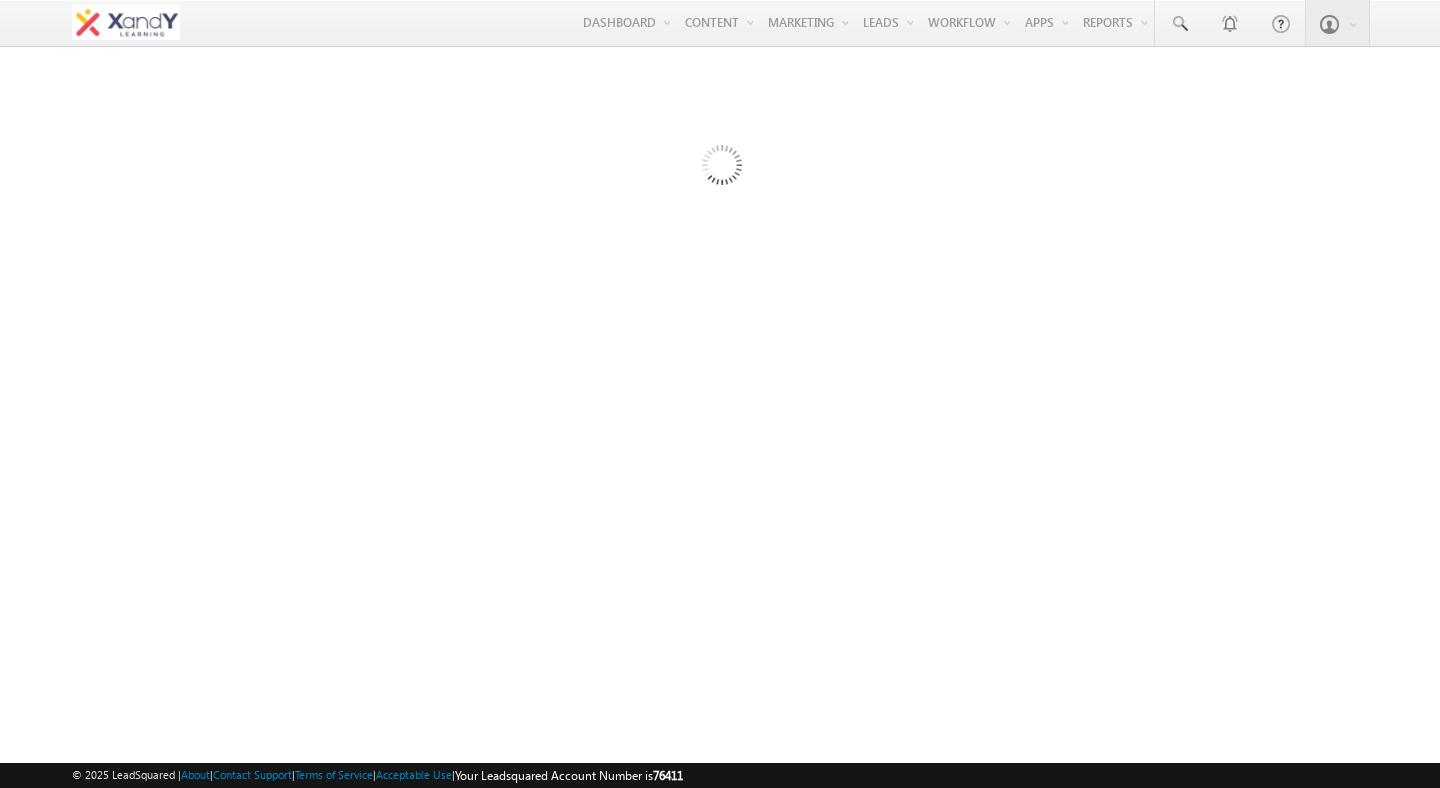 scroll, scrollTop: 0, scrollLeft: 0, axis: both 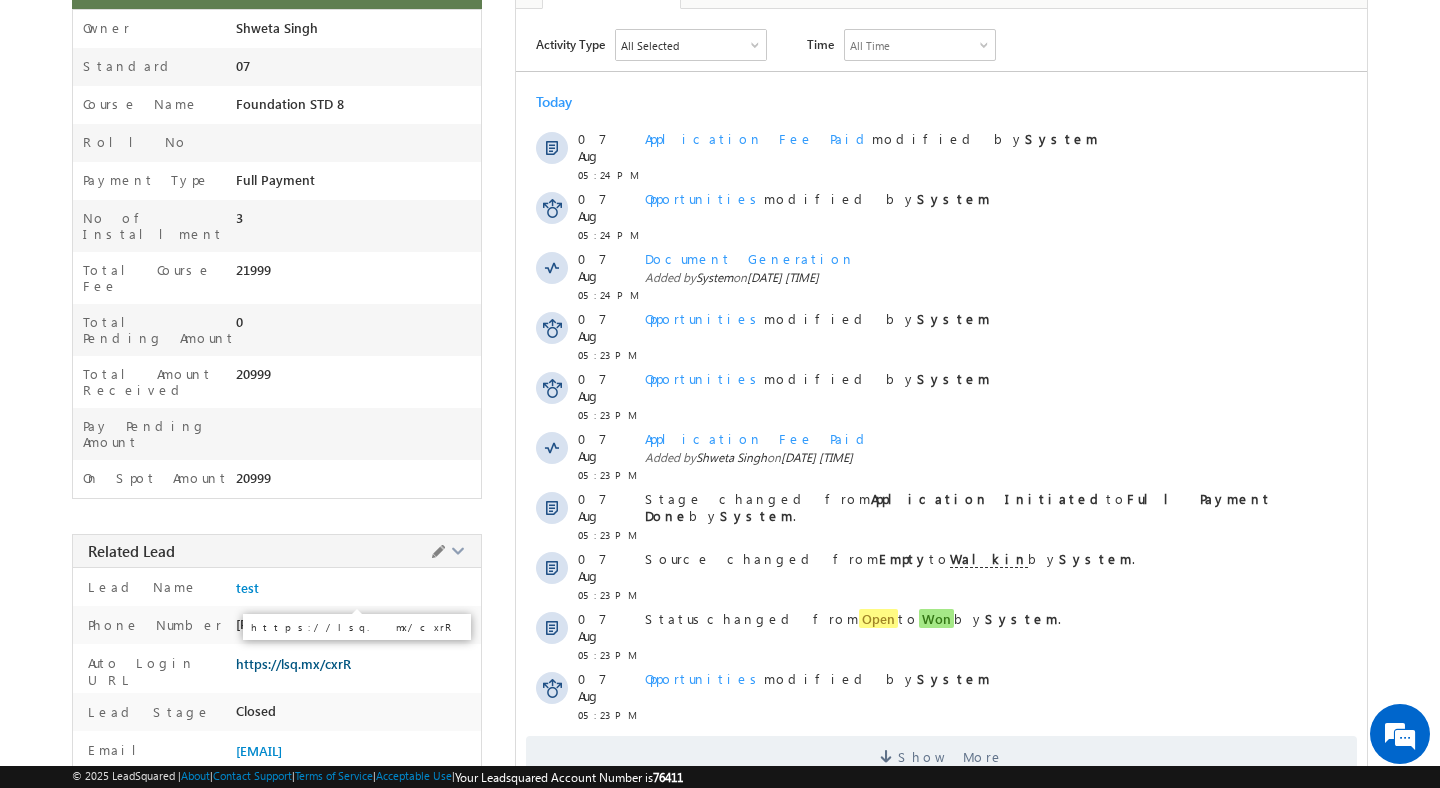 click on "https://lsq.mx/cxrR" at bounding box center [293, 664] 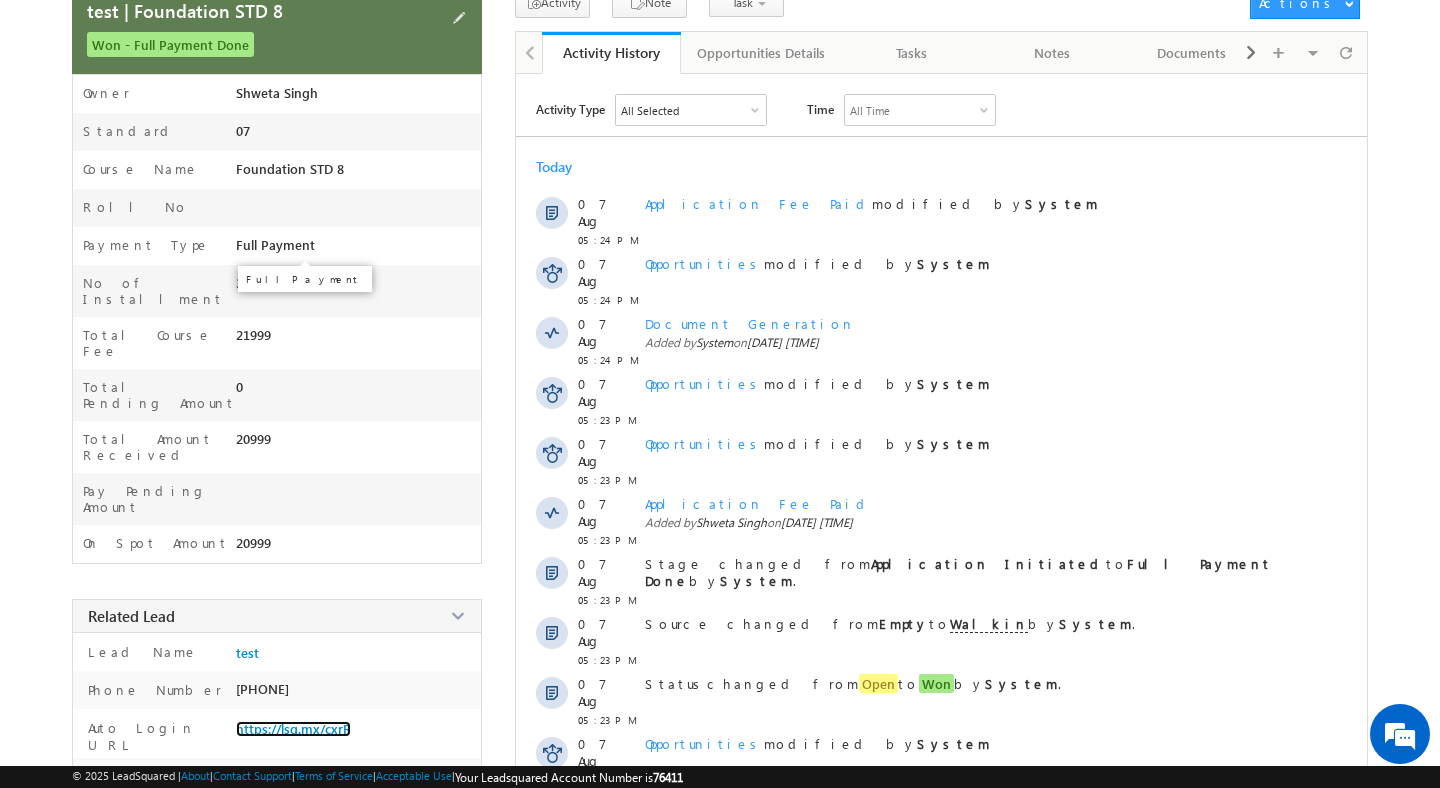 scroll, scrollTop: 119, scrollLeft: 0, axis: vertical 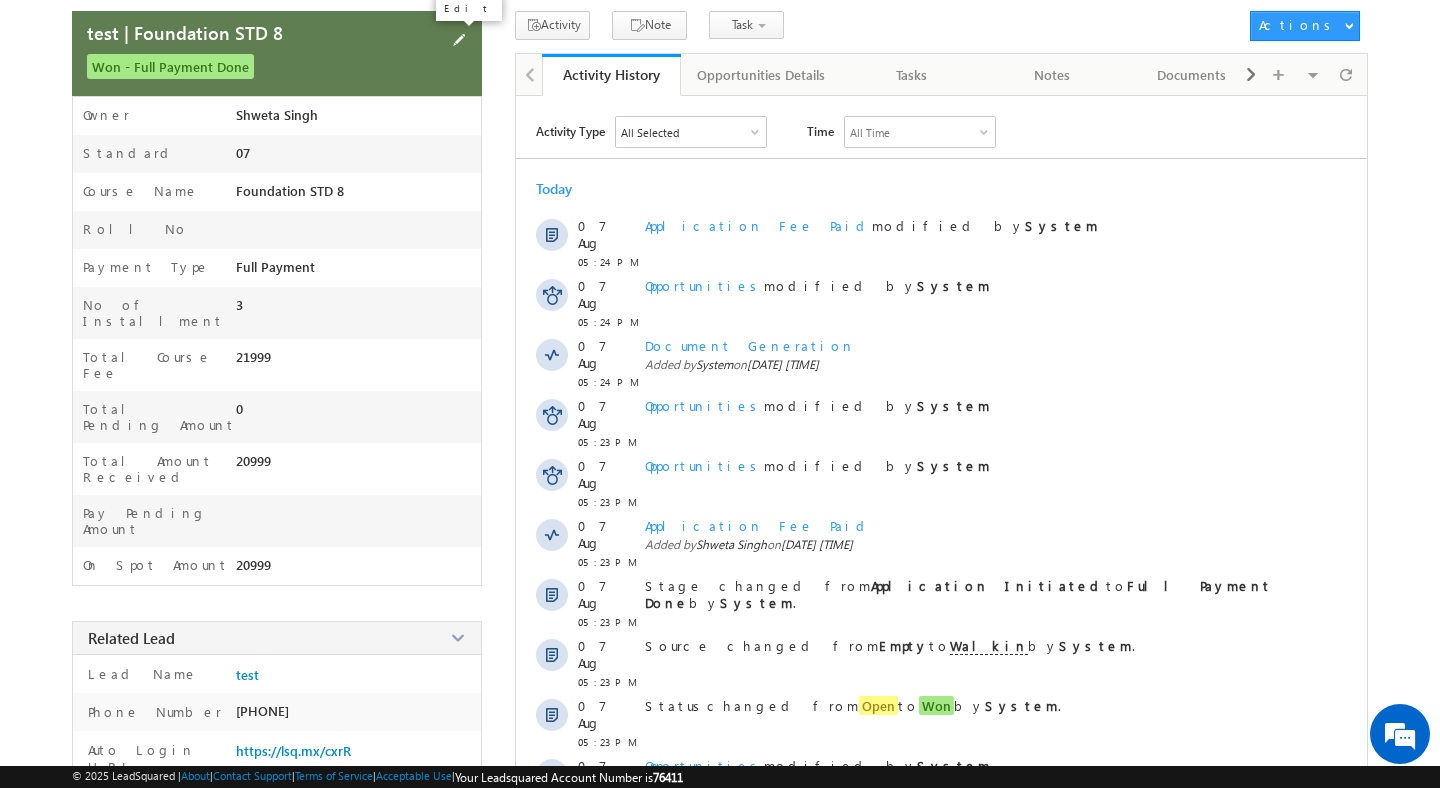 click at bounding box center [459, 40] 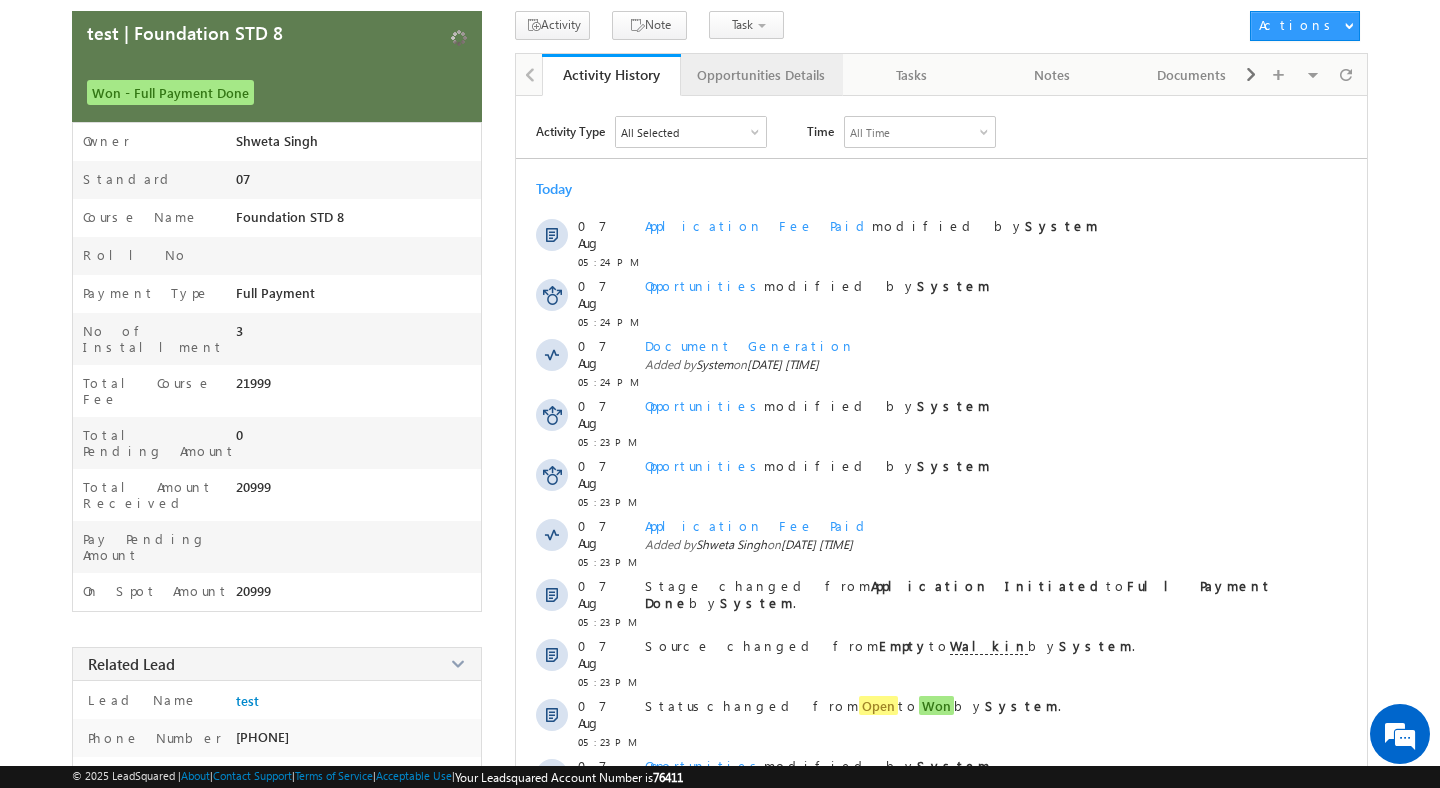 click on "Opportunities Details" at bounding box center (761, 75) 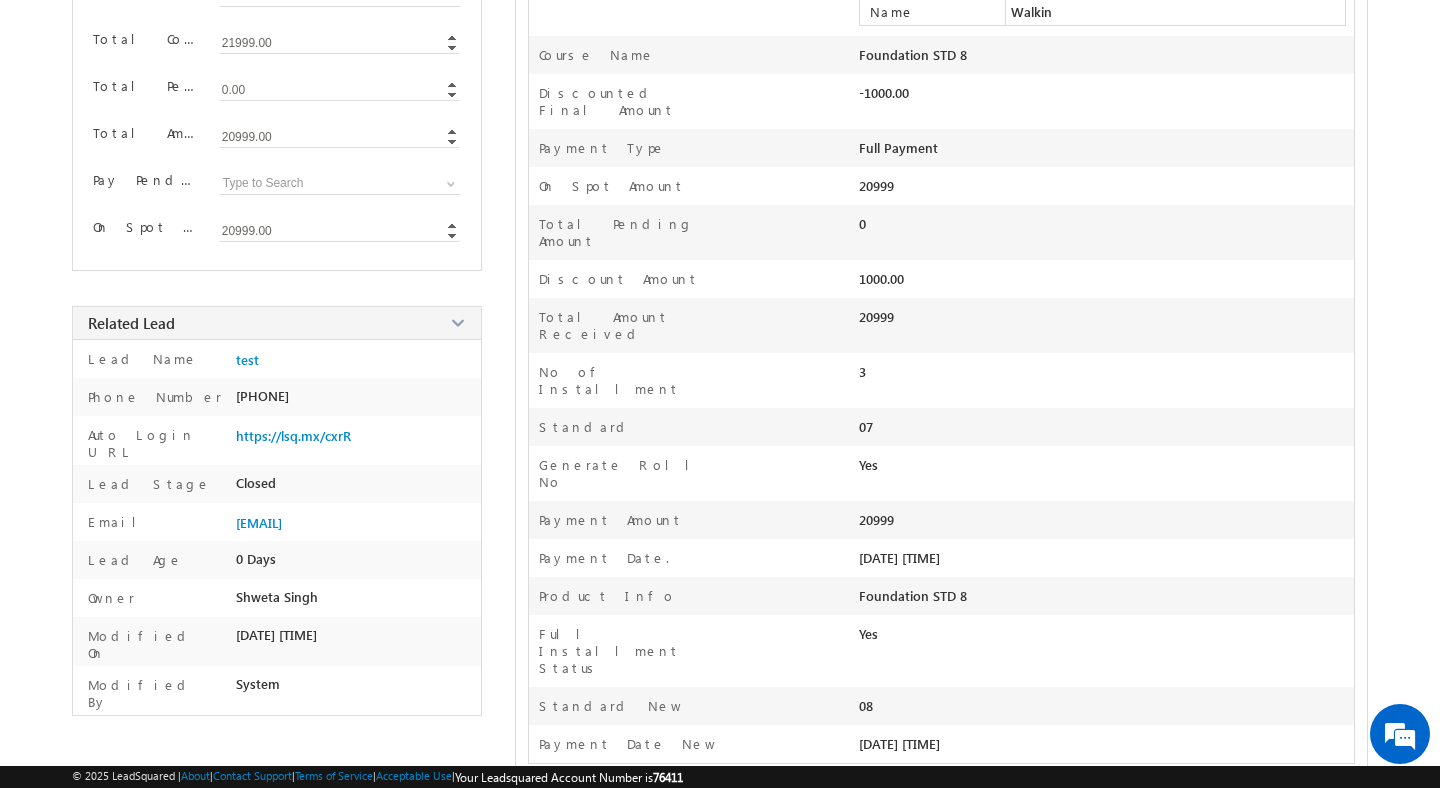 scroll, scrollTop: 0, scrollLeft: 0, axis: both 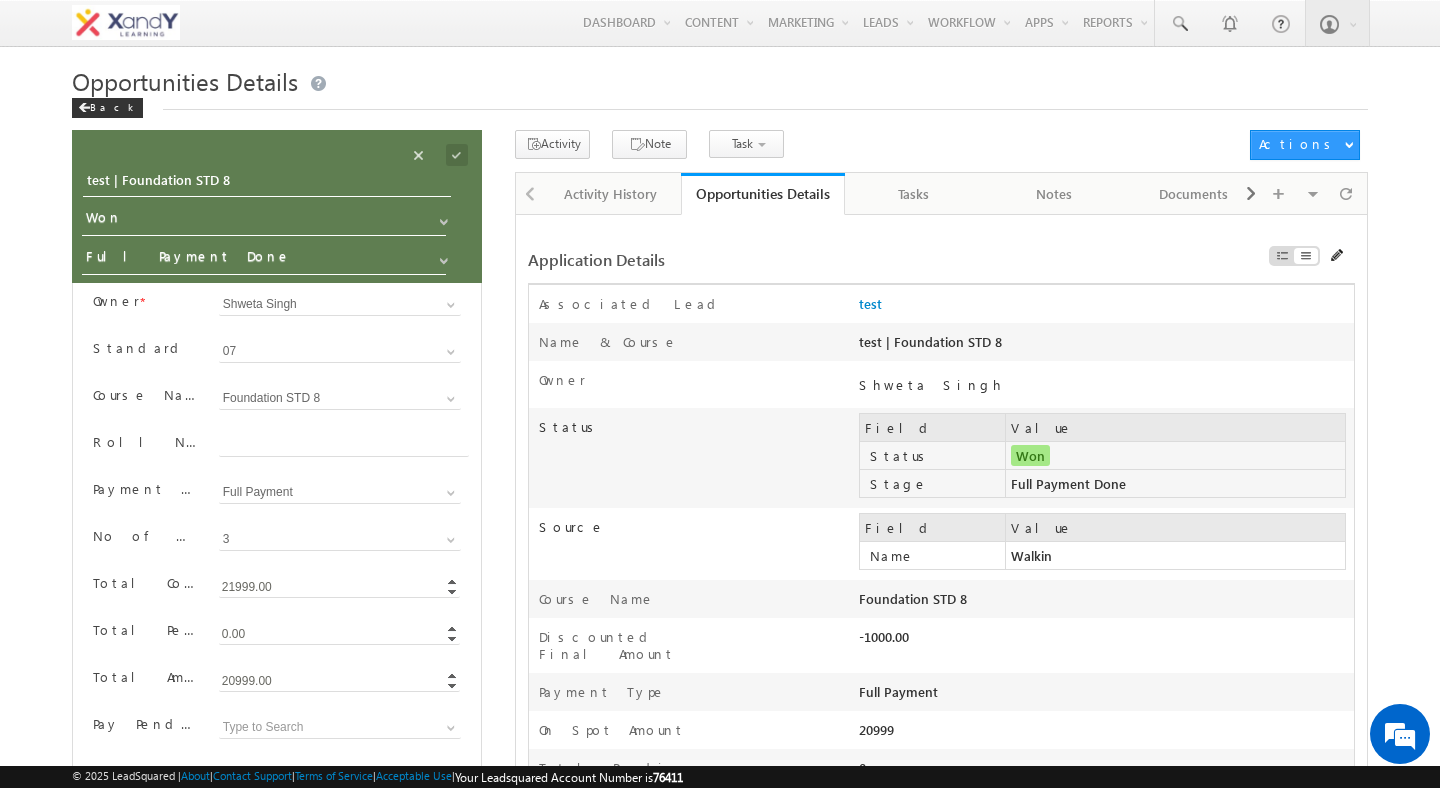 click at bounding box center (1338, 256) 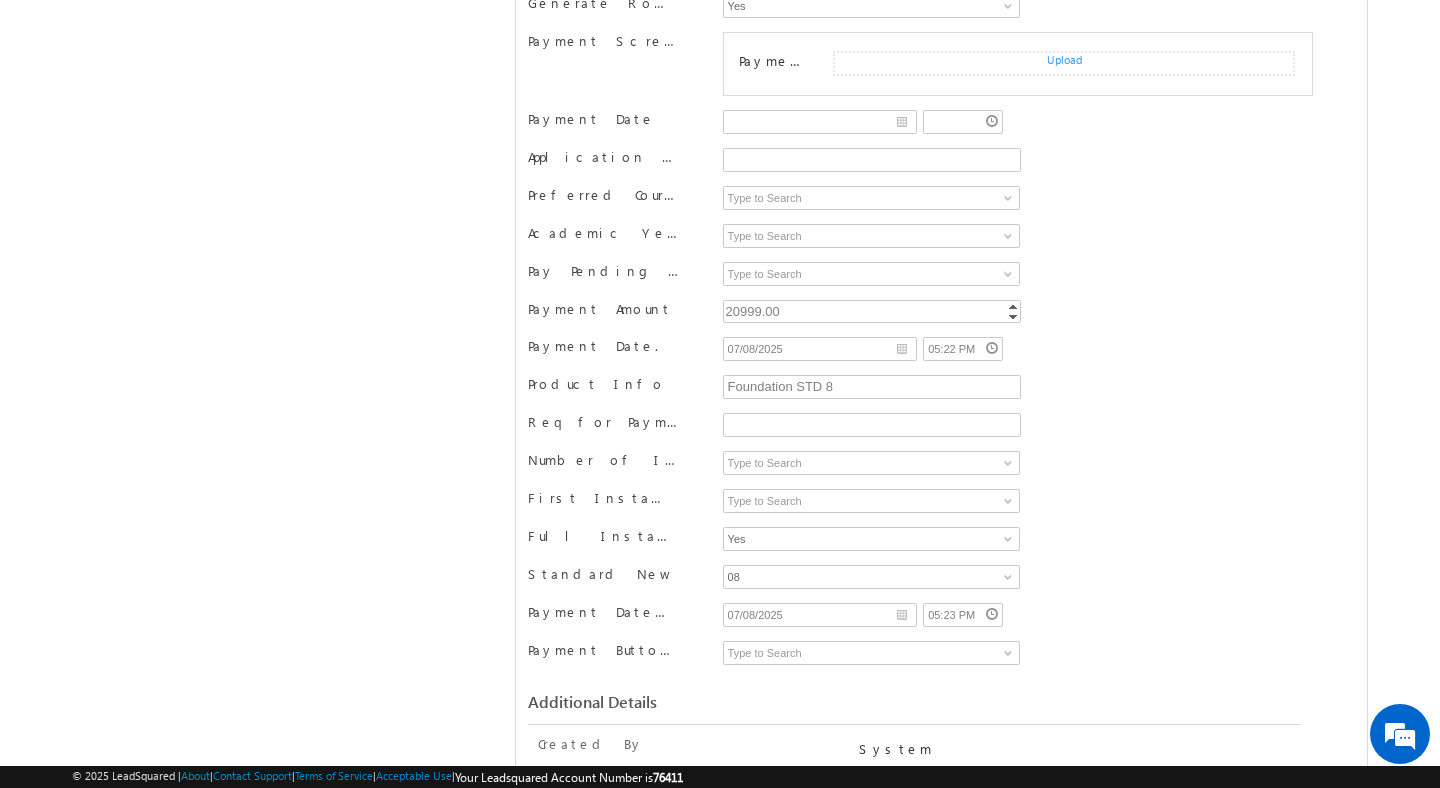 scroll, scrollTop: 2457, scrollLeft: 0, axis: vertical 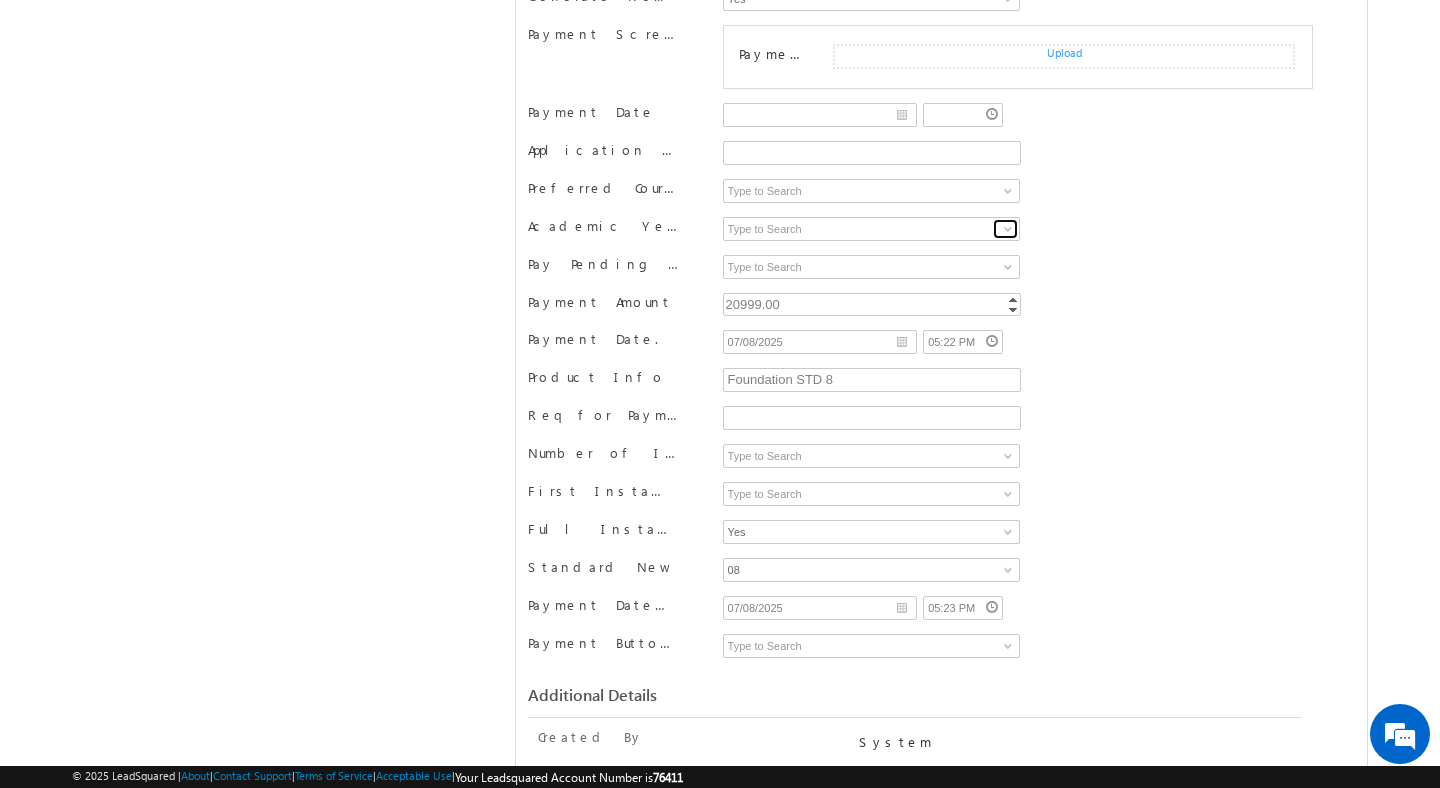 click at bounding box center (1008, 229) 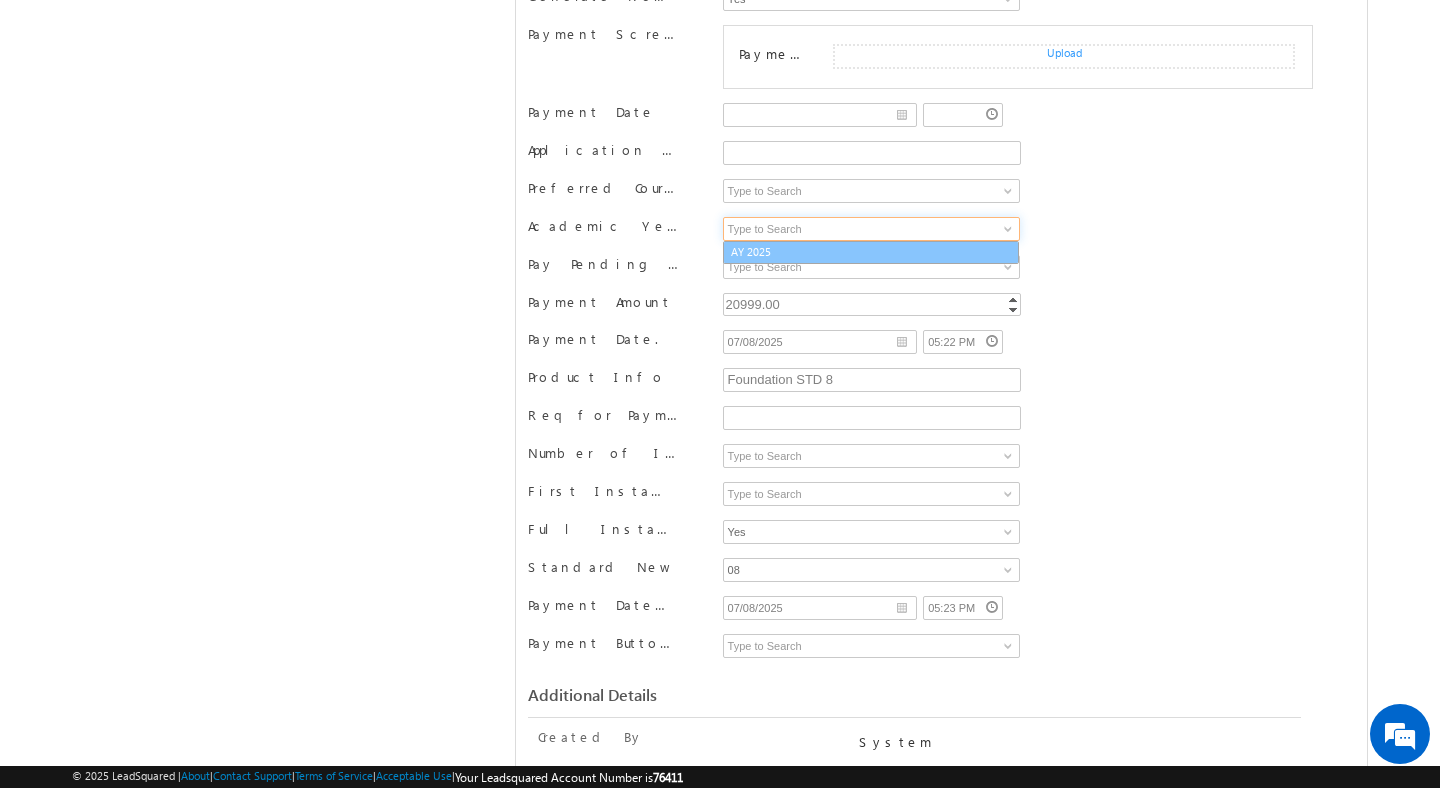 click on "AY 2025" at bounding box center (871, 252) 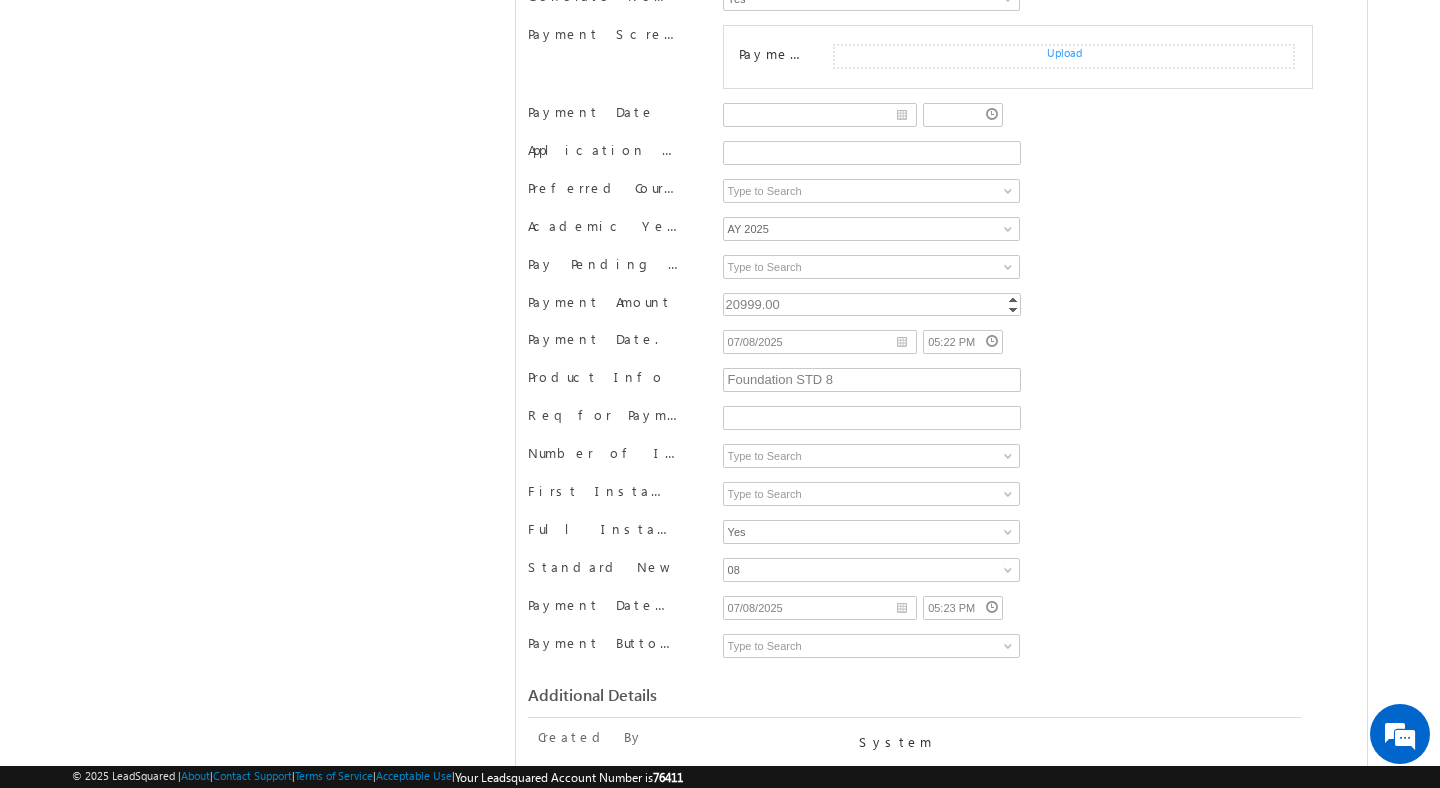 click on "Academic Year
Academic Year
AY 2025
AY 2025 1 result is available, use up and down arrow keys to navigate. AY 2025" at bounding box center (941, 236) 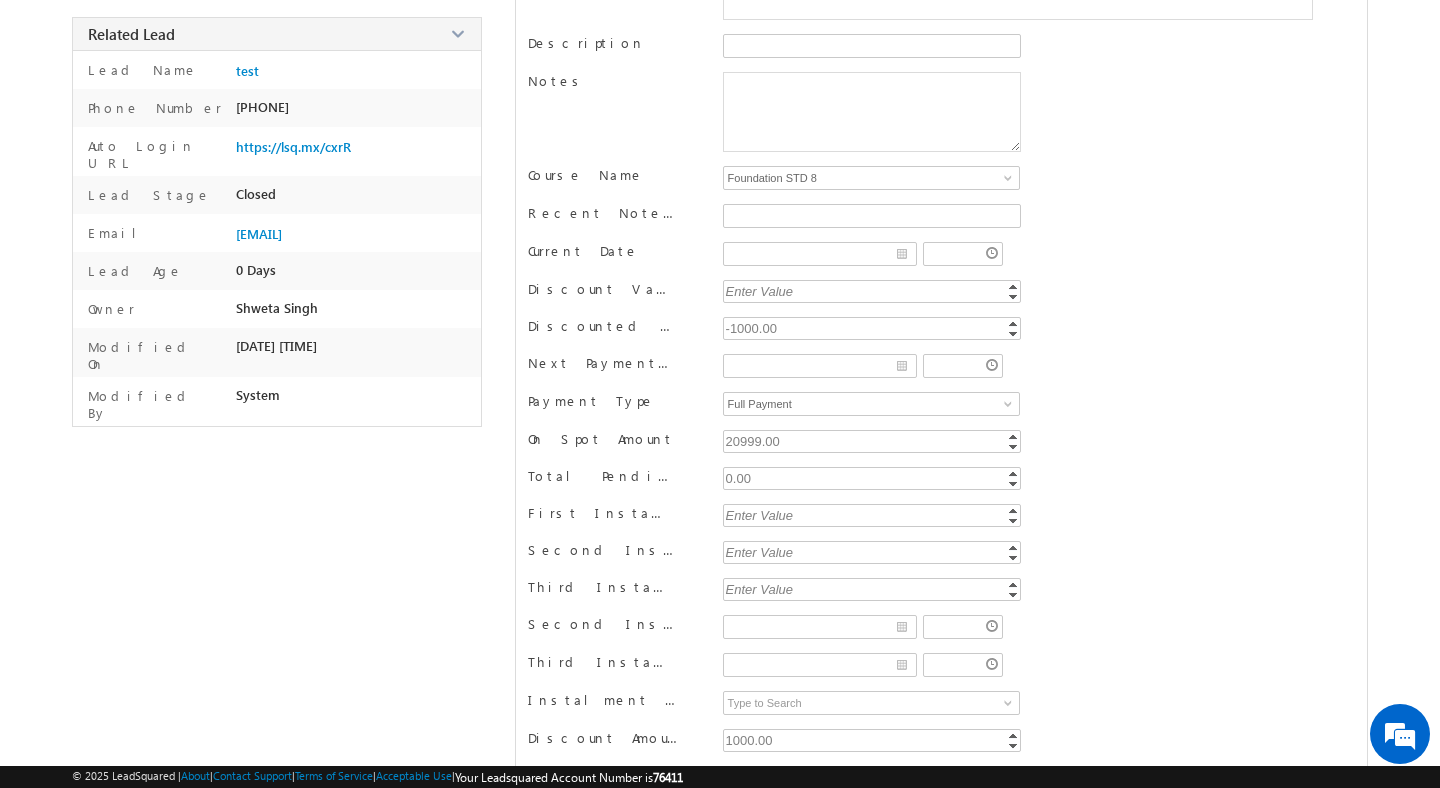 scroll, scrollTop: 0, scrollLeft: 0, axis: both 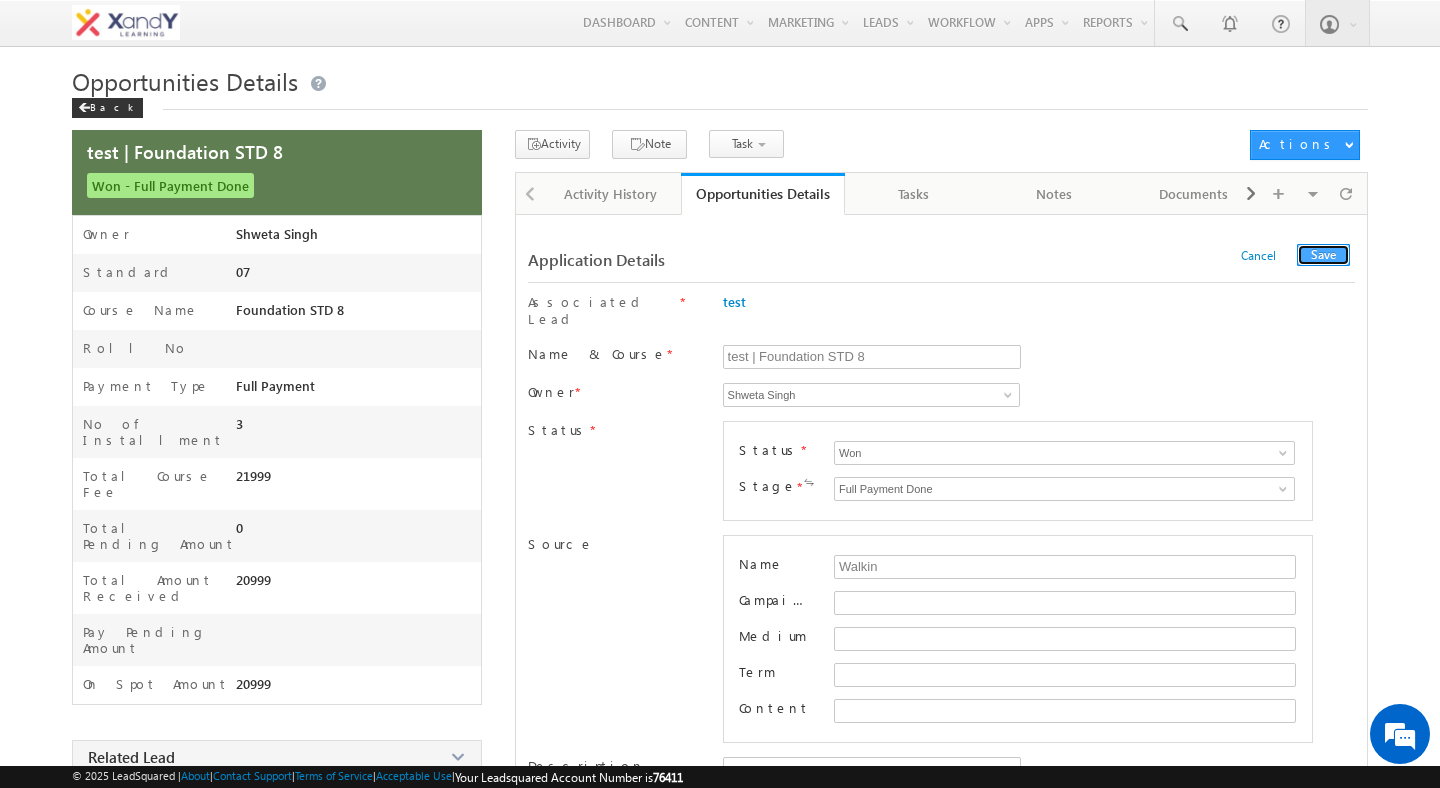 click on "Save" at bounding box center (1323, 255) 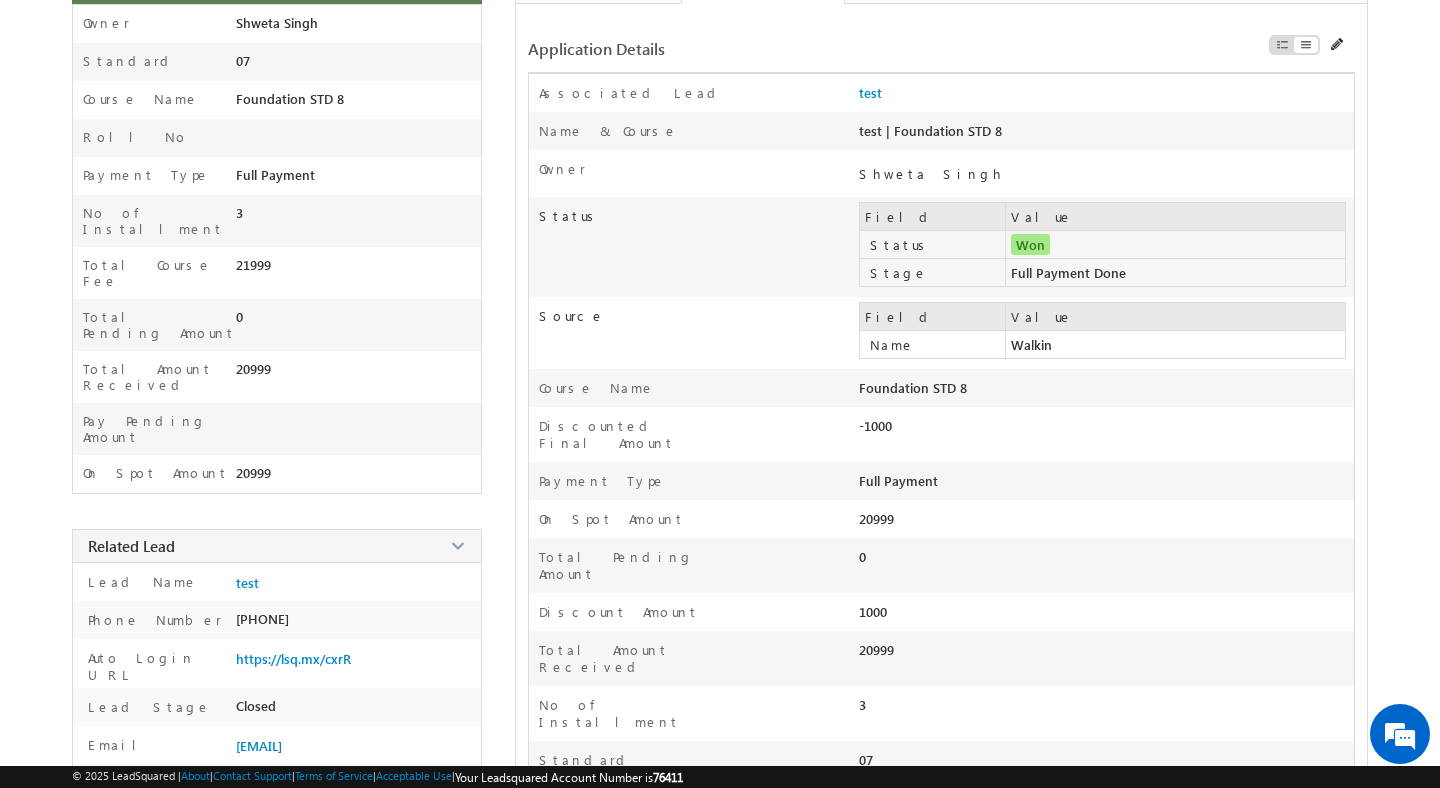 scroll, scrollTop: 210, scrollLeft: 0, axis: vertical 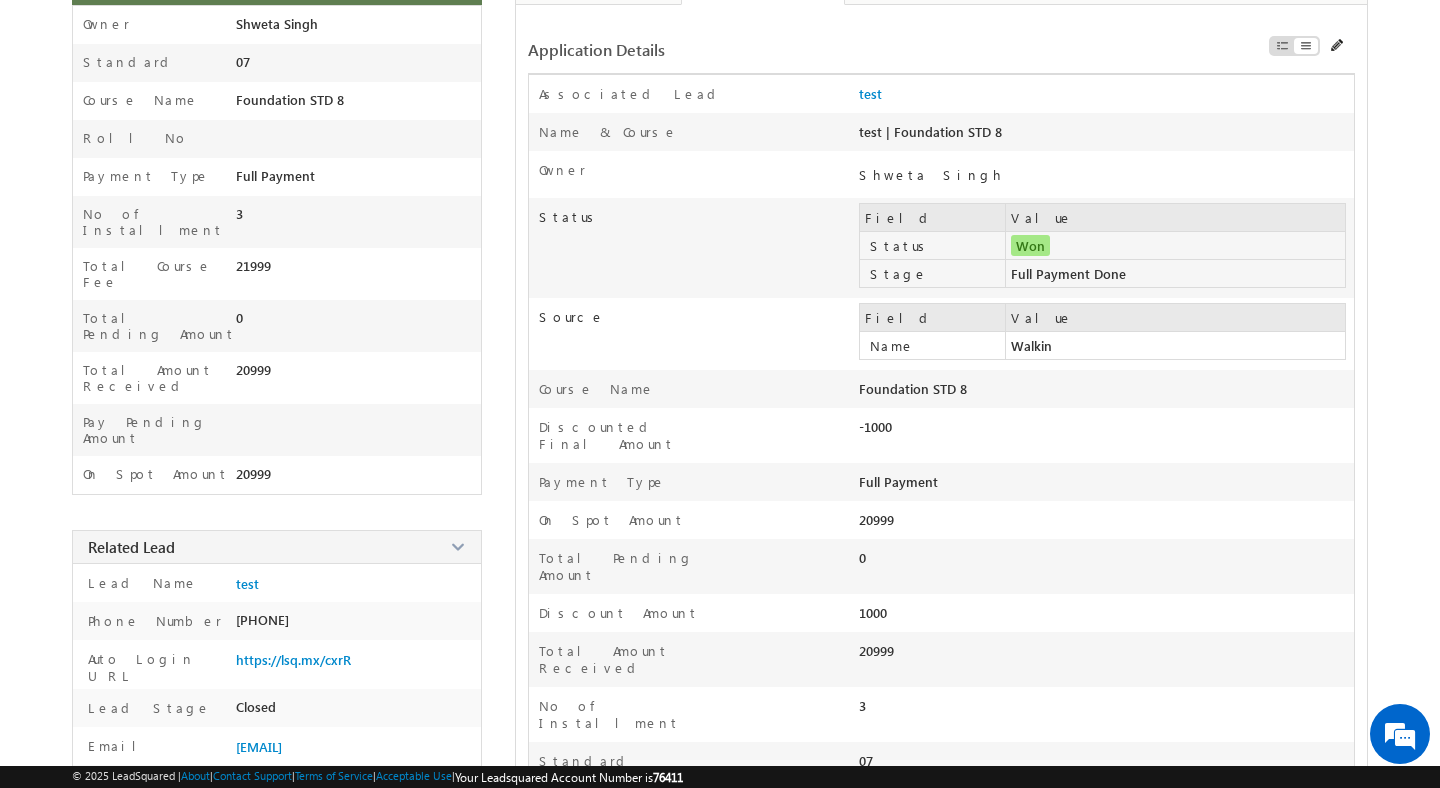 click on "Total Amount Received" at bounding box center (694, 664) 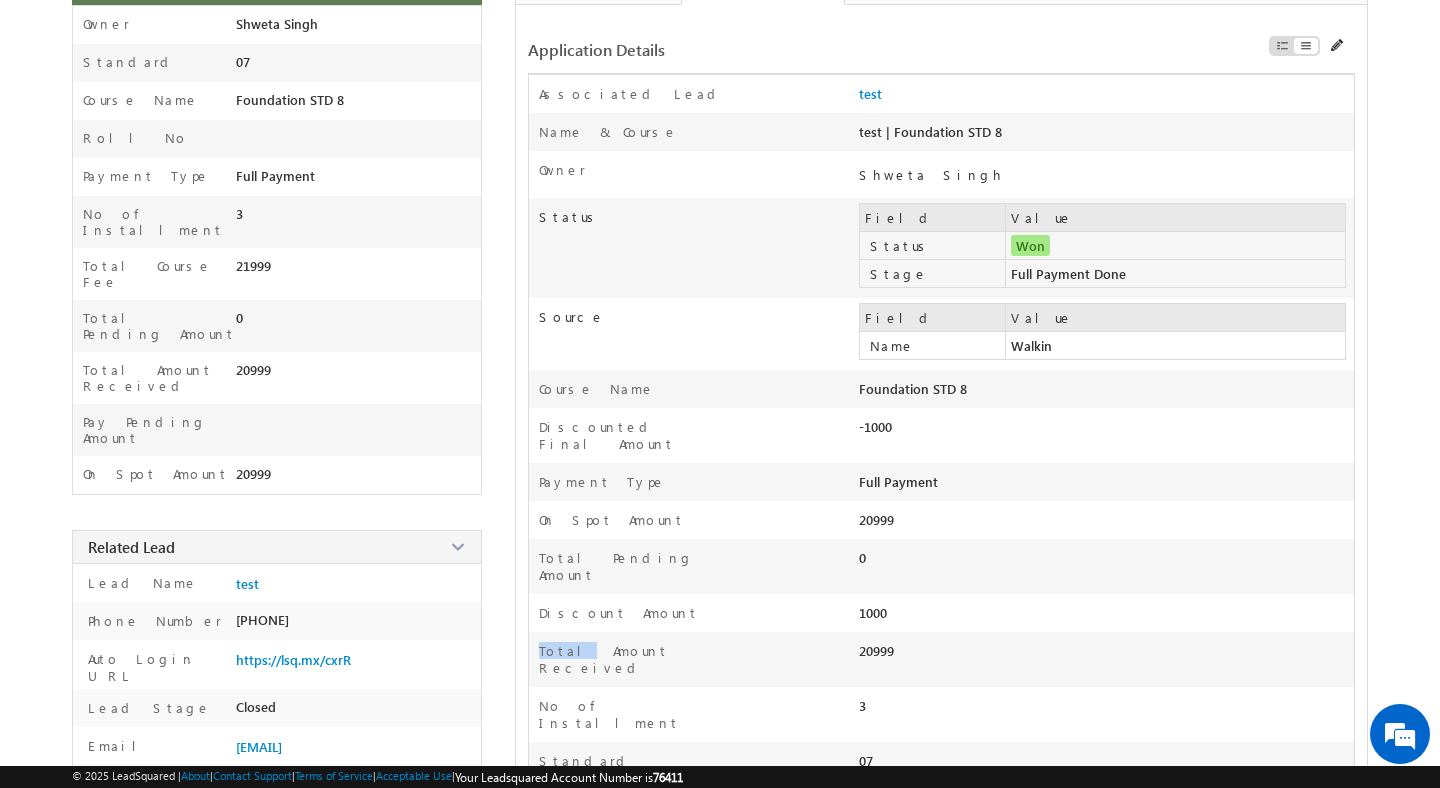 click on "Total Amount Received" at bounding box center [694, 664] 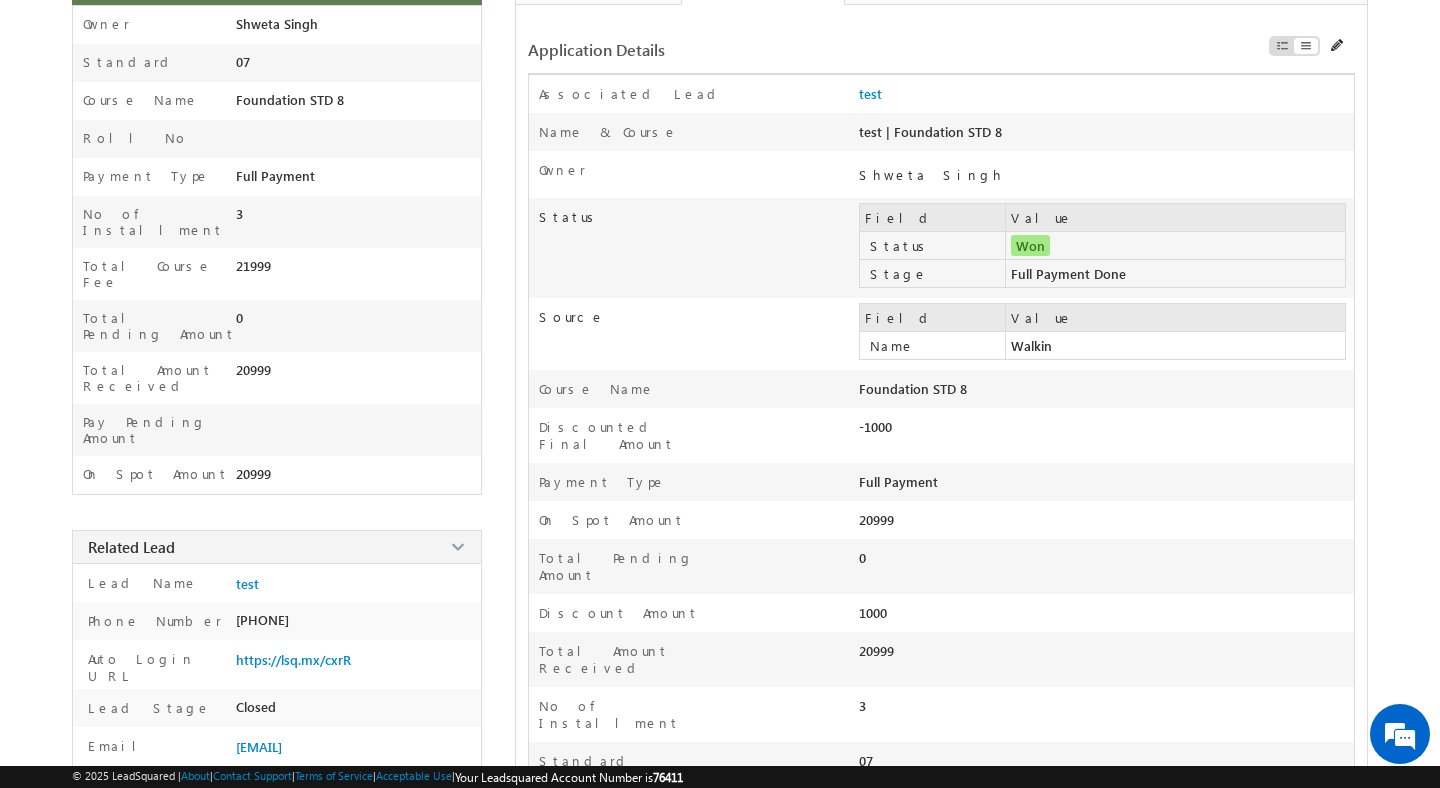 click on "Total Amount Received" at bounding box center (694, 664) 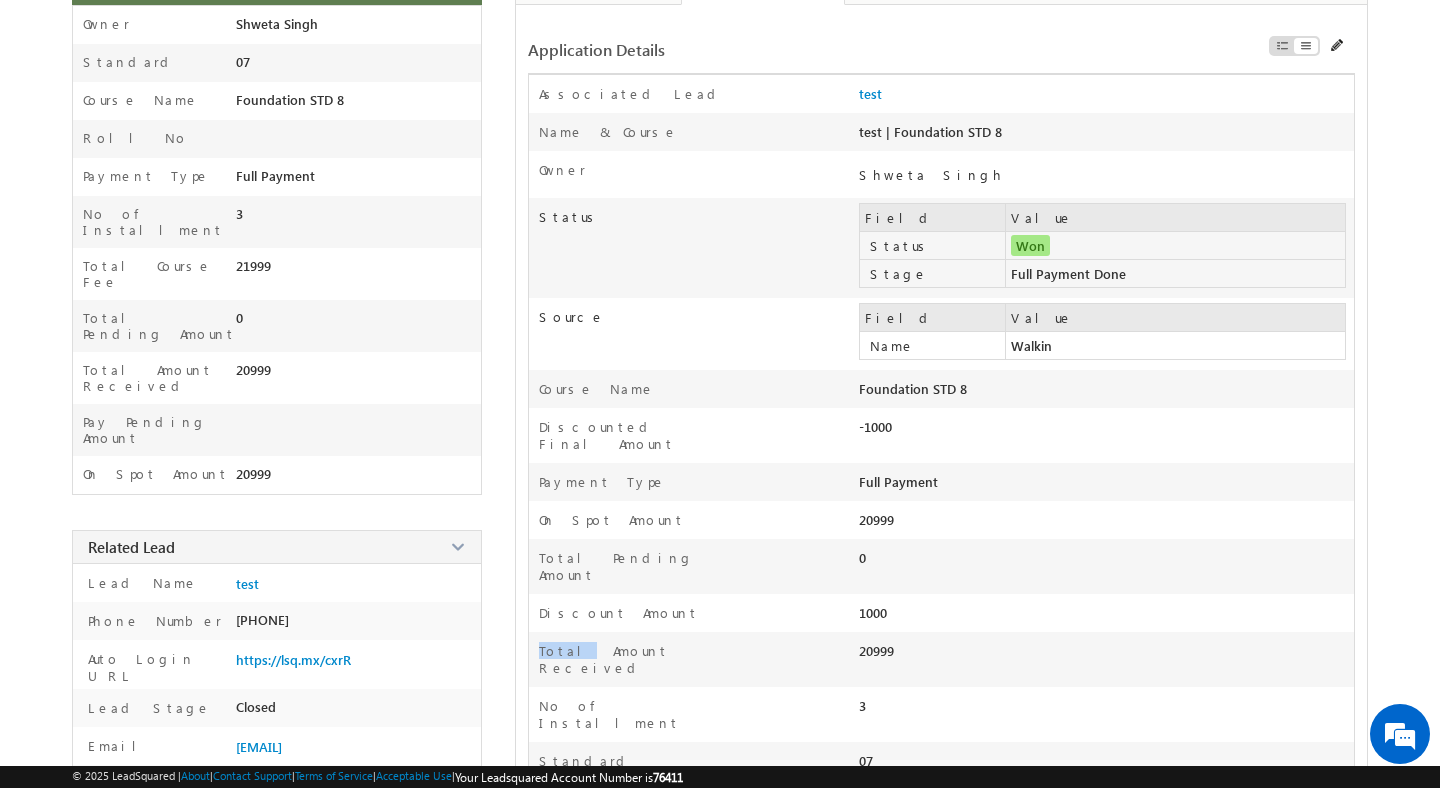 click on "Total Amount Received" at bounding box center [694, 664] 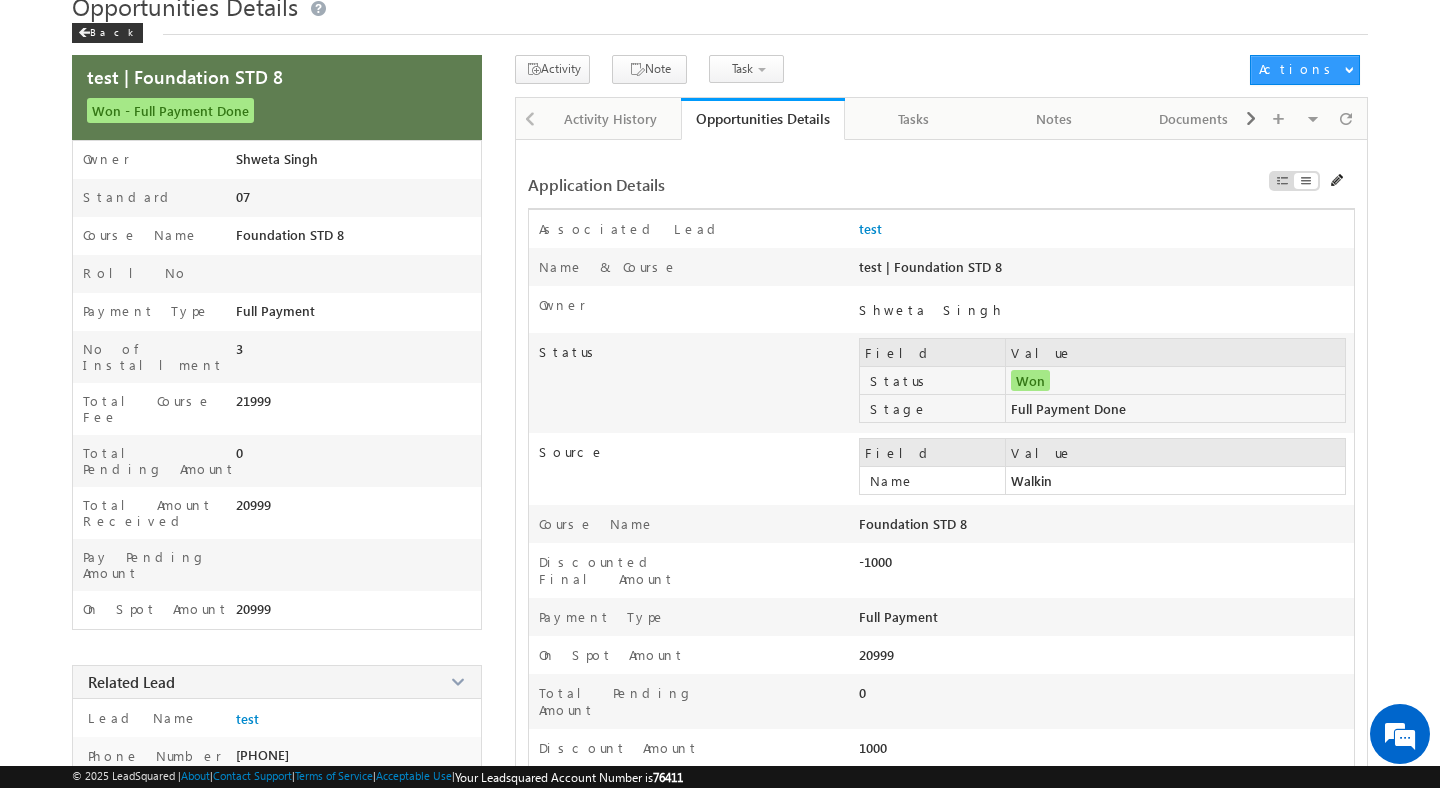 scroll, scrollTop: 0, scrollLeft: 0, axis: both 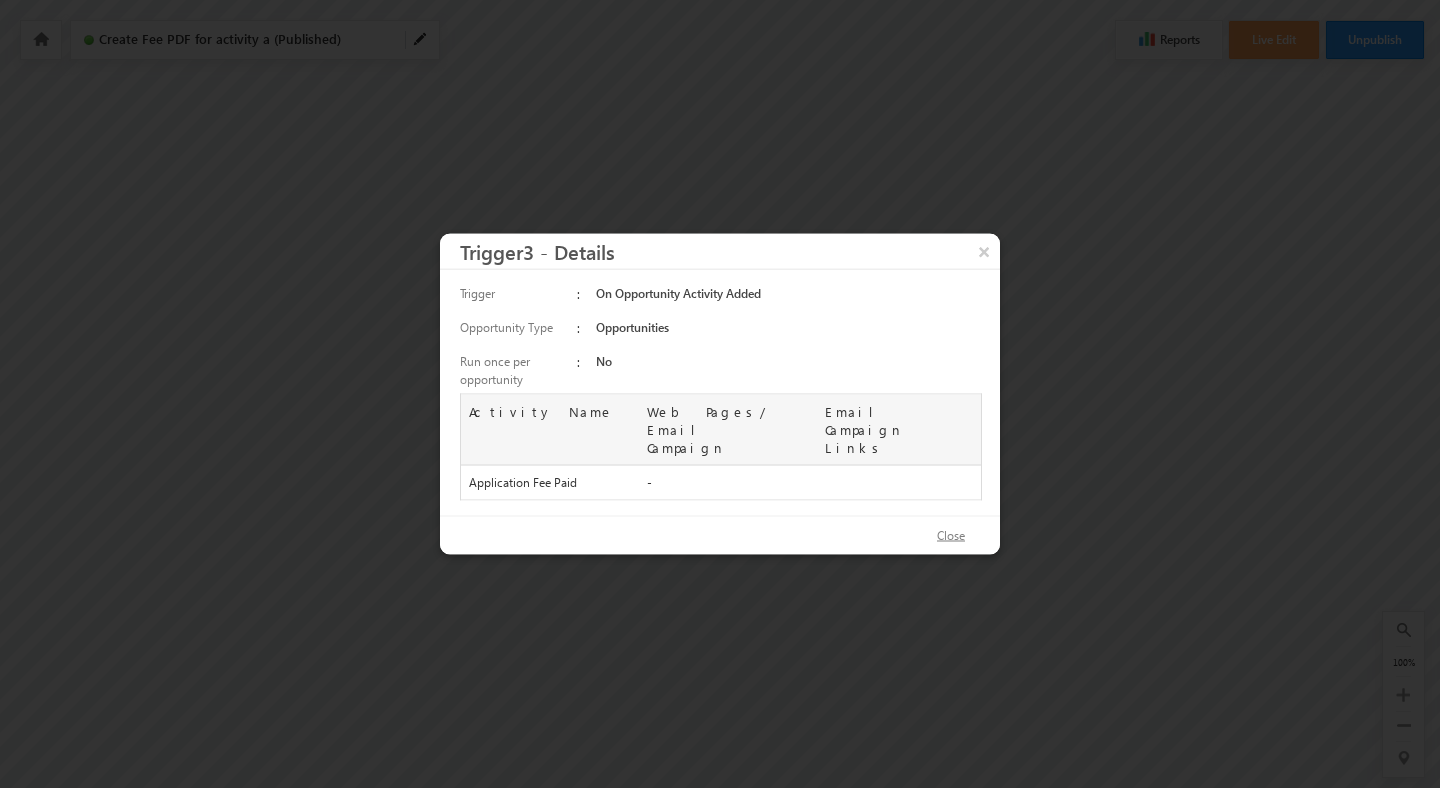 click on "Close" at bounding box center (951, 536) 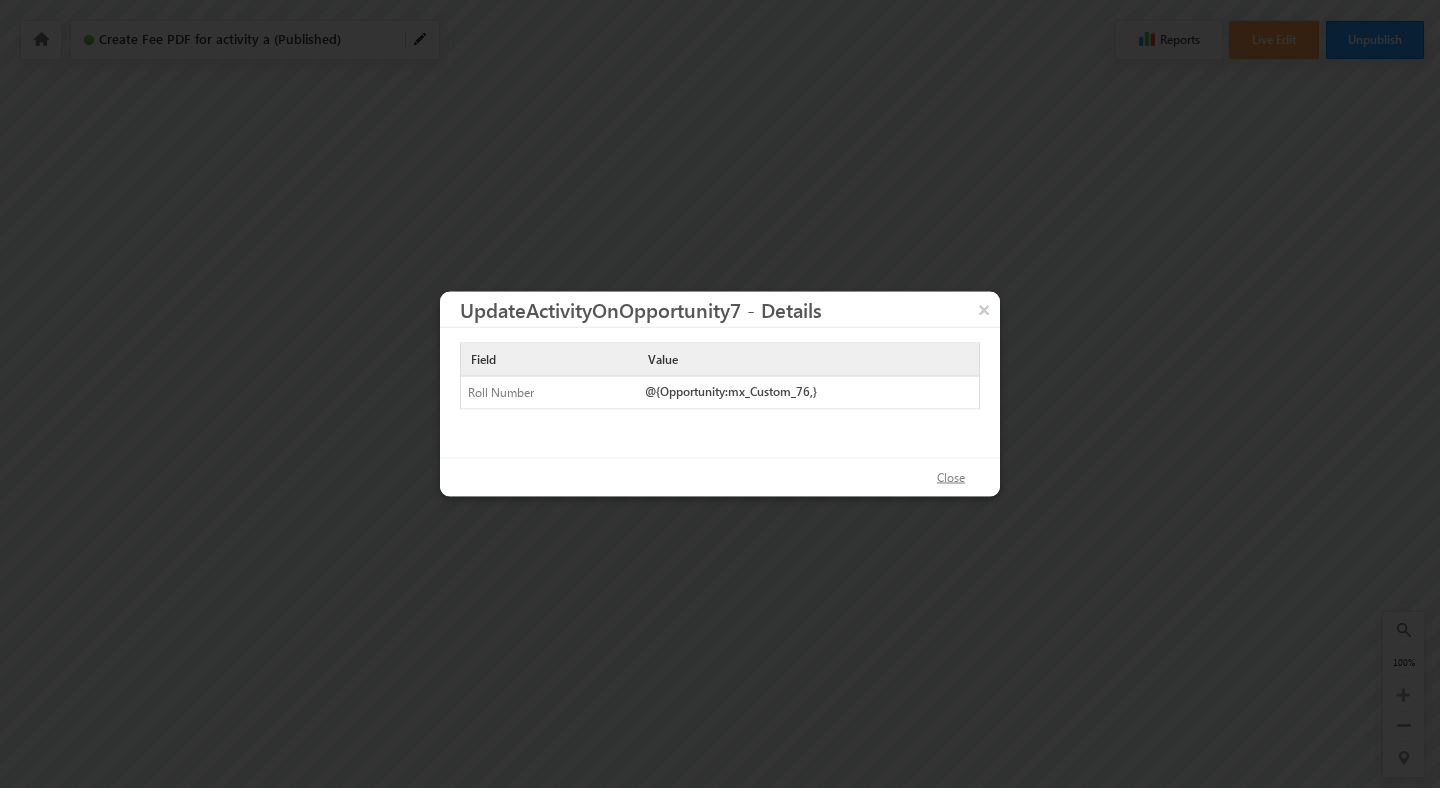 click on "Close" at bounding box center (951, 478) 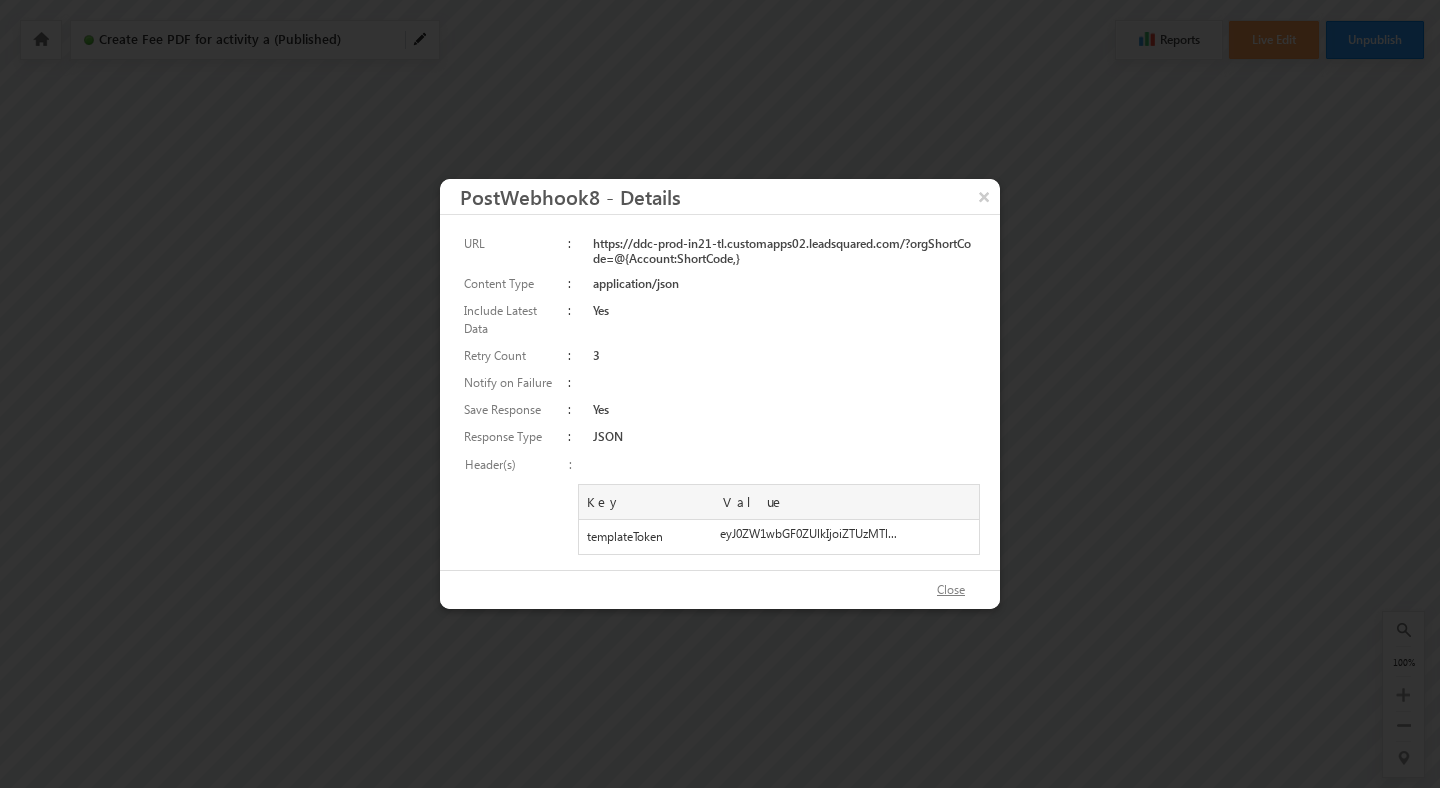 click on "Close" at bounding box center [951, 590] 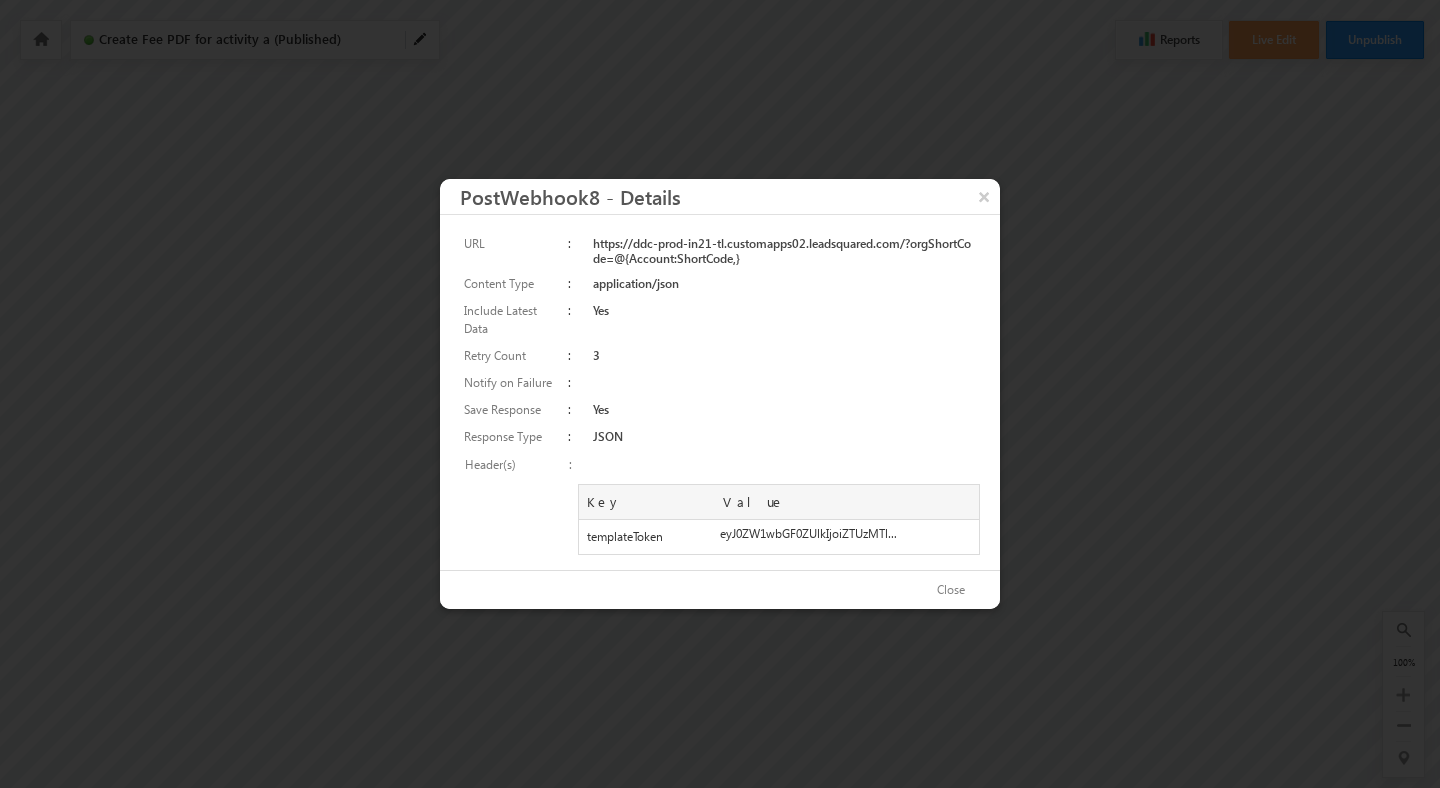 click on "https://ddc-prod-in21-tl.customapps02.leadsquared.com/?orgShortCode=@{Account:ShortCode,}" at bounding box center [784, 250] 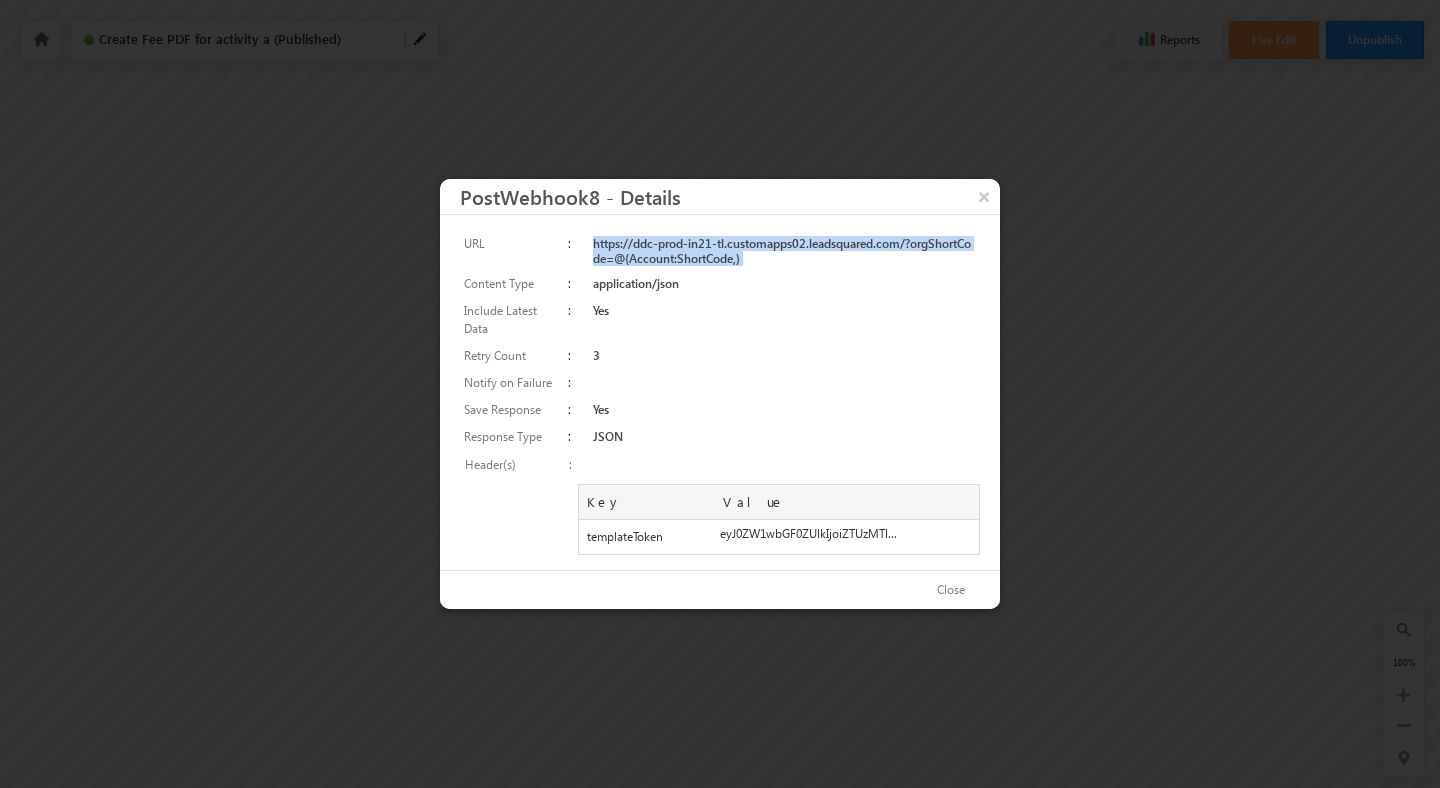 click on "https://ddc-prod-in21-tl.customapps02.leadsquared.com/?orgShortCode=@{Account:ShortCode,}" at bounding box center [784, 250] 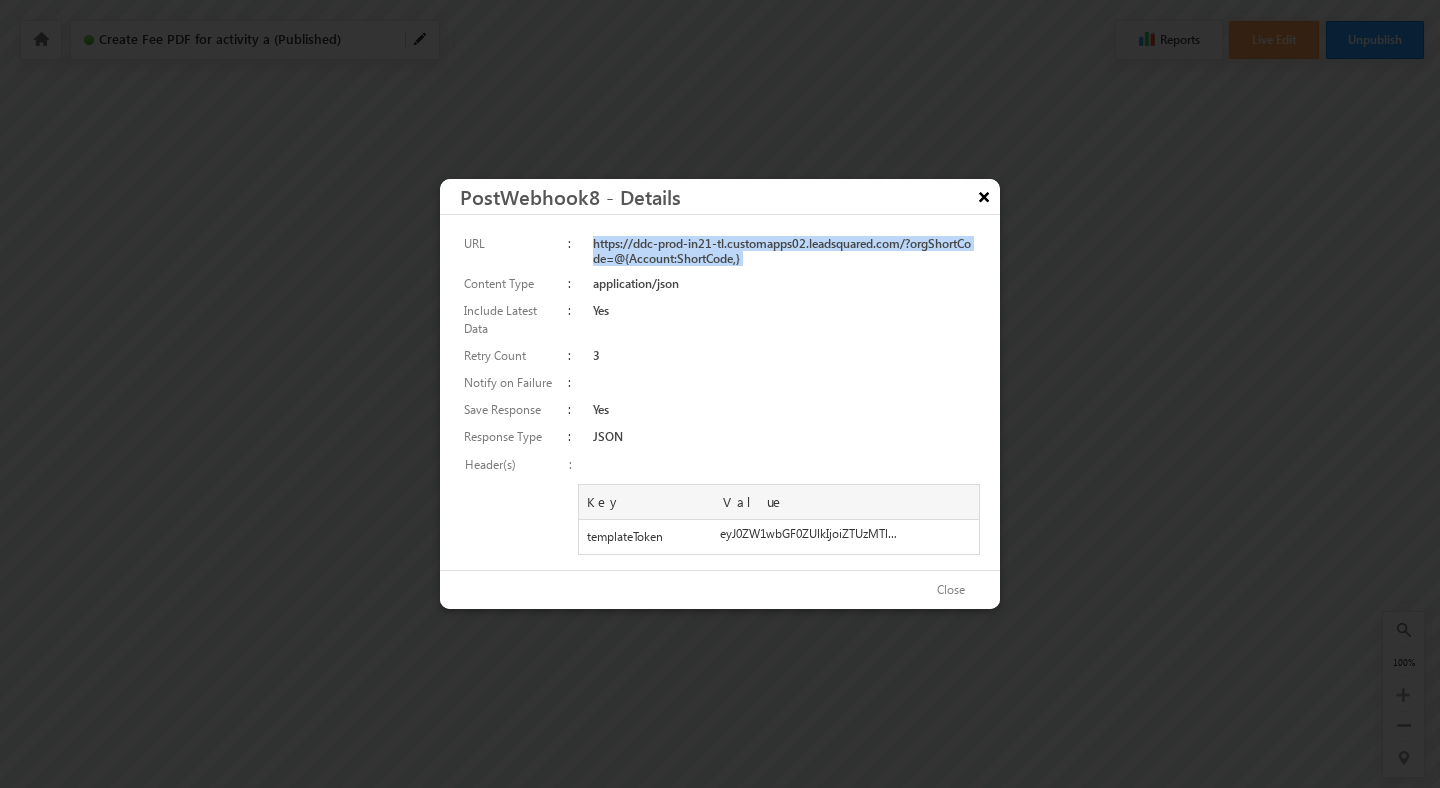 click on "×" at bounding box center [984, 196] 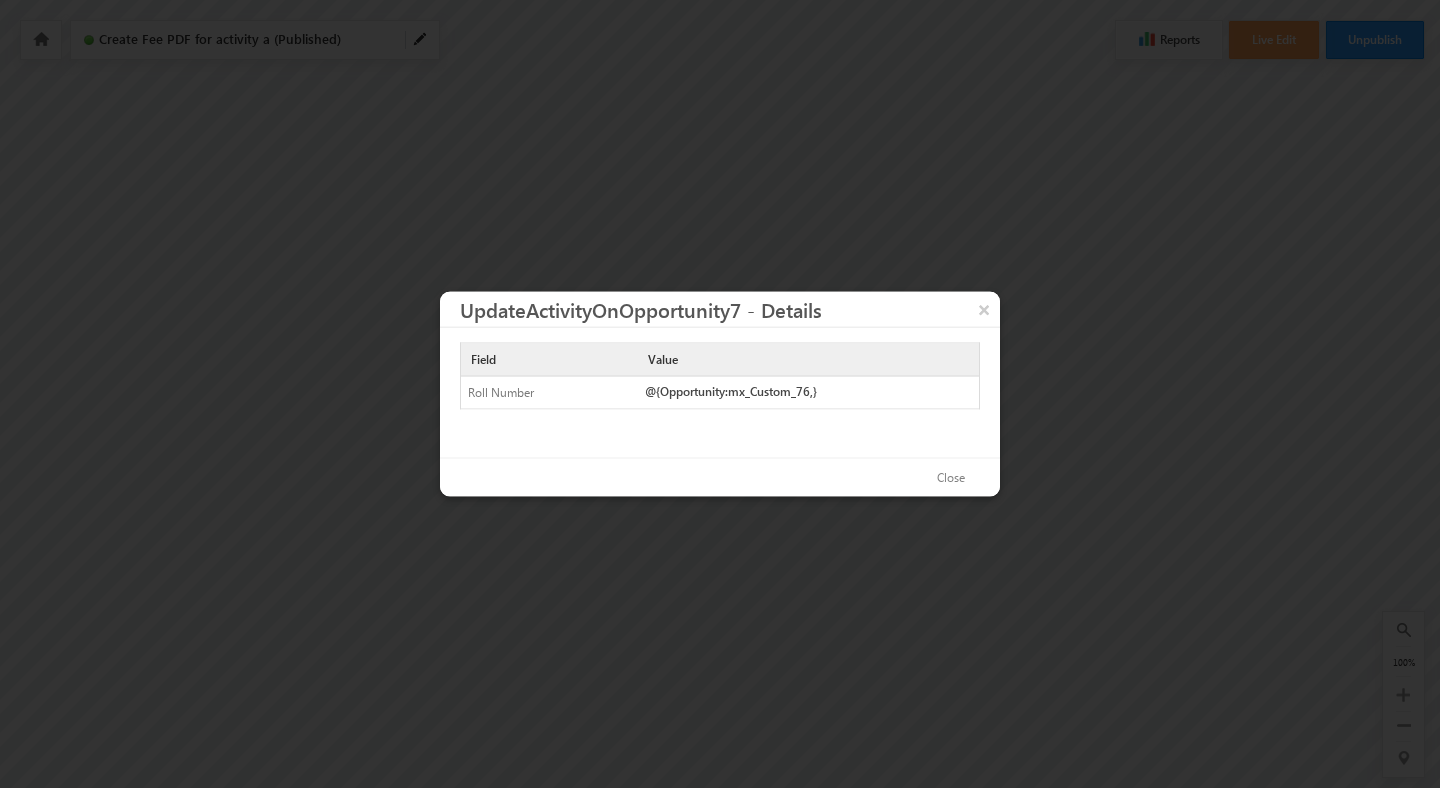 click on "@{Opportunity:mx_Custom_76,}" at bounding box center [808, 391] 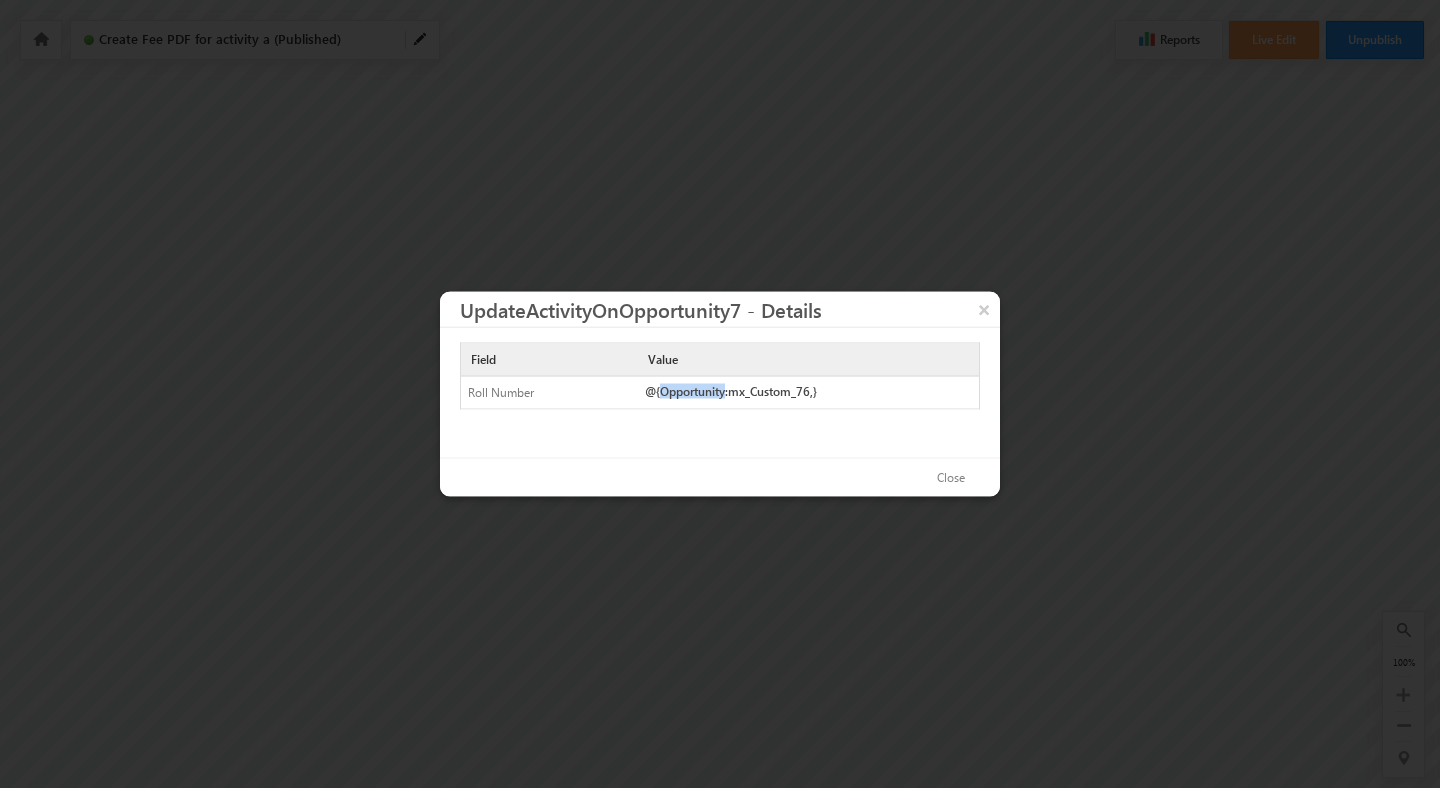 click on "@{Opportunity:mx_Custom_76,}" at bounding box center [808, 391] 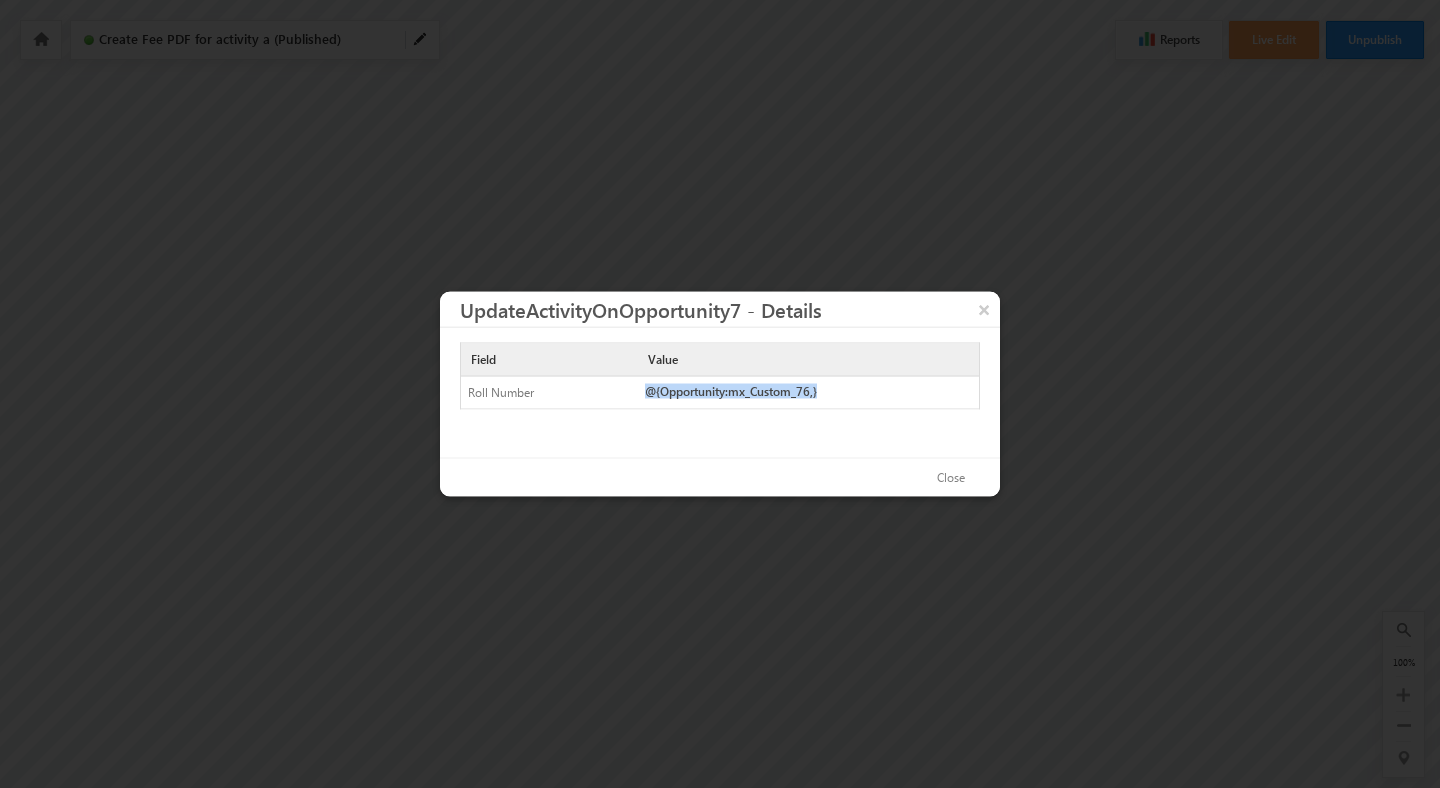 click on "@{Opportunity:mx_Custom_76,}" at bounding box center (808, 391) 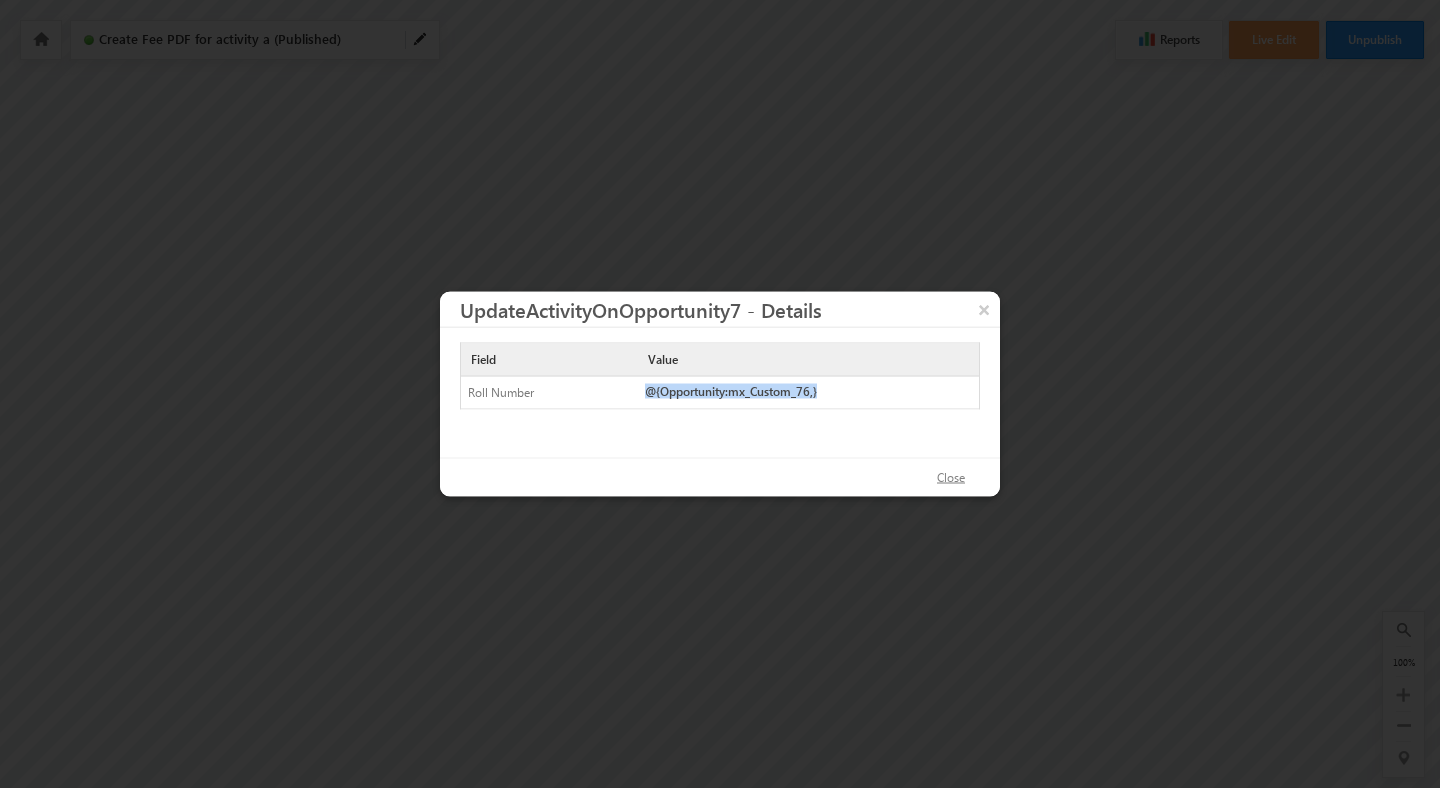 click on "Close" at bounding box center (951, 478) 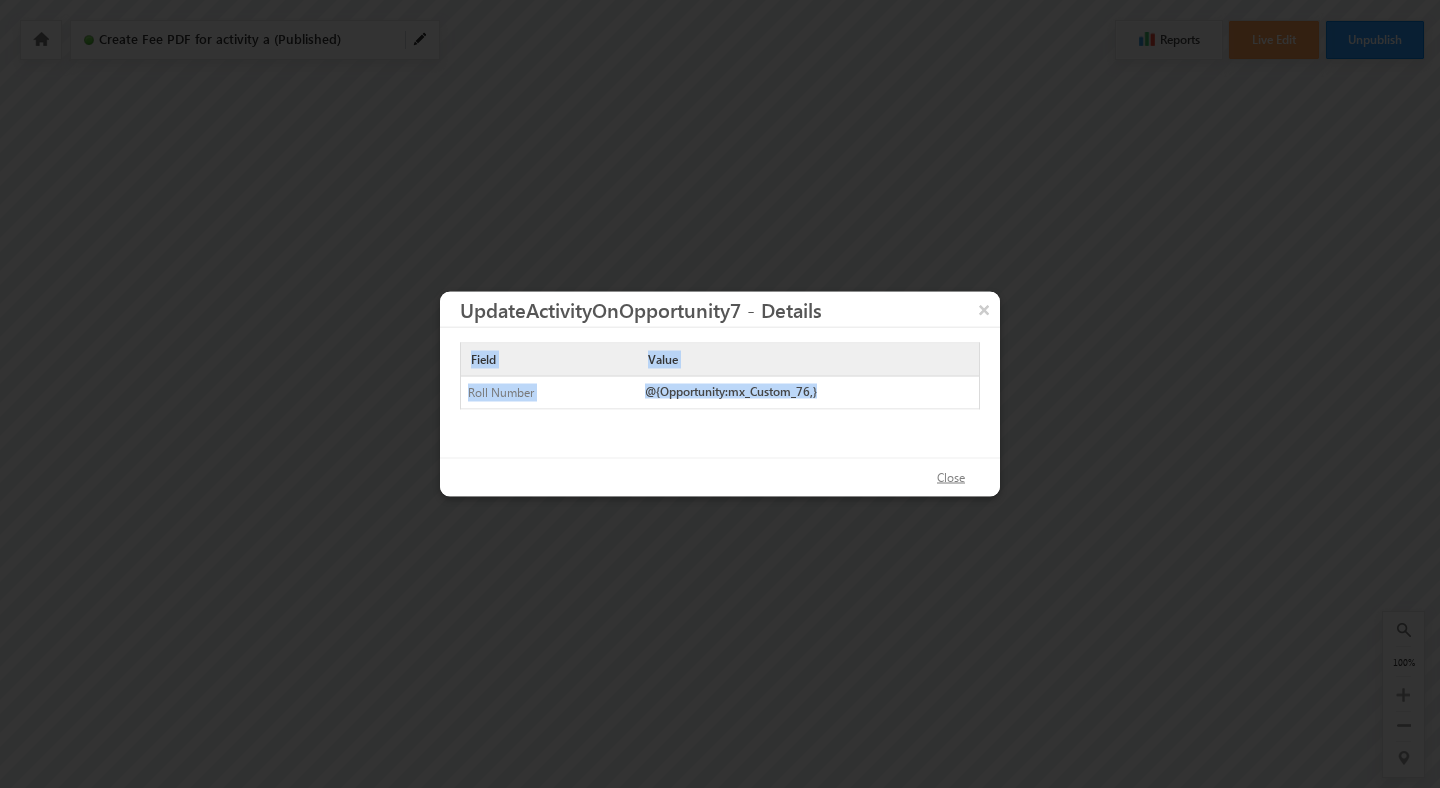 click on "Close" at bounding box center [951, 478] 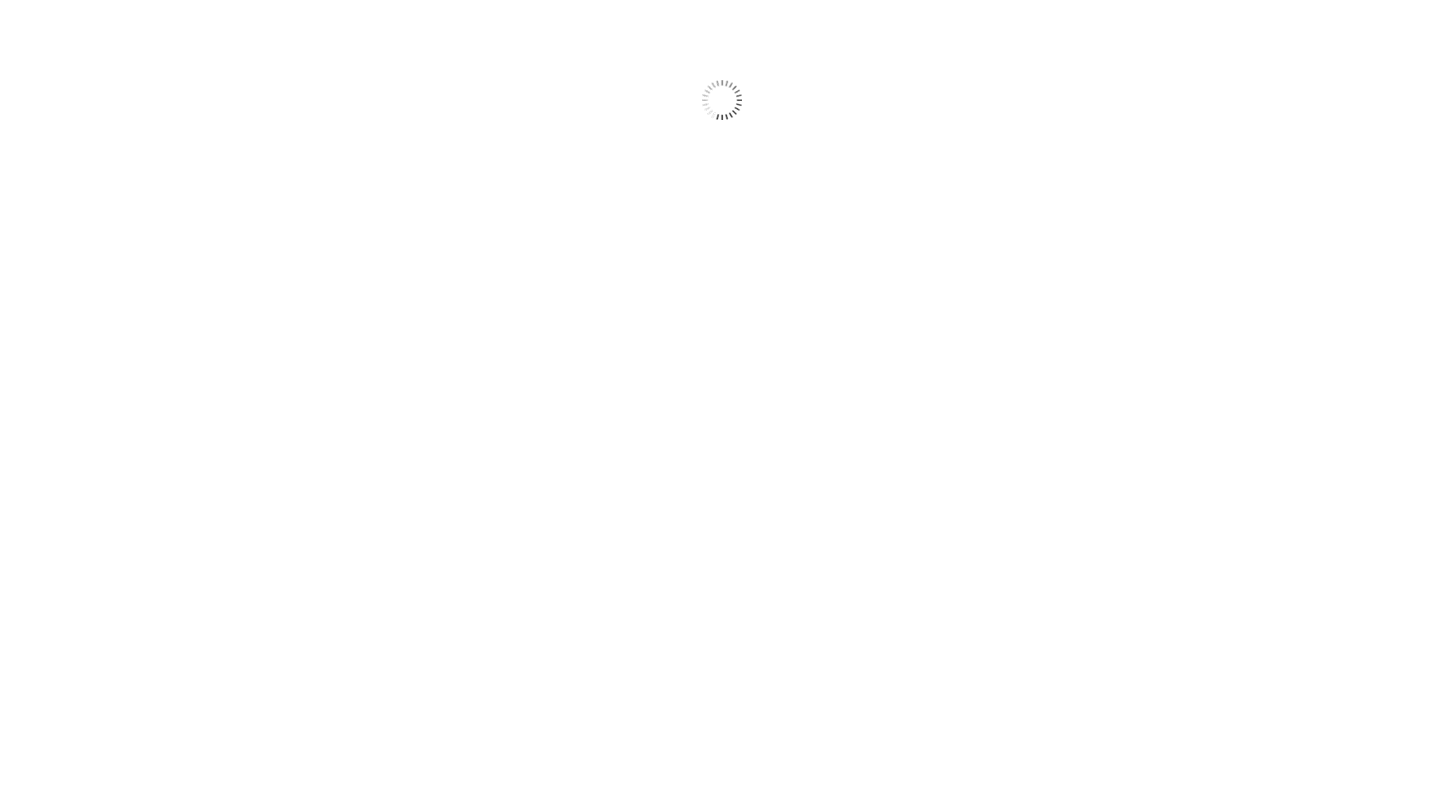scroll, scrollTop: 0, scrollLeft: 0, axis: both 